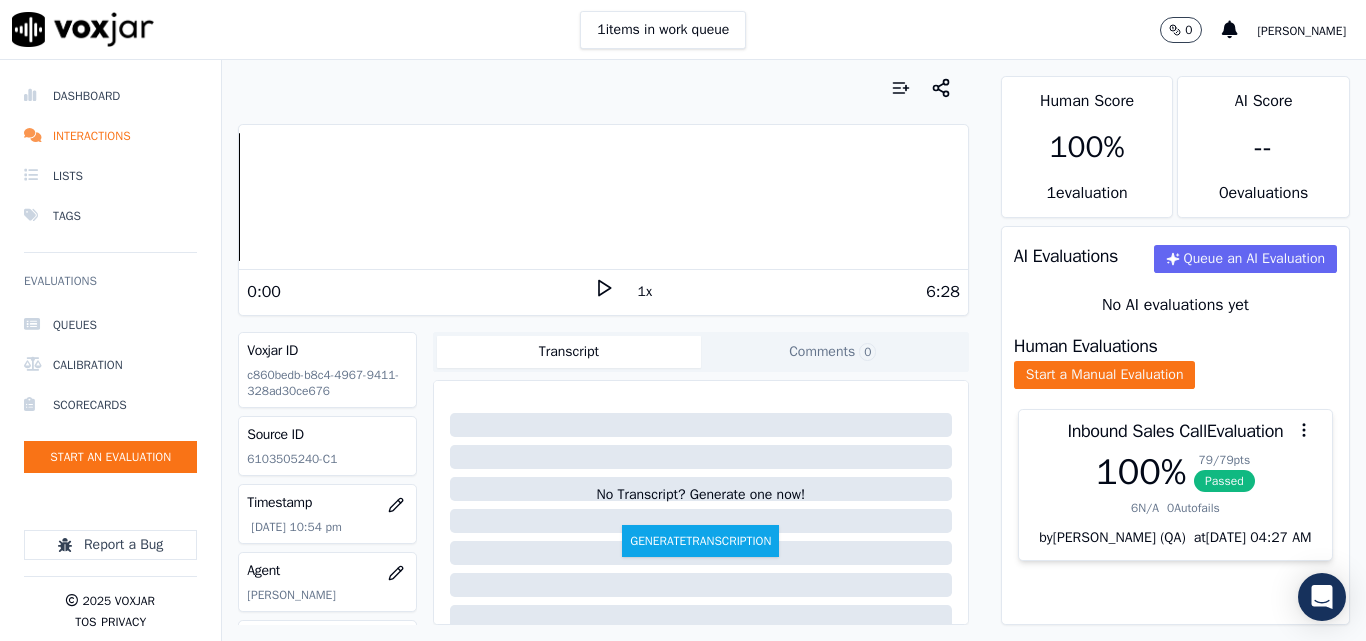 scroll, scrollTop: 0, scrollLeft: 0, axis: both 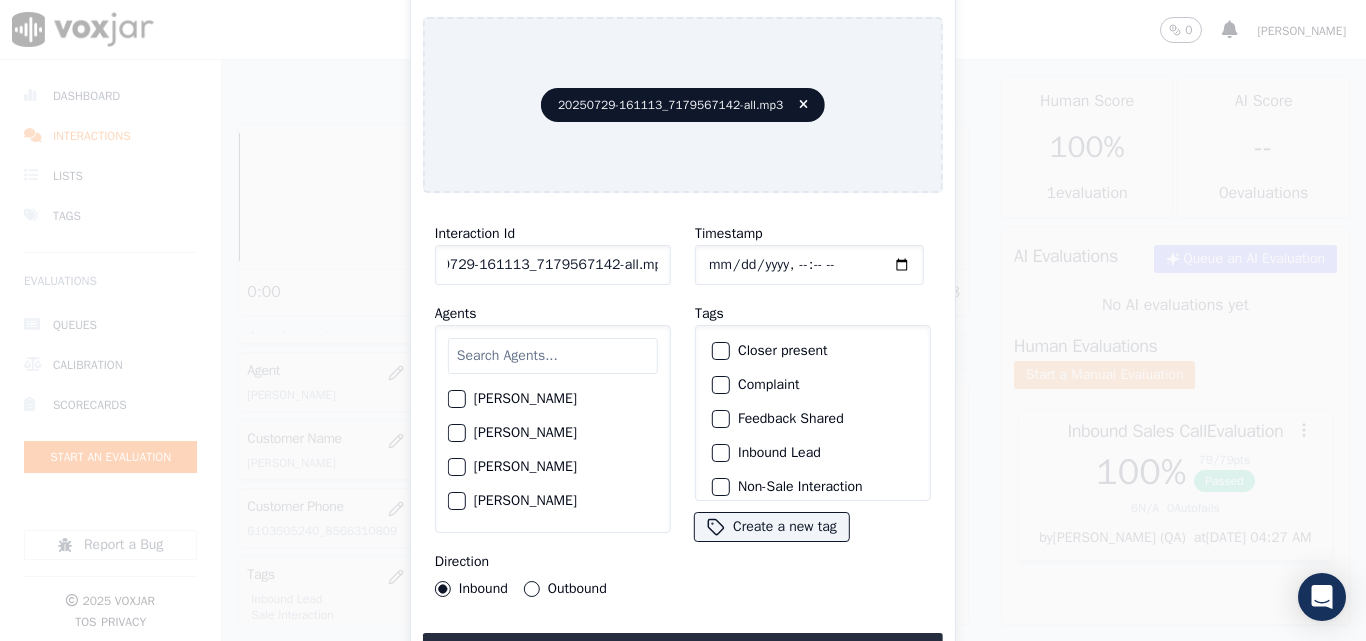 drag, startPoint x: 641, startPoint y: 258, endPoint x: 758, endPoint y: 258, distance: 117 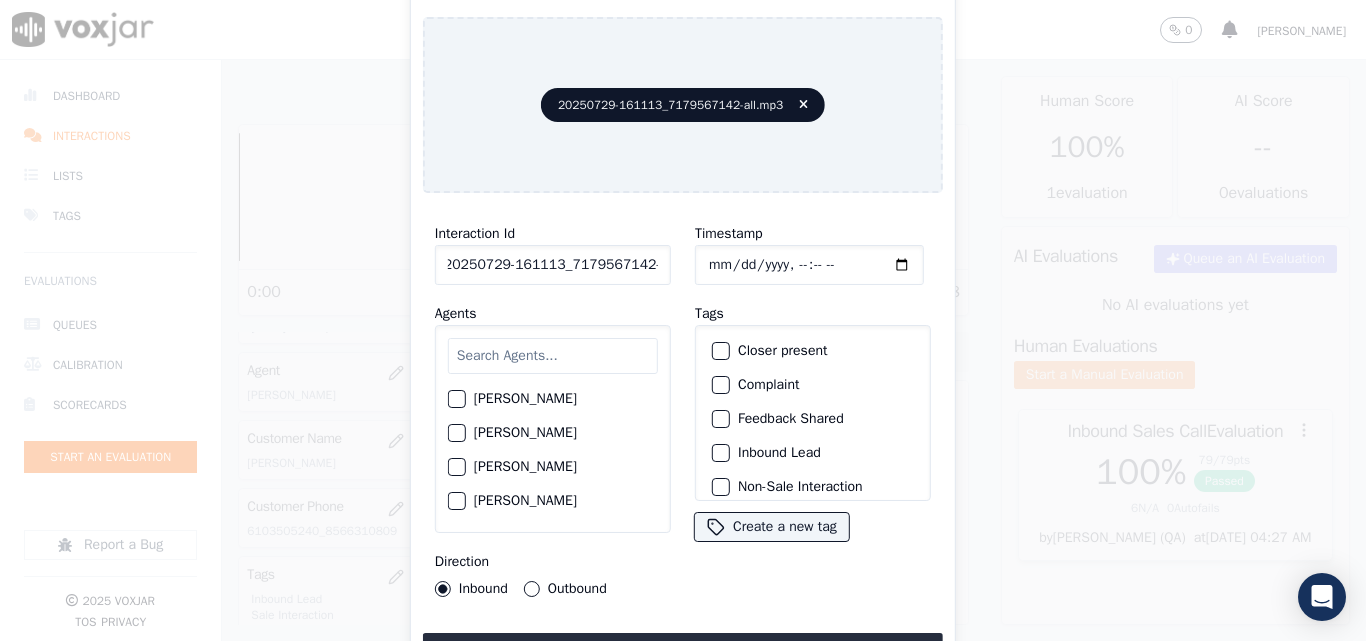 scroll, scrollTop: 0, scrollLeft: 11, axis: horizontal 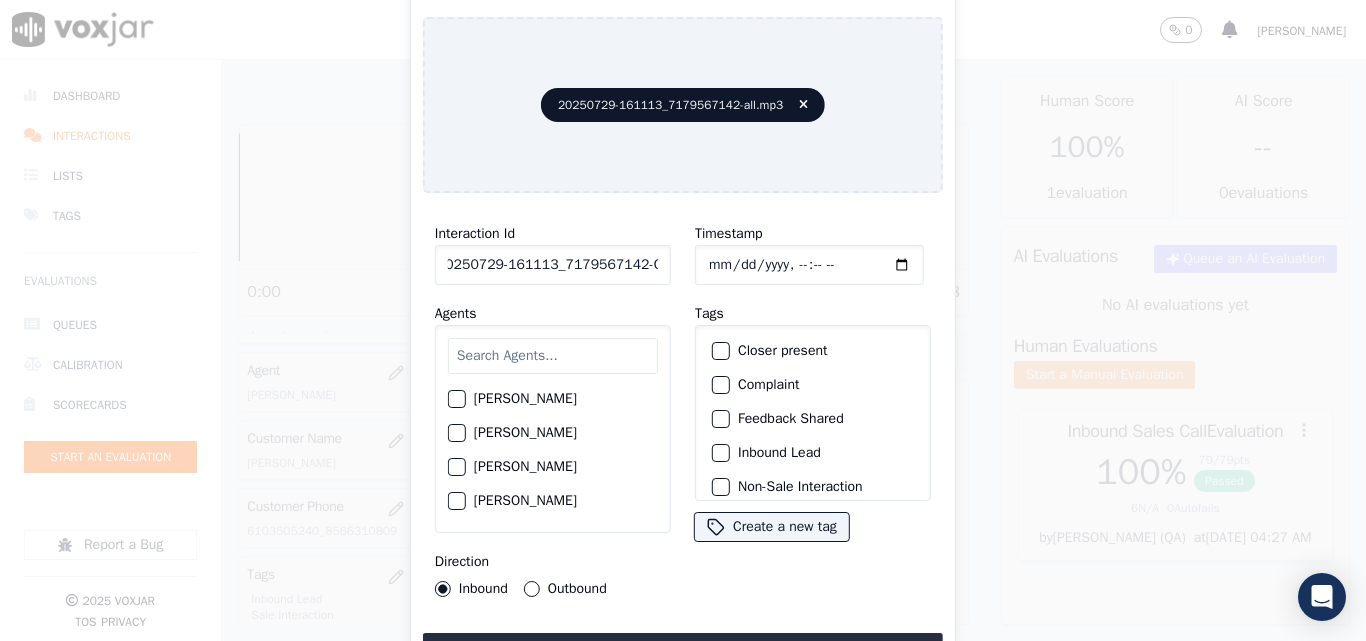 type on "20250729-161113_7179567142-C1" 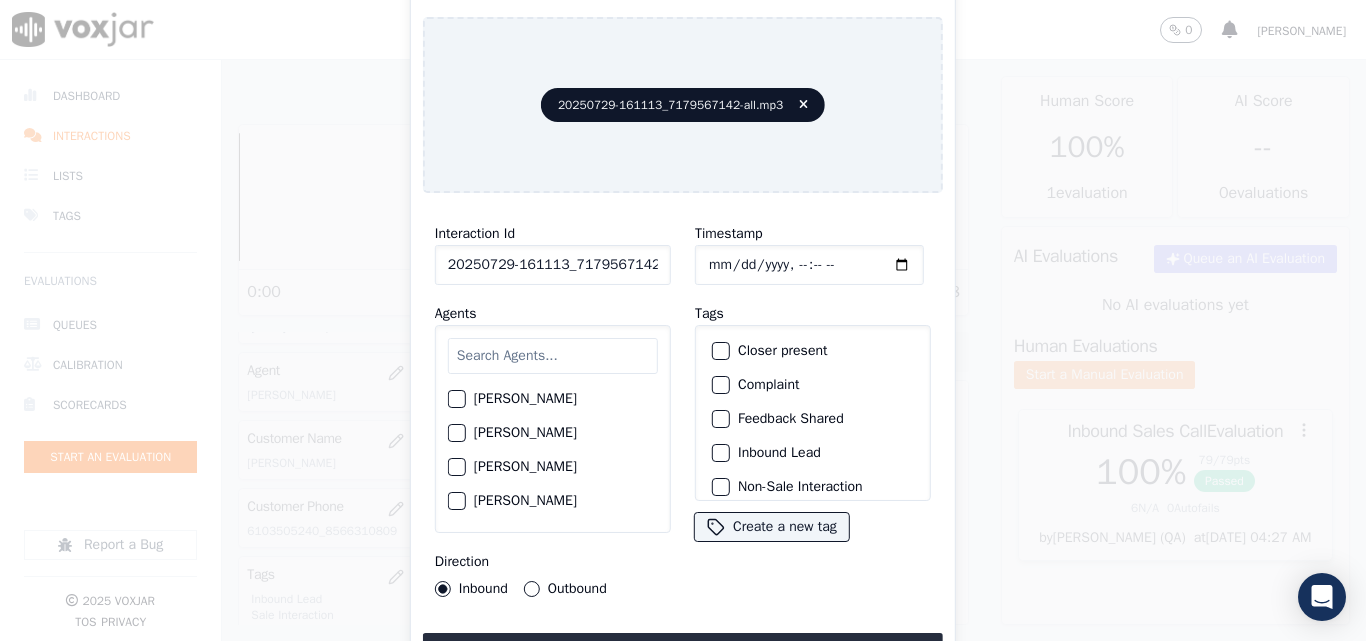 click on "Timestamp" 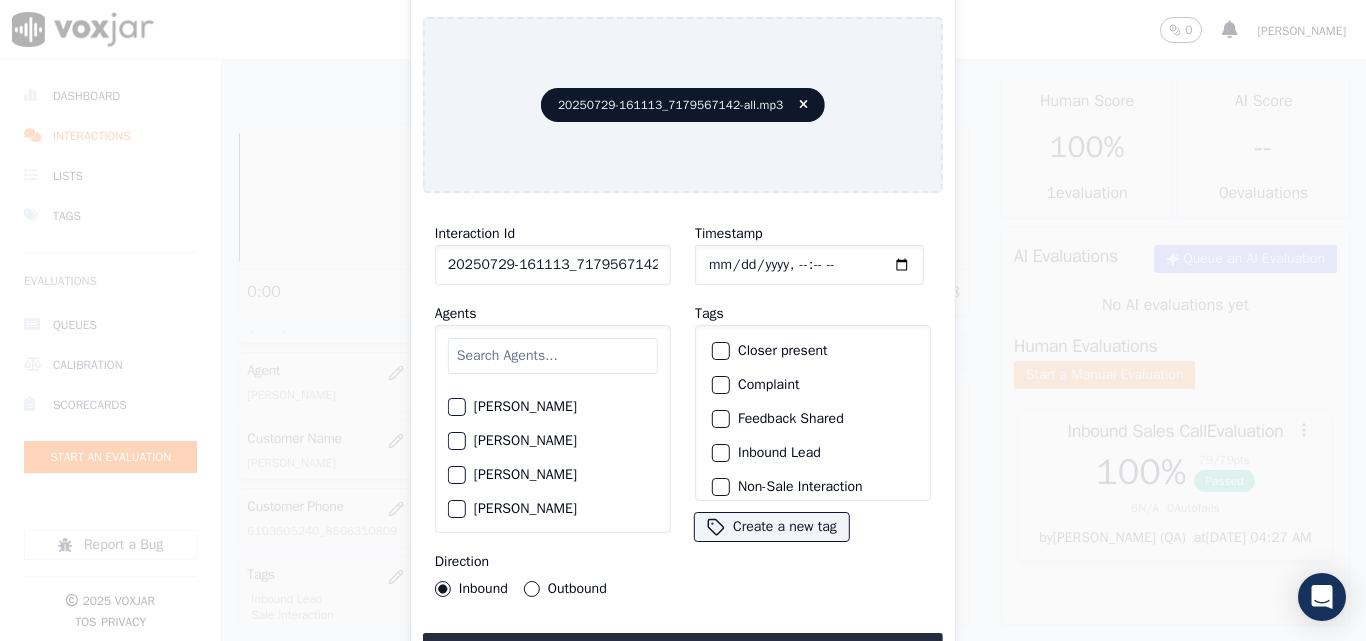 scroll, scrollTop: 200, scrollLeft: 0, axis: vertical 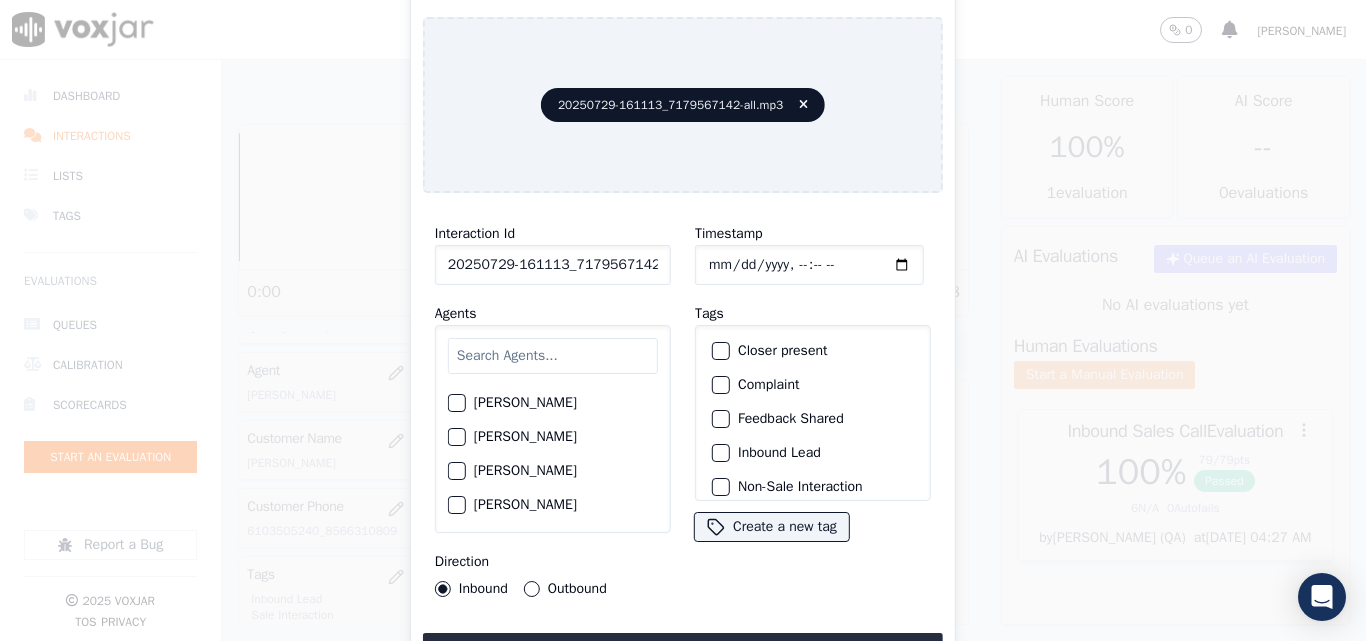 click on "[PERSON_NAME]" 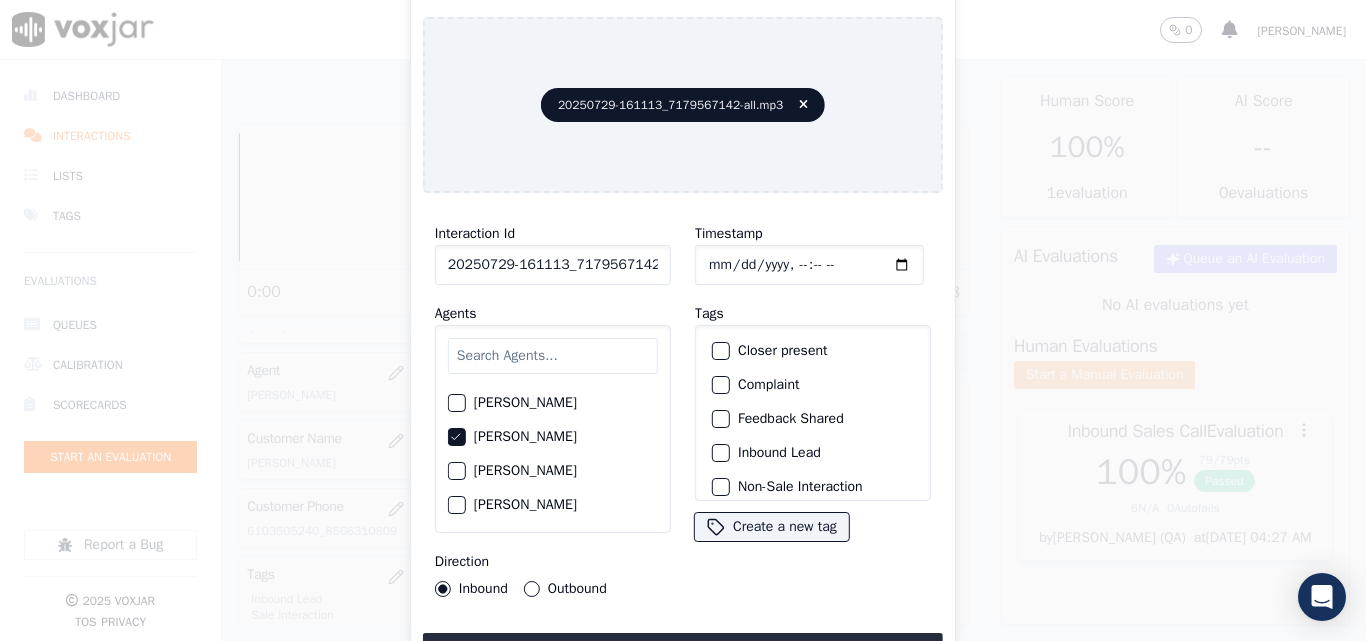 click on "Outbound" at bounding box center (532, 589) 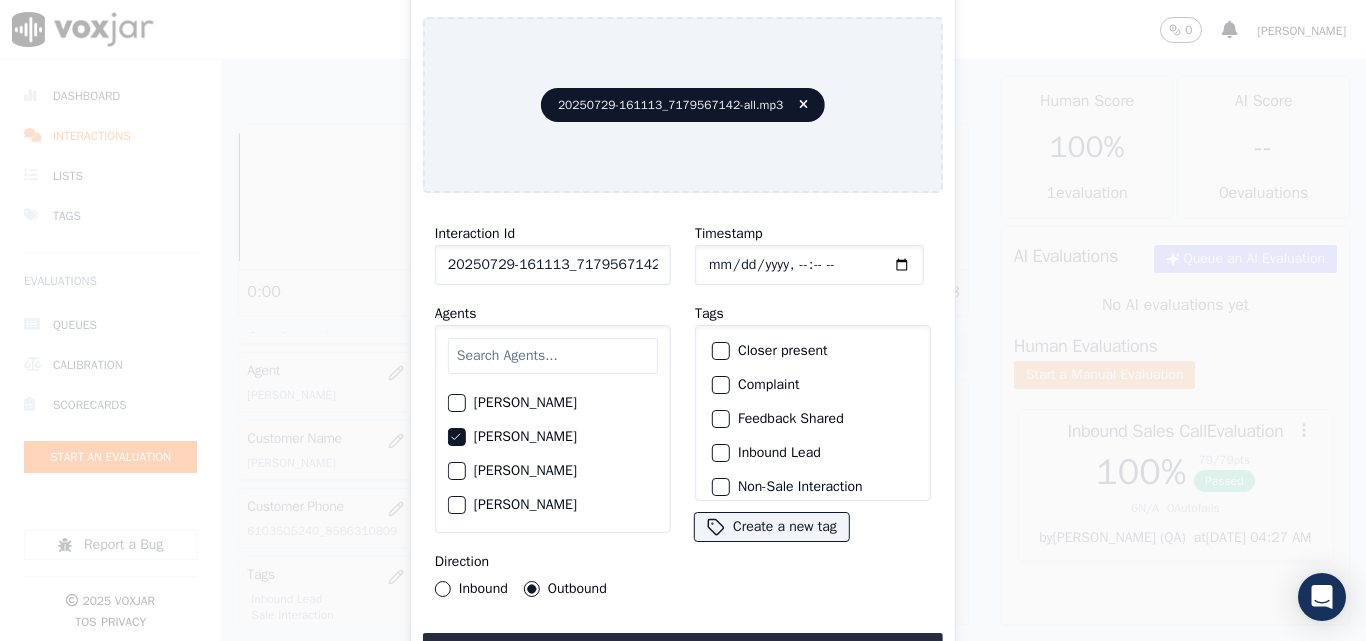 click on "Inbound" 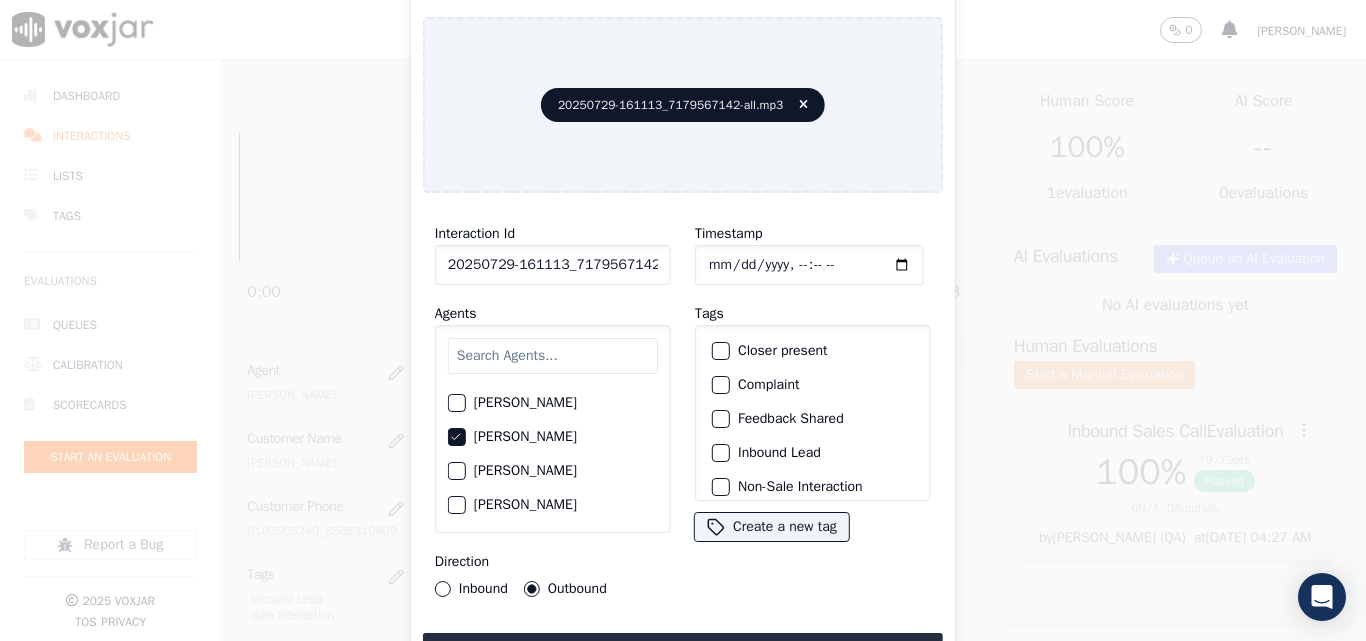 click on "Inbound" at bounding box center [443, 589] 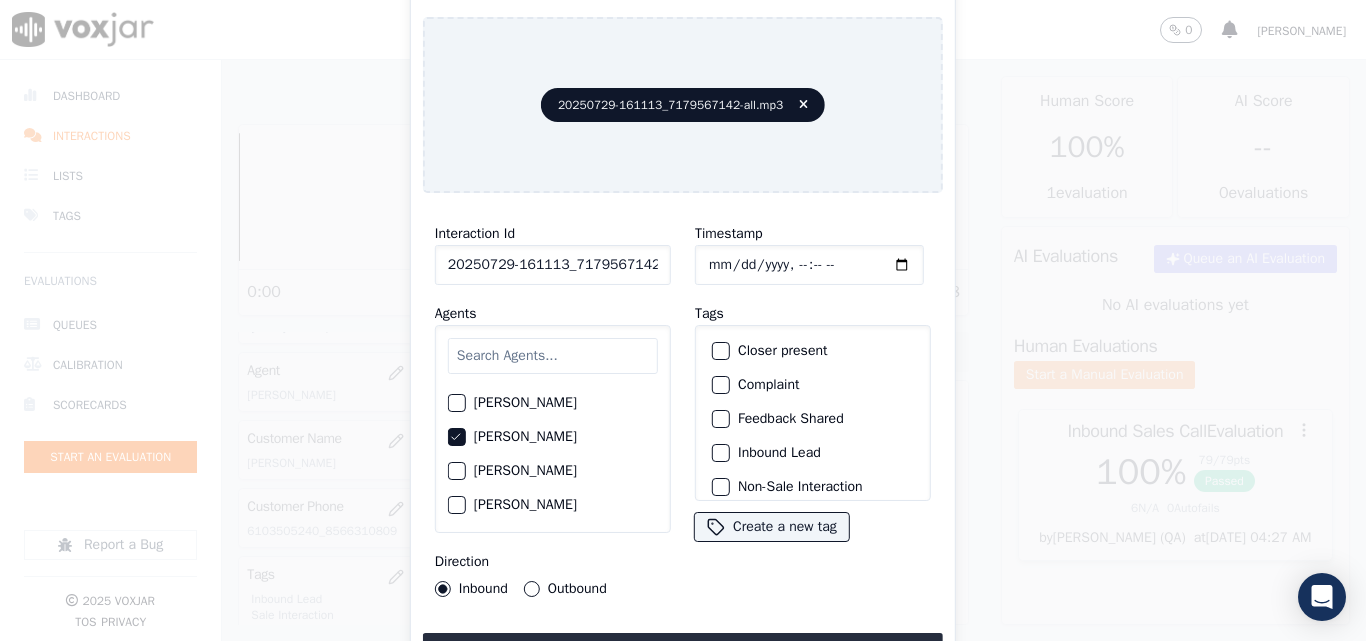 click at bounding box center (720, 351) 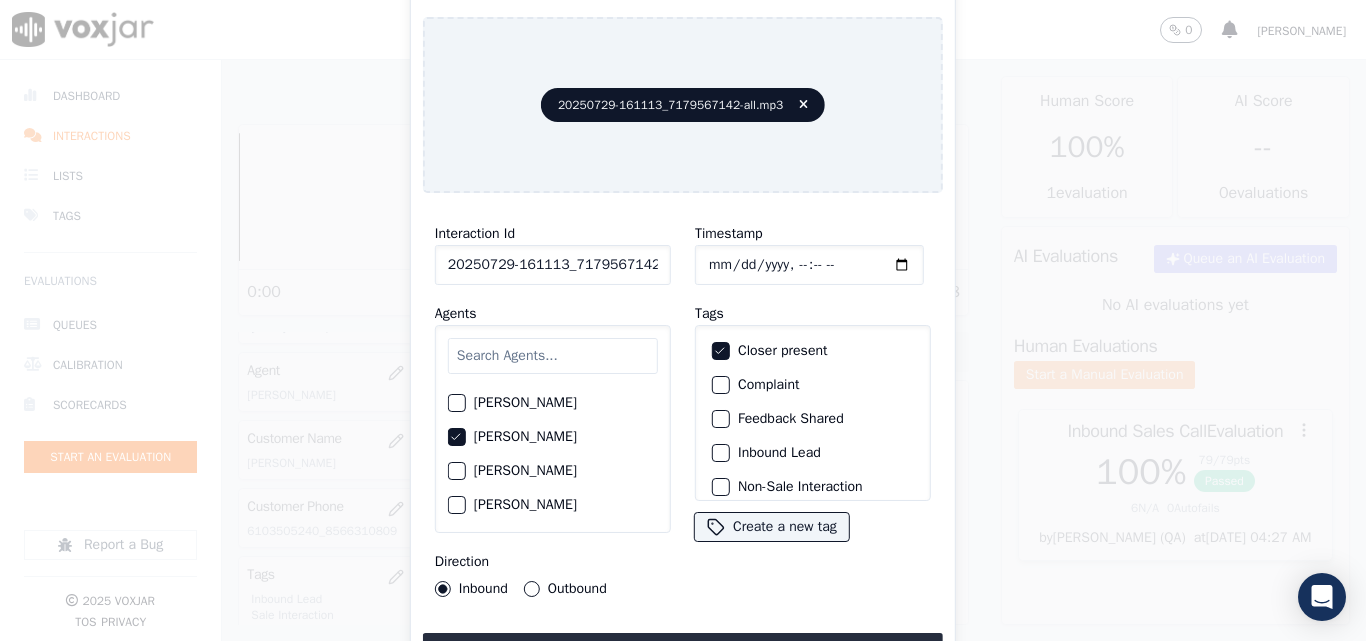 click at bounding box center [720, 453] 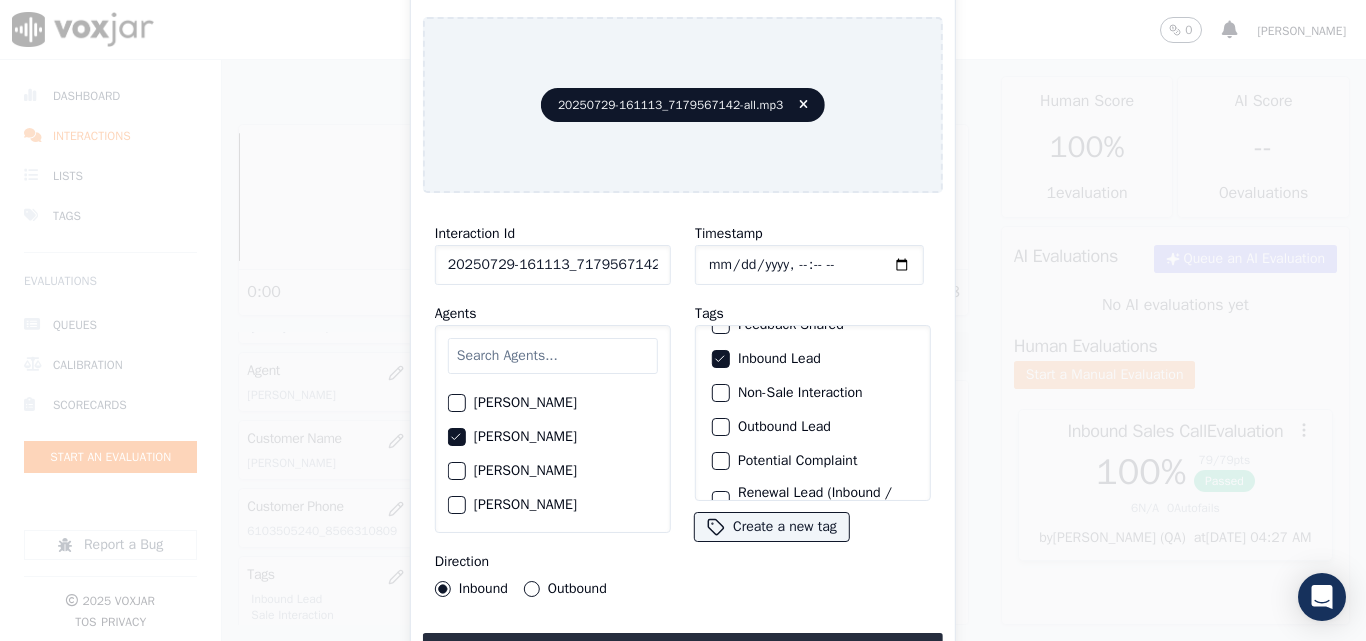 scroll, scrollTop: 173, scrollLeft: 0, axis: vertical 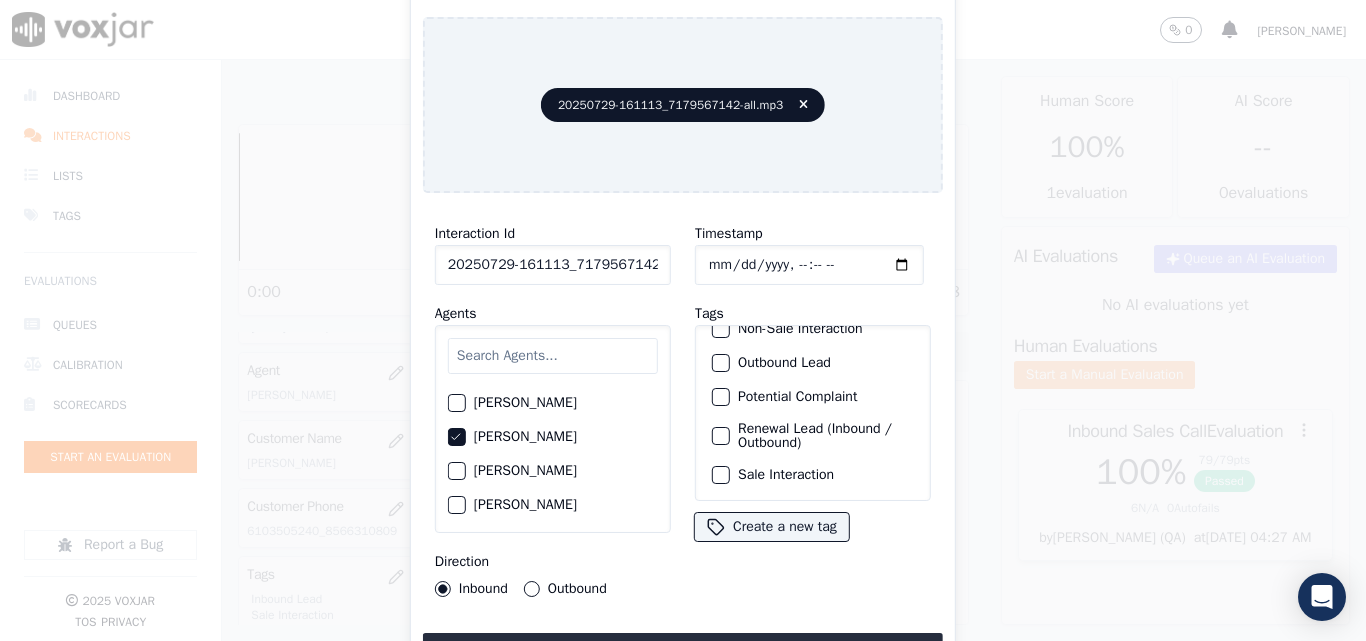 click on "Sale Interaction" at bounding box center (813, 475) 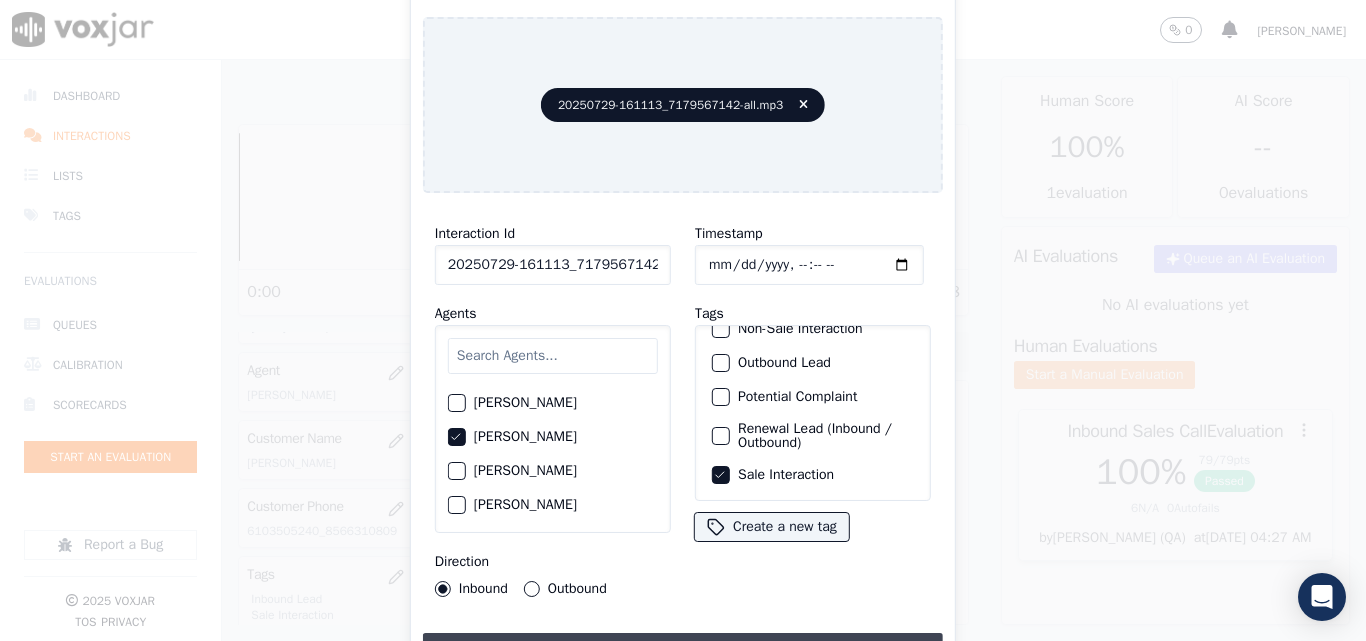 click on "Upload interaction to start evaluation" at bounding box center [683, 651] 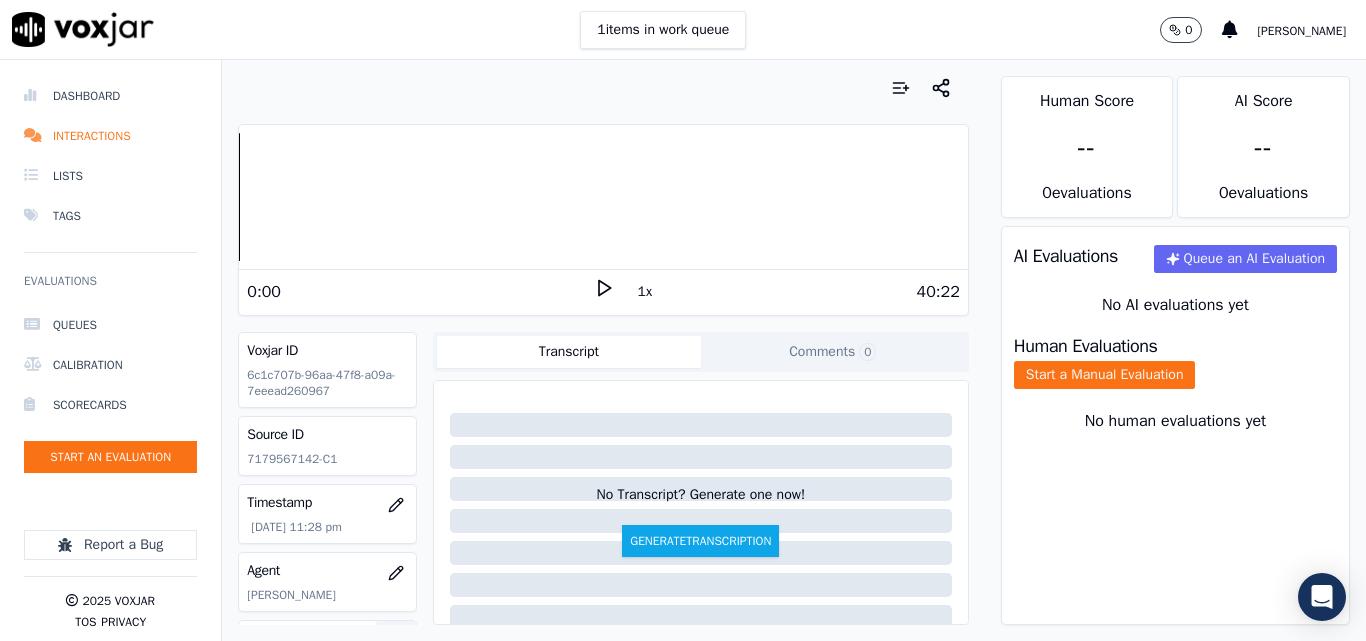 scroll, scrollTop: 200, scrollLeft: 0, axis: vertical 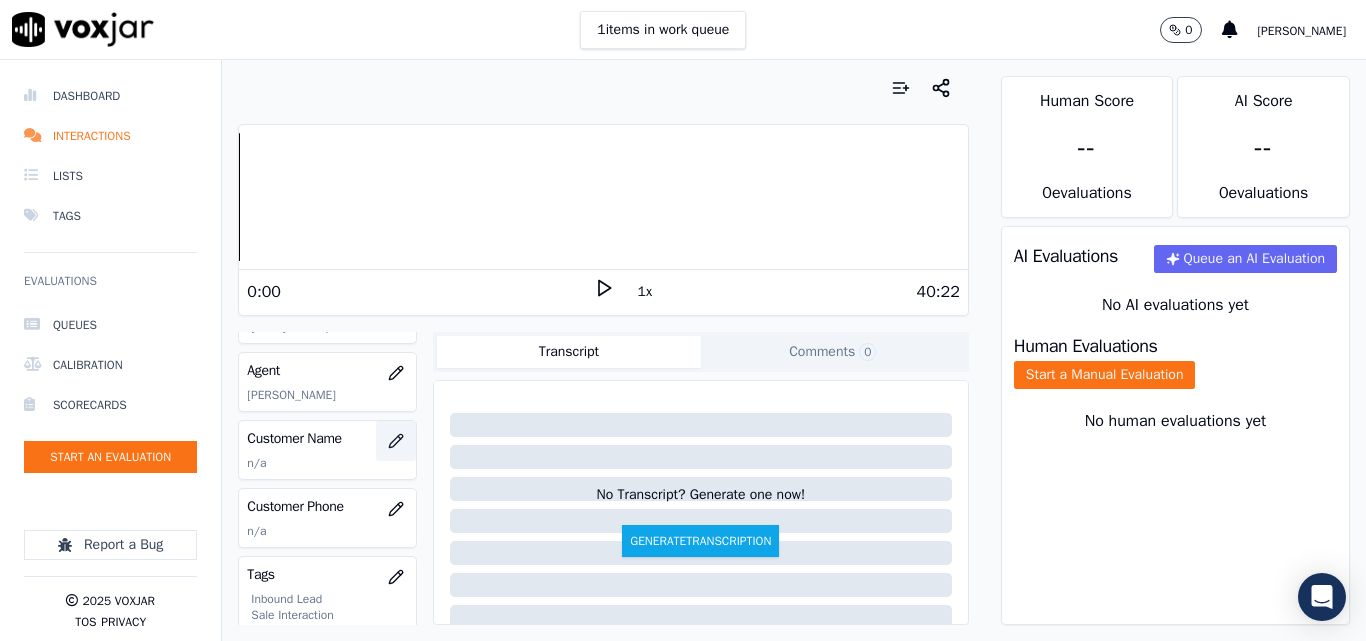 click 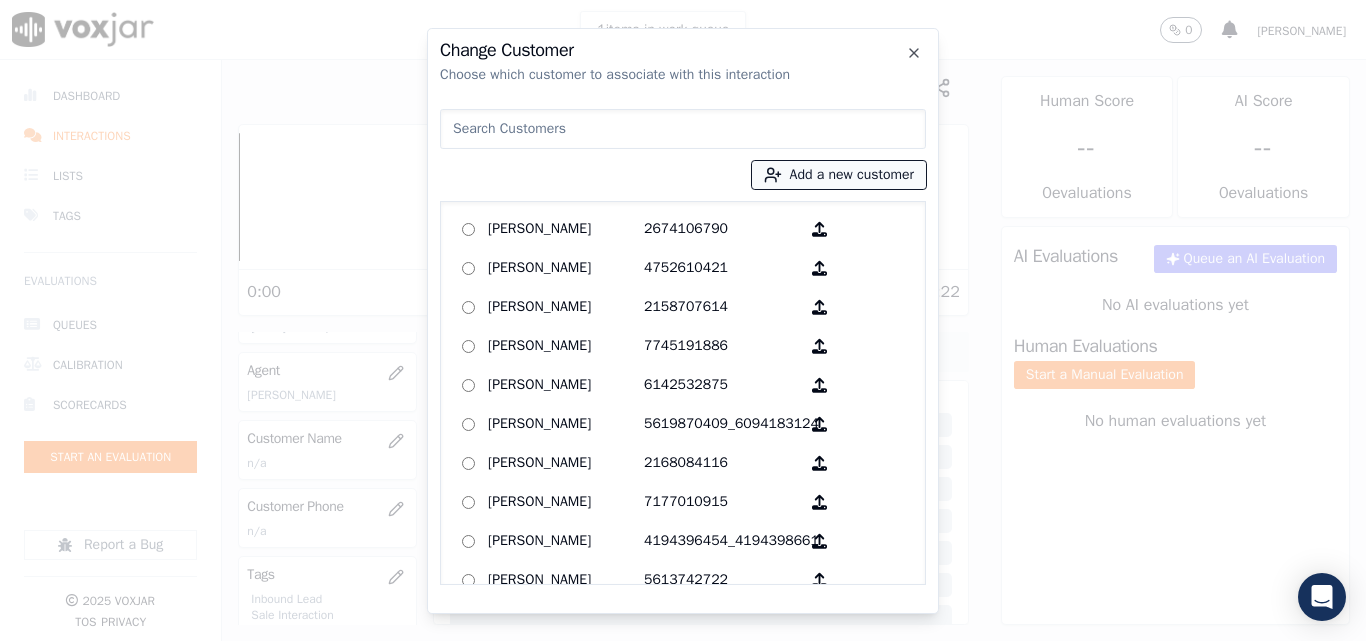 click on "Add a new customer" at bounding box center [839, 175] 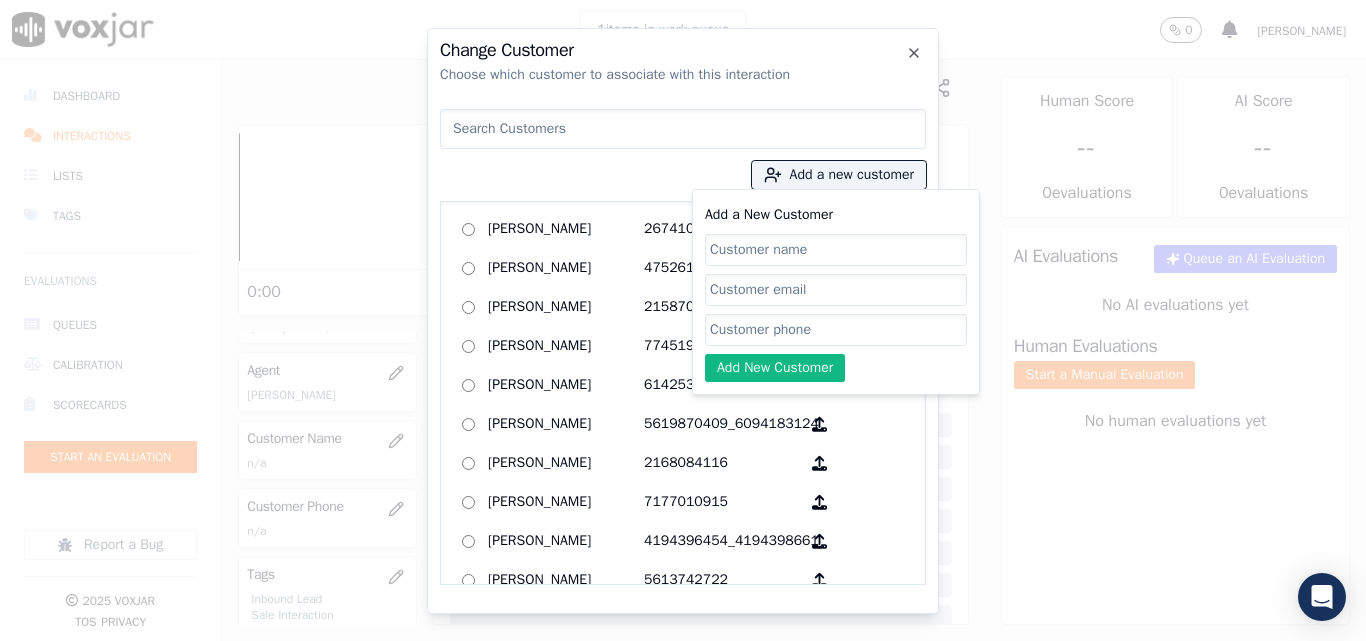 click at bounding box center [683, 129] 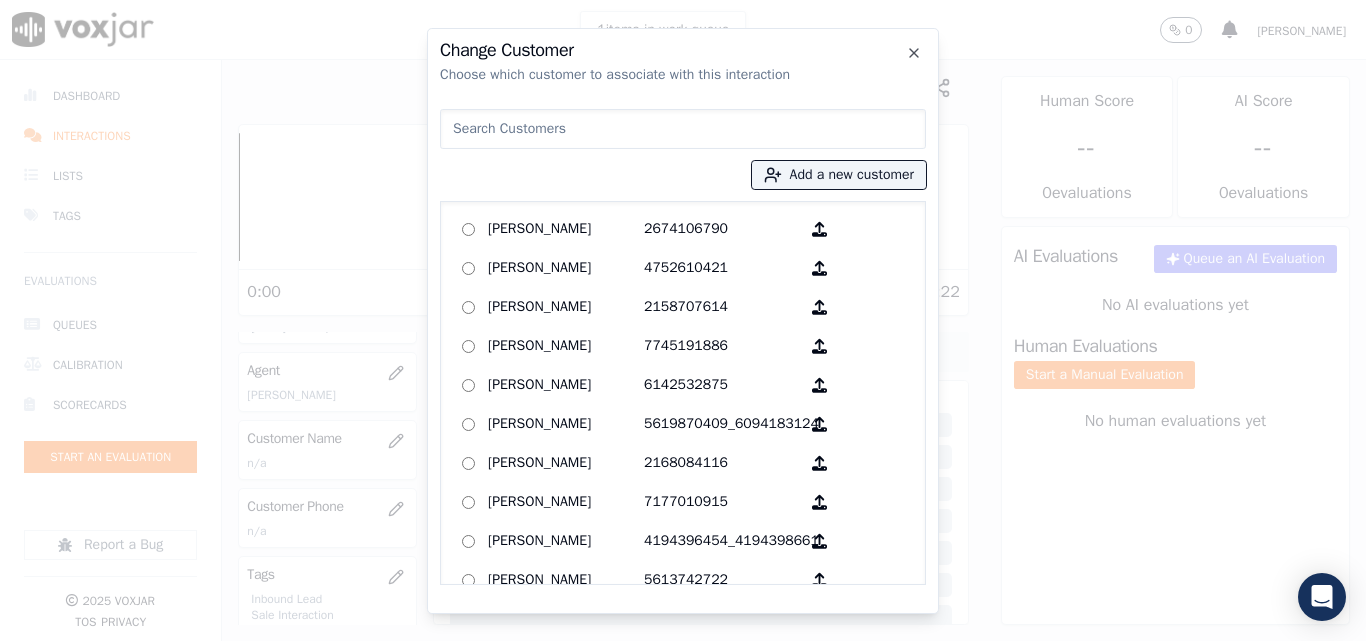click at bounding box center [683, 129] 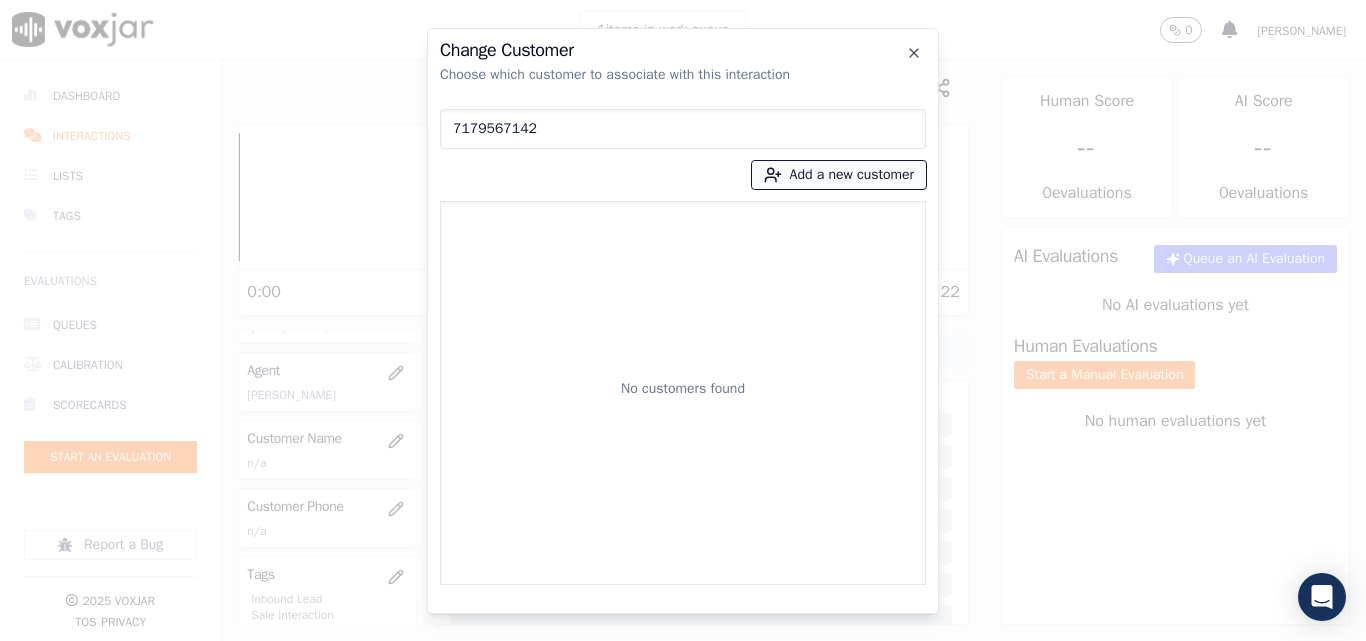 type on "7179567142" 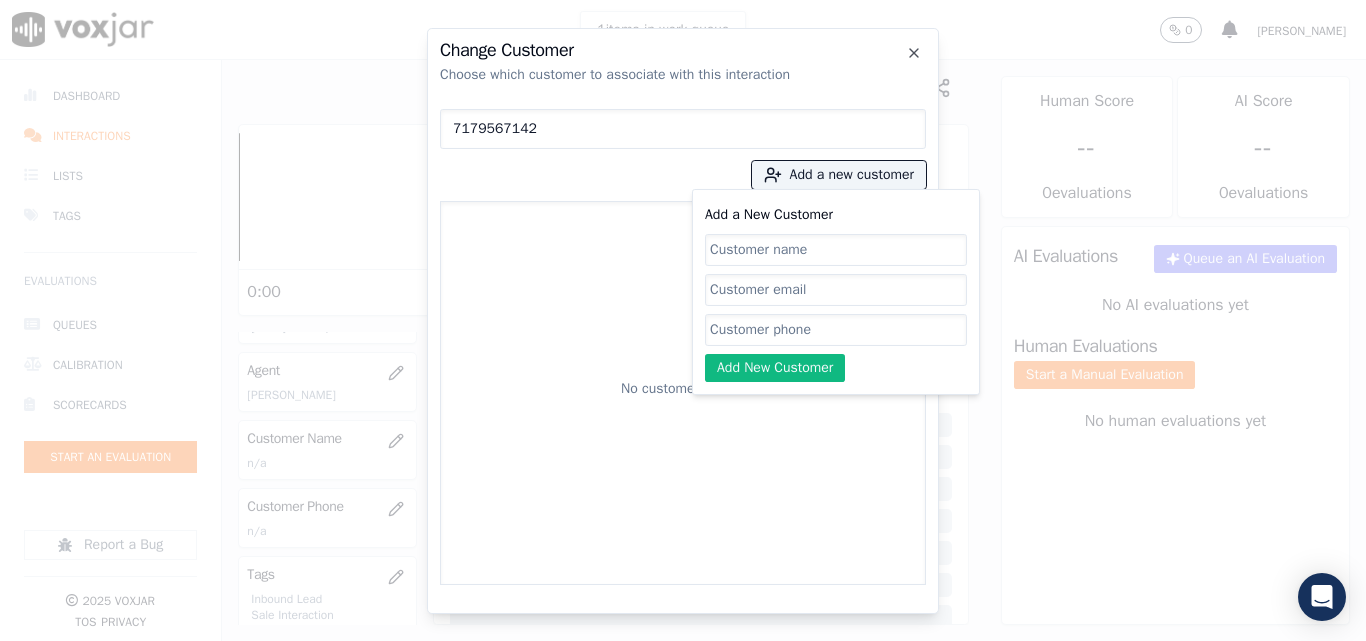 click on "Add a New Customer" 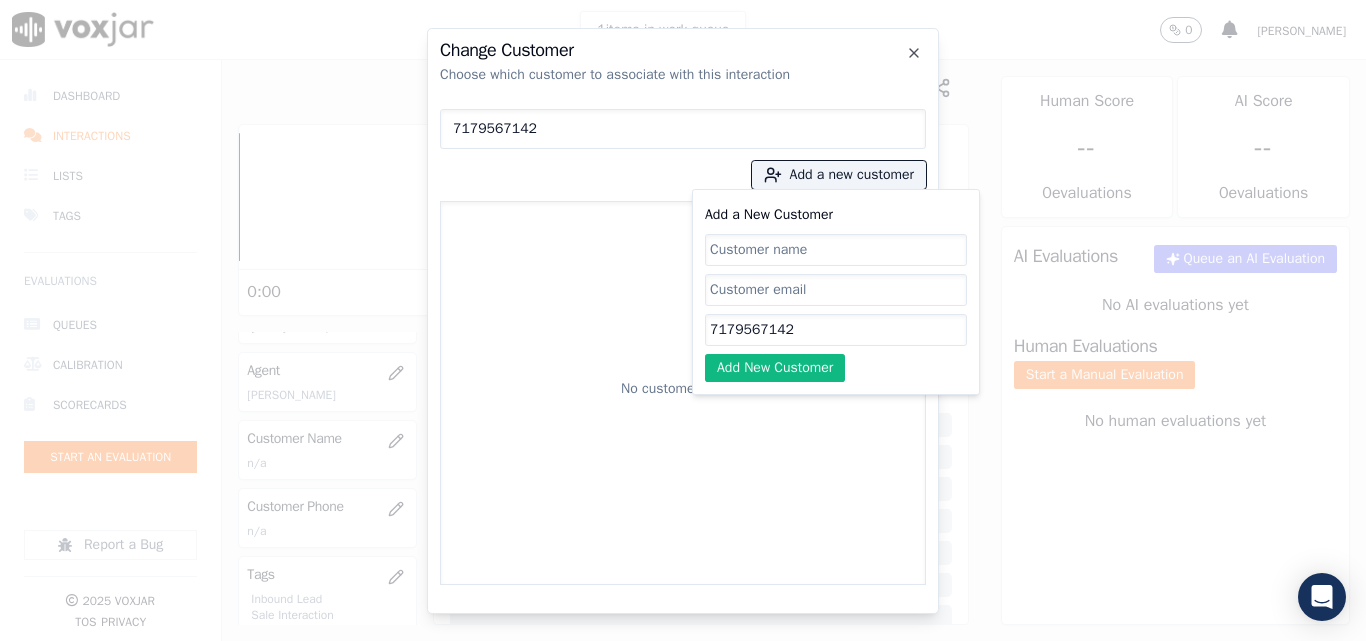 type on "7179567142" 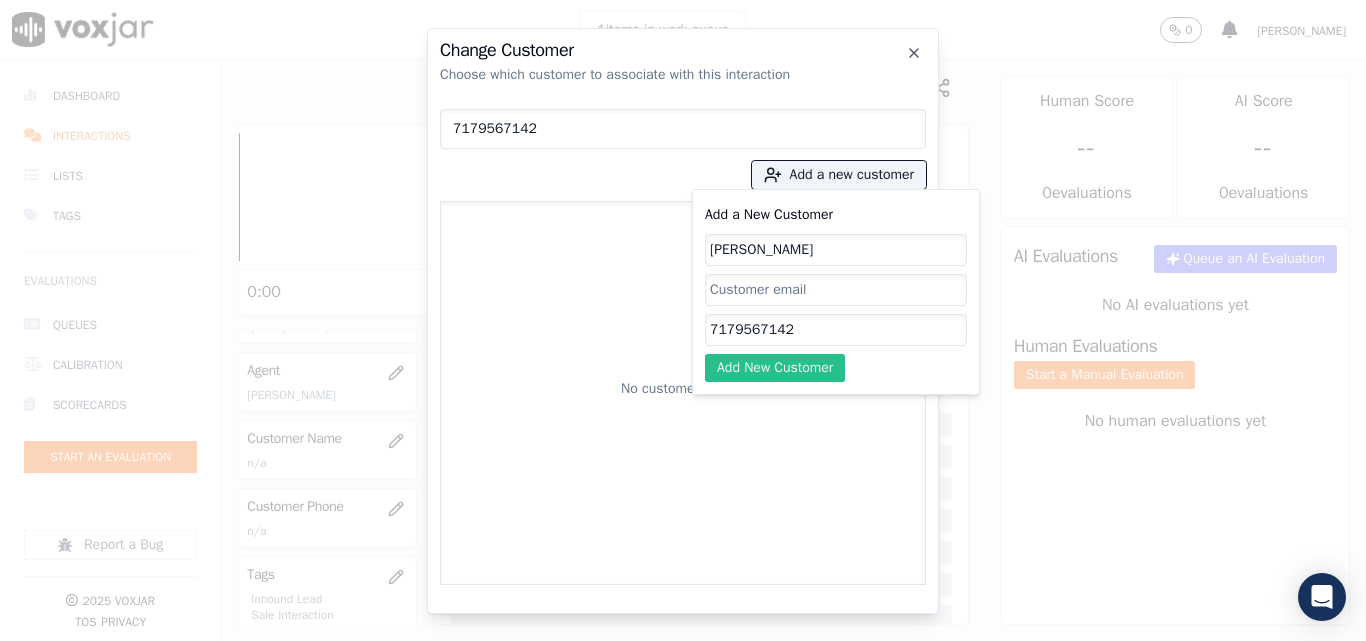 type on "[PERSON_NAME]" 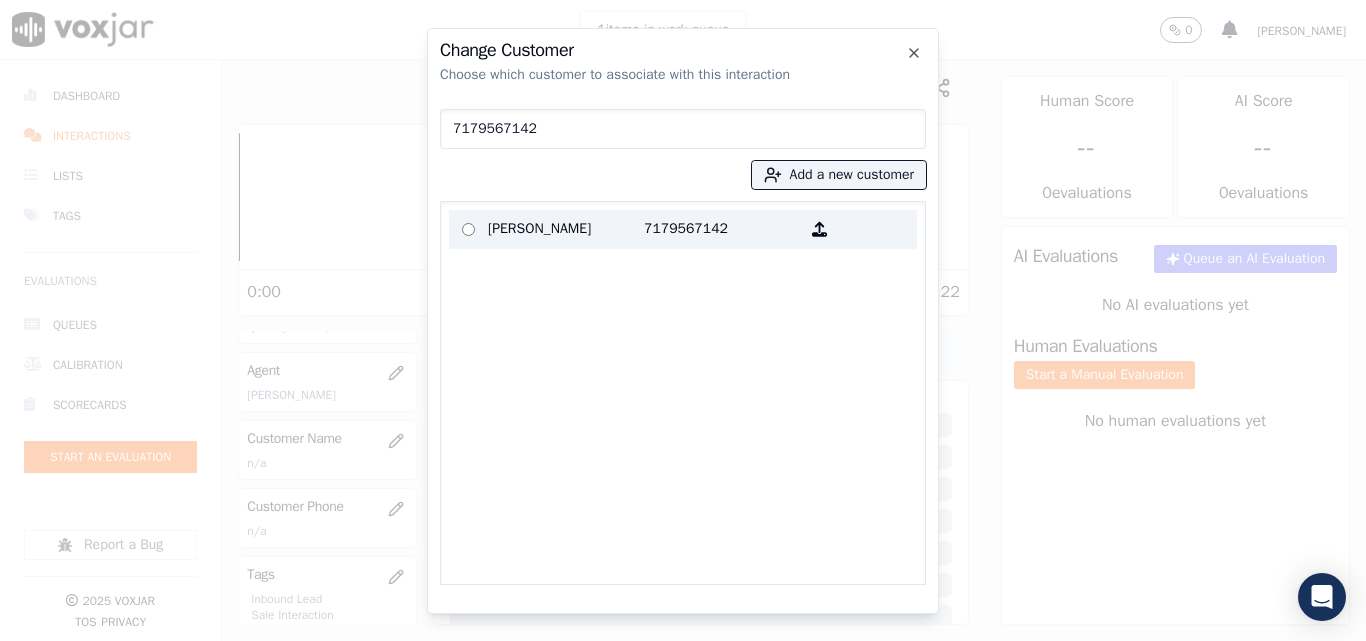 click on "[PERSON_NAME]" at bounding box center [566, 229] 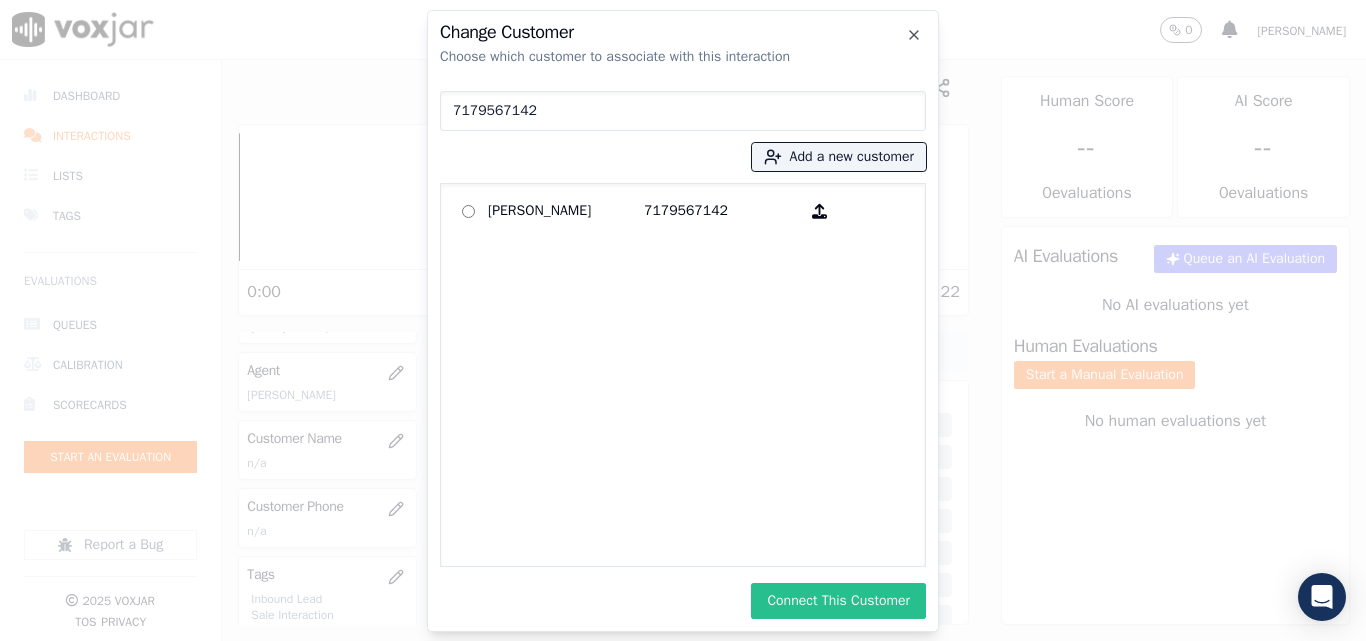 click on "Connect This Customer" at bounding box center [838, 601] 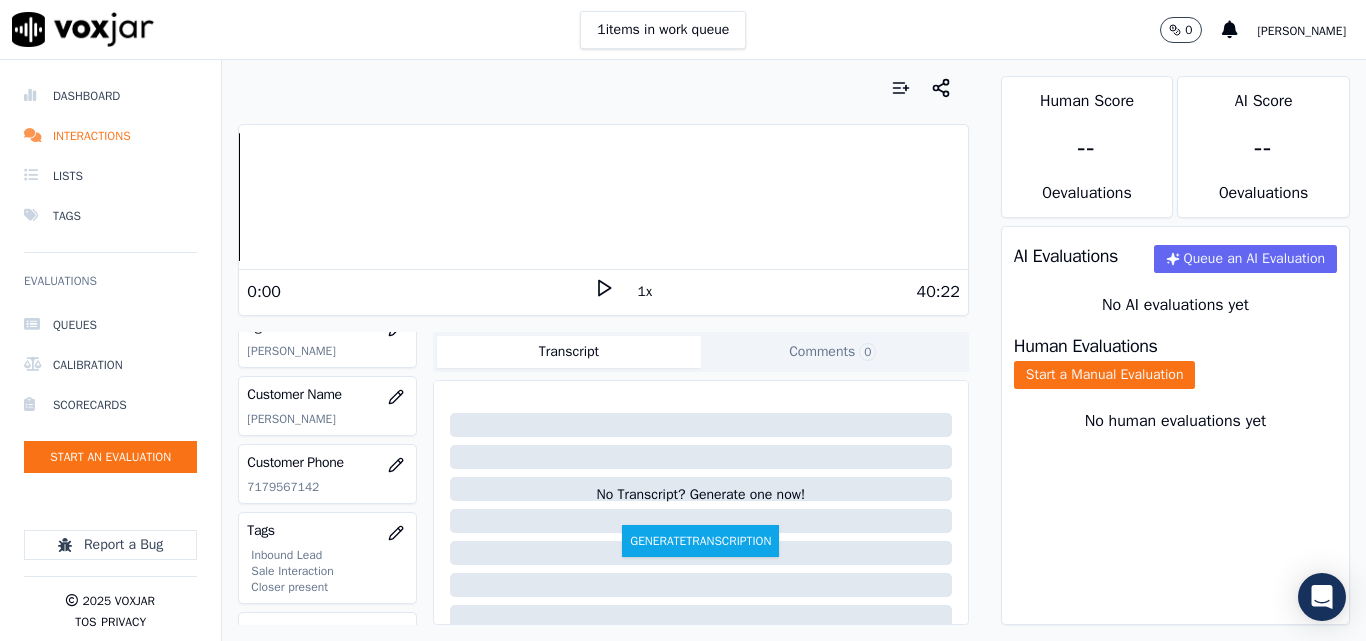 scroll, scrollTop: 200, scrollLeft: 0, axis: vertical 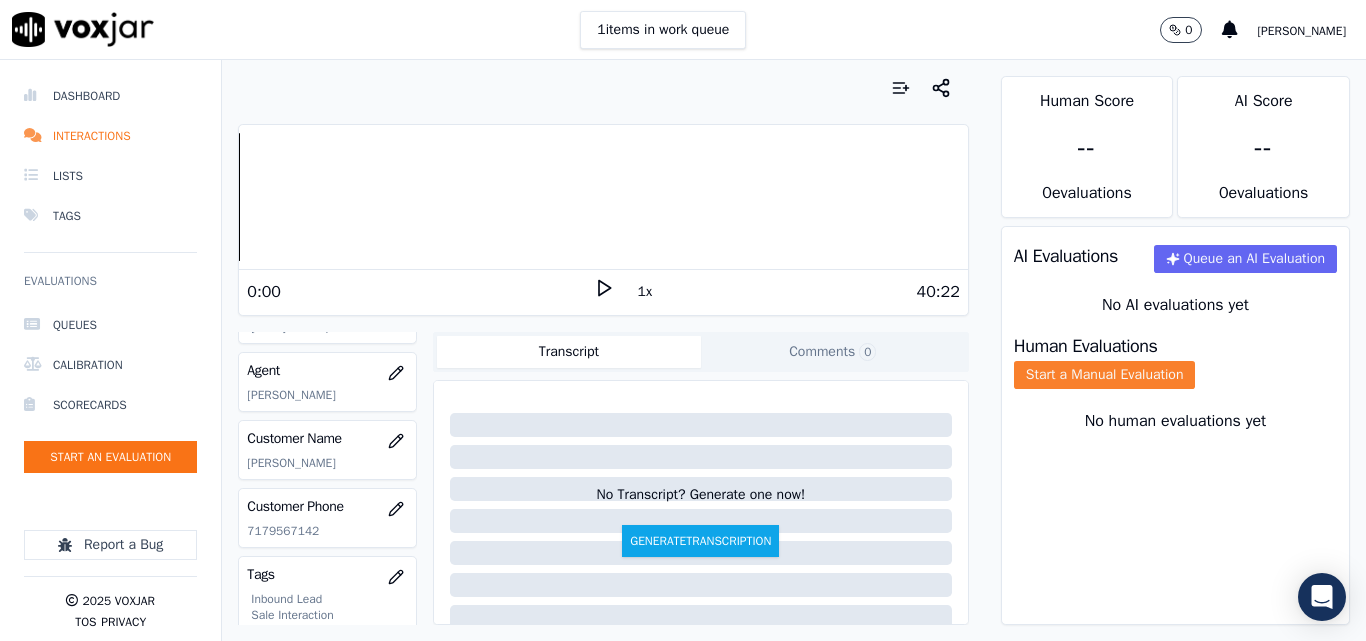 click on "Start a Manual Evaluation" 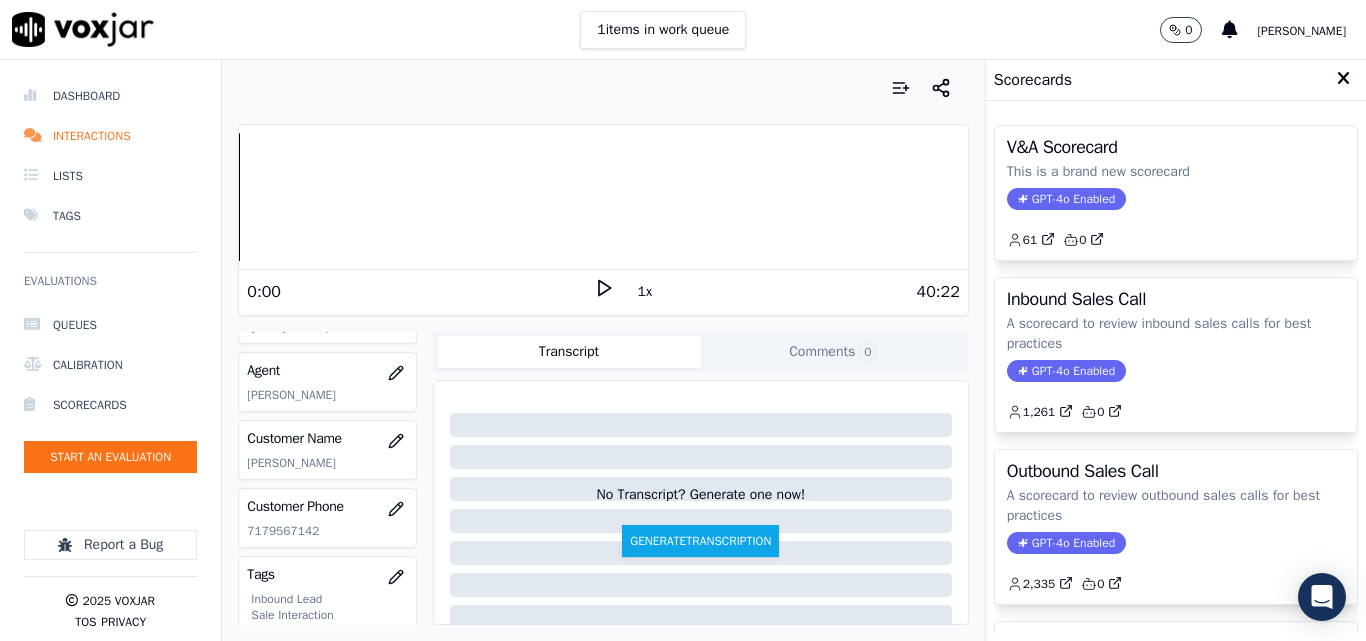 click on "GPT-4o Enabled" 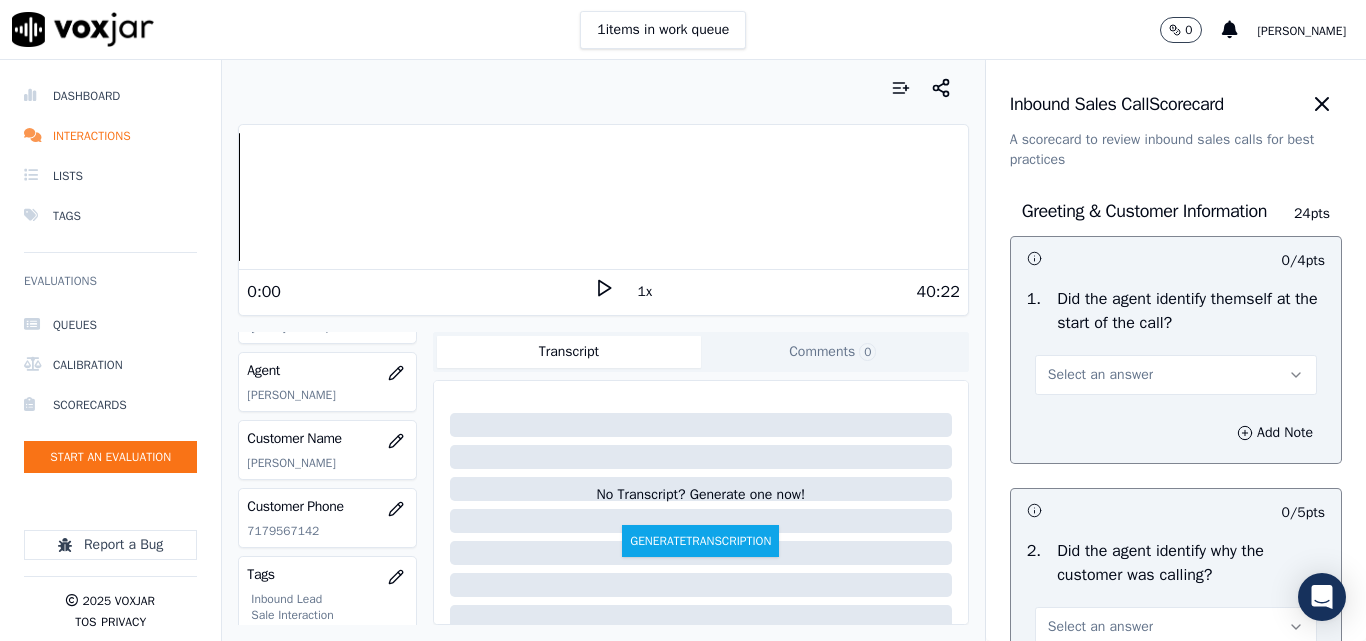 click on "Select an answer" at bounding box center [1100, 375] 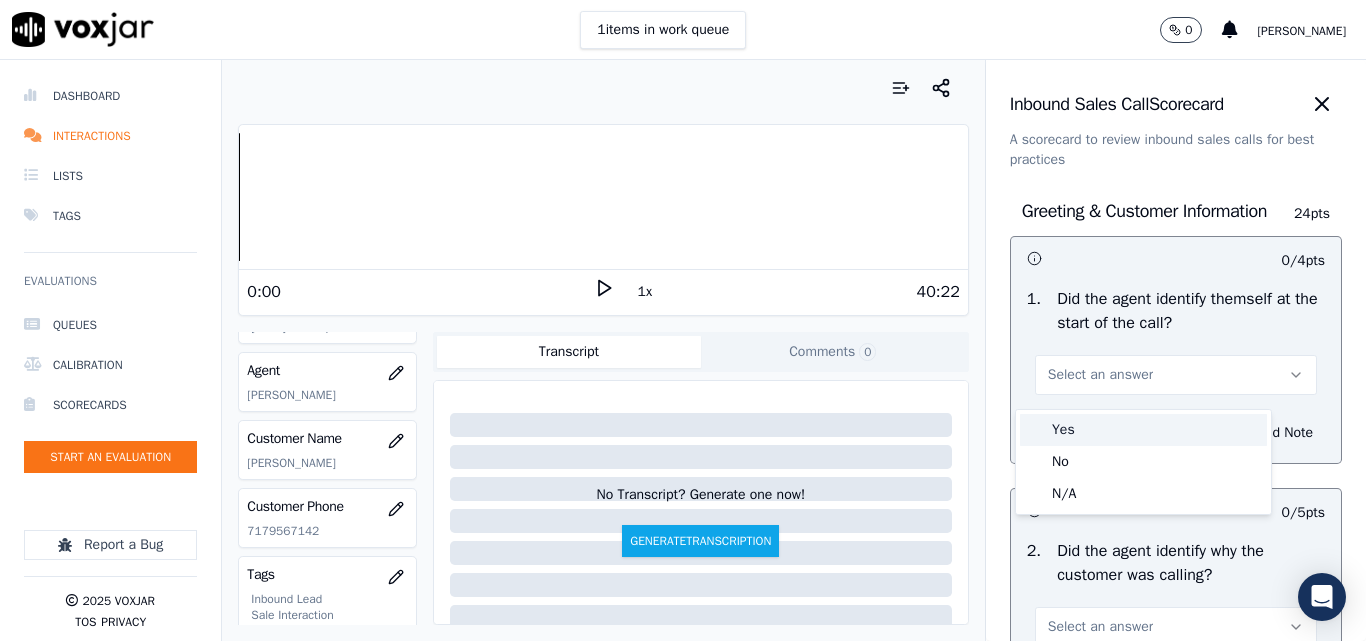 click on "Yes" at bounding box center (1143, 430) 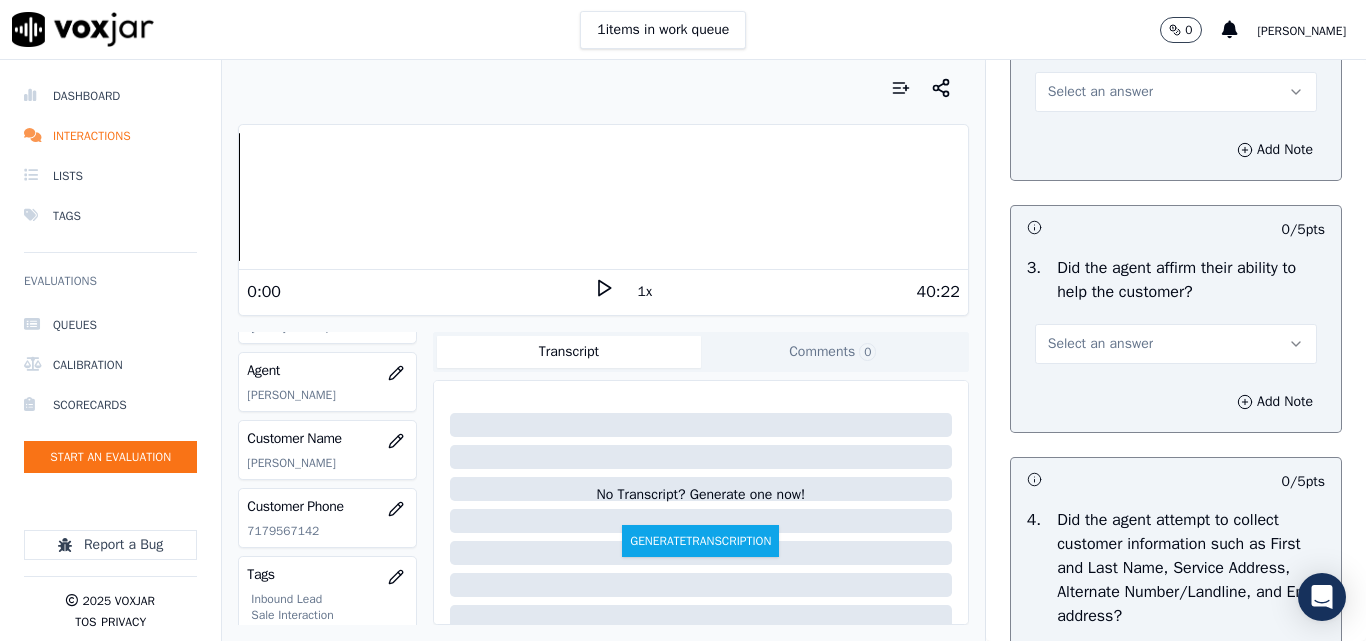 scroll, scrollTop: 500, scrollLeft: 0, axis: vertical 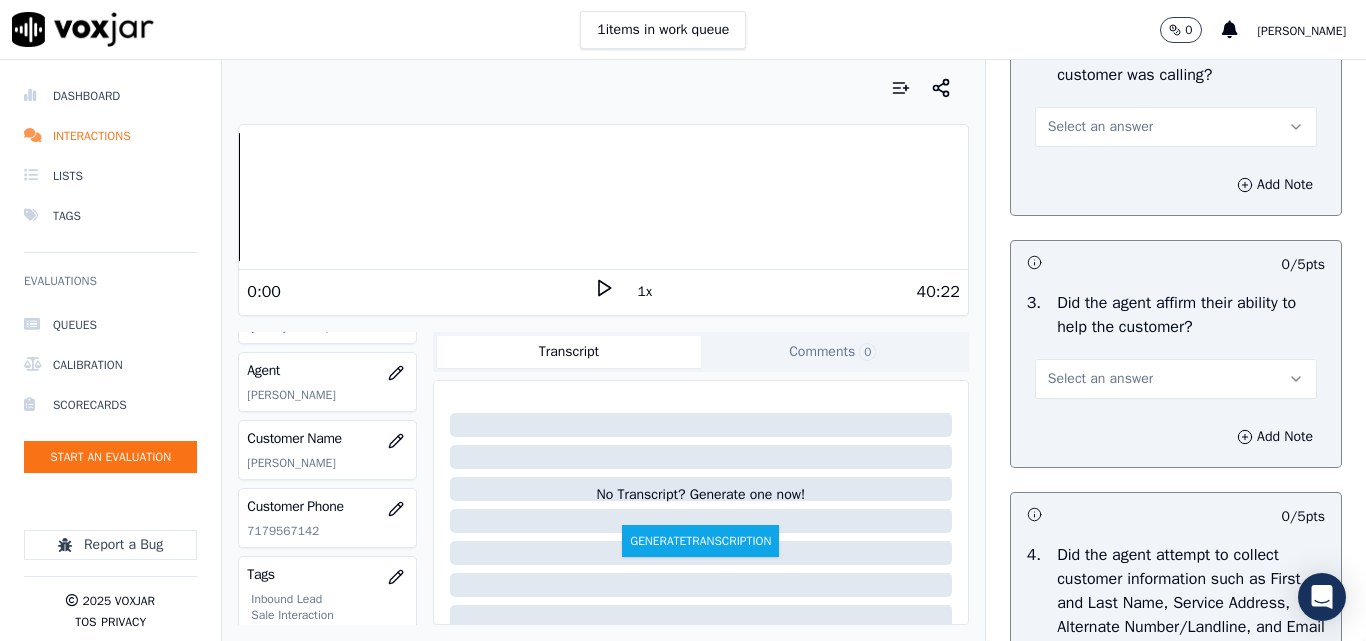 click on "Select an answer" at bounding box center (1100, 127) 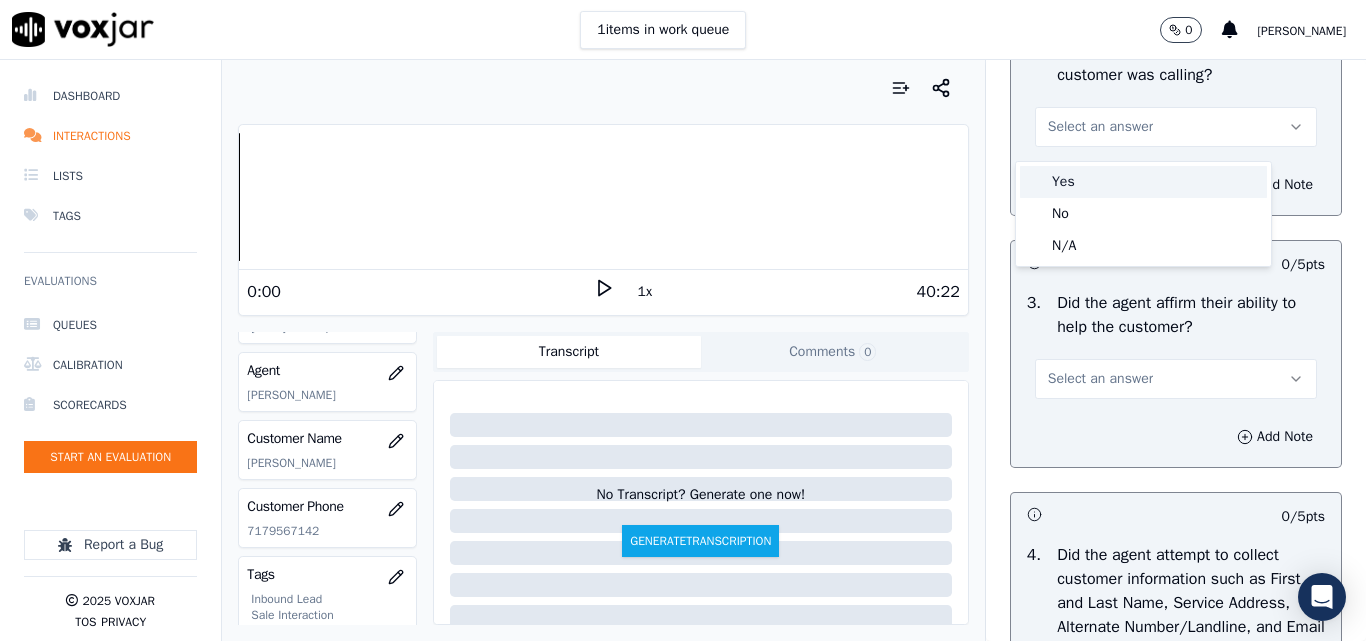 click on "Yes" at bounding box center (1143, 182) 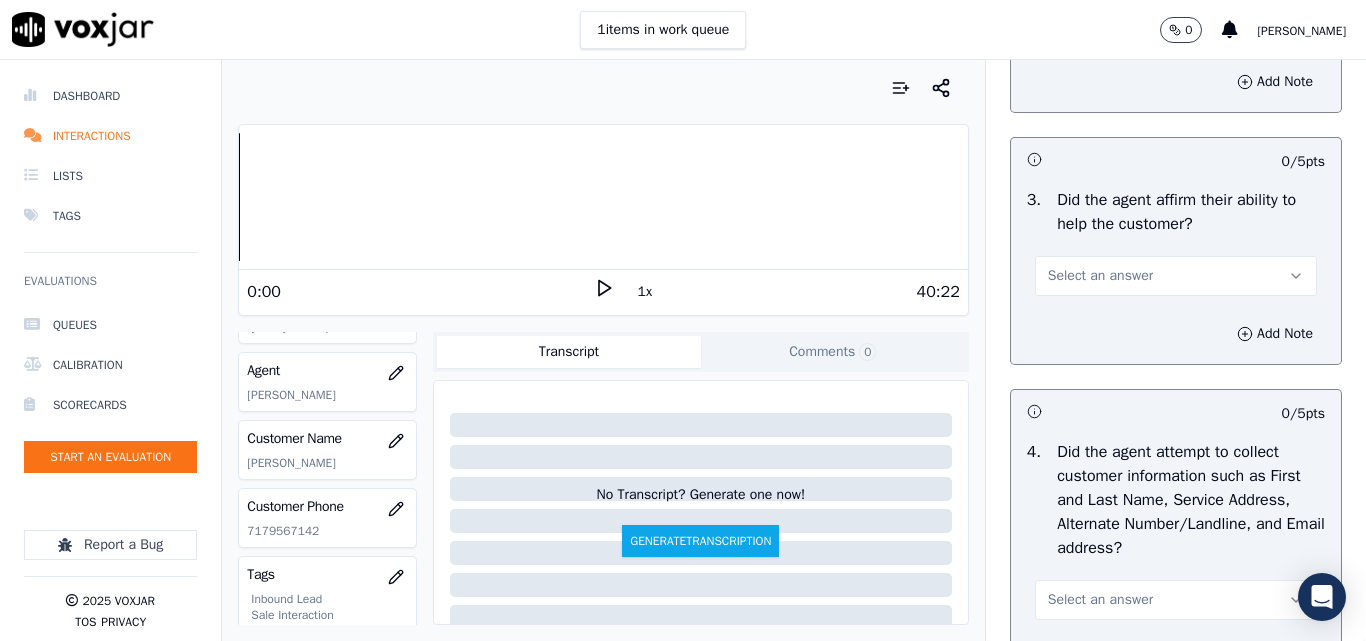 scroll, scrollTop: 700, scrollLeft: 0, axis: vertical 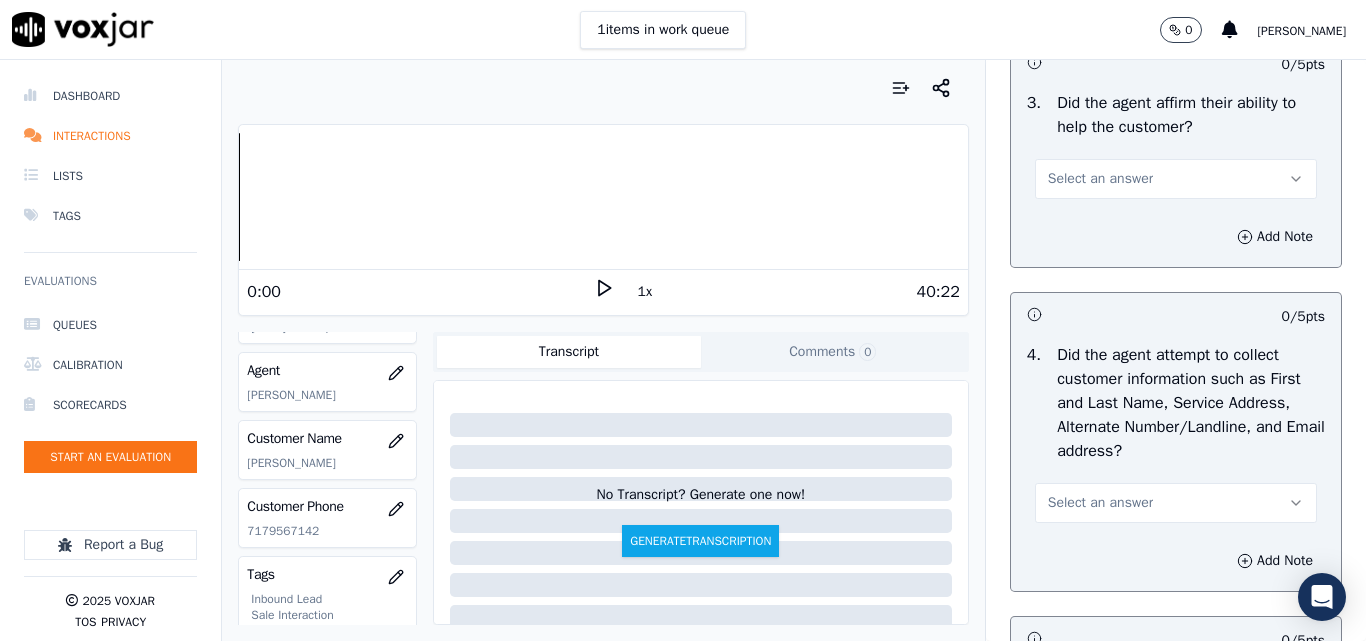 click on "Select an answer" at bounding box center [1100, 179] 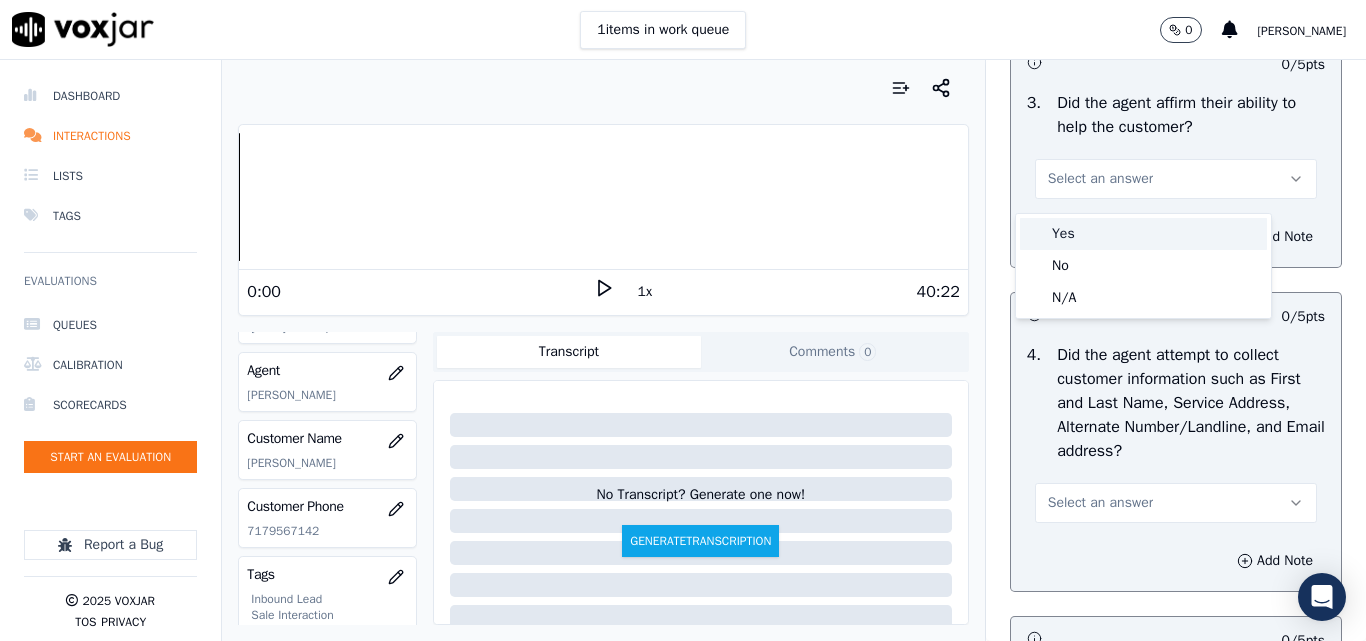 click on "Yes" at bounding box center (1143, 234) 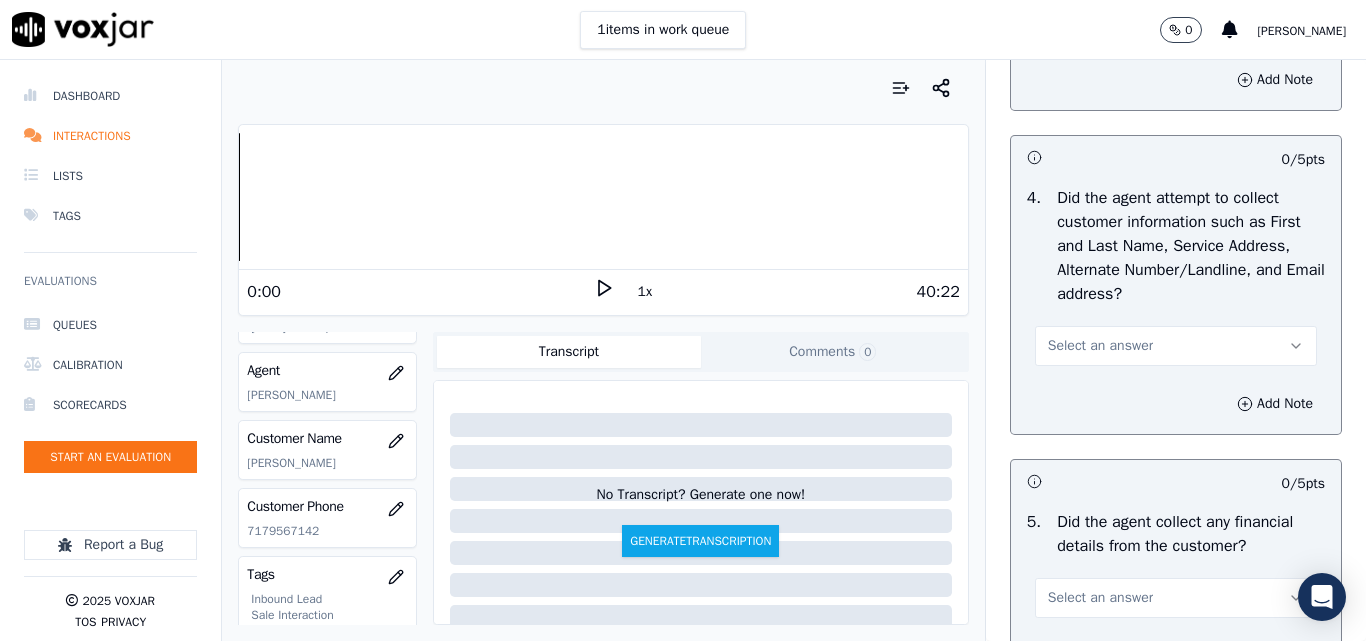 scroll, scrollTop: 1000, scrollLeft: 0, axis: vertical 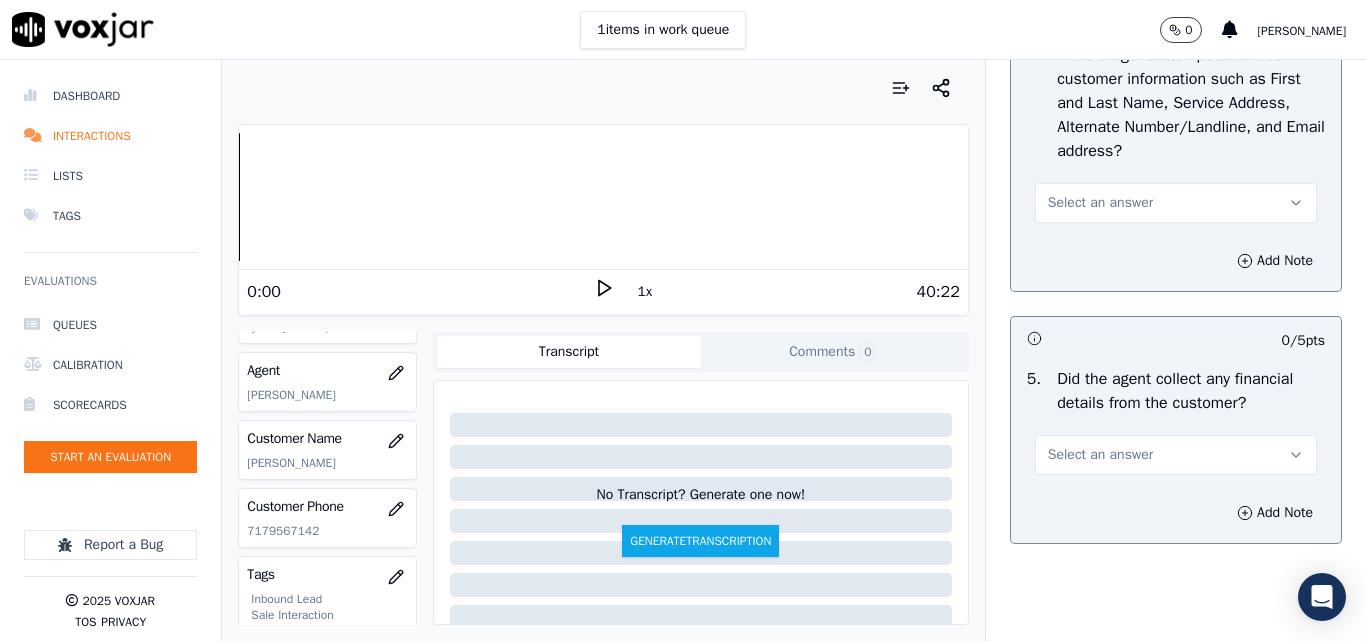 click on "Select an answer" at bounding box center [1100, 203] 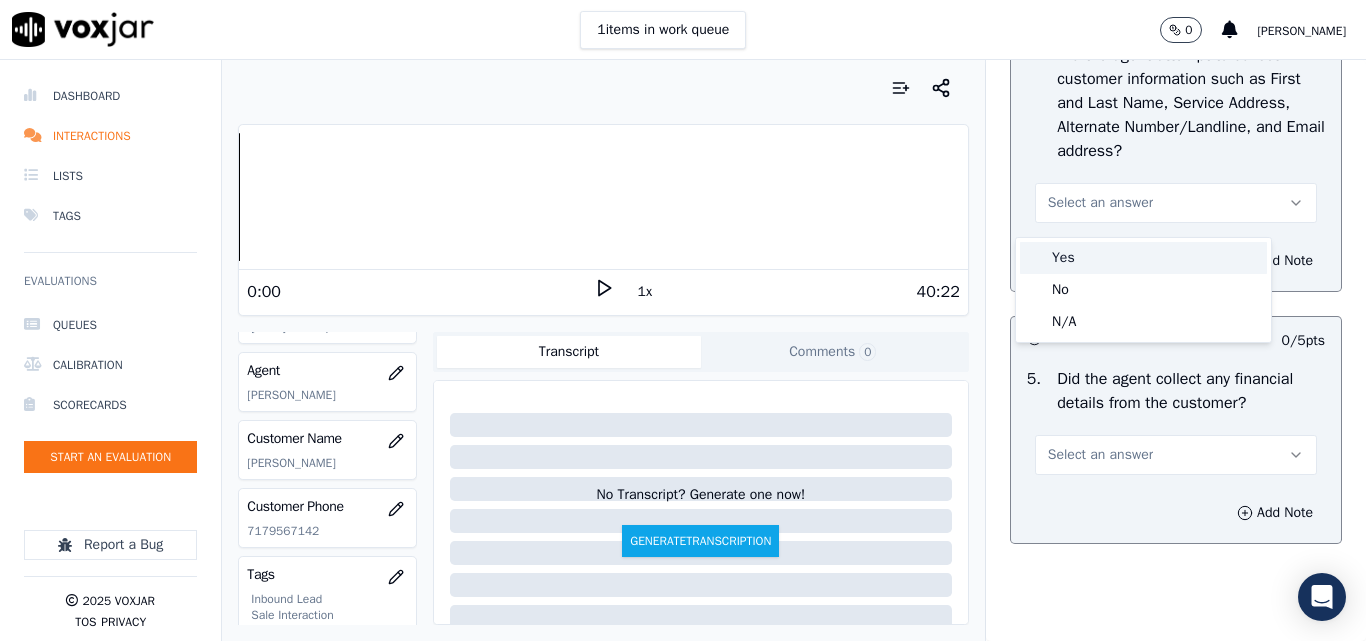 click on "Yes" at bounding box center (1143, 258) 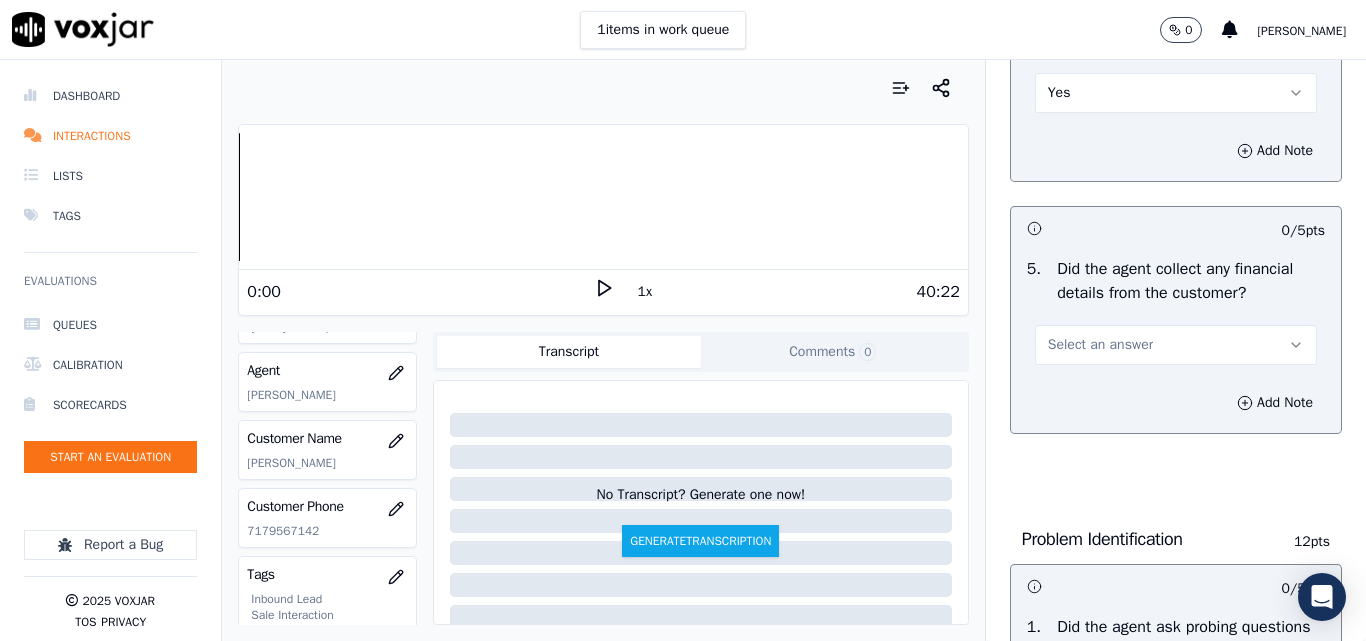 scroll, scrollTop: 1200, scrollLeft: 0, axis: vertical 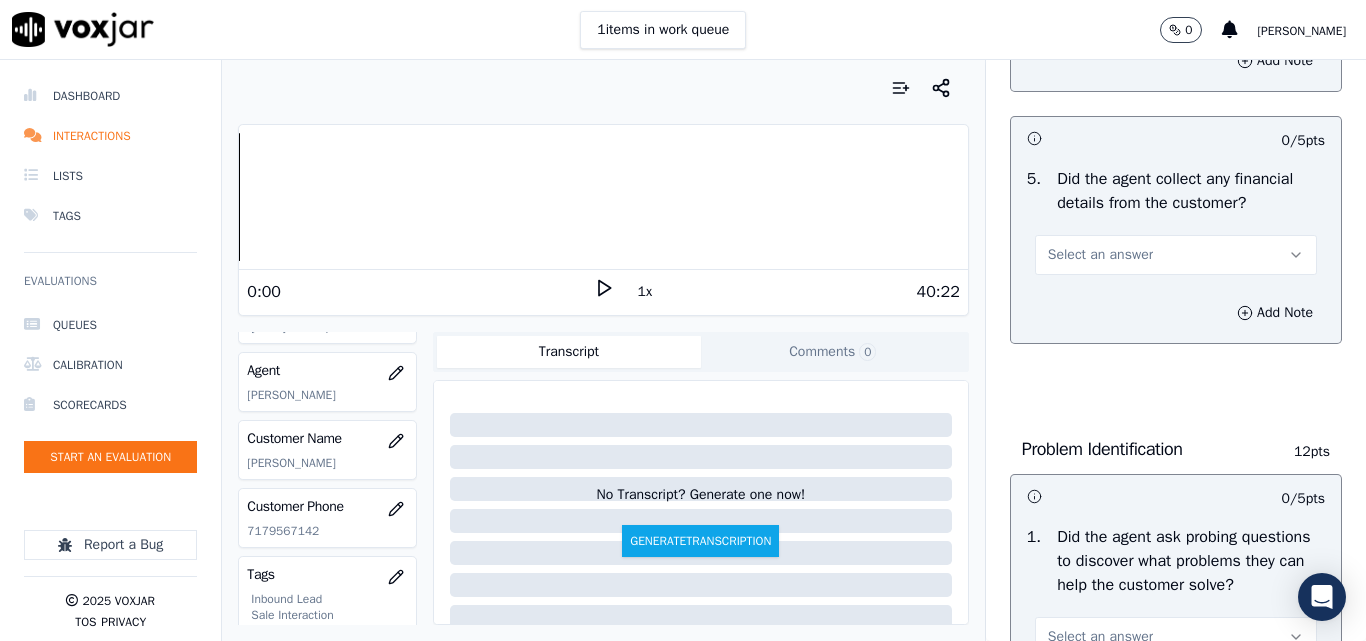 click on "Select an answer" at bounding box center (1100, 255) 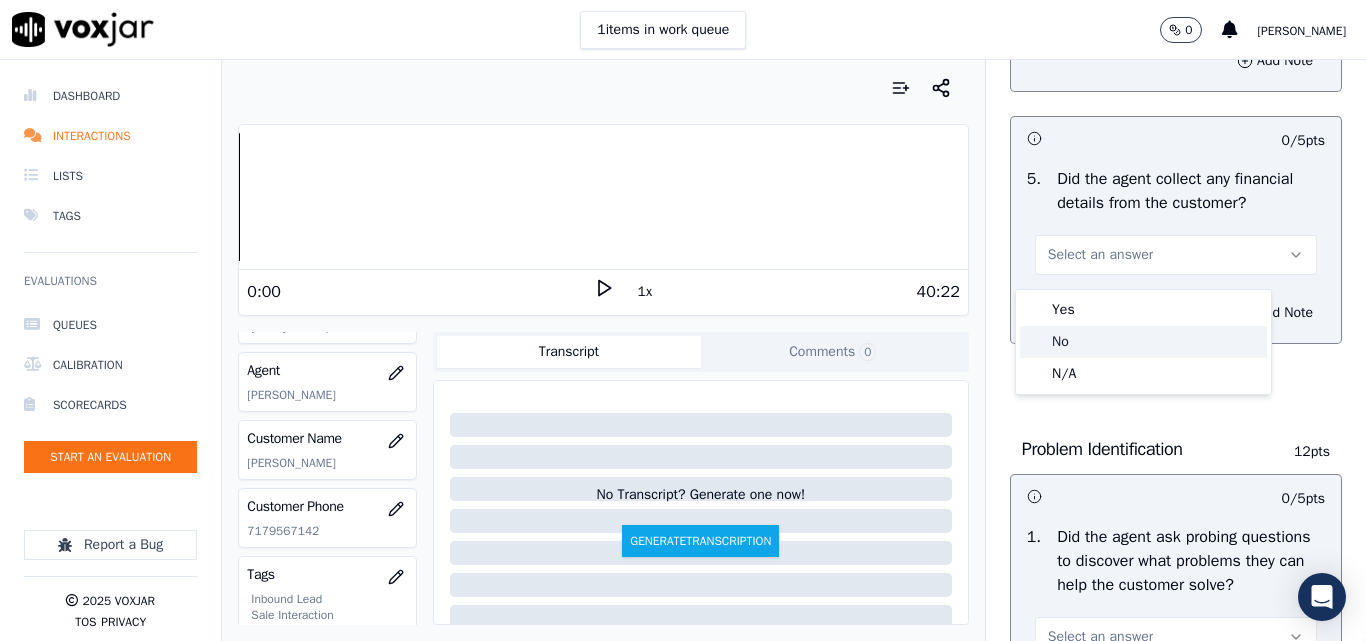 click on "No" 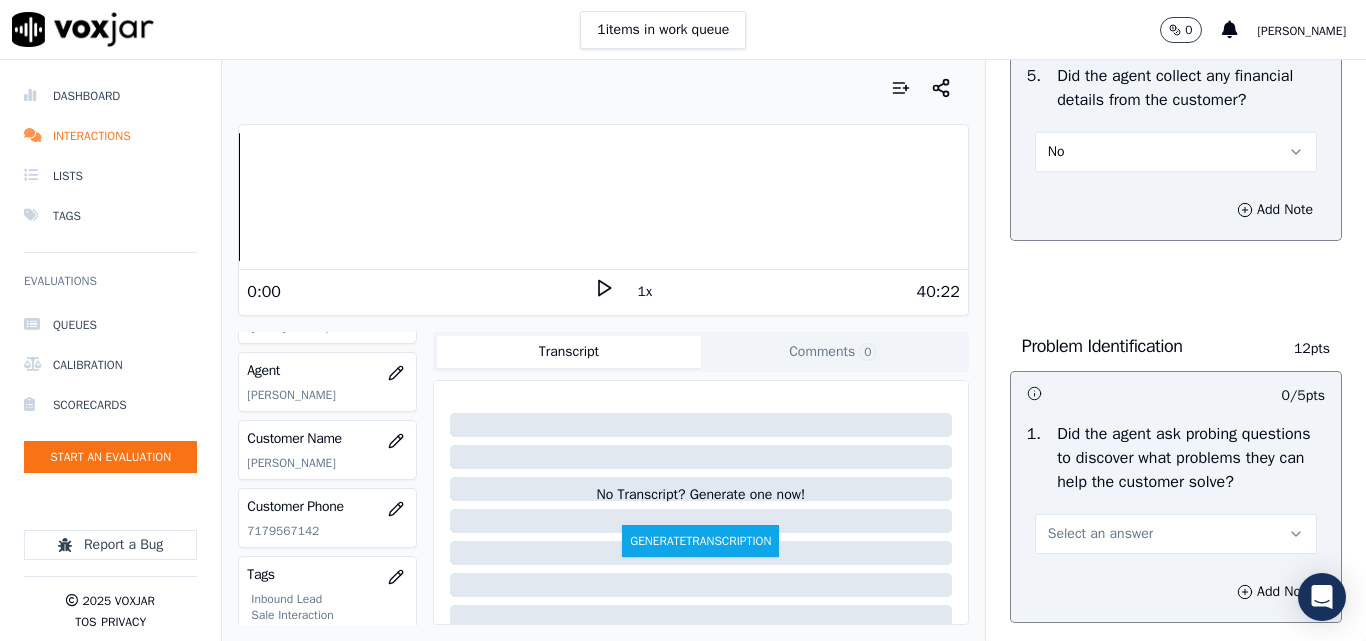 scroll, scrollTop: 1400, scrollLeft: 0, axis: vertical 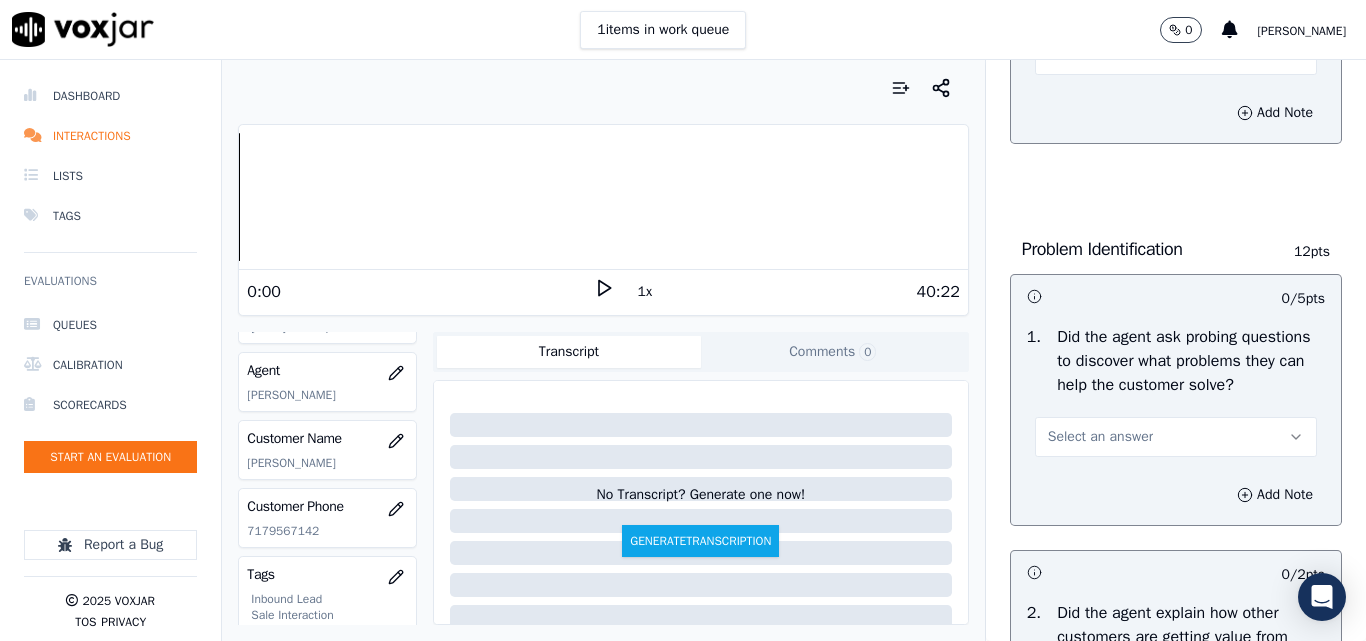 click on "Select an answer" at bounding box center [1100, 437] 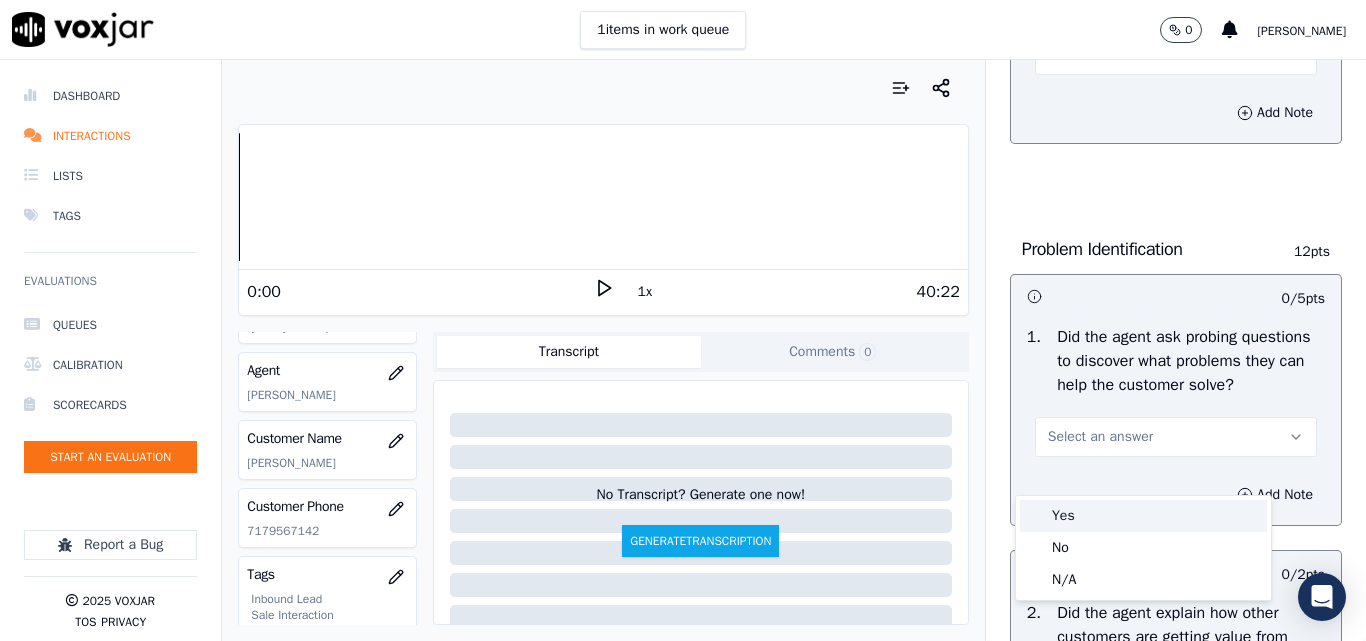 click on "Yes" at bounding box center [1143, 516] 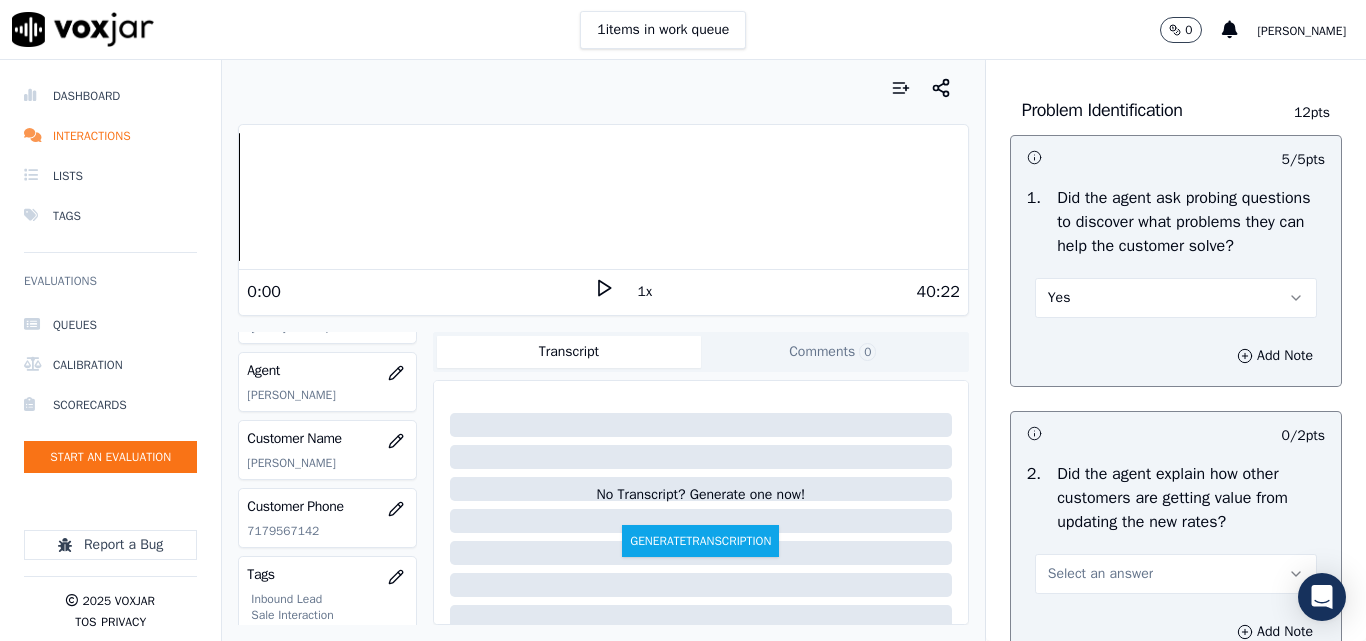 scroll, scrollTop: 1800, scrollLeft: 0, axis: vertical 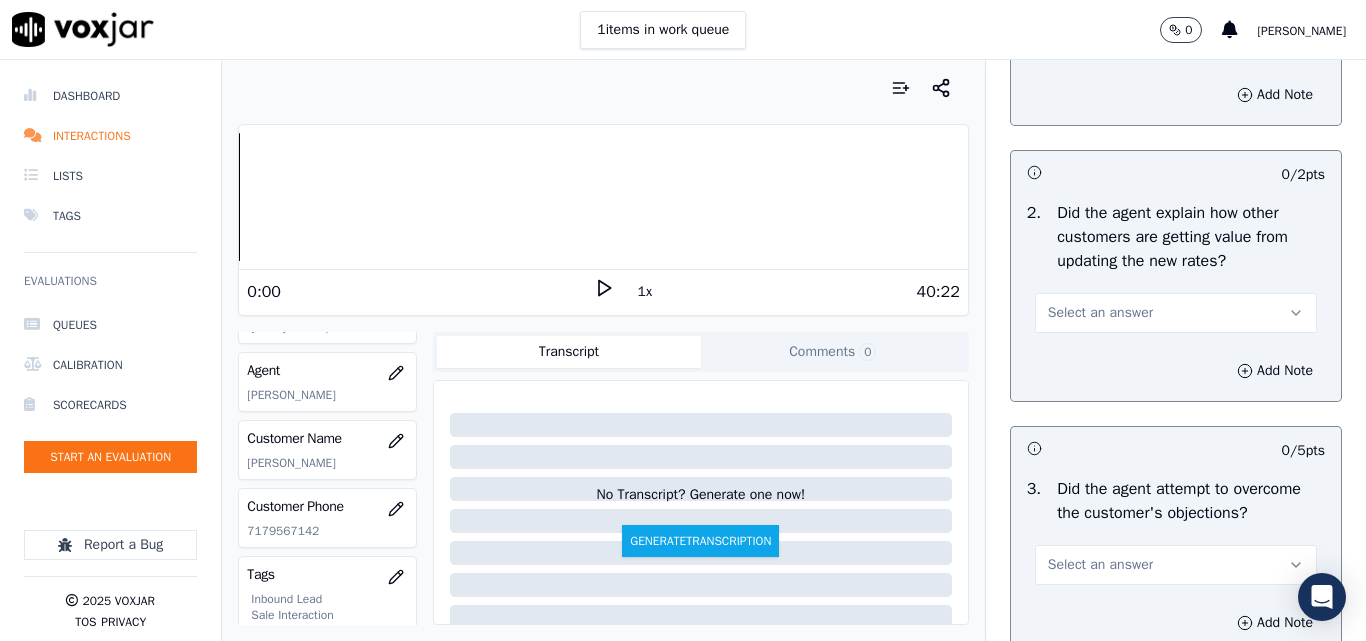 click on "Select an answer" at bounding box center (1100, 313) 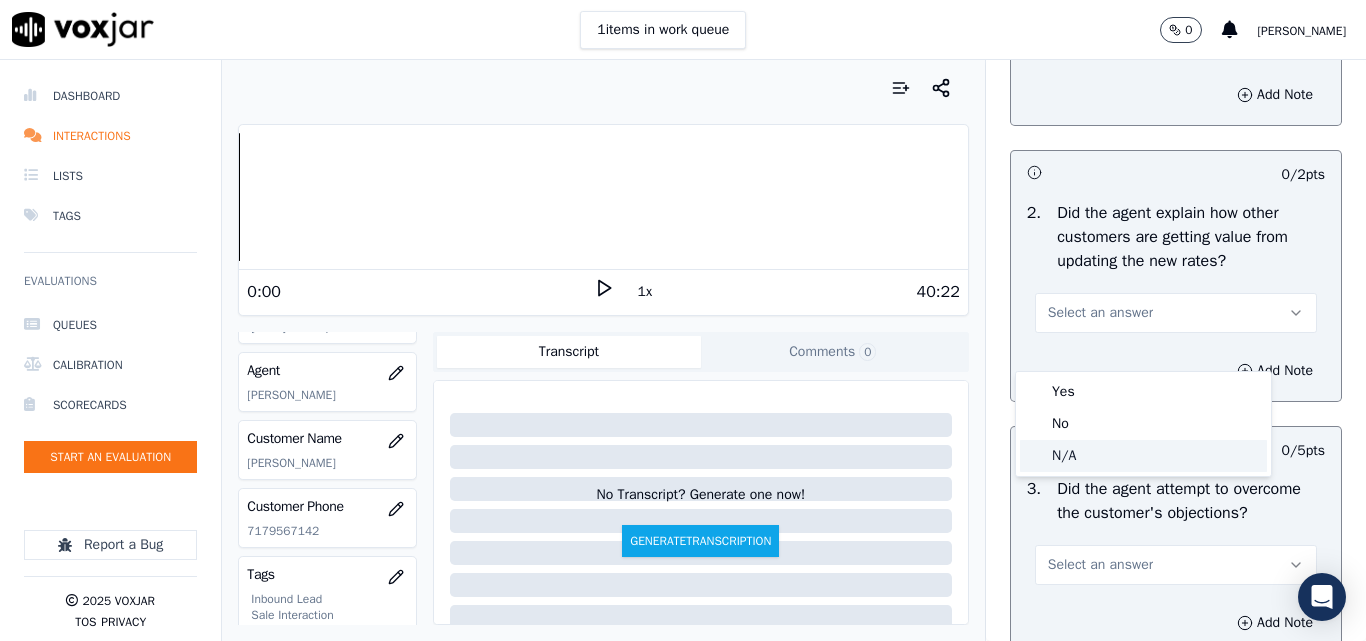 click on "N/A" 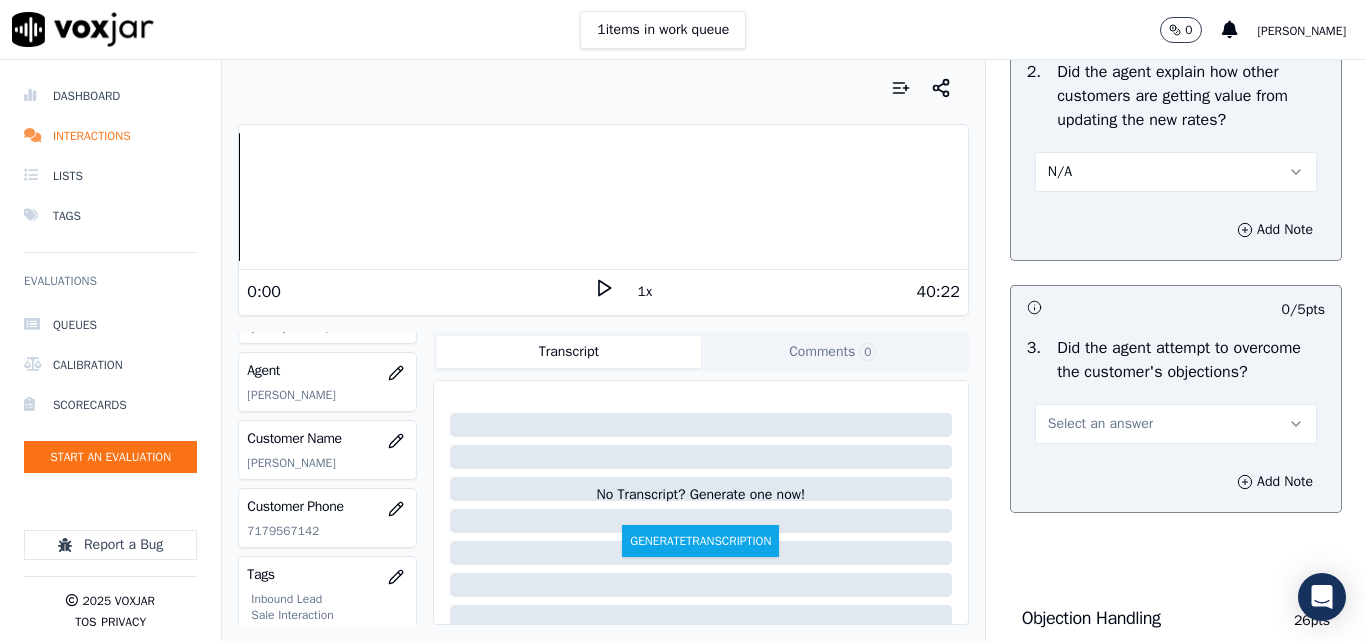 scroll, scrollTop: 2200, scrollLeft: 0, axis: vertical 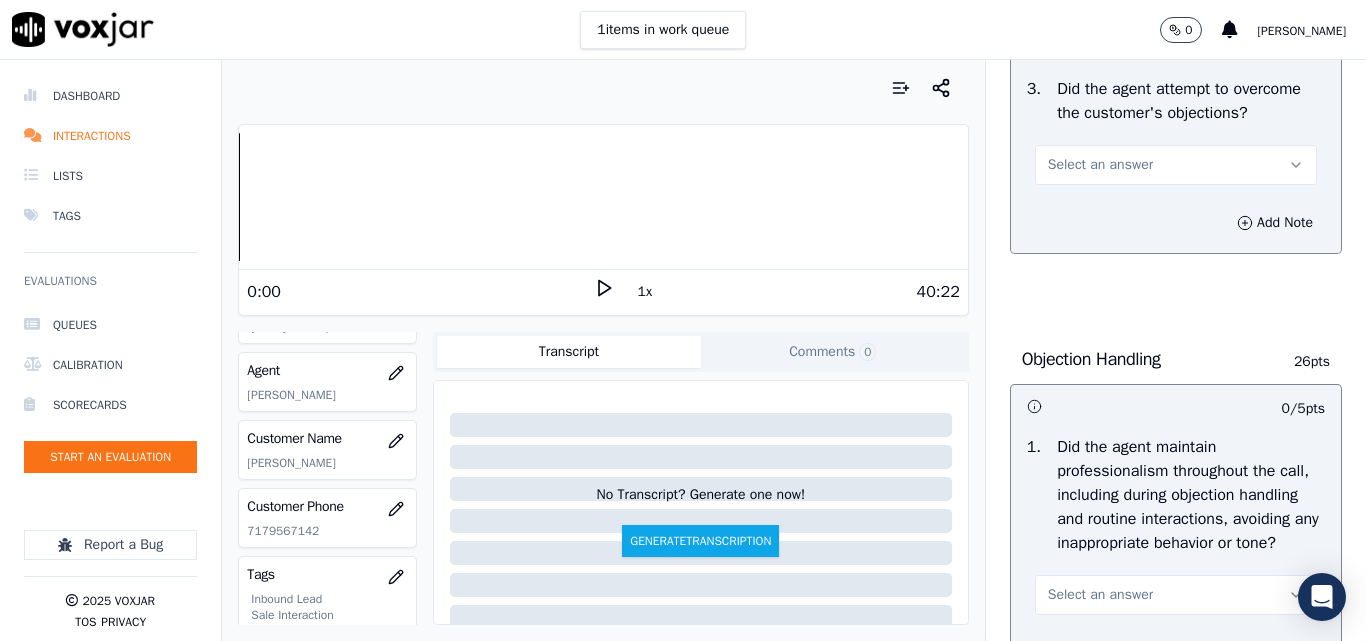 click on "Select an answer" at bounding box center [1100, 165] 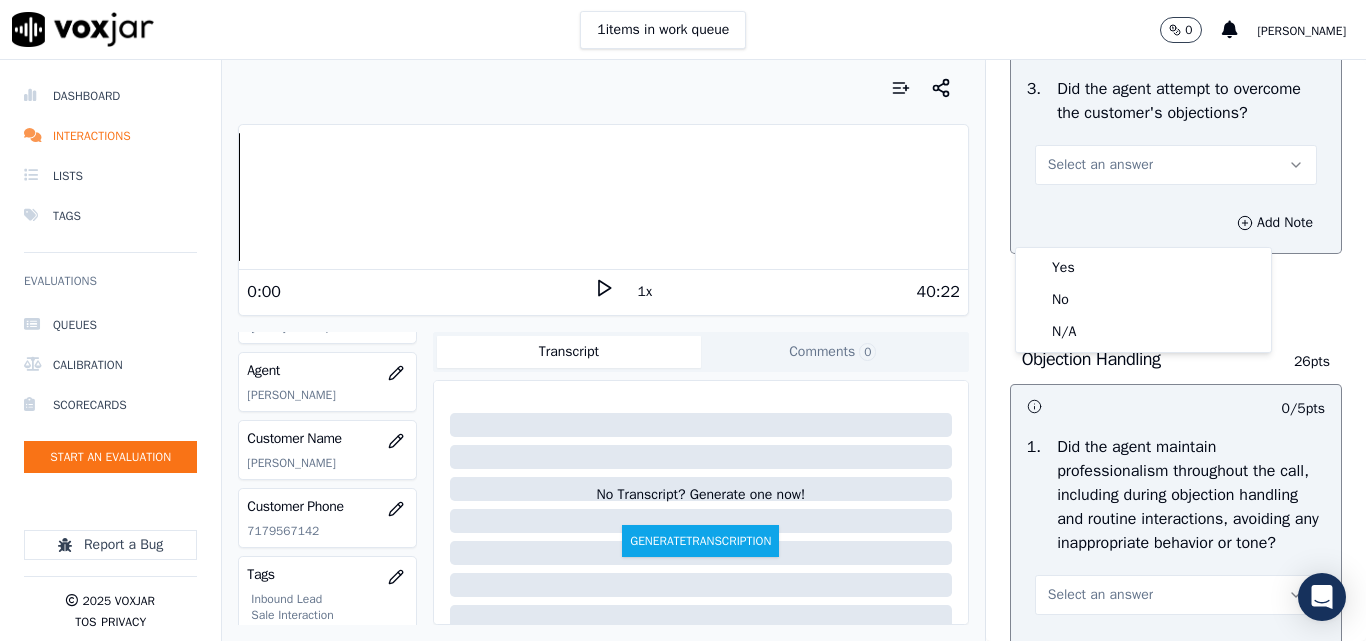 click on "N/A" 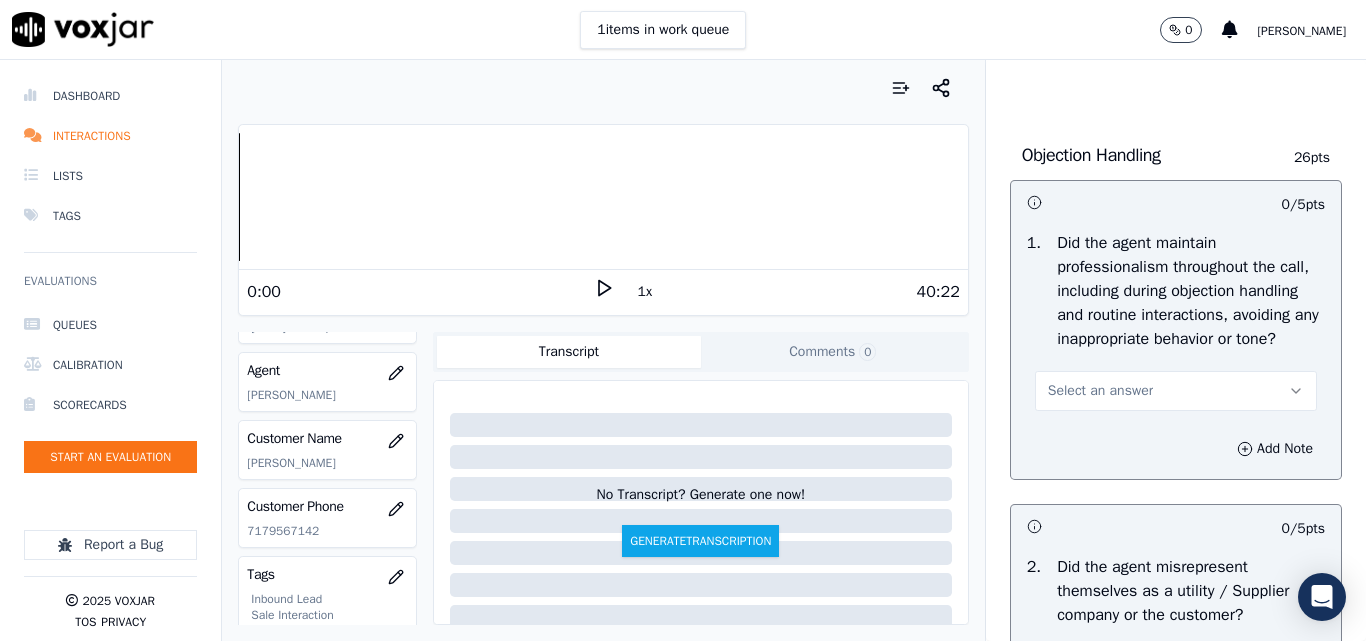 scroll, scrollTop: 2600, scrollLeft: 0, axis: vertical 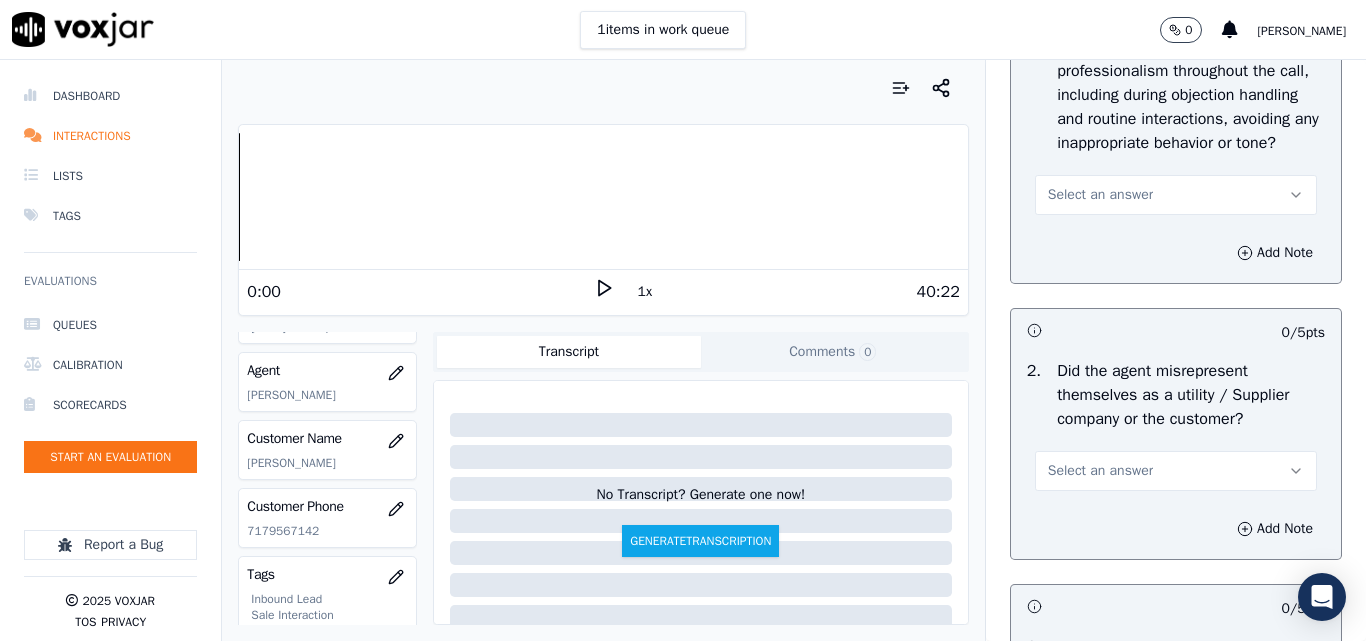 click on "Select an answer" at bounding box center (1100, 195) 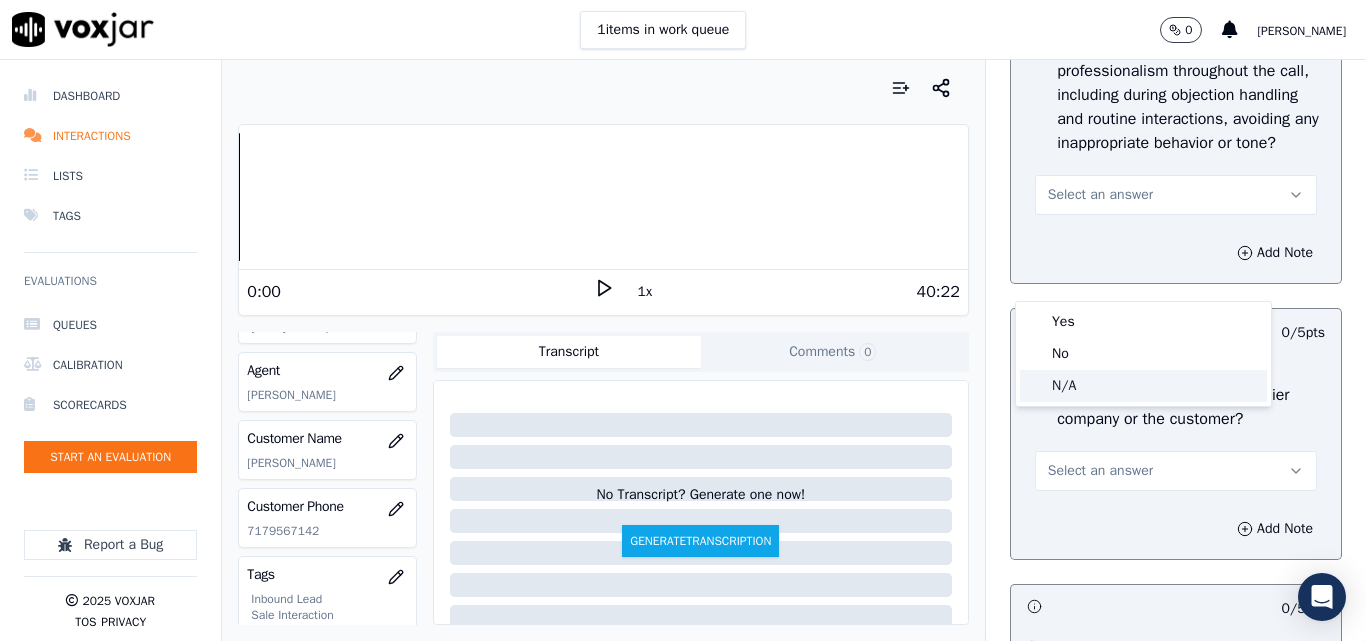 click on "N/A" 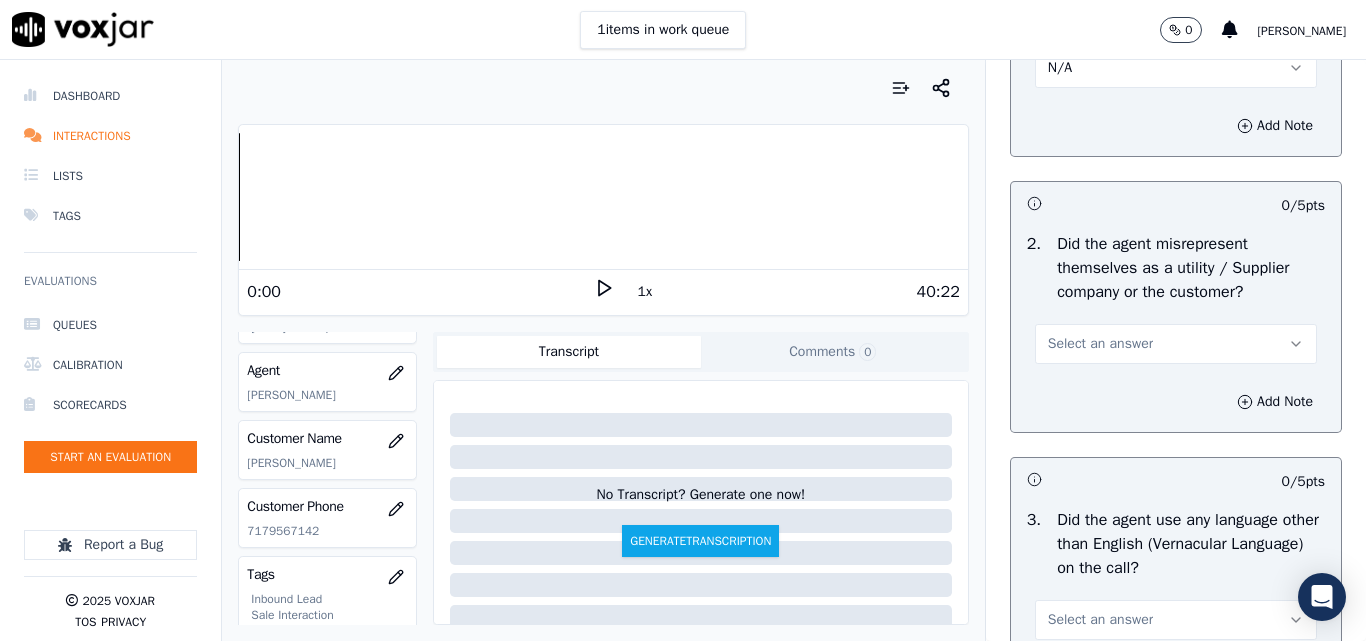 scroll, scrollTop: 2800, scrollLeft: 0, axis: vertical 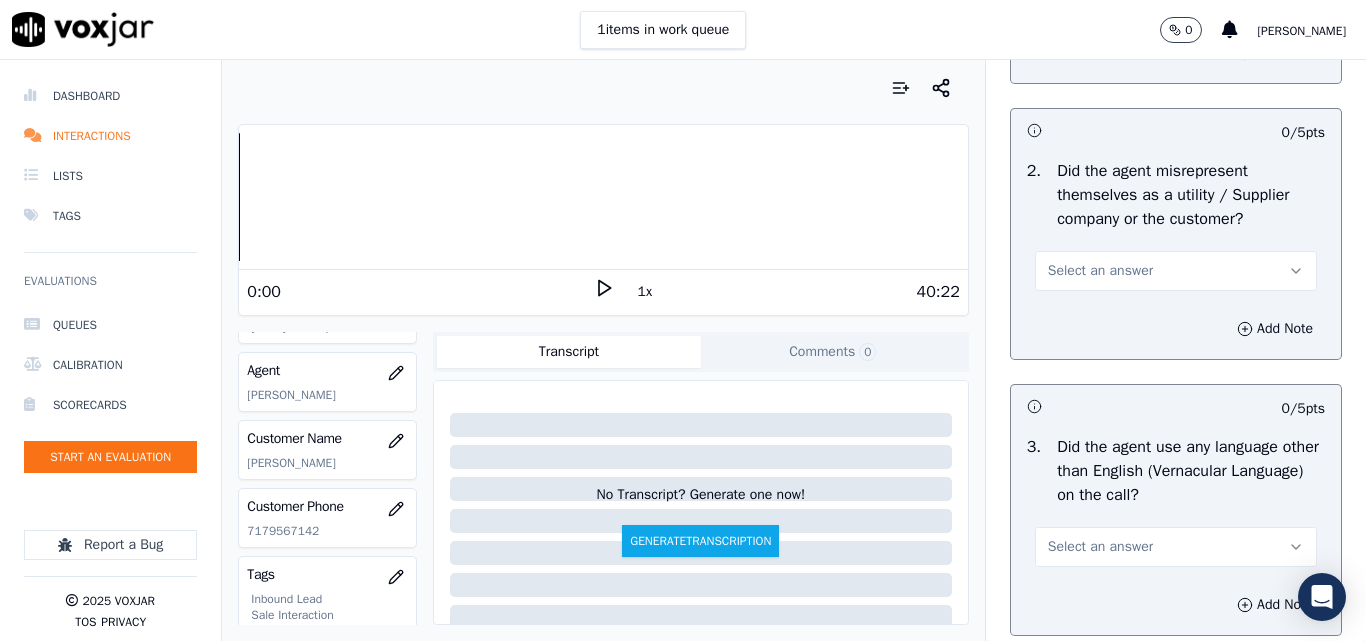 click on "Select an answer" at bounding box center (1100, 271) 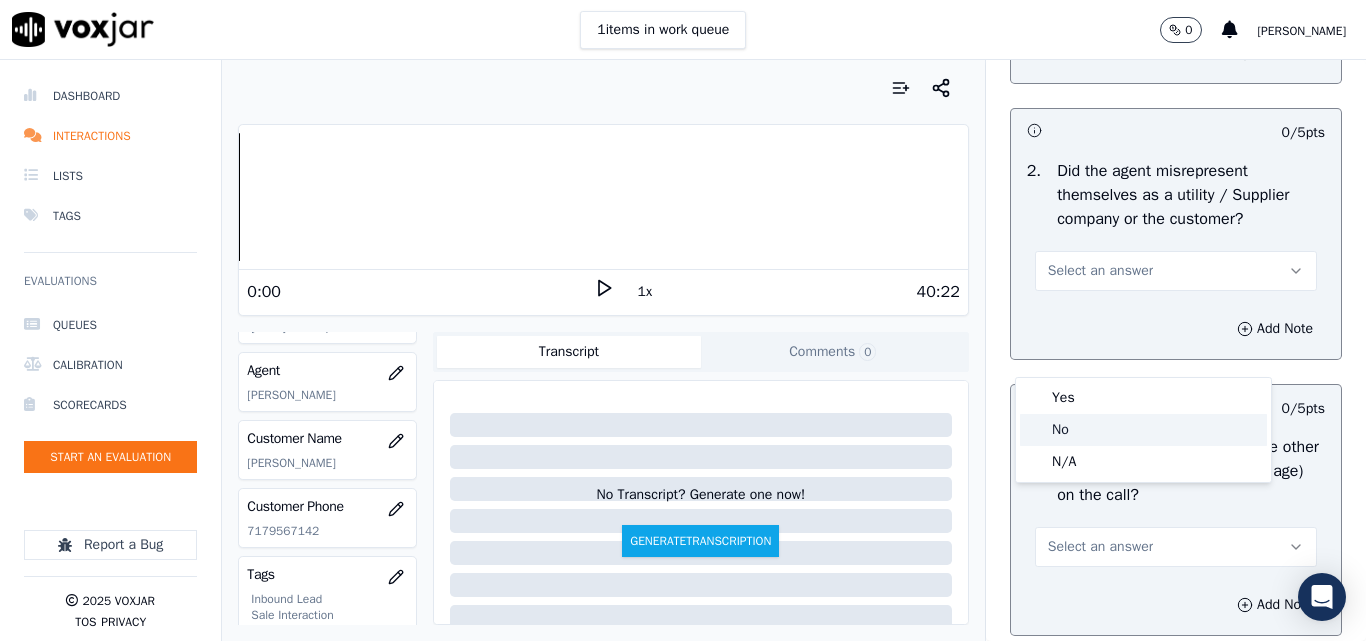 click on "No" 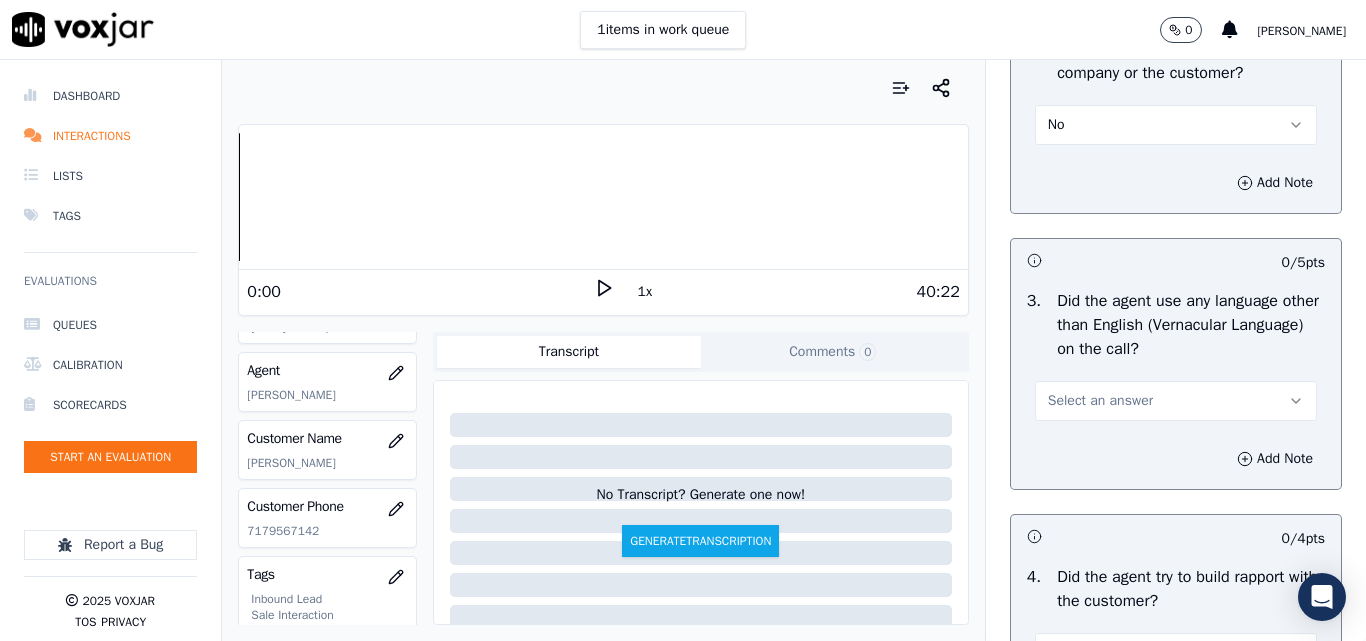 scroll, scrollTop: 3100, scrollLeft: 0, axis: vertical 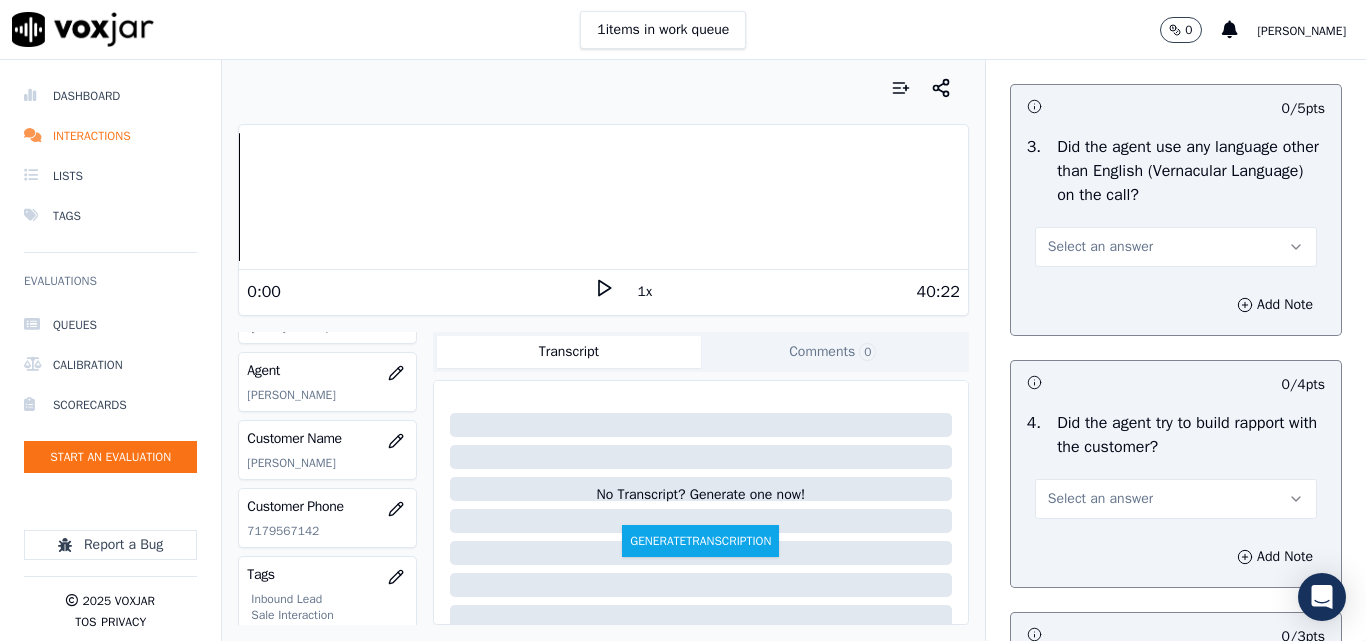 click on "Select an answer" at bounding box center [1100, 247] 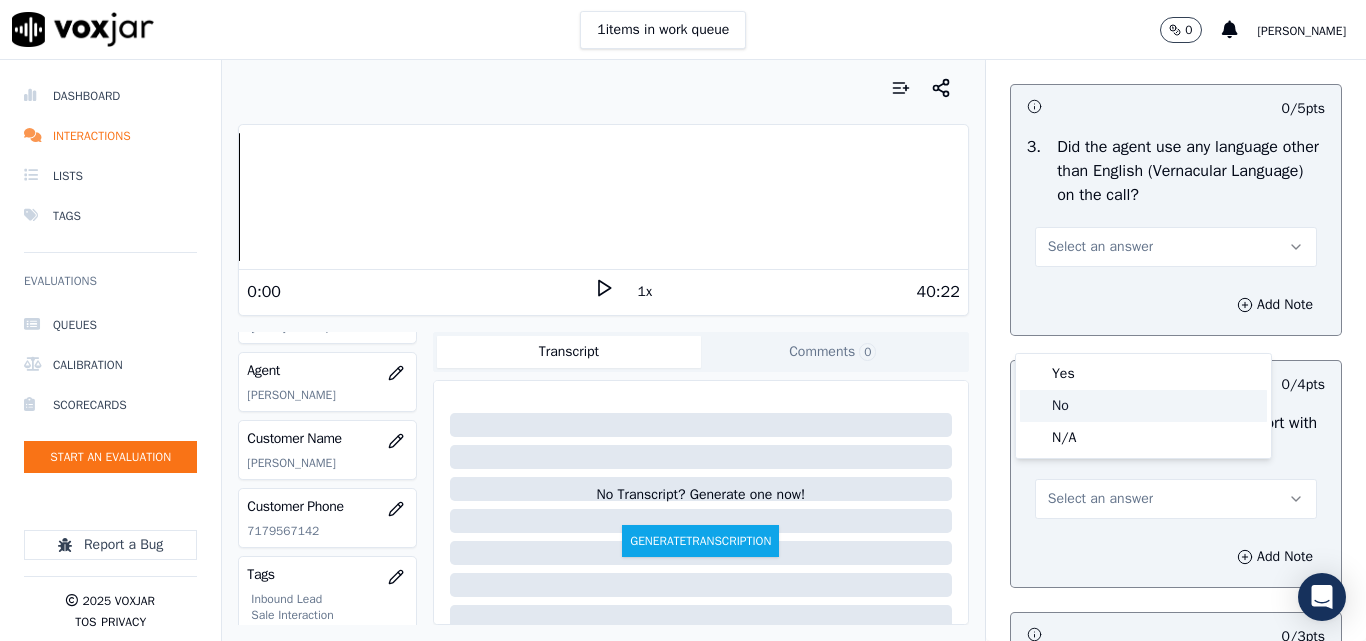 click on "No" 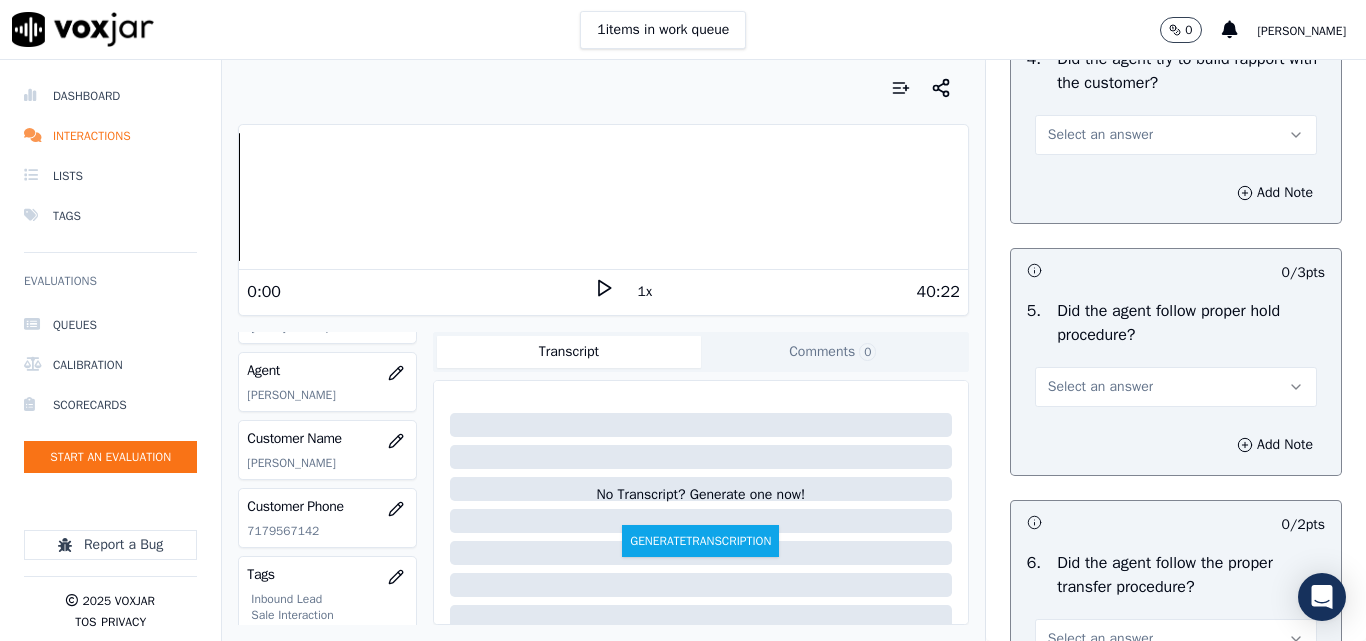 scroll, scrollTop: 3500, scrollLeft: 0, axis: vertical 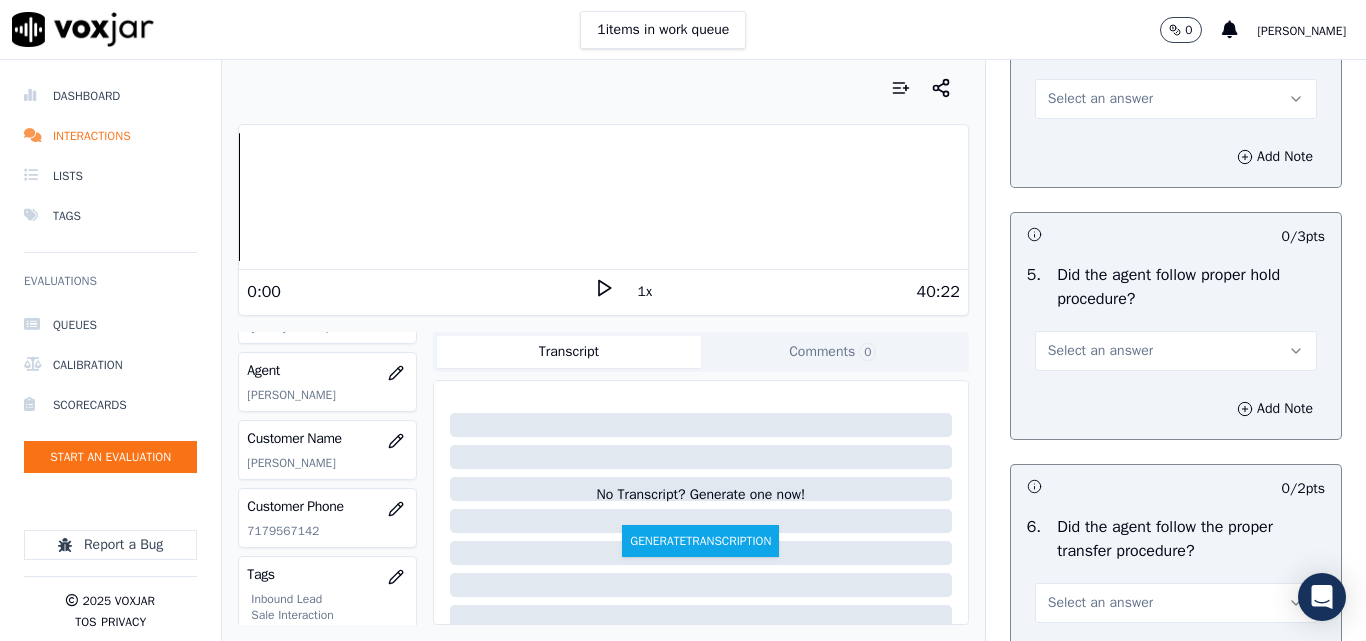 click on "Select an answer" at bounding box center (1100, 99) 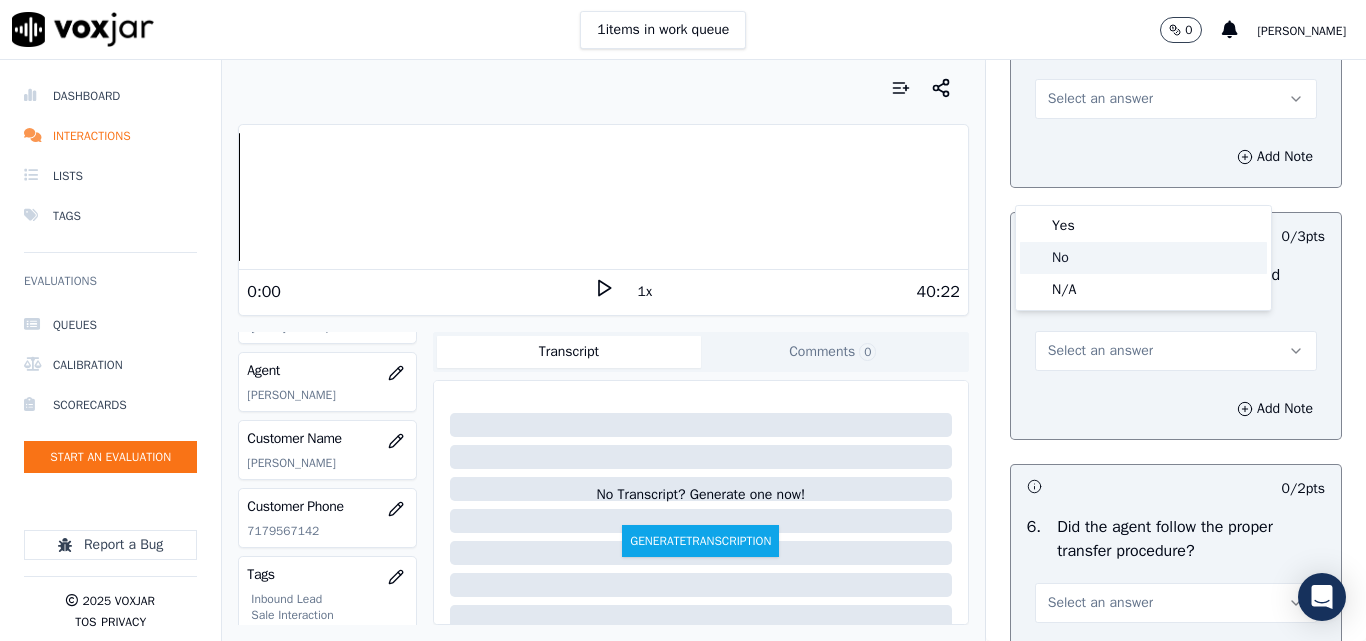 click on "No" 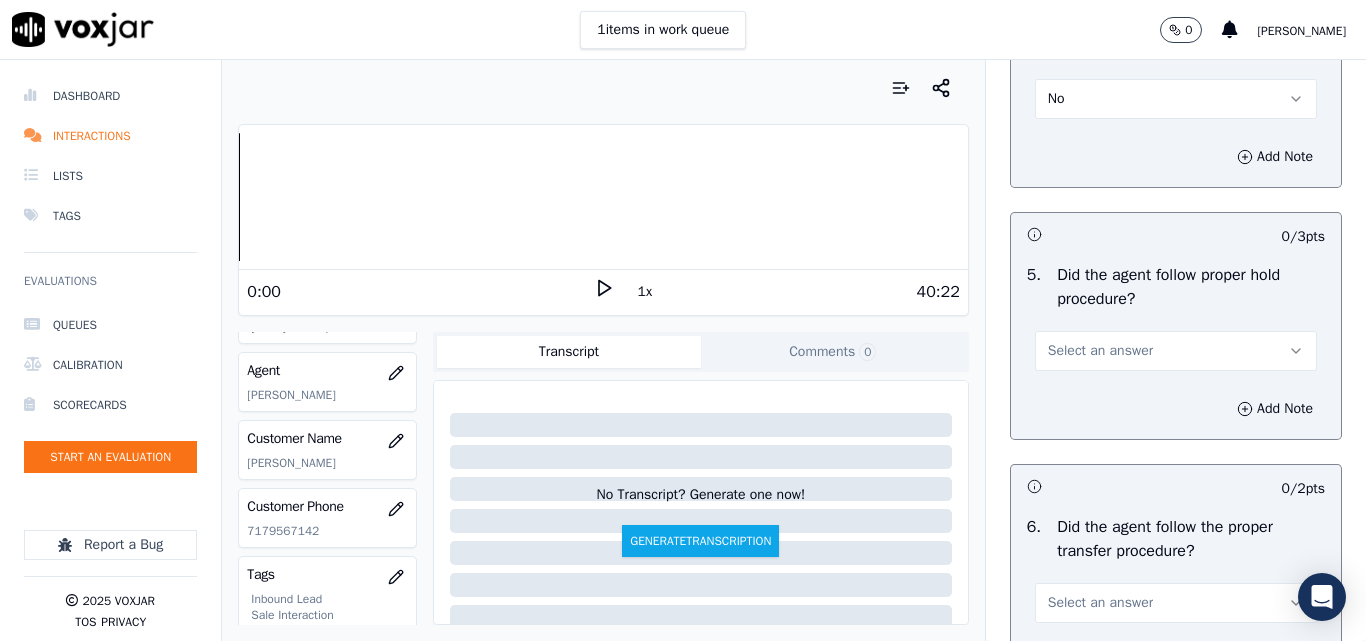 click on "No" at bounding box center (1056, 99) 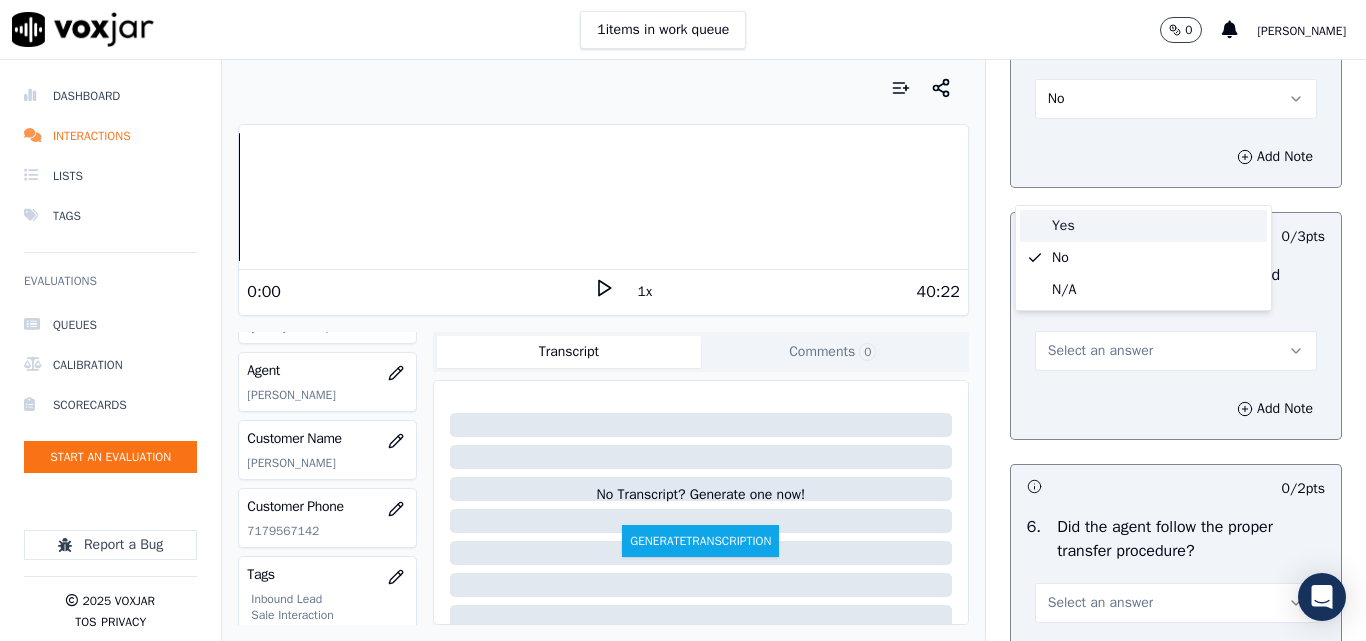 click on "Yes" at bounding box center [1143, 226] 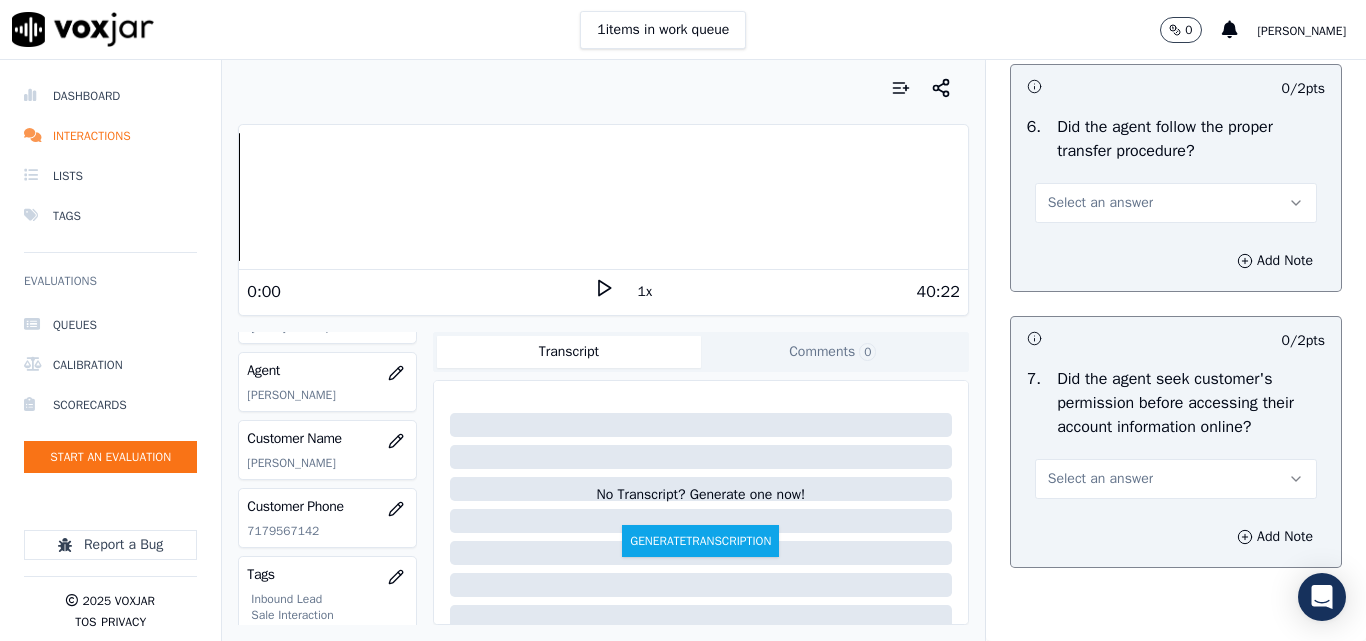 scroll, scrollTop: 3700, scrollLeft: 0, axis: vertical 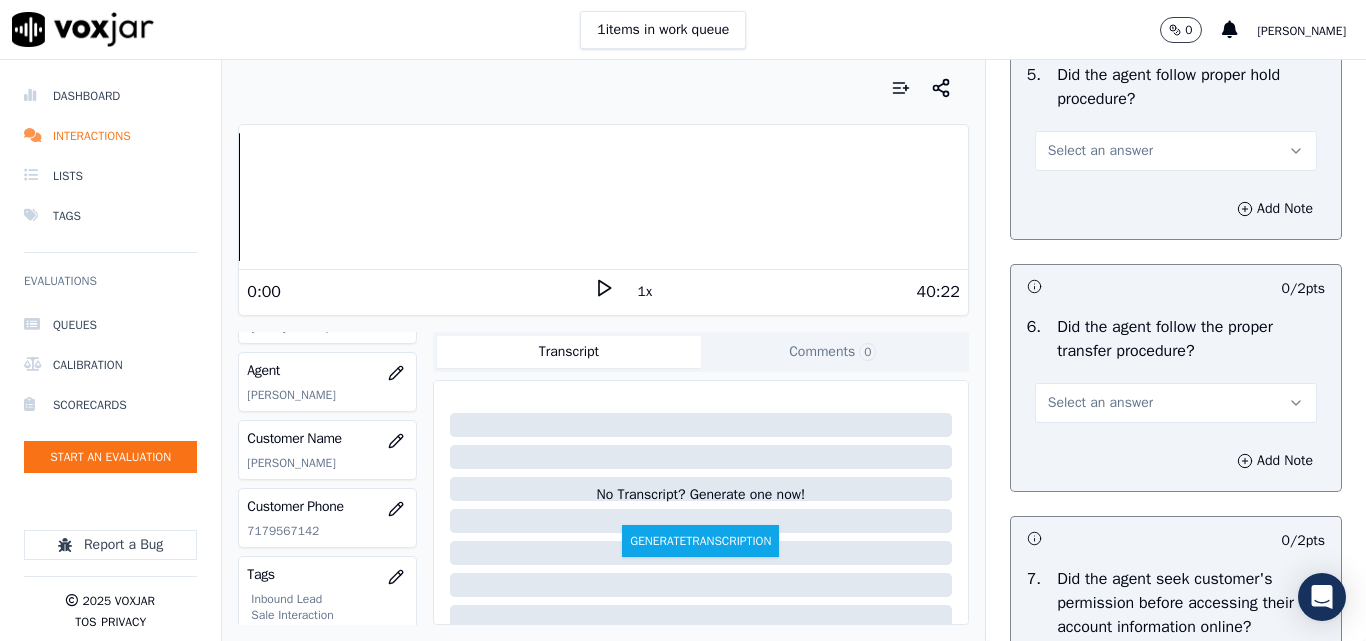 click on "Select an answer" at bounding box center (1100, 151) 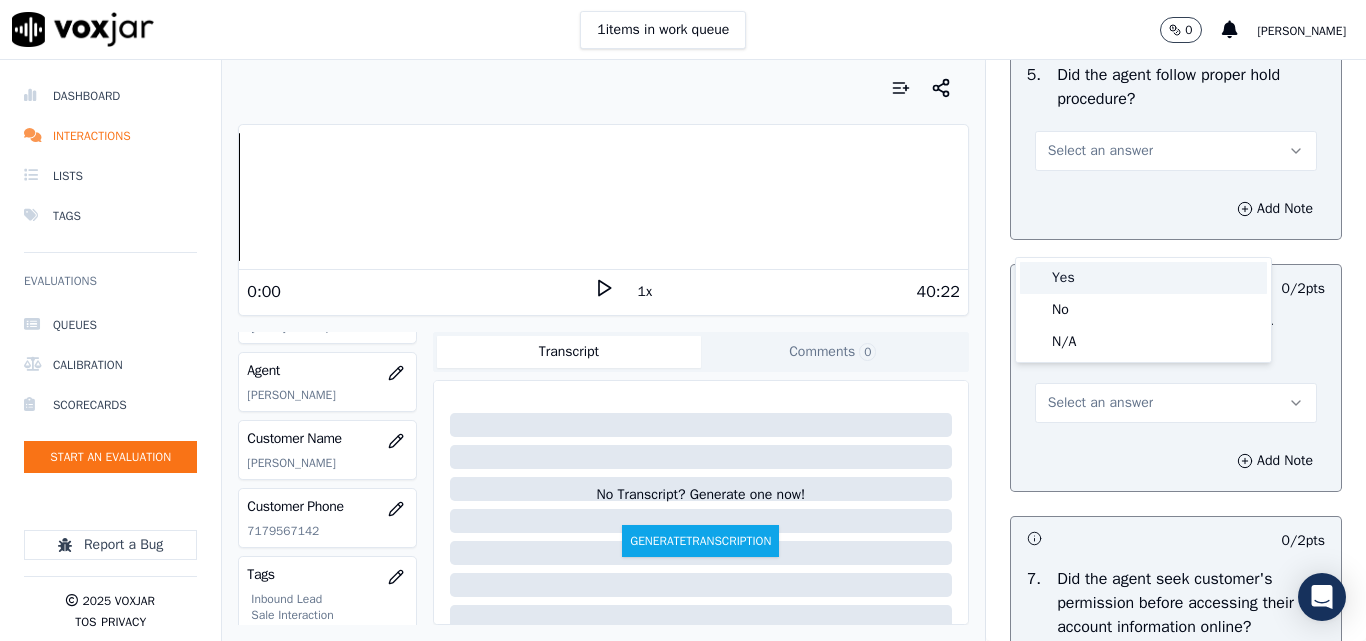 click on "Yes" at bounding box center (1143, 278) 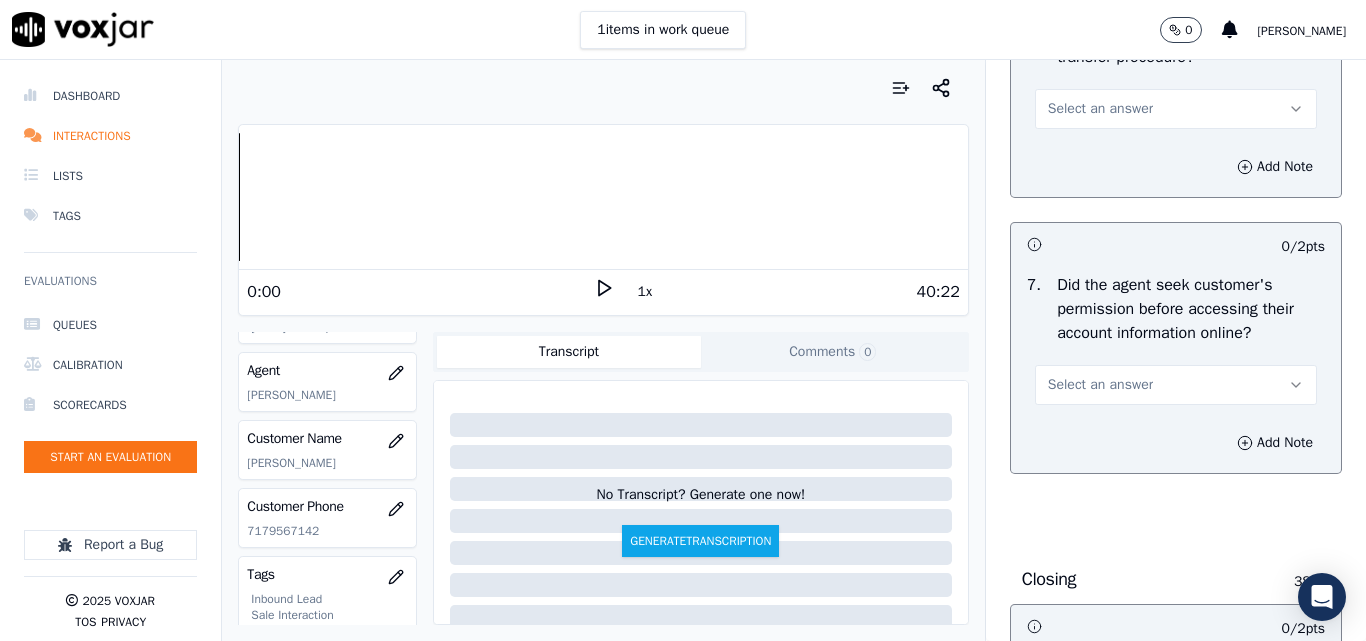 scroll, scrollTop: 4000, scrollLeft: 0, axis: vertical 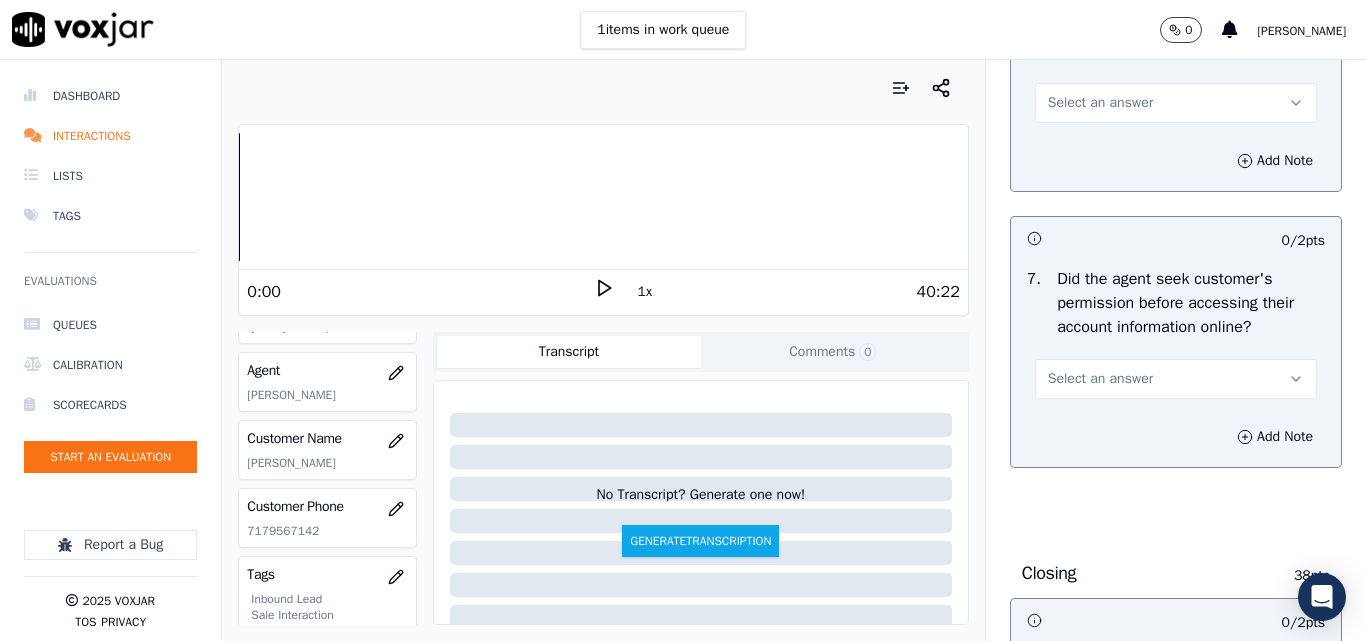 click on "Select an answer" at bounding box center [1100, 103] 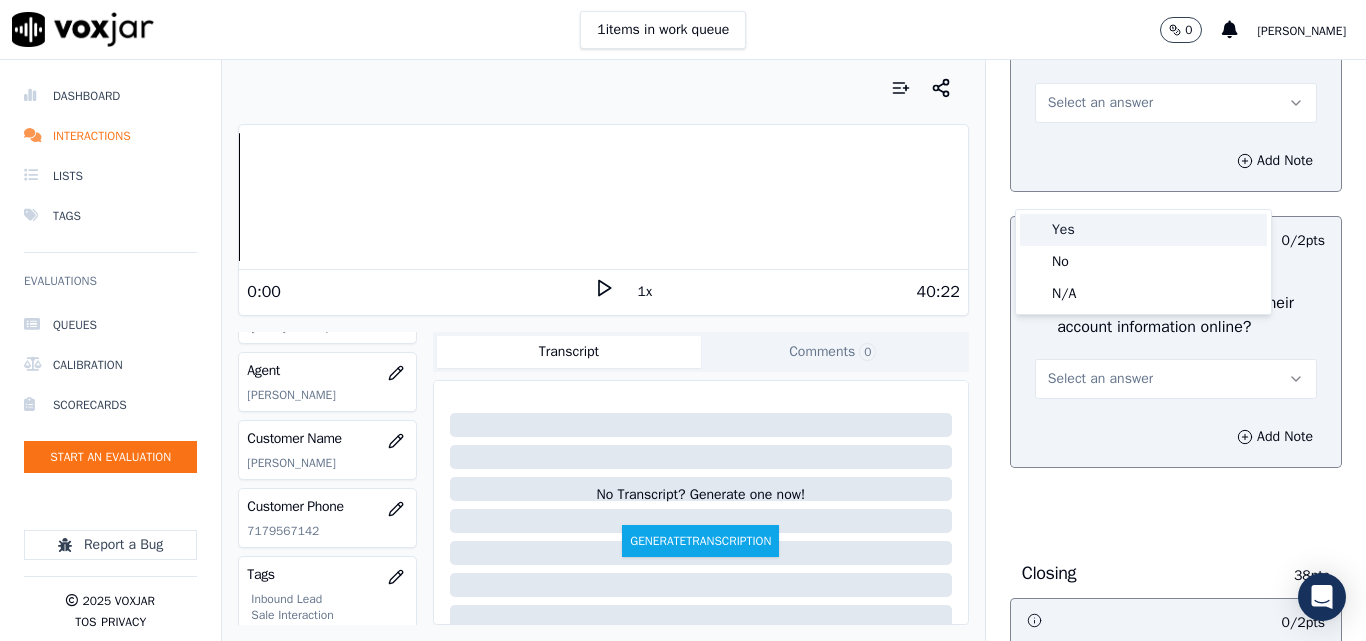 click on "Yes" at bounding box center [1143, 230] 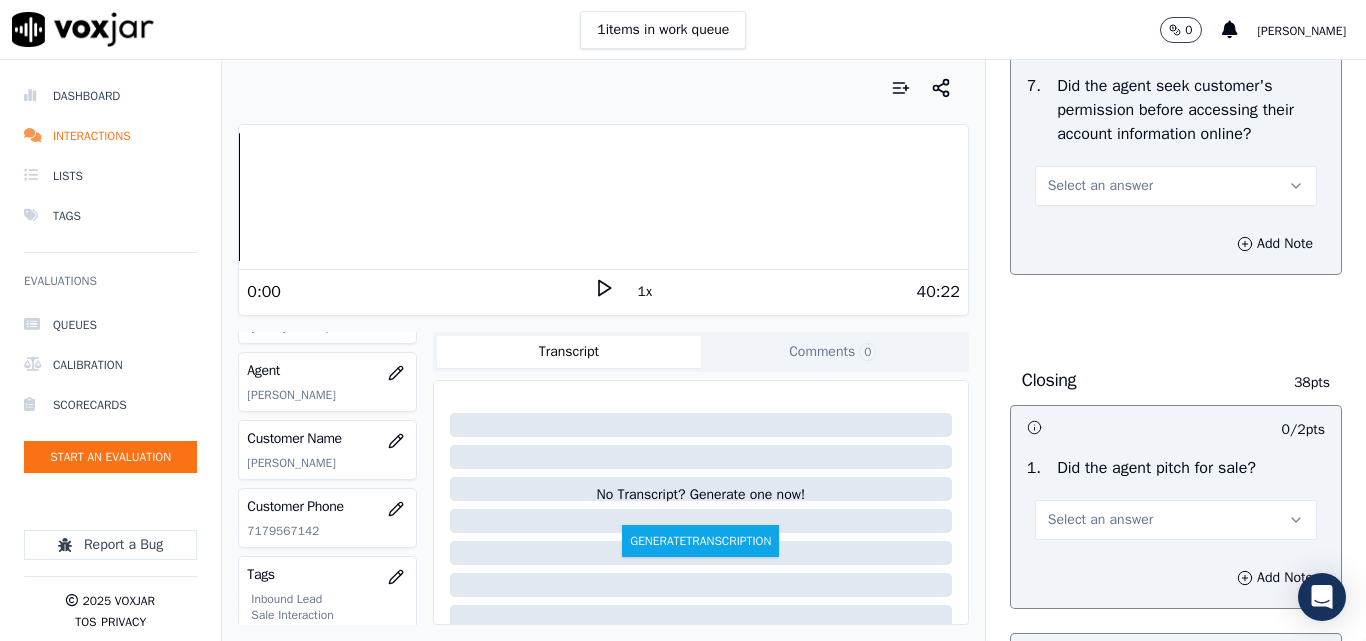 scroll, scrollTop: 4300, scrollLeft: 0, axis: vertical 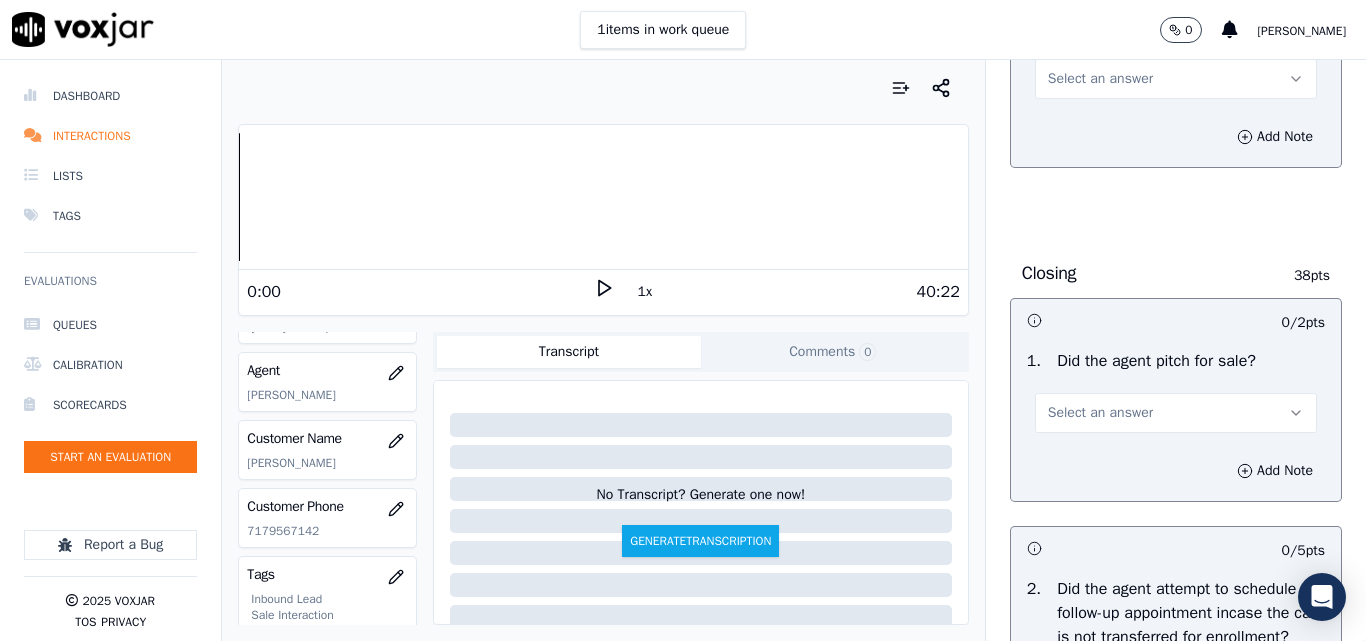 click on "Select an answer" at bounding box center [1100, 79] 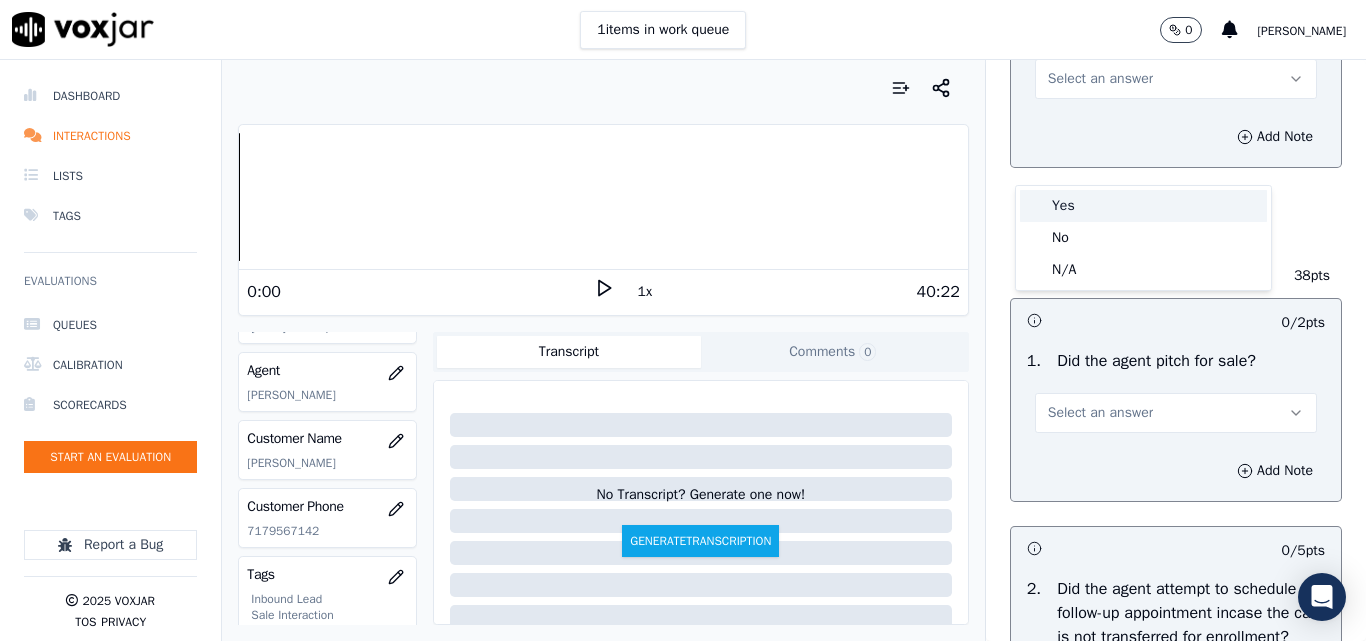 click on "Yes" at bounding box center (1143, 206) 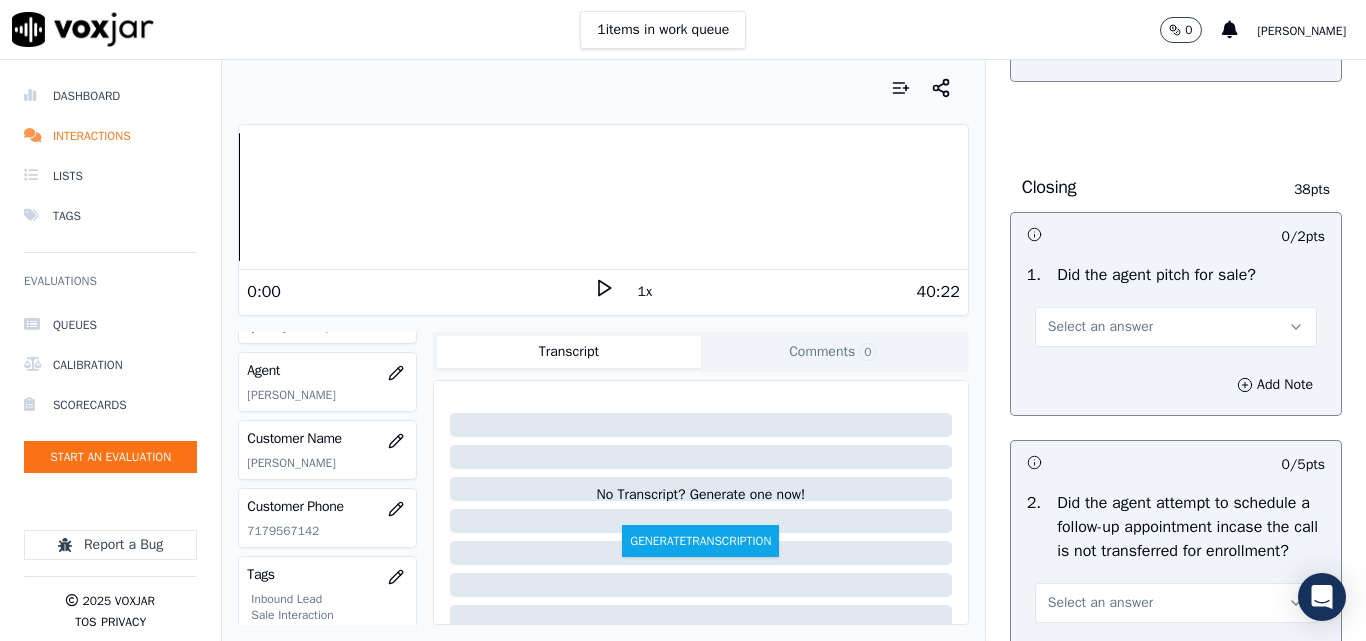 scroll, scrollTop: 4500, scrollLeft: 0, axis: vertical 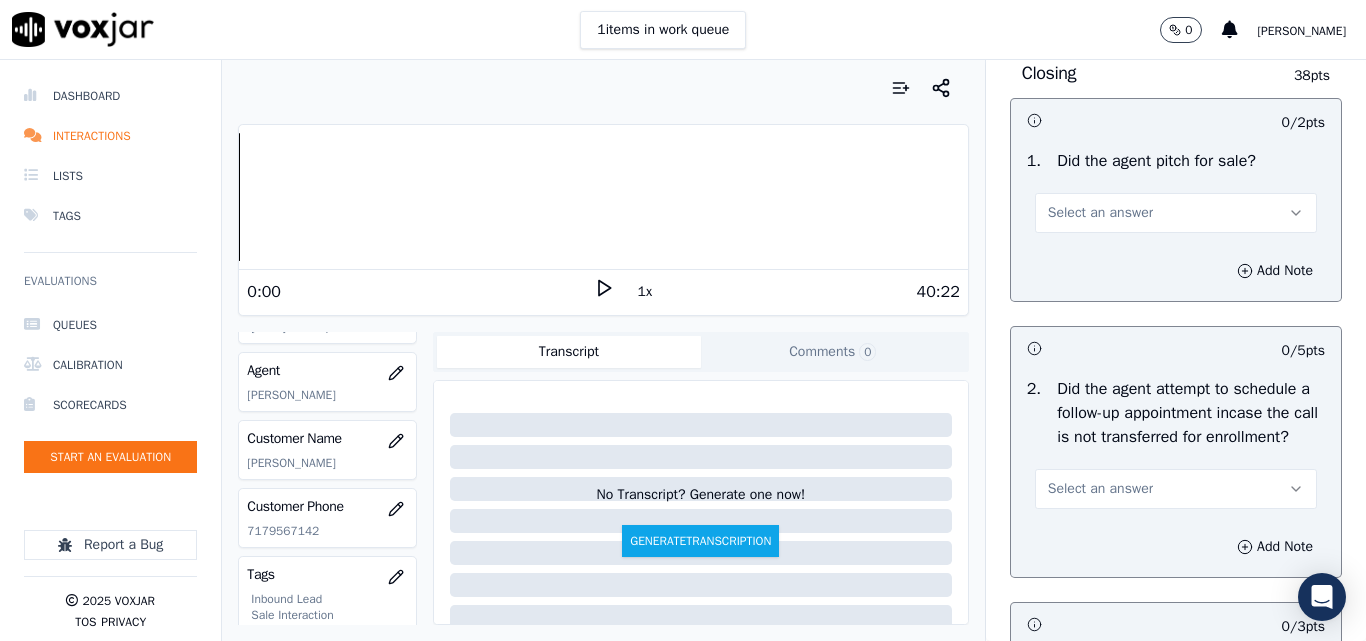 click on "Select an answer" at bounding box center (1176, 213) 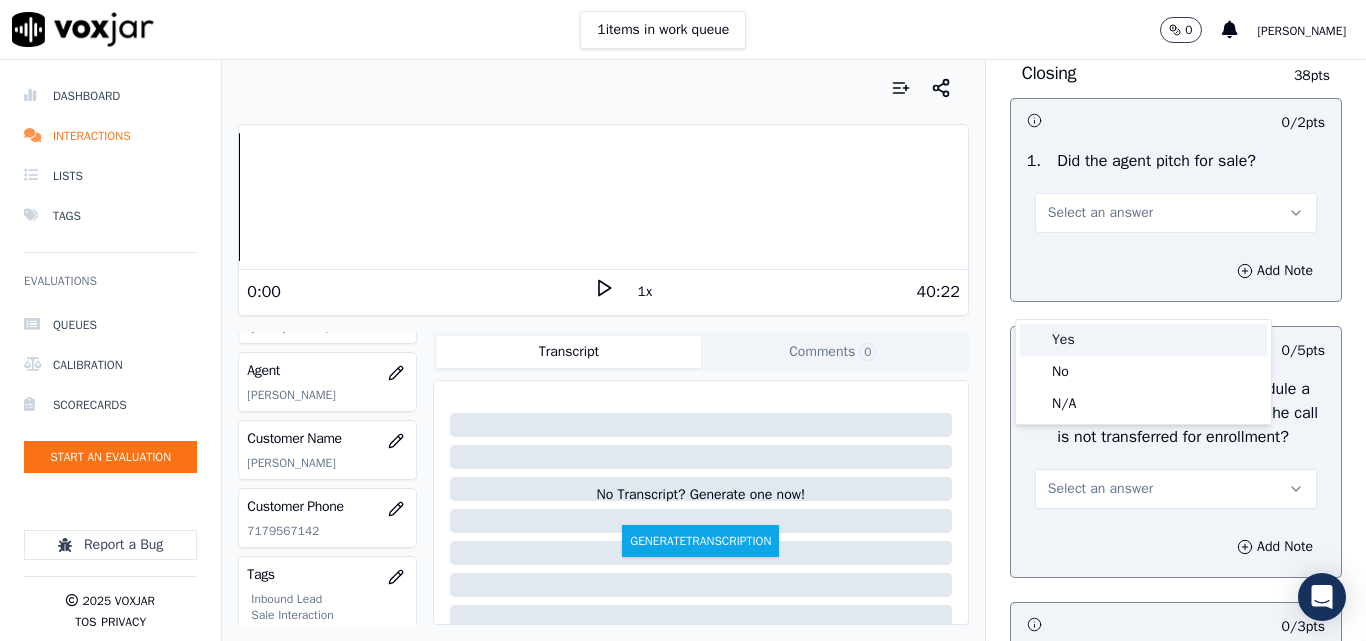 click on "Yes" at bounding box center (1143, 340) 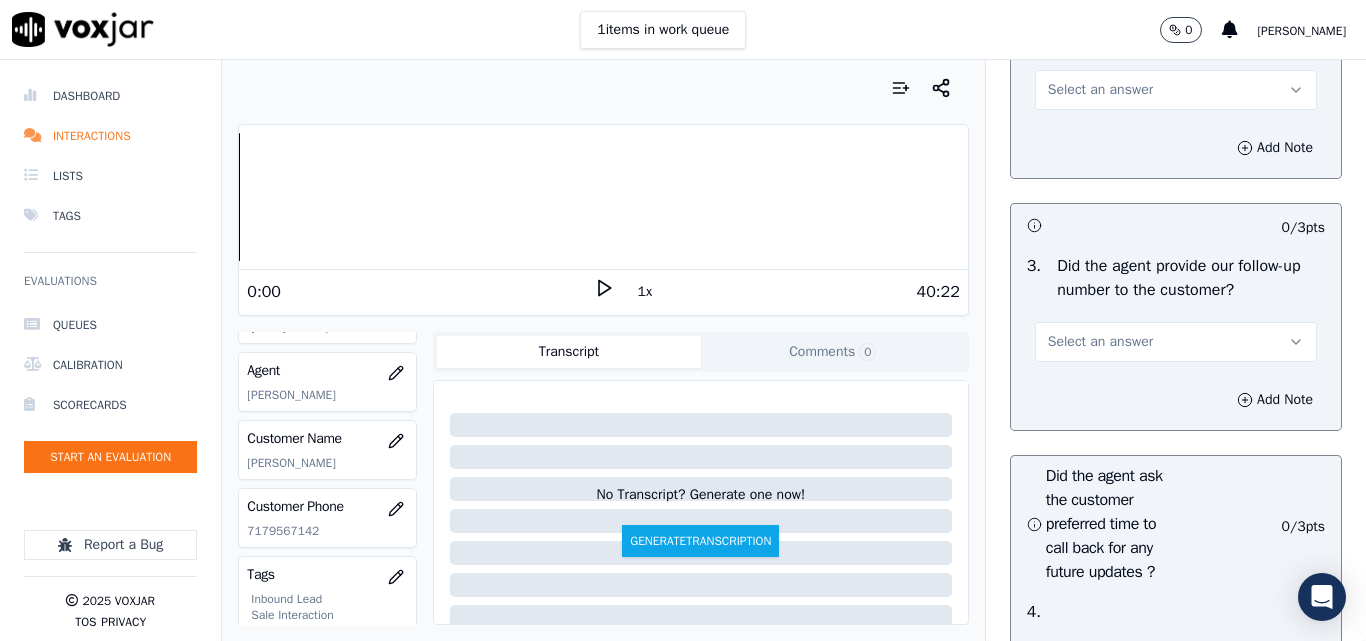 scroll, scrollTop: 4900, scrollLeft: 0, axis: vertical 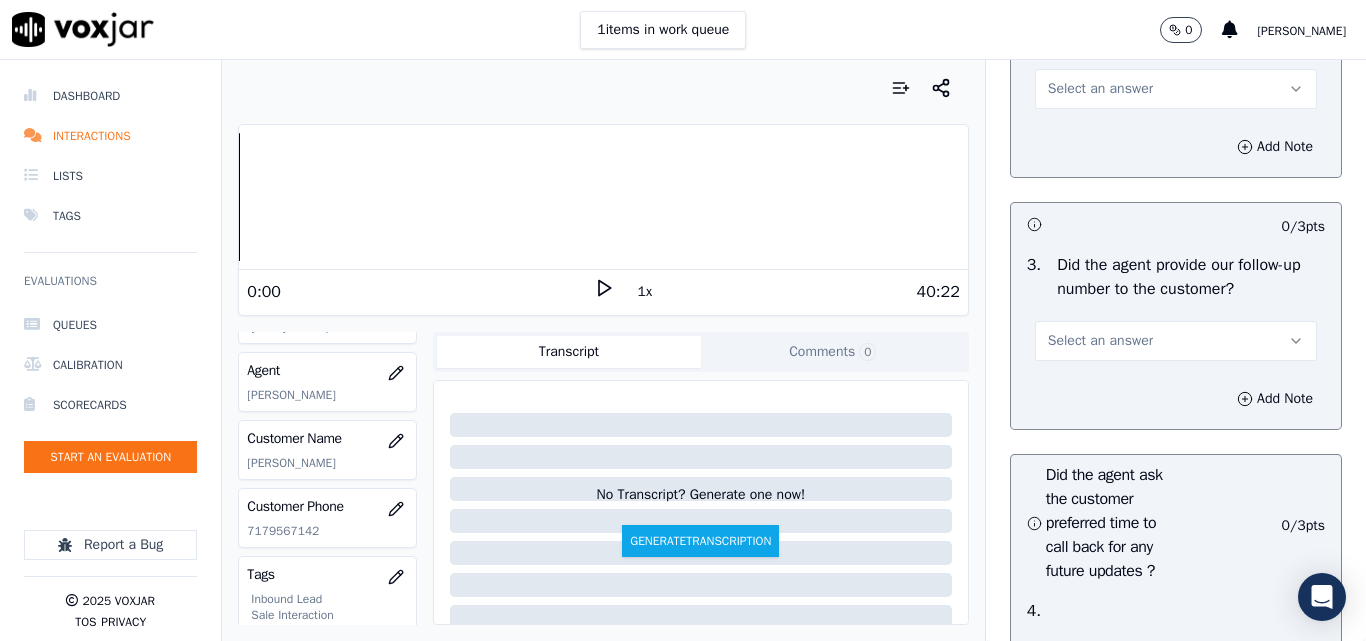 click on "Select an answer" at bounding box center (1100, 89) 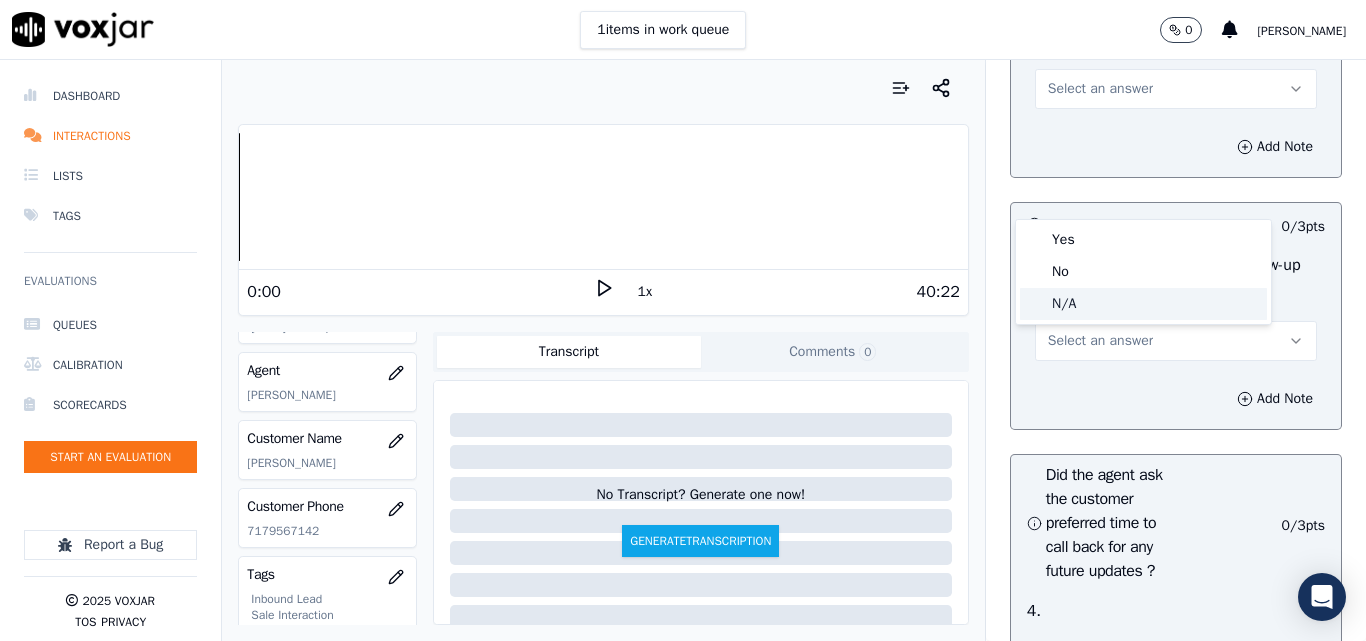 click on "N/A" 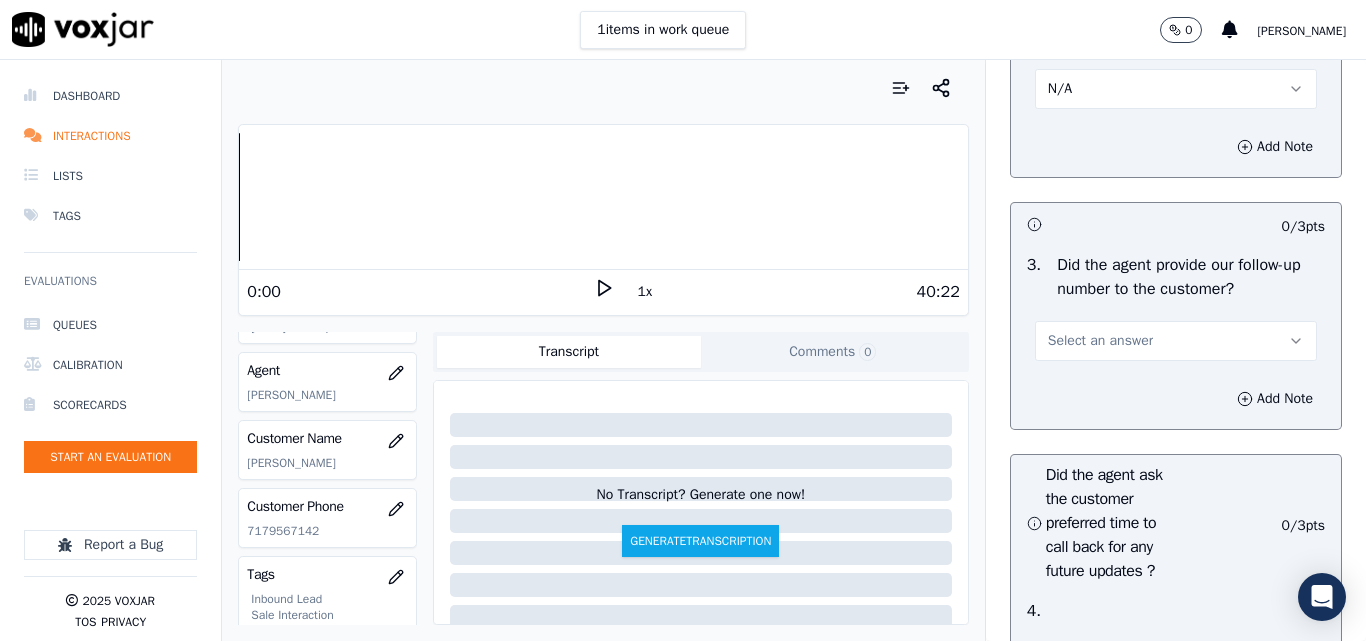scroll, scrollTop: 5200, scrollLeft: 0, axis: vertical 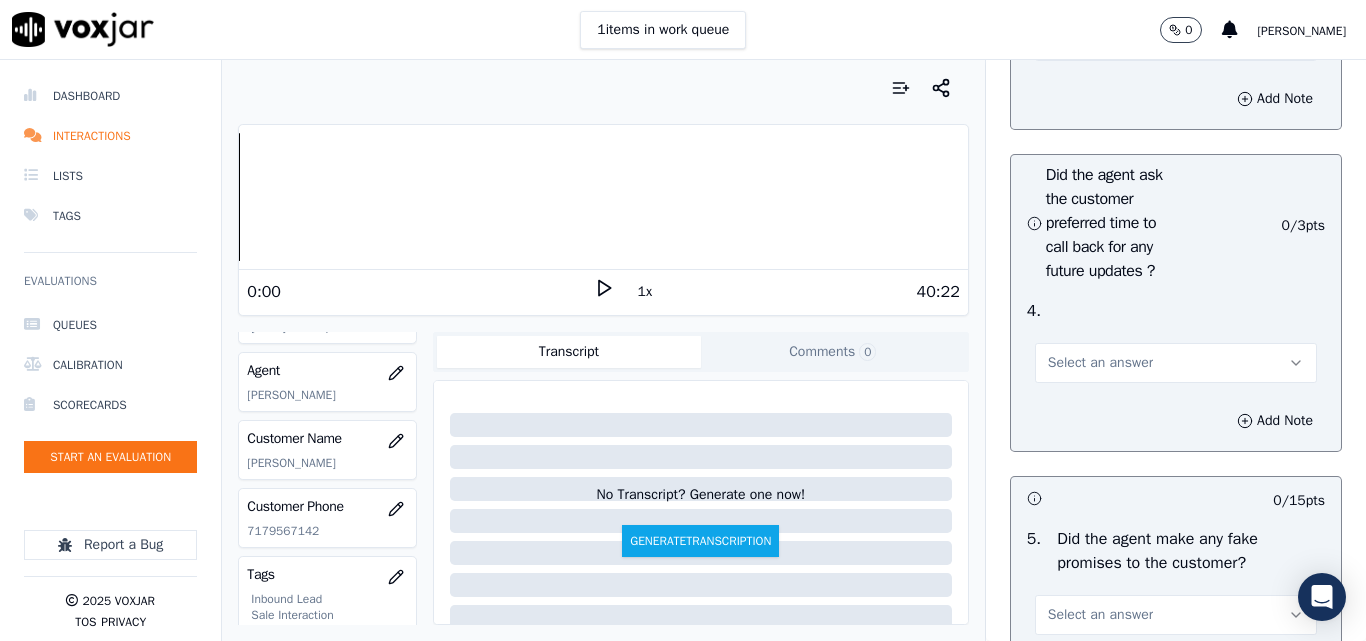 click on "Select an answer" at bounding box center (1100, 41) 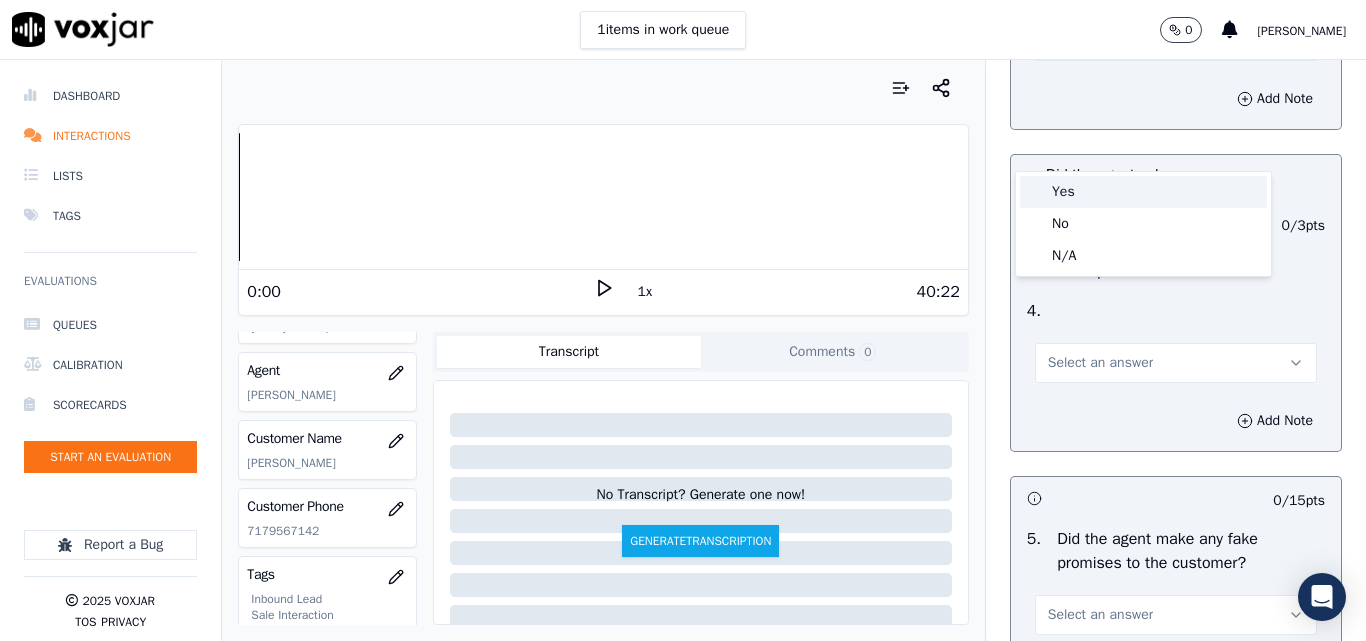 click on "Yes" at bounding box center (1143, 192) 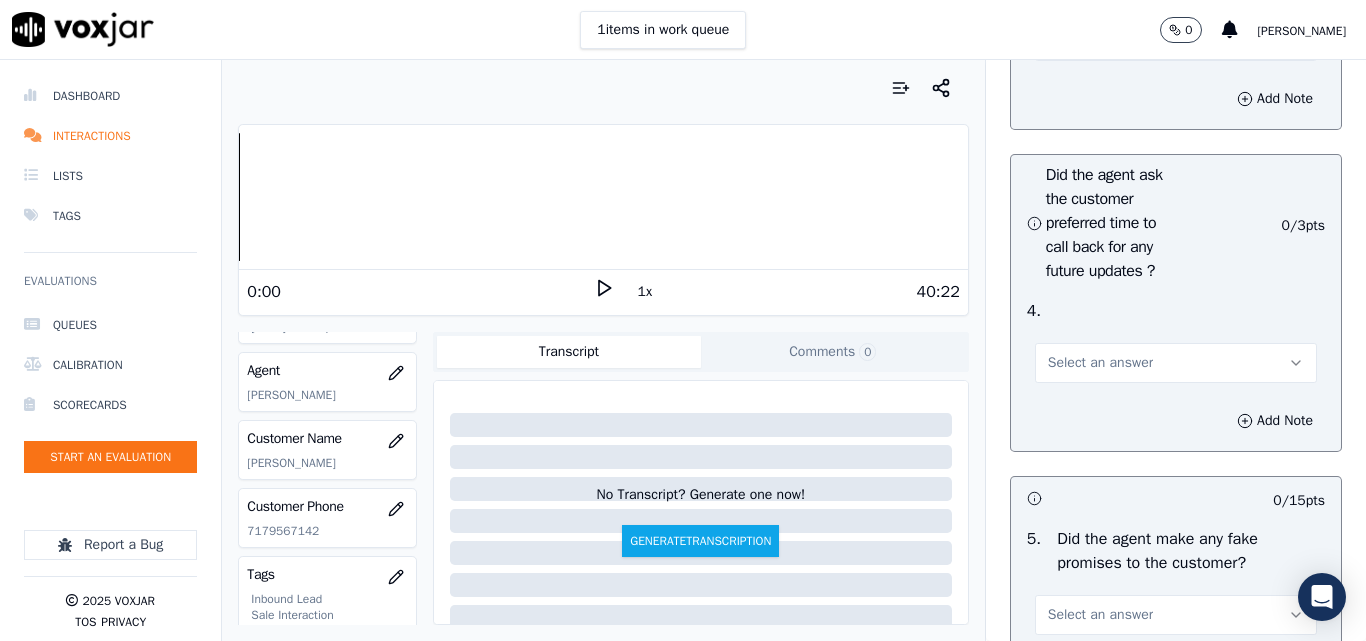 click on "Select an answer" at bounding box center (1100, 363) 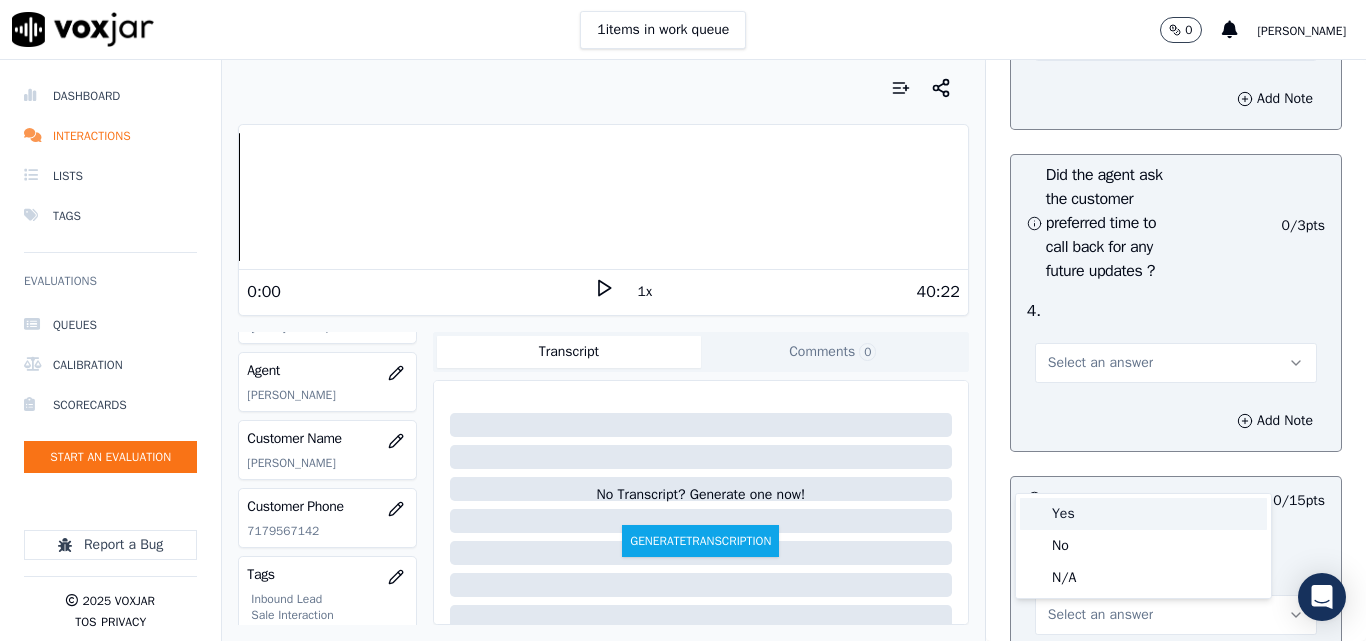 click on "Yes" at bounding box center [1143, 514] 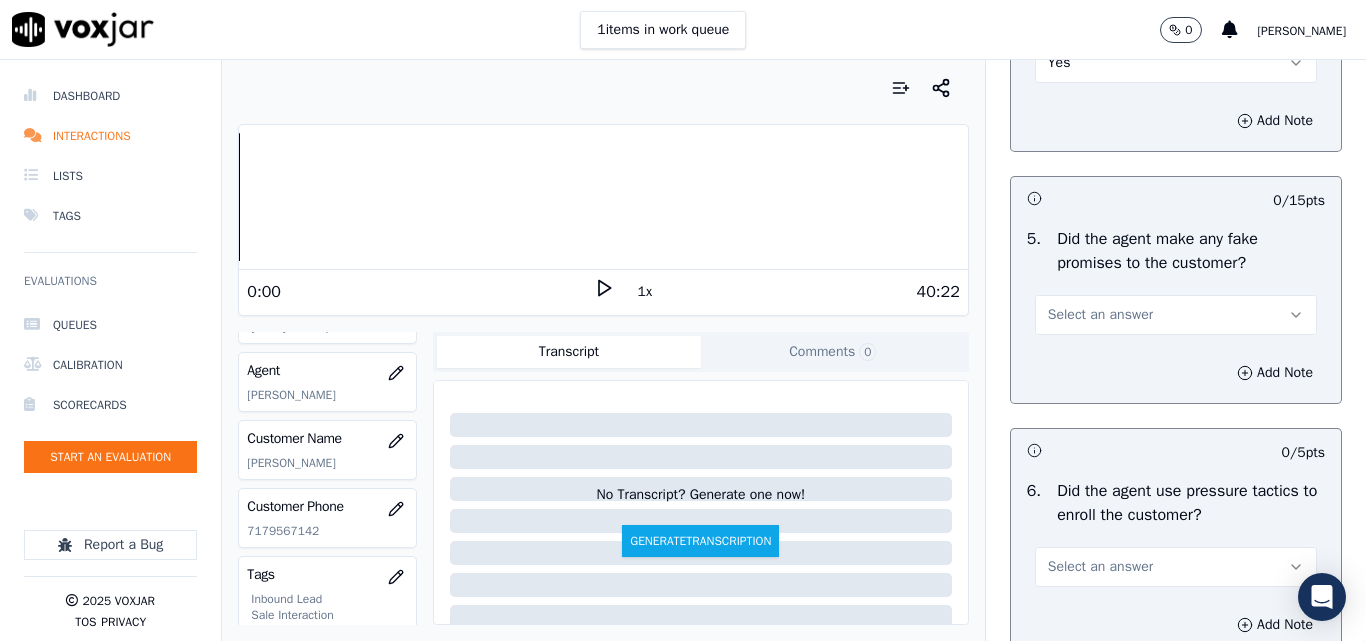scroll, scrollTop: 5600, scrollLeft: 0, axis: vertical 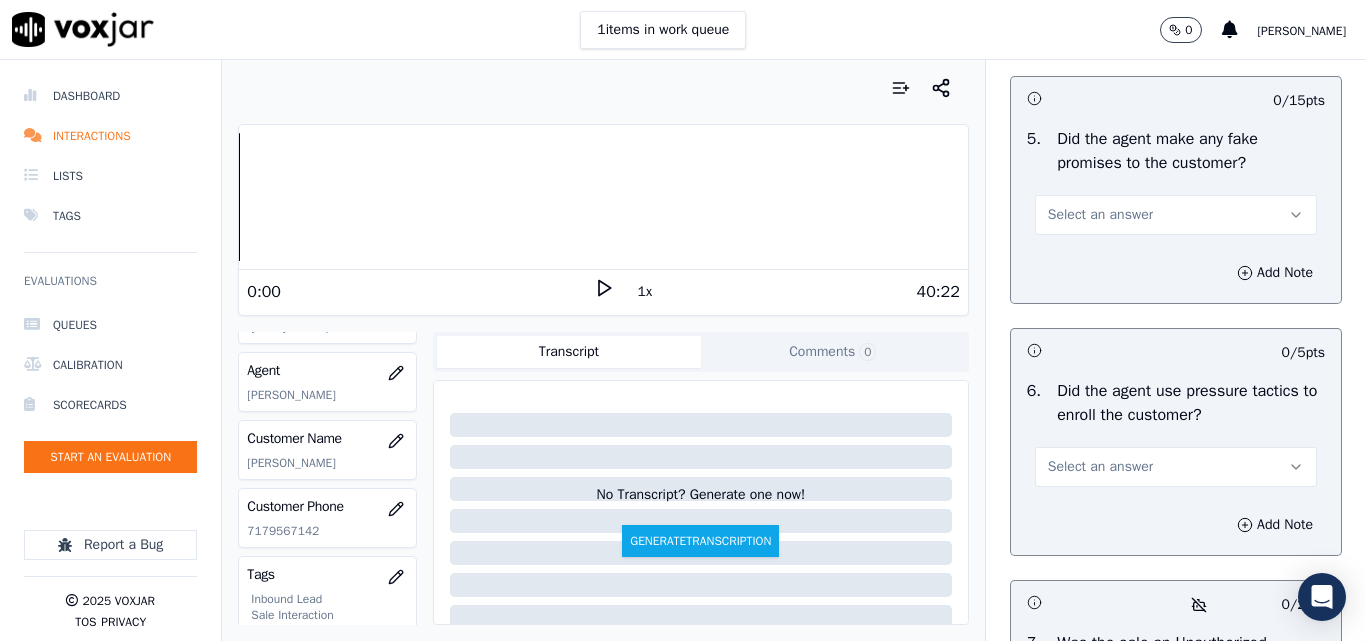 click on "Select an answer" at bounding box center (1100, 215) 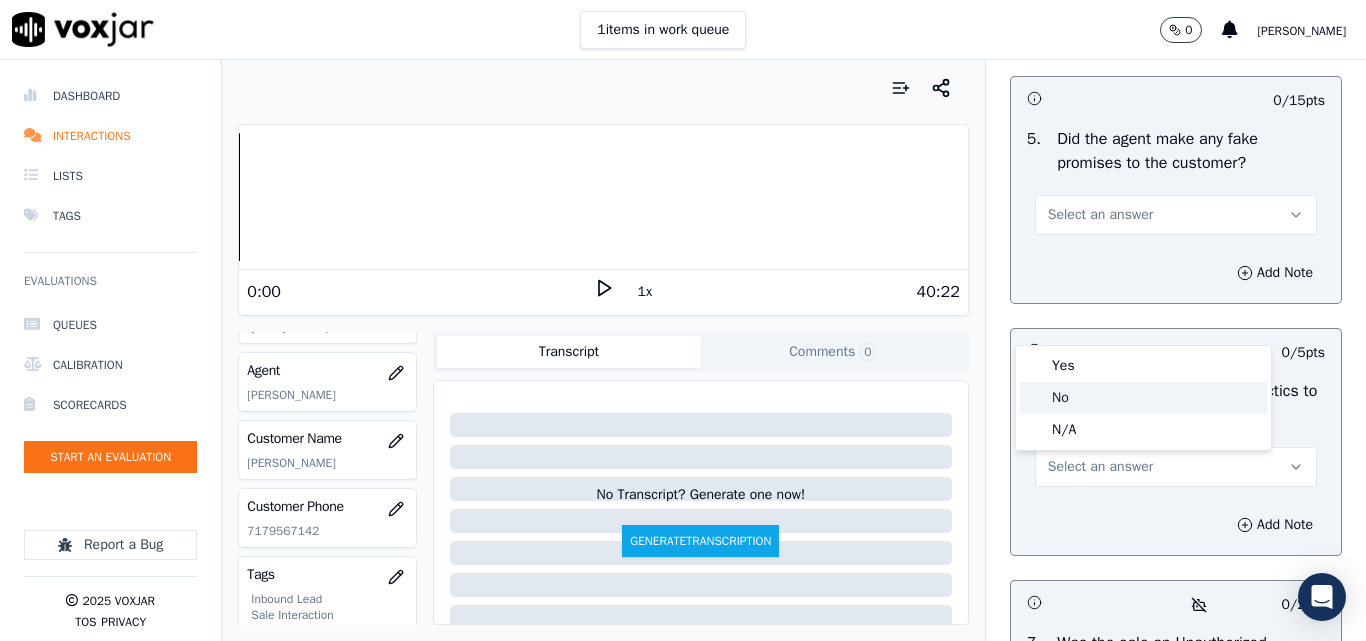 click on "No" 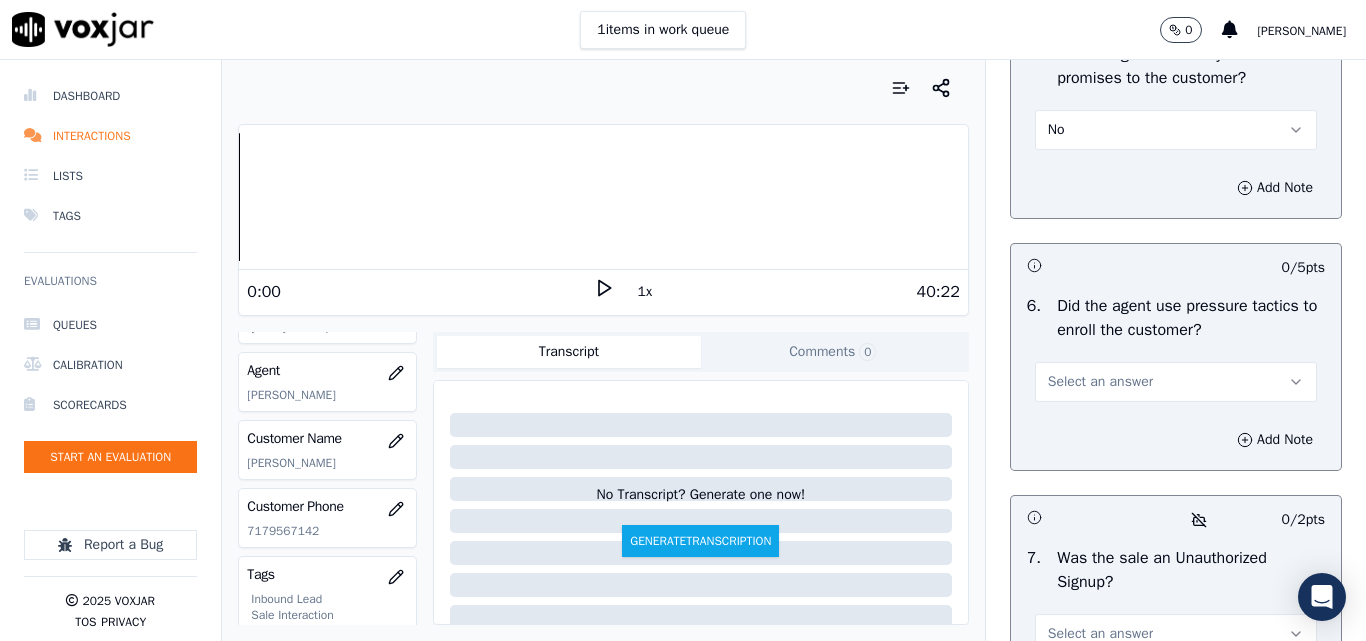 scroll, scrollTop: 5800, scrollLeft: 0, axis: vertical 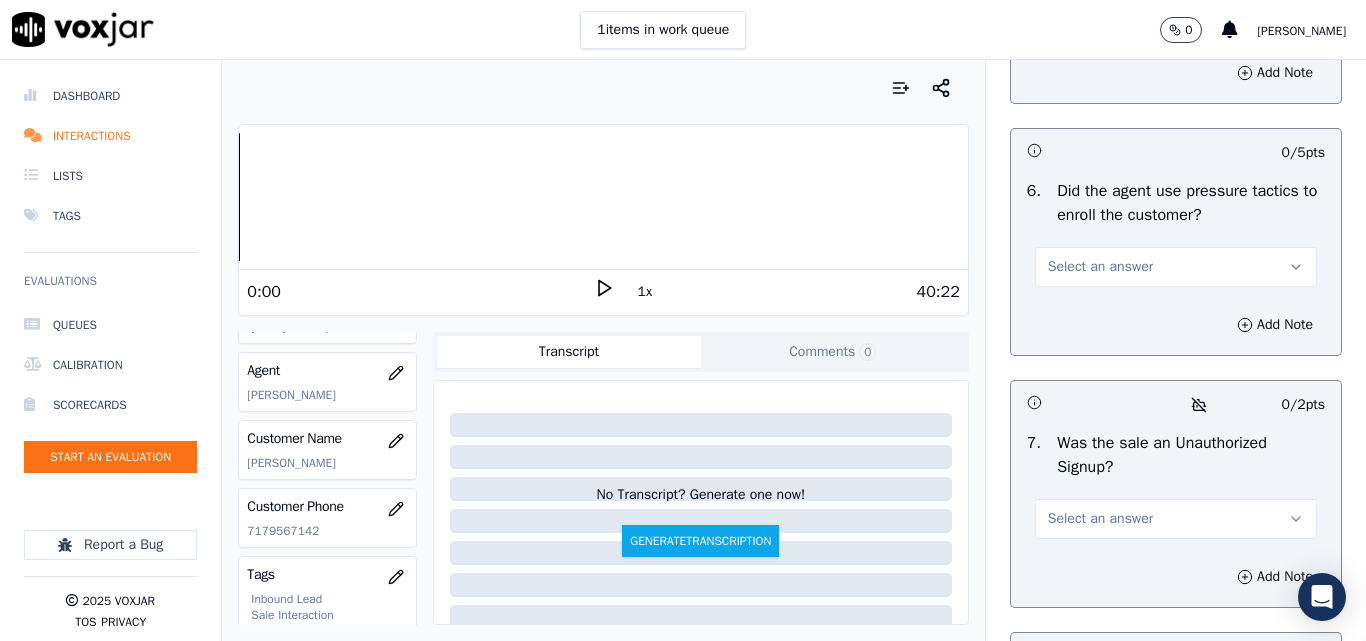 click on "Select an answer" at bounding box center (1100, 267) 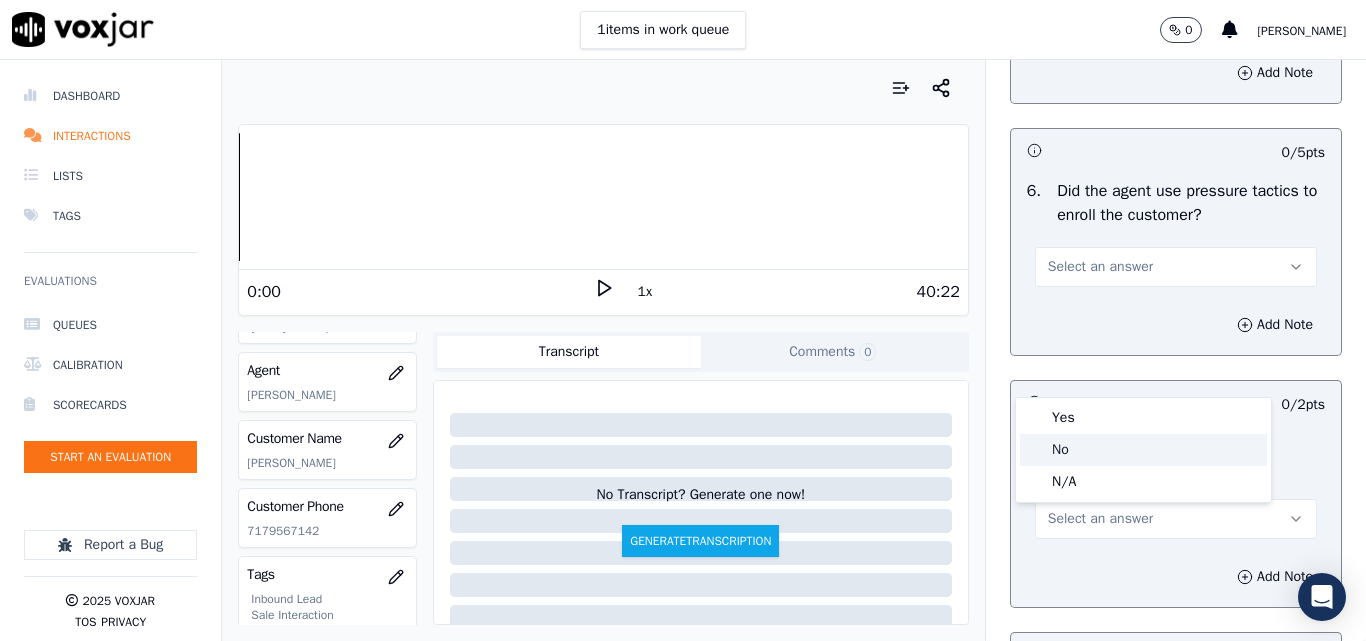 click on "No" 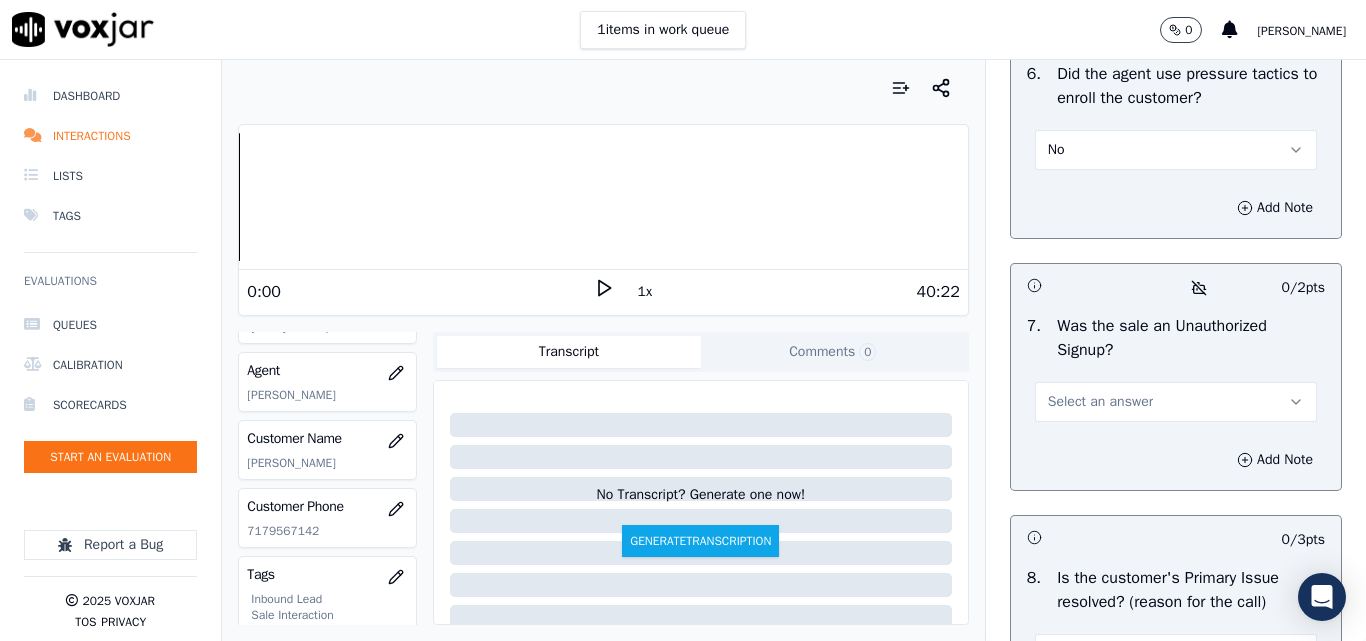 scroll, scrollTop: 6100, scrollLeft: 0, axis: vertical 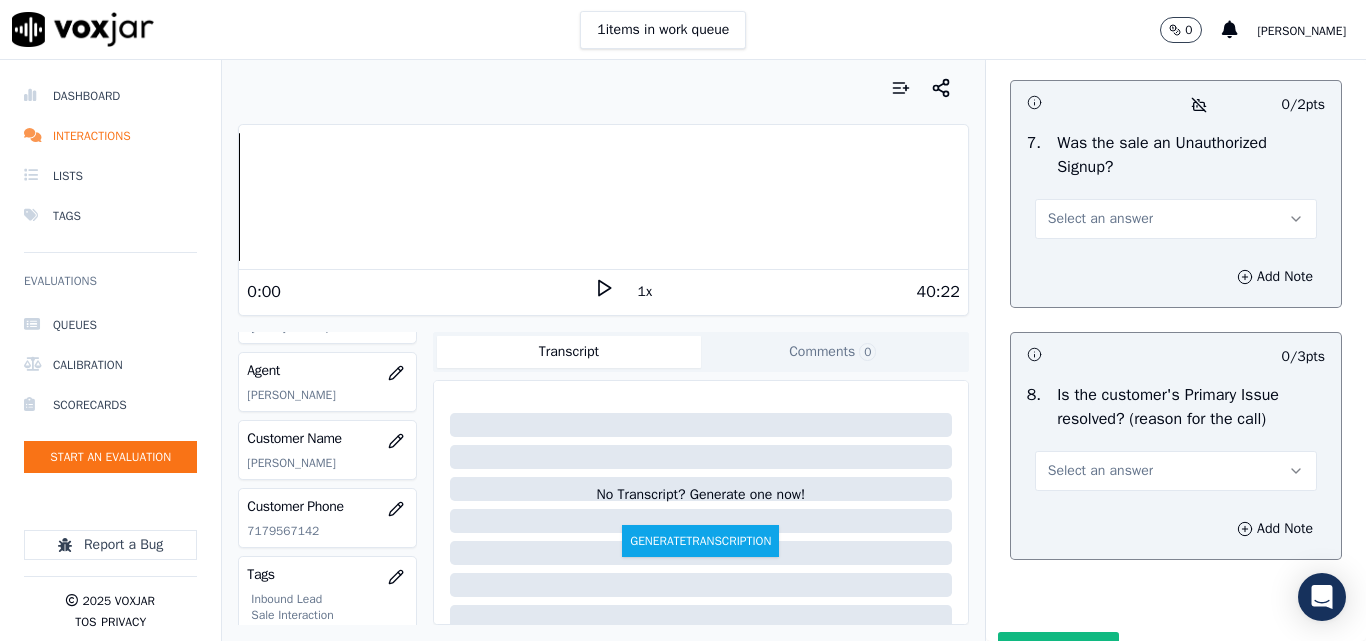 click on "Select an answer" at bounding box center [1100, 219] 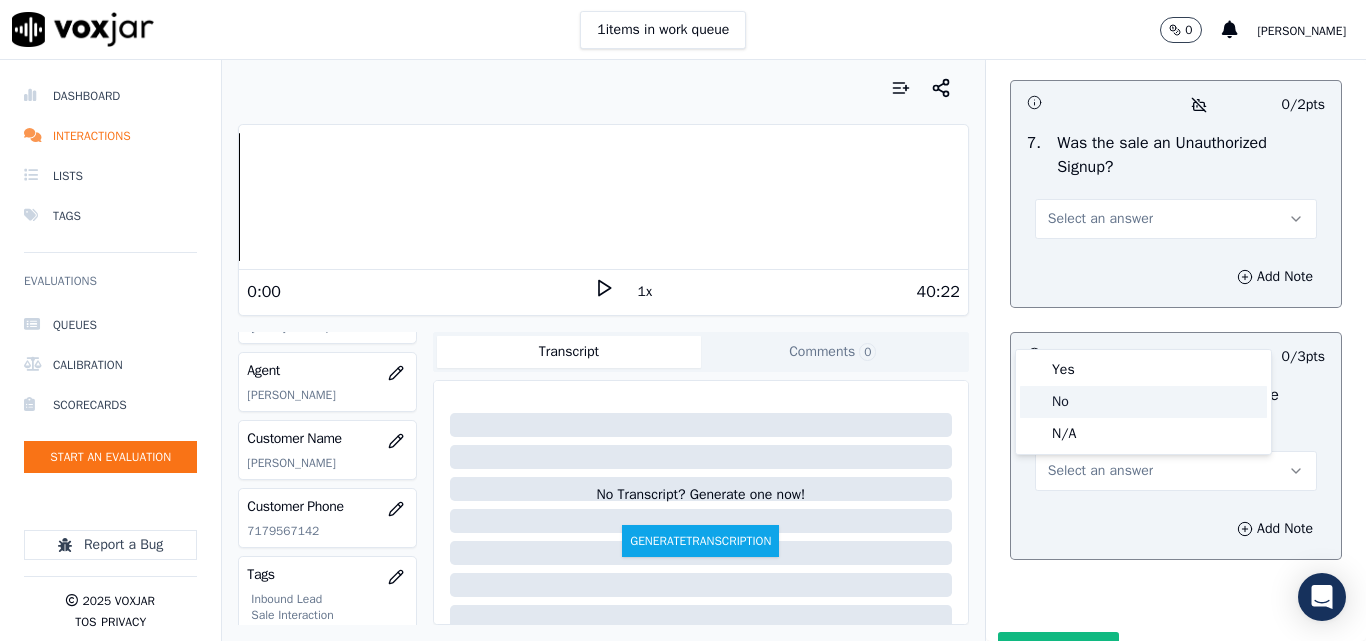 click on "No" 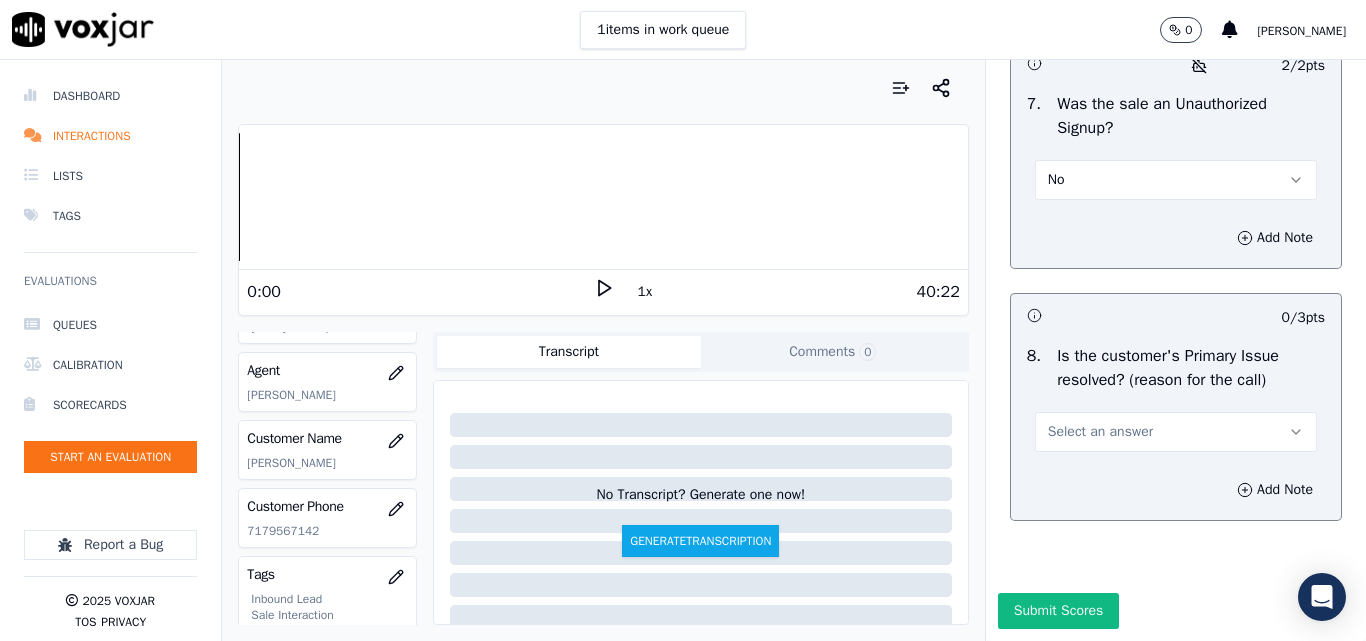 scroll, scrollTop: 6290, scrollLeft: 0, axis: vertical 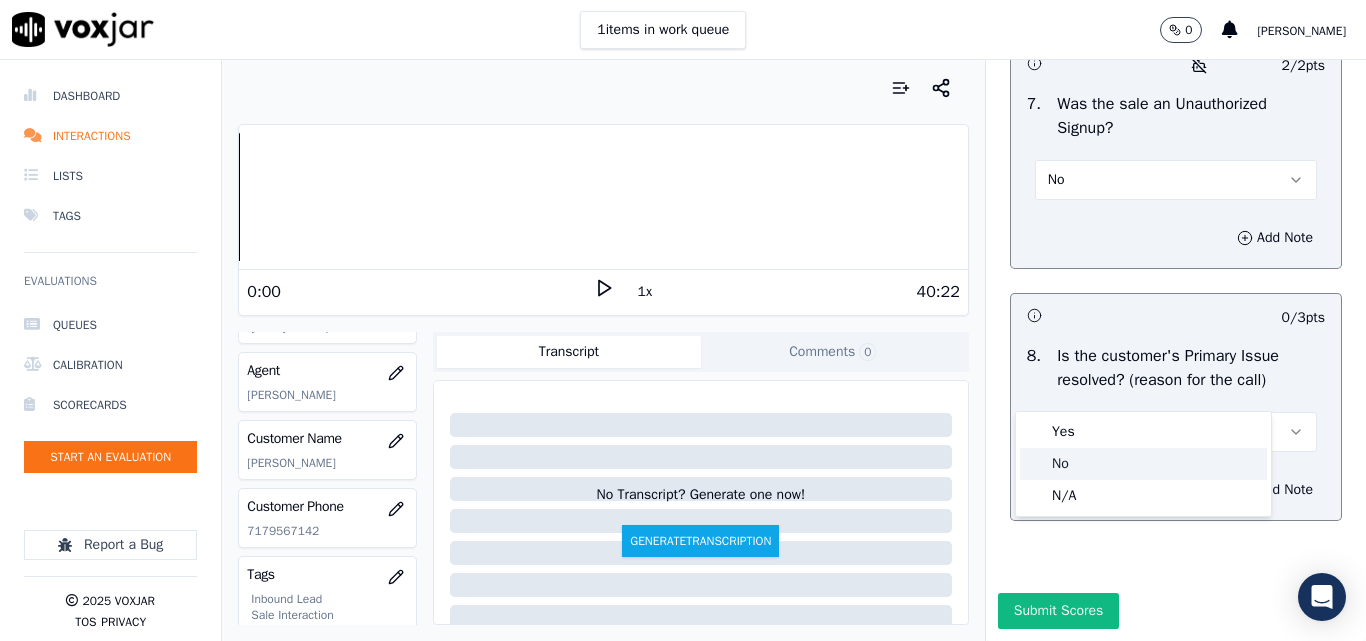 click on "No" 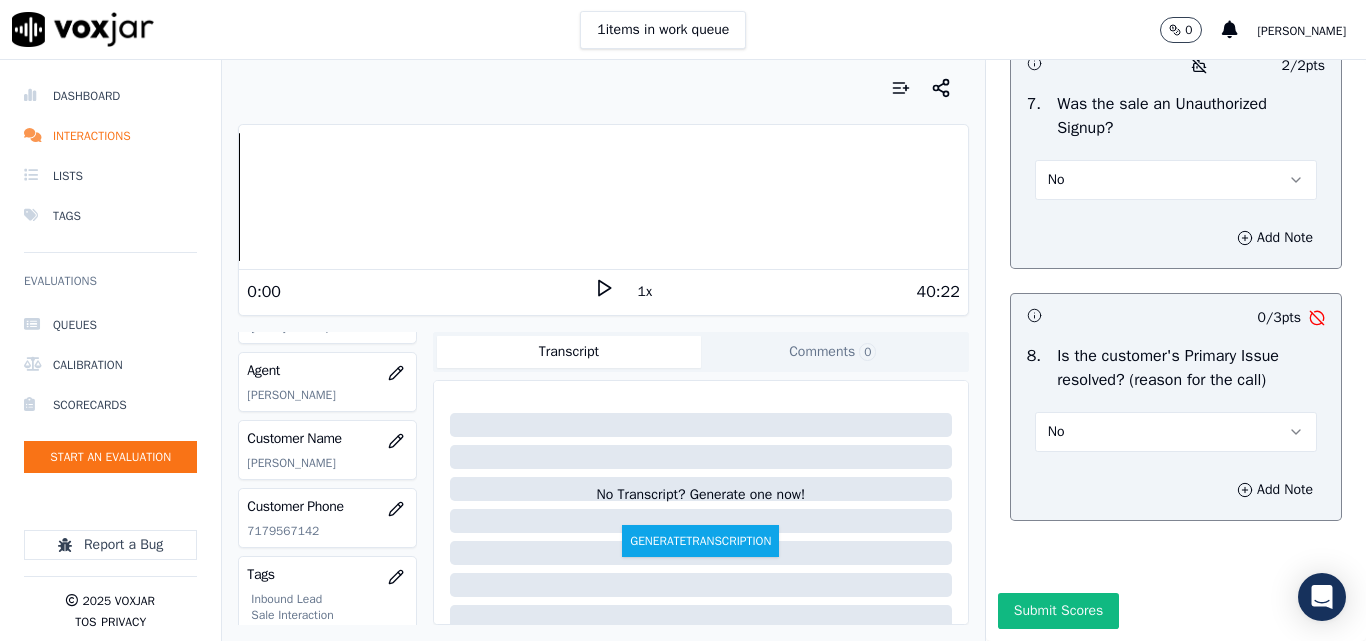 click on "No" at bounding box center [1176, 432] 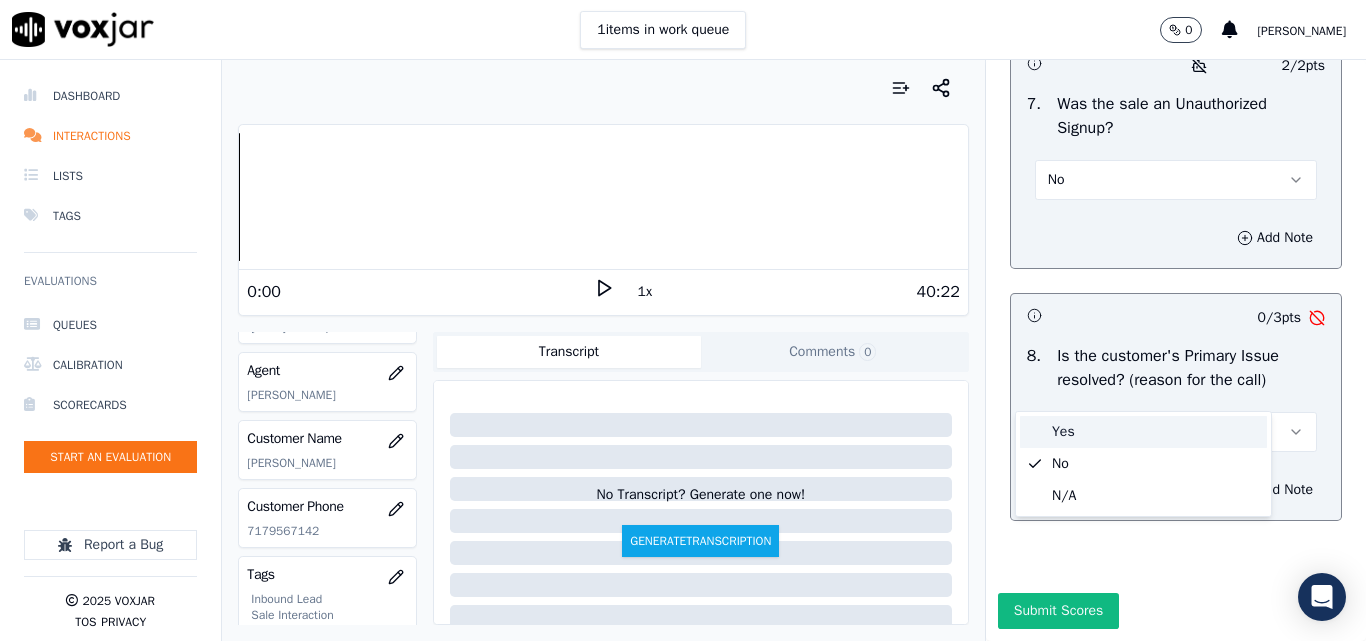 click on "Yes" at bounding box center [1143, 432] 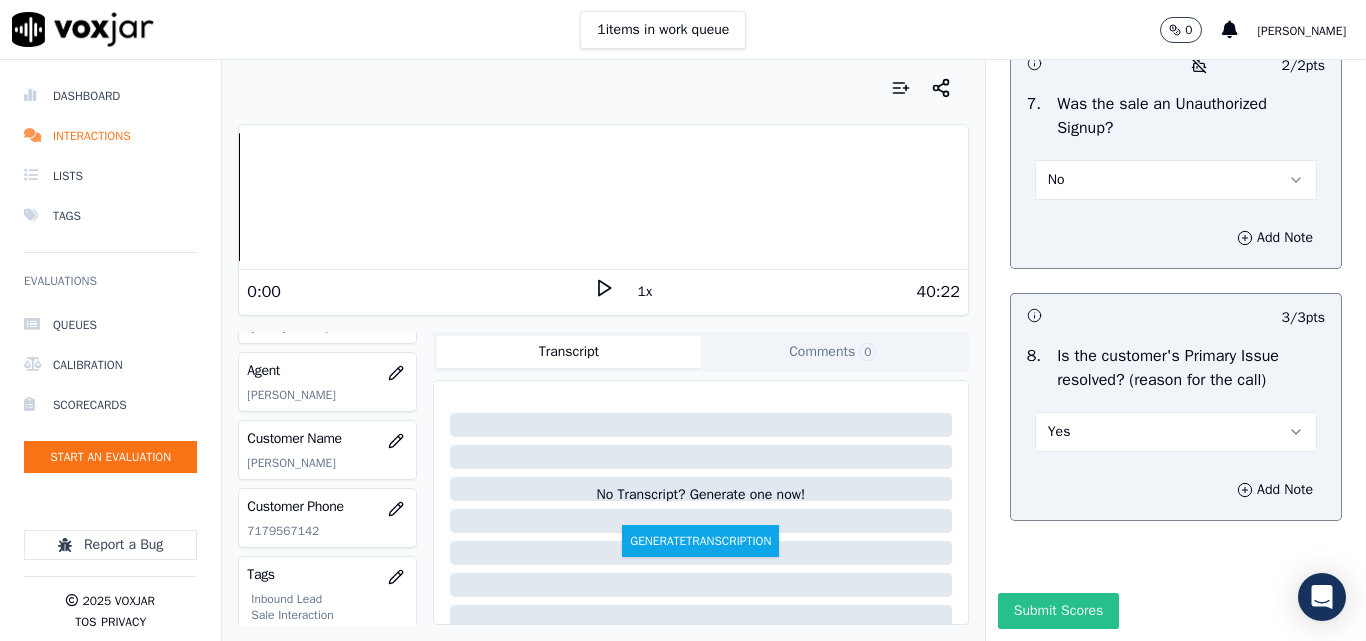 click on "Submit Scores" at bounding box center (1058, 611) 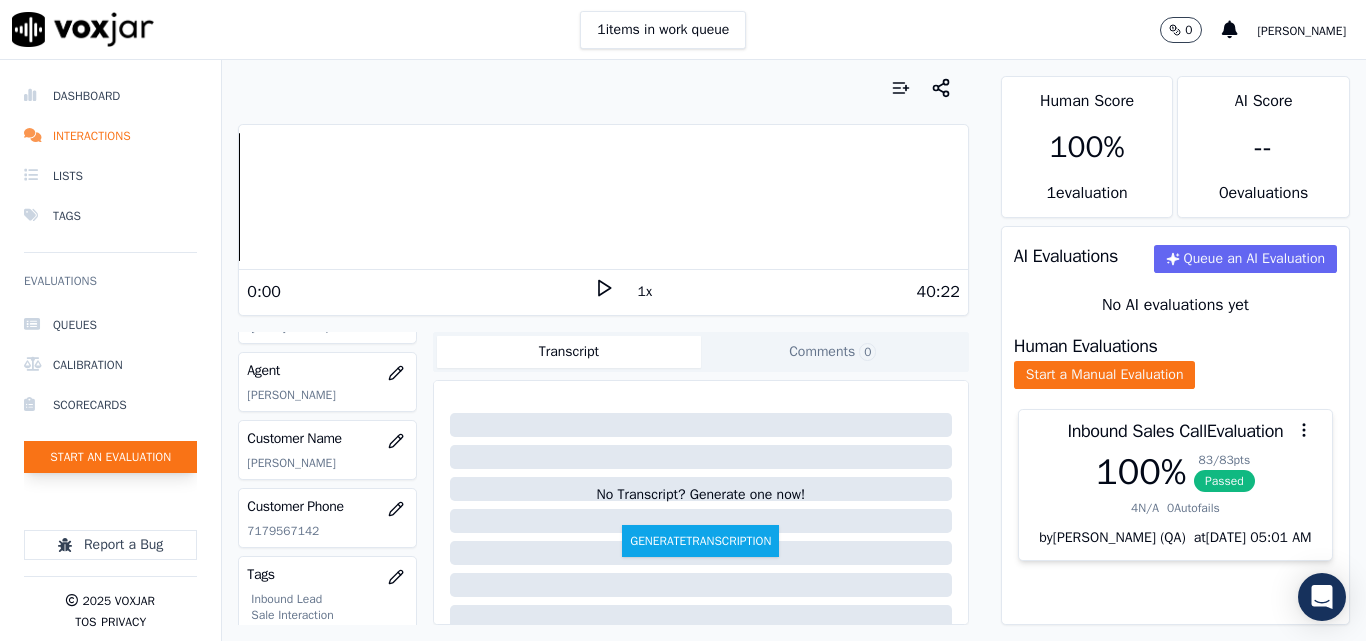 click on "Start an Evaluation" 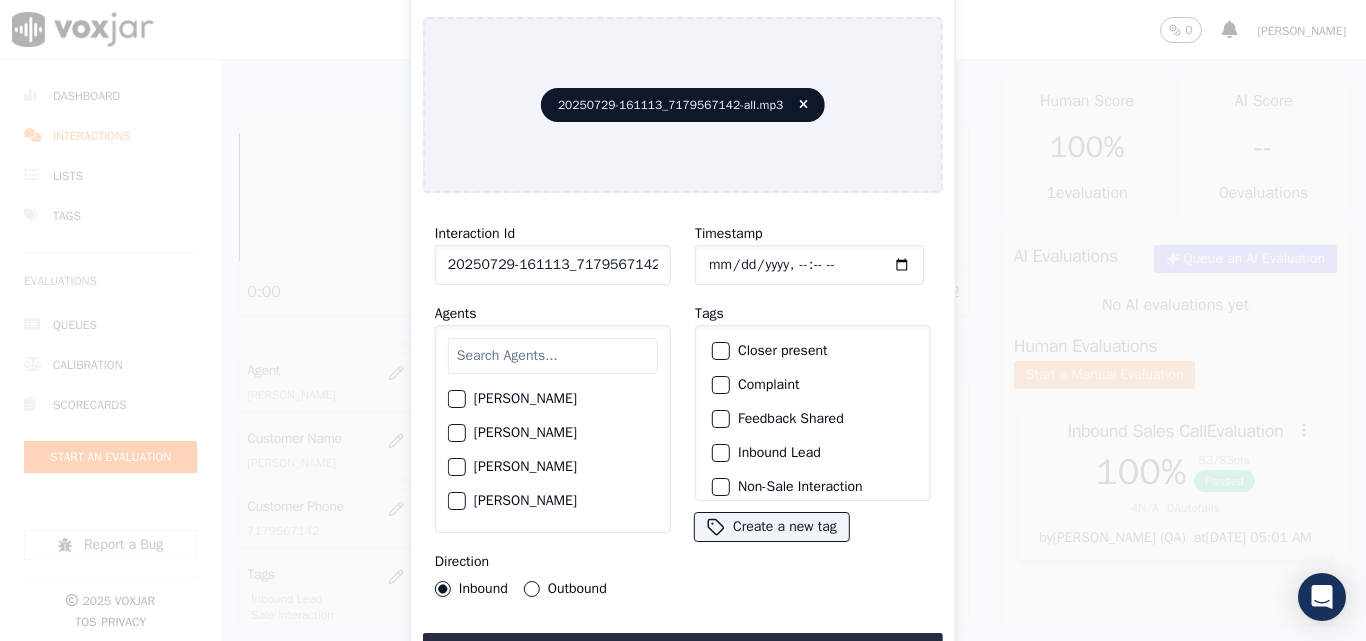 scroll, scrollTop: 0, scrollLeft: 40, axis: horizontal 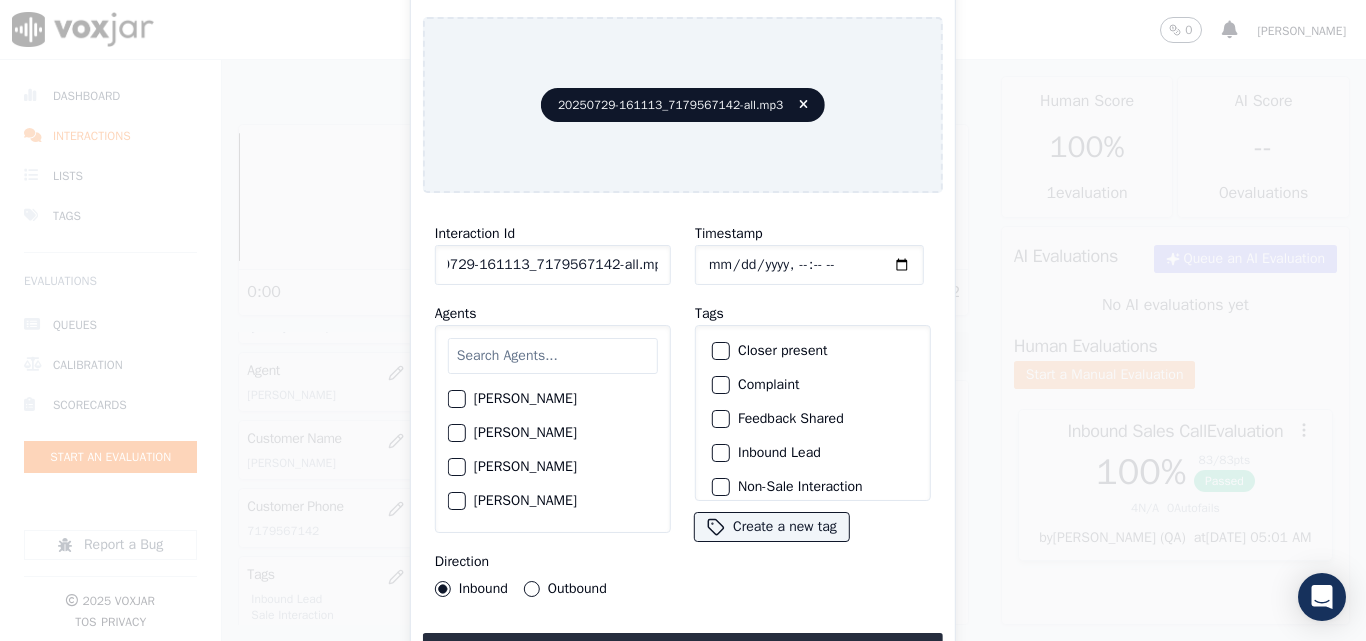 drag, startPoint x: 638, startPoint y: 259, endPoint x: 795, endPoint y: 278, distance: 158.14551 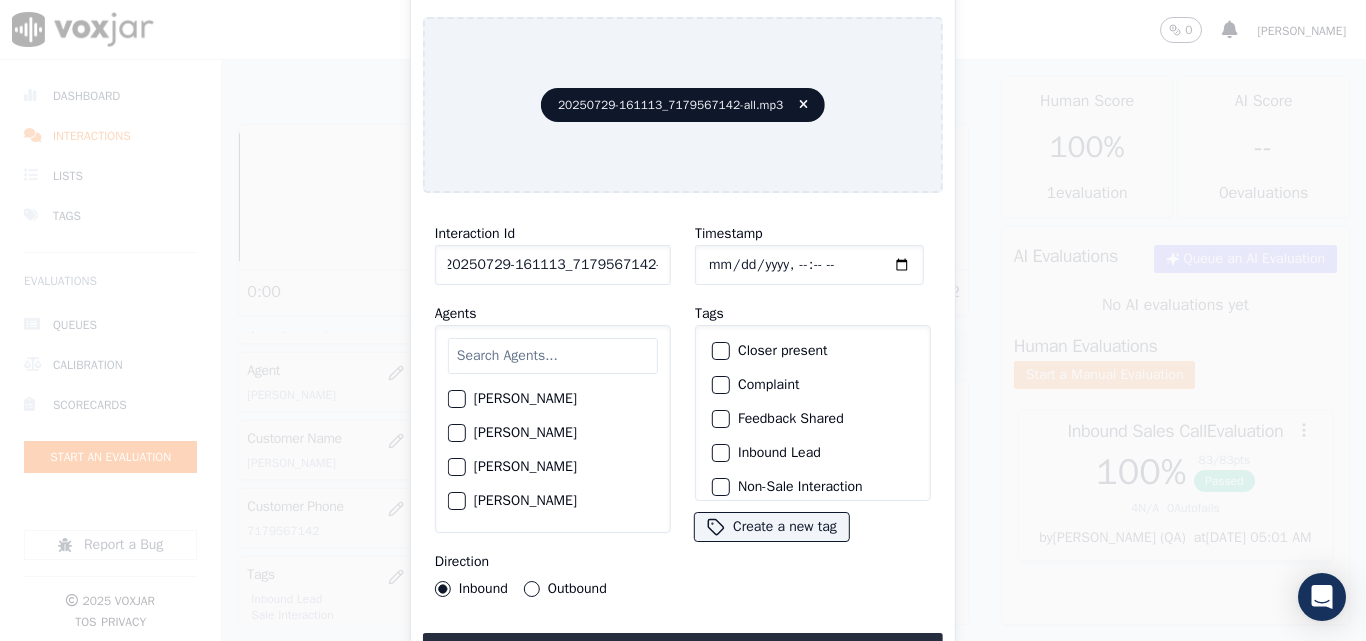 scroll, scrollTop: 0, scrollLeft: 11, axis: horizontal 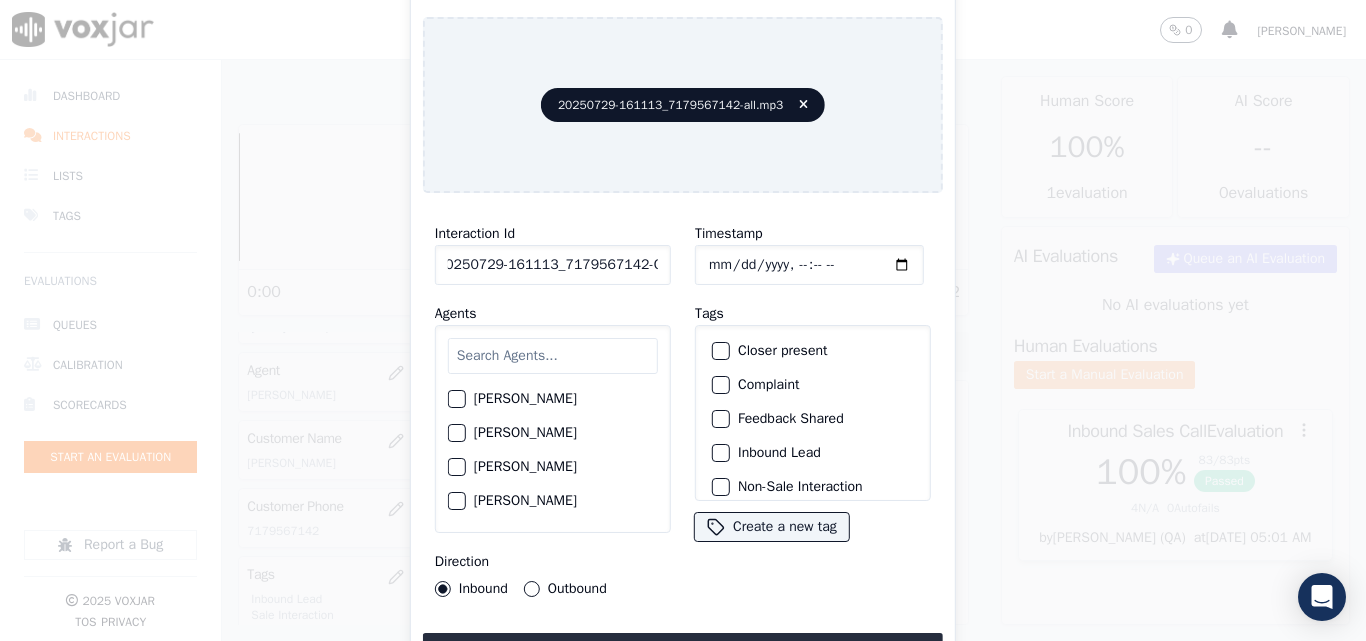 type on "20250729-161113_7179567142-C1" 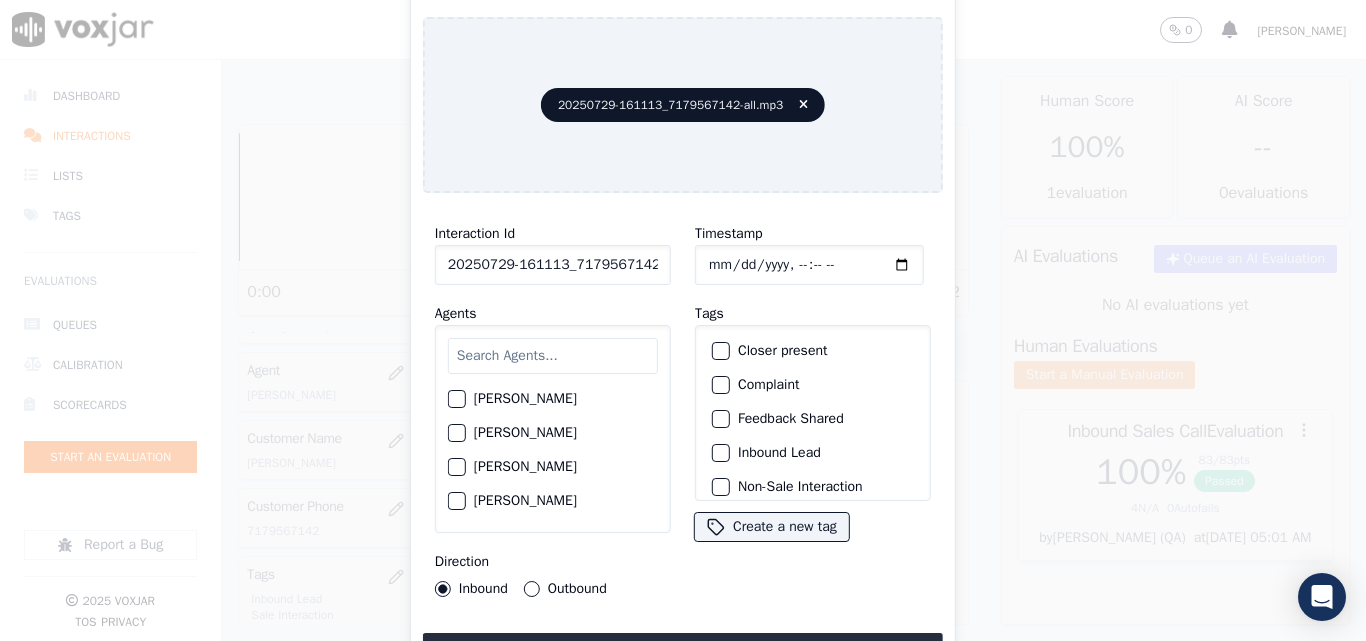click on "Timestamp" 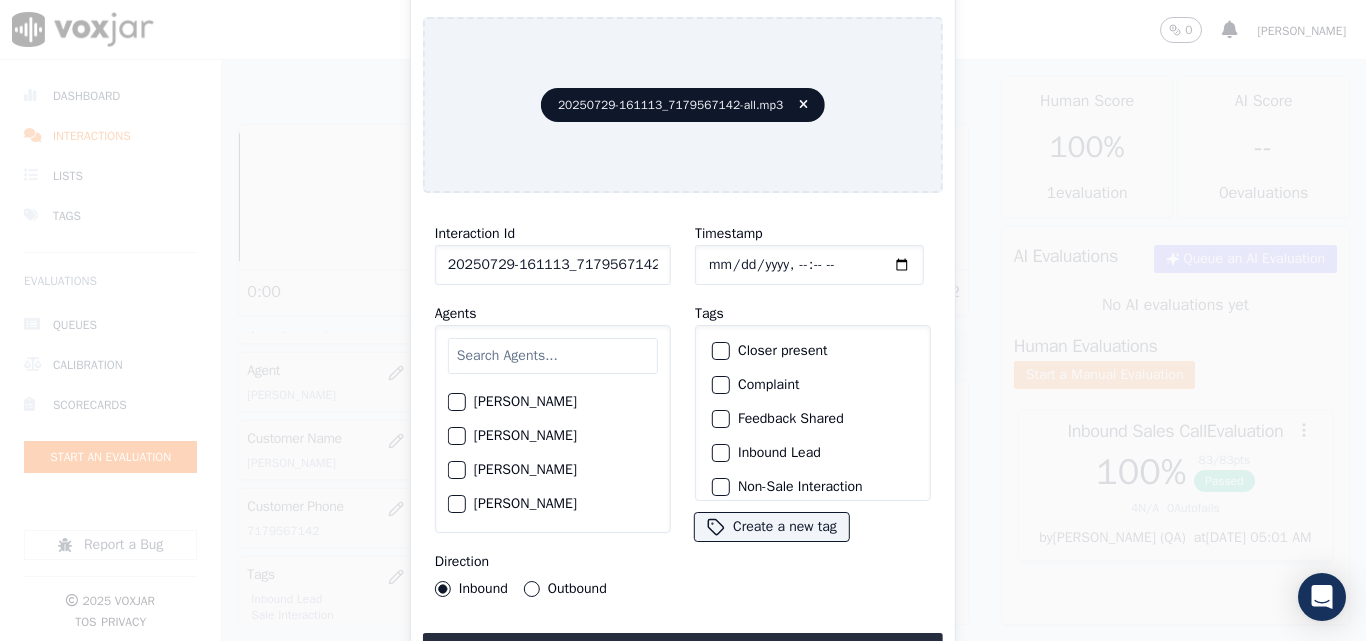 scroll, scrollTop: 200, scrollLeft: 0, axis: vertical 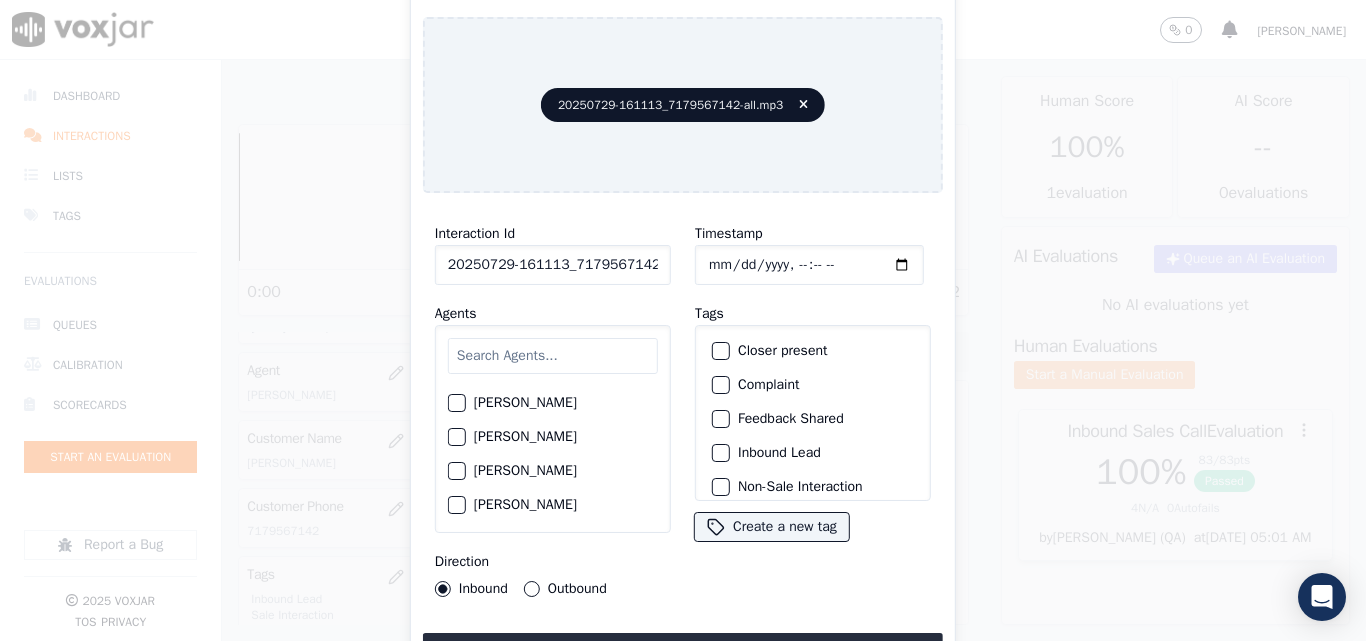 click on "[PERSON_NAME]" 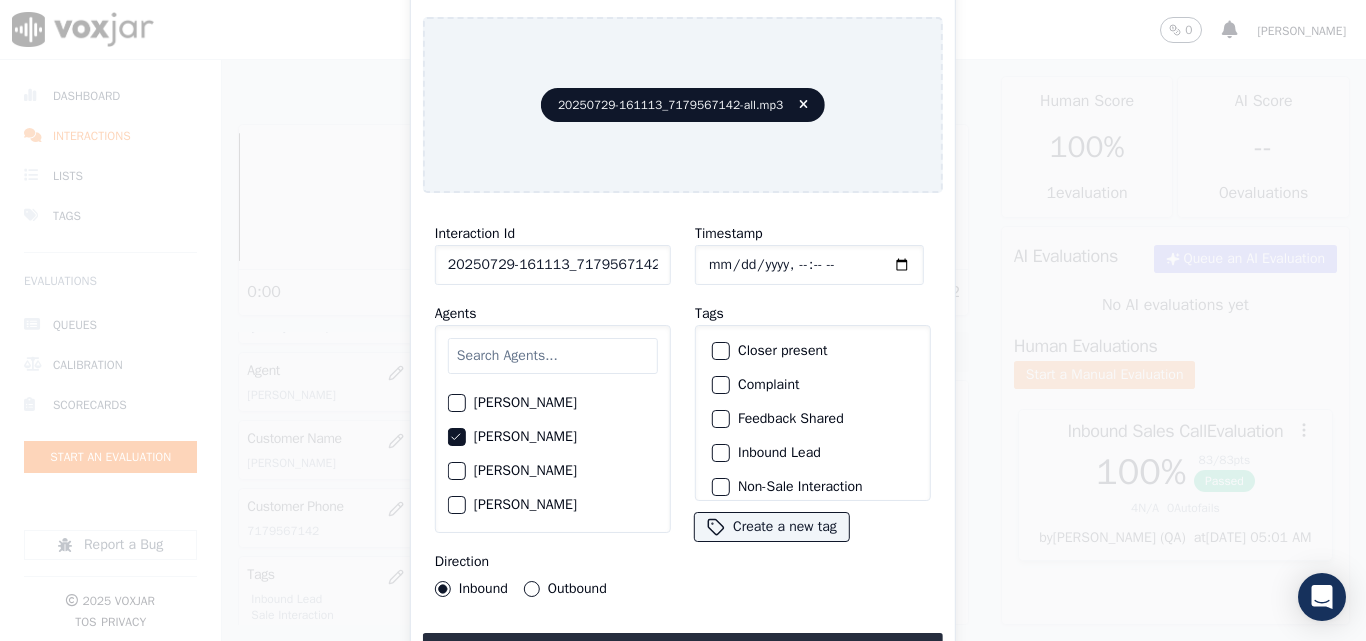 click on "Outbound" at bounding box center (532, 589) 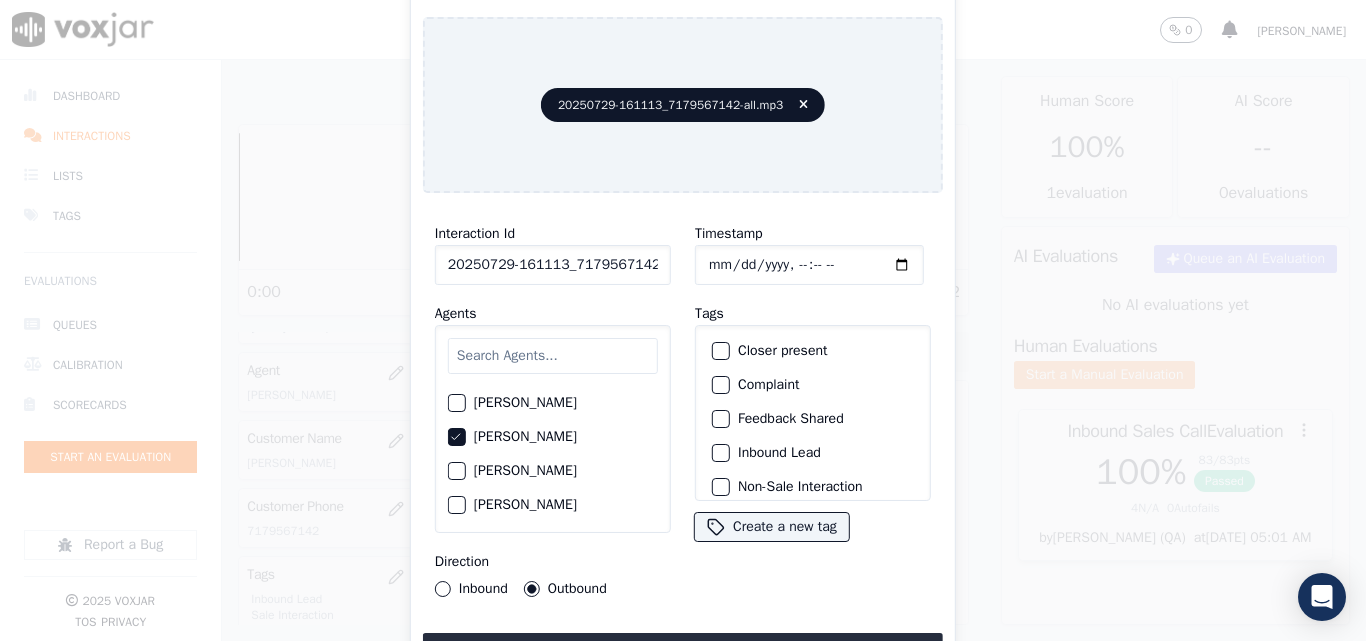 click on "Inbound" 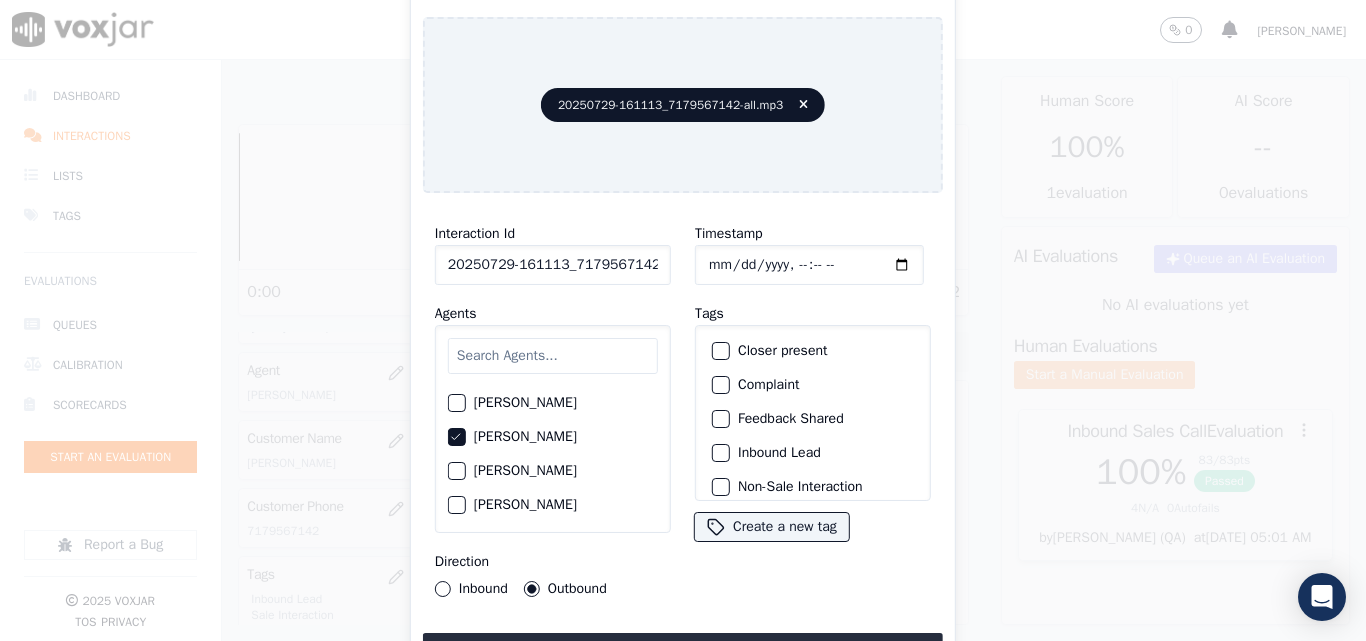 click on "Inbound" at bounding box center [443, 589] 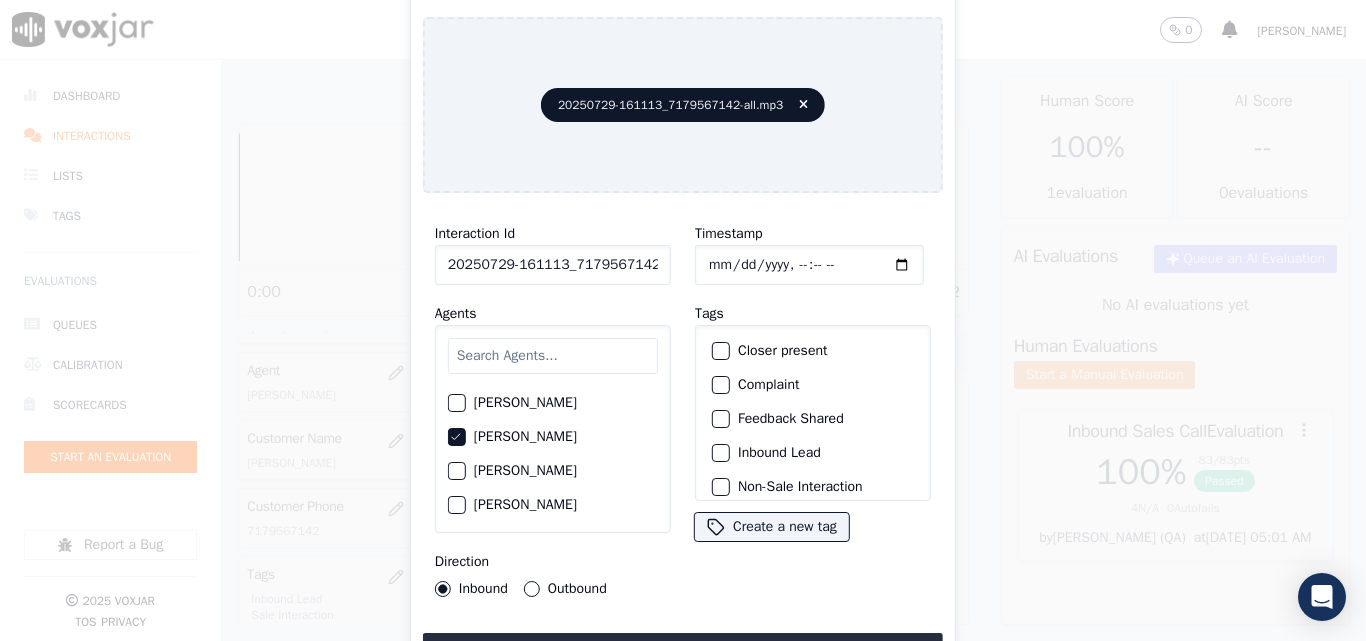 click at bounding box center (720, 351) 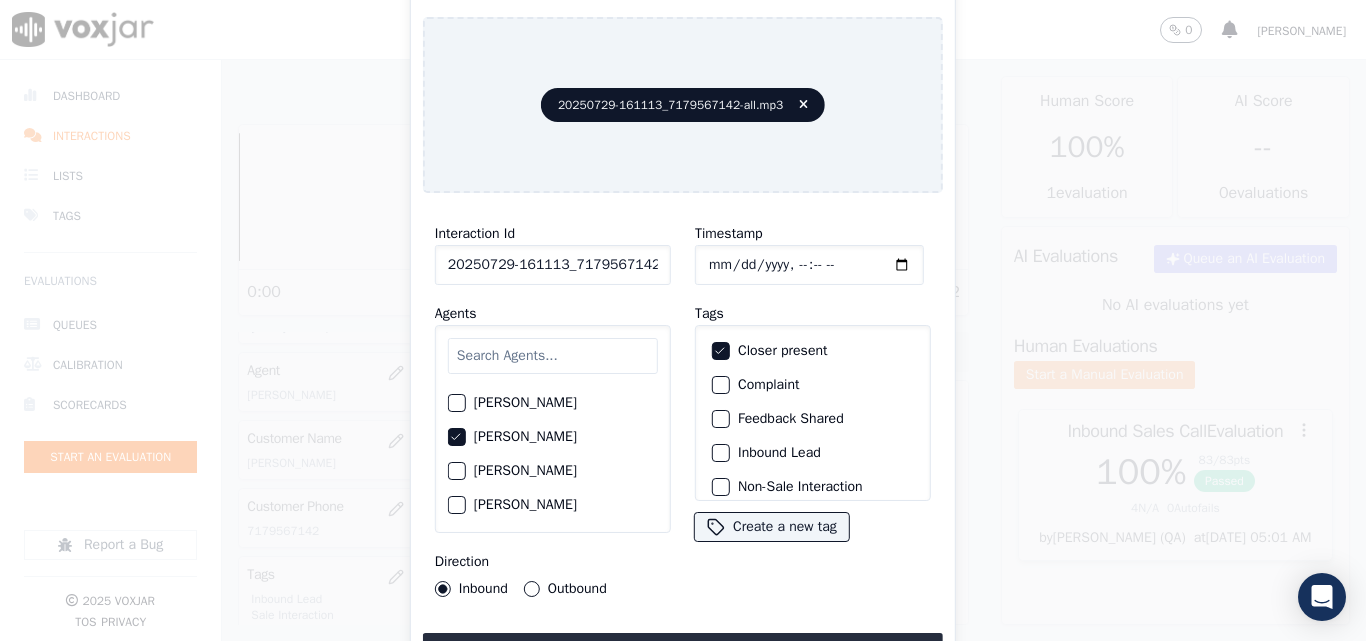 click at bounding box center (720, 453) 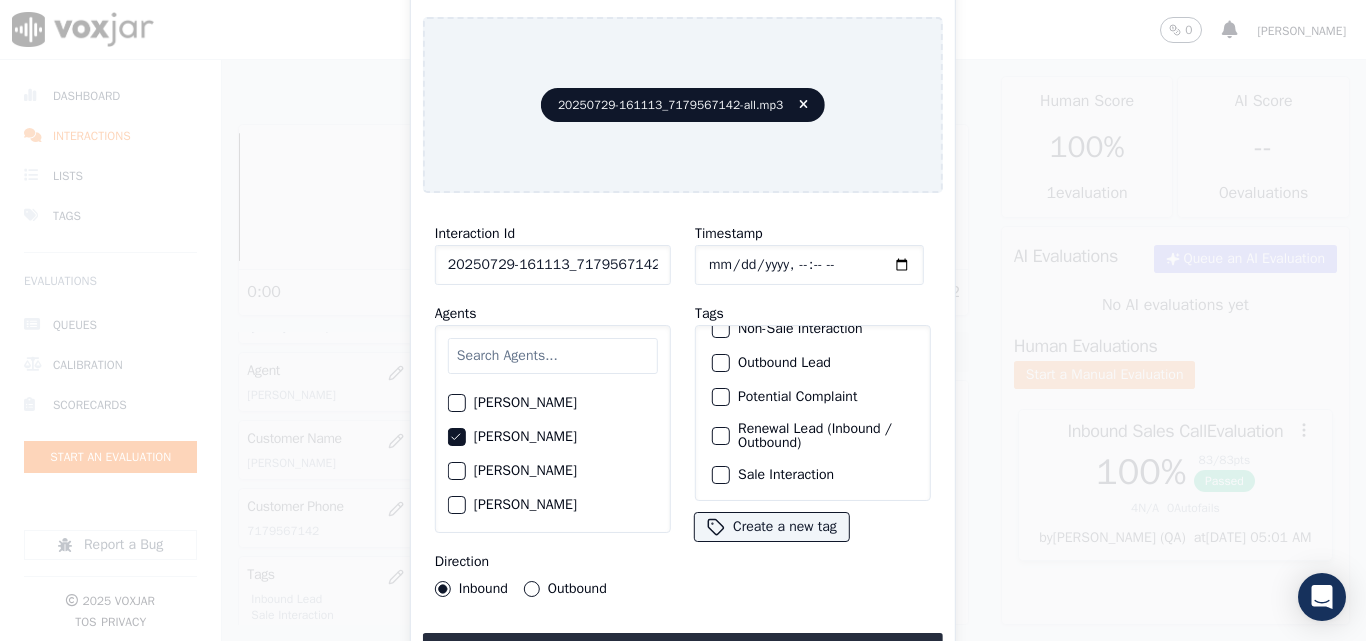 scroll, scrollTop: 173, scrollLeft: 0, axis: vertical 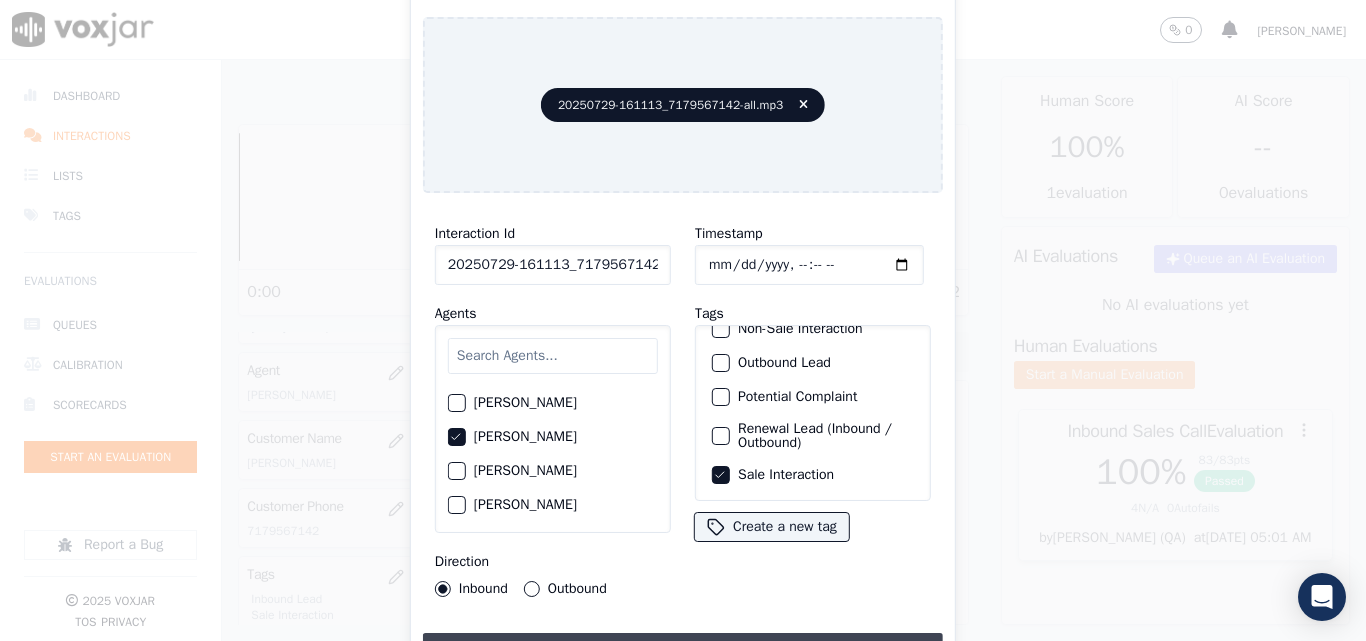 click on "Upload interaction to start evaluation" at bounding box center (683, 651) 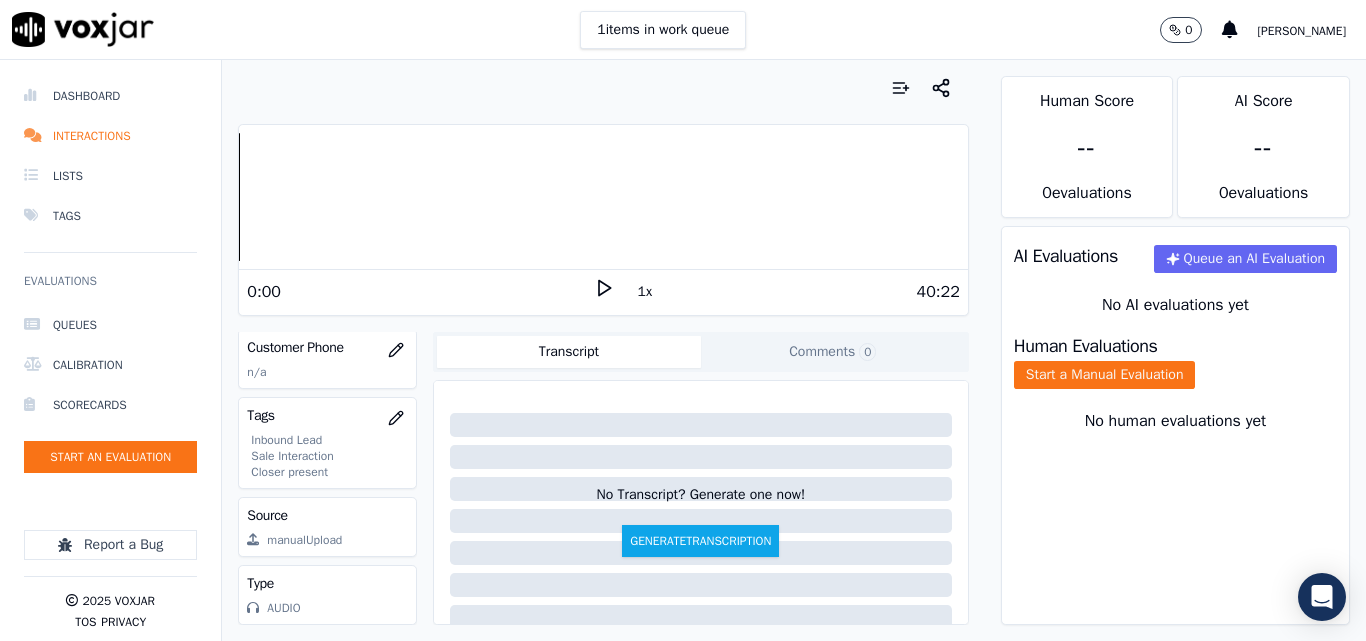 scroll, scrollTop: 404, scrollLeft: 0, axis: vertical 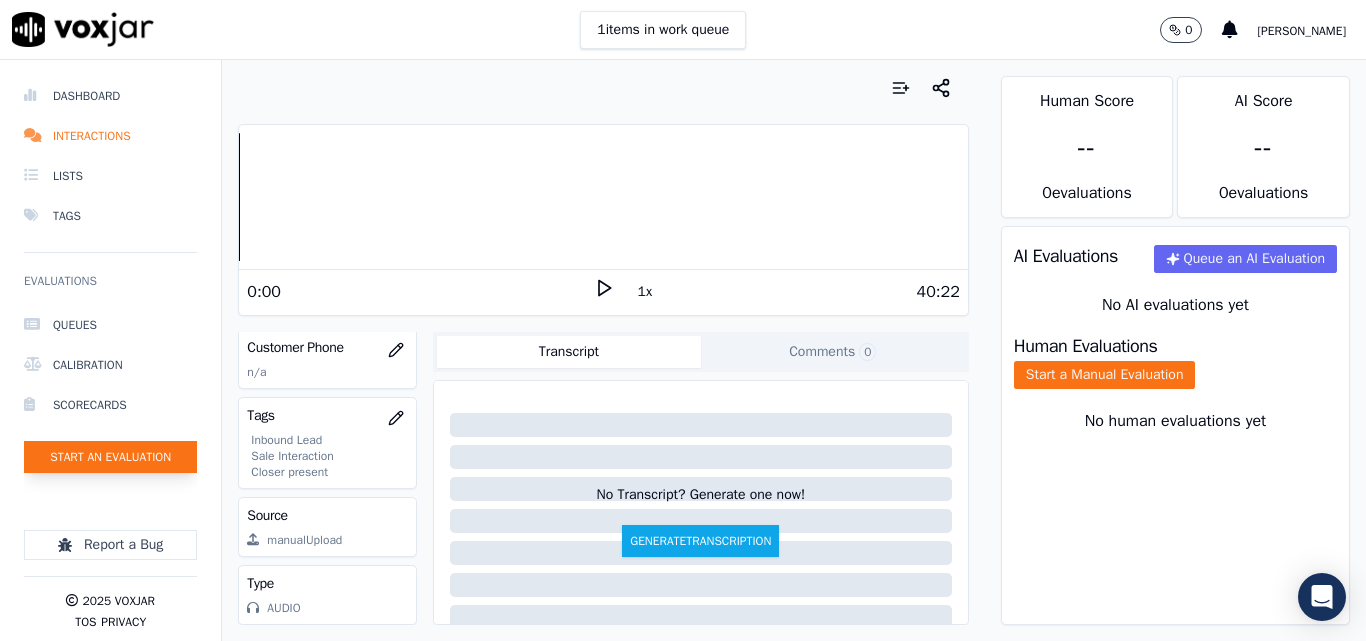 click on "Start an Evaluation" 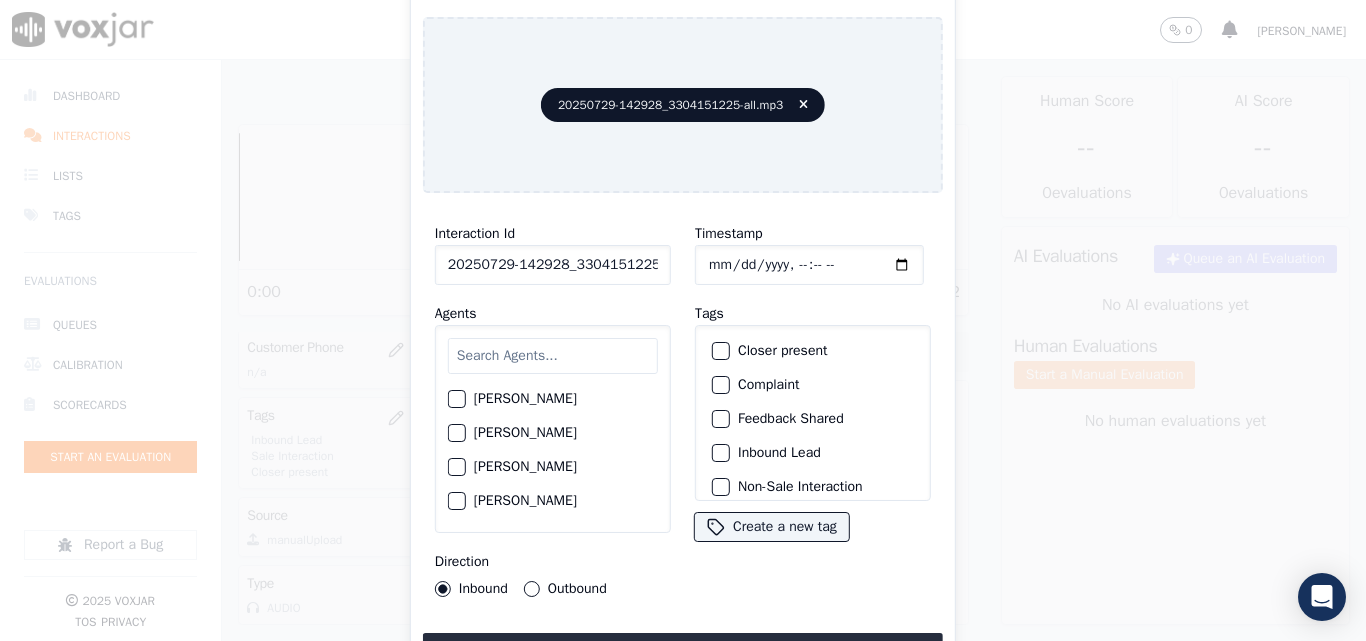 scroll, scrollTop: 0, scrollLeft: 40, axis: horizontal 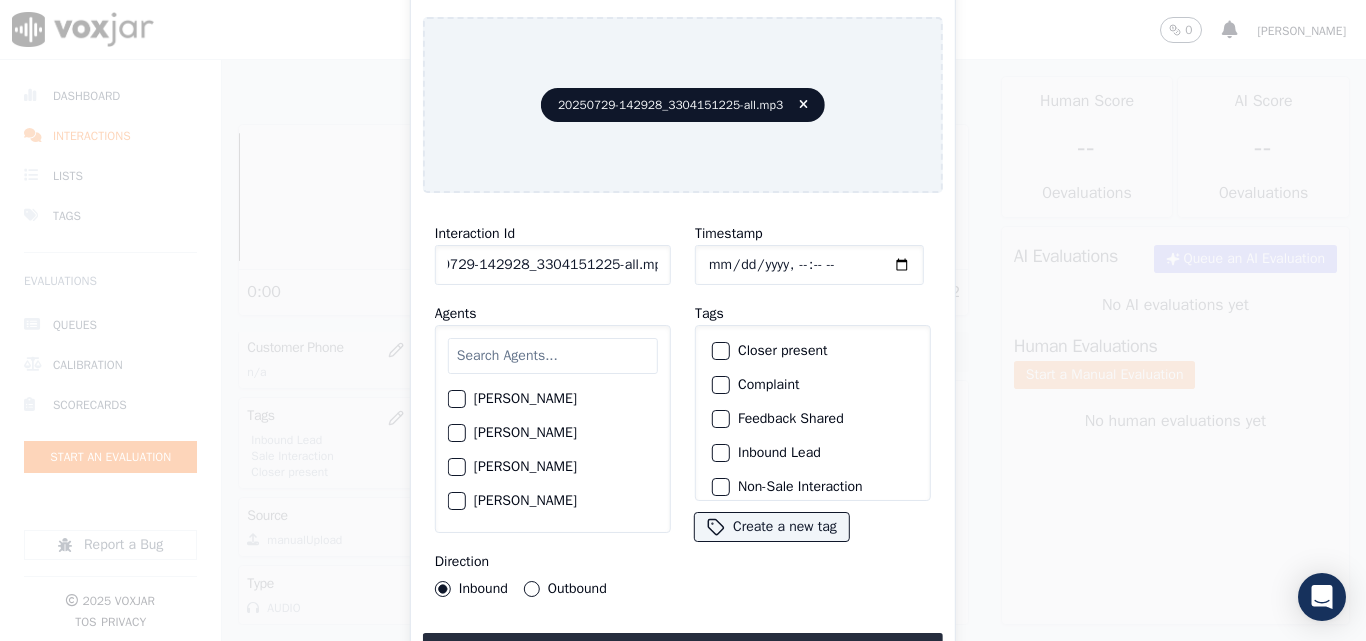 drag, startPoint x: 638, startPoint y: 255, endPoint x: 789, endPoint y: 274, distance: 152.19067 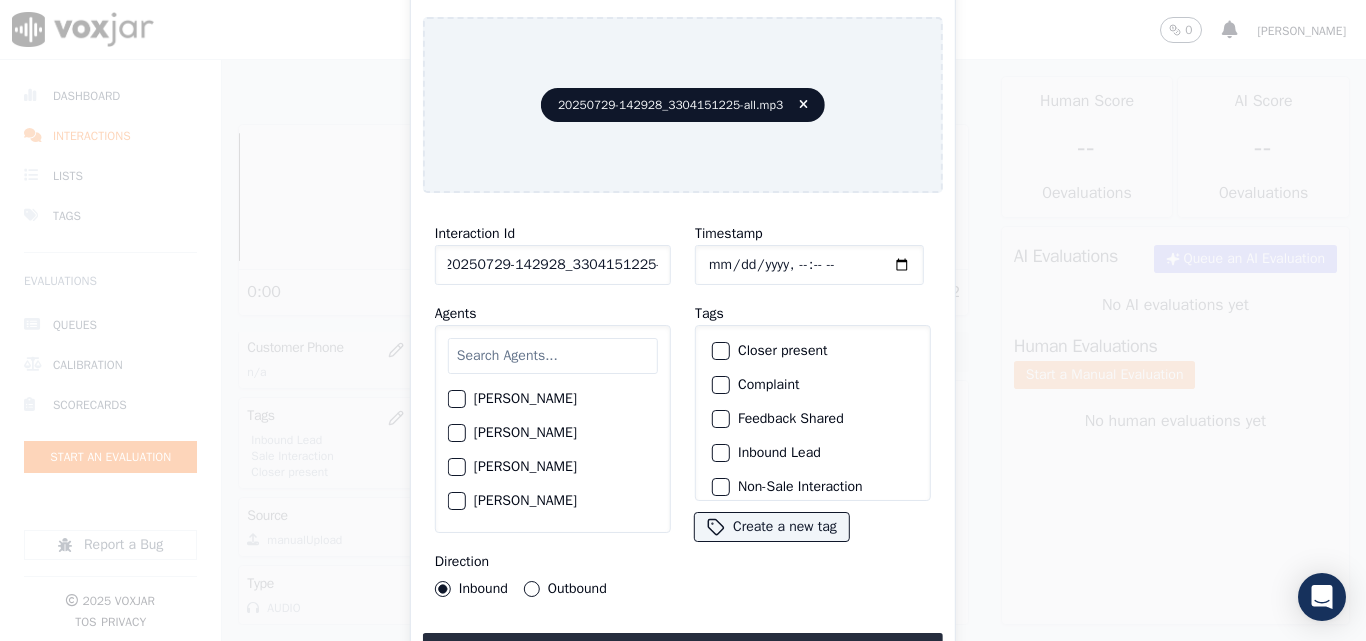 scroll, scrollTop: 0, scrollLeft: 11, axis: horizontal 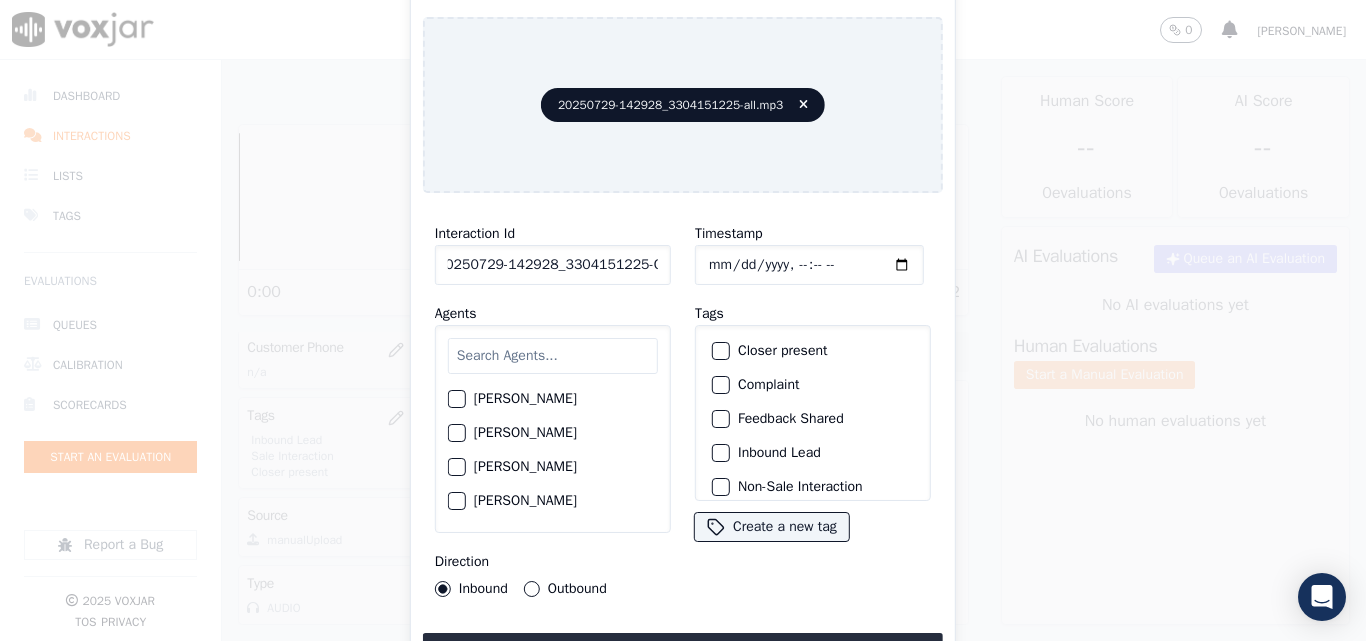 type on "20250729-142928_3304151225-C1" 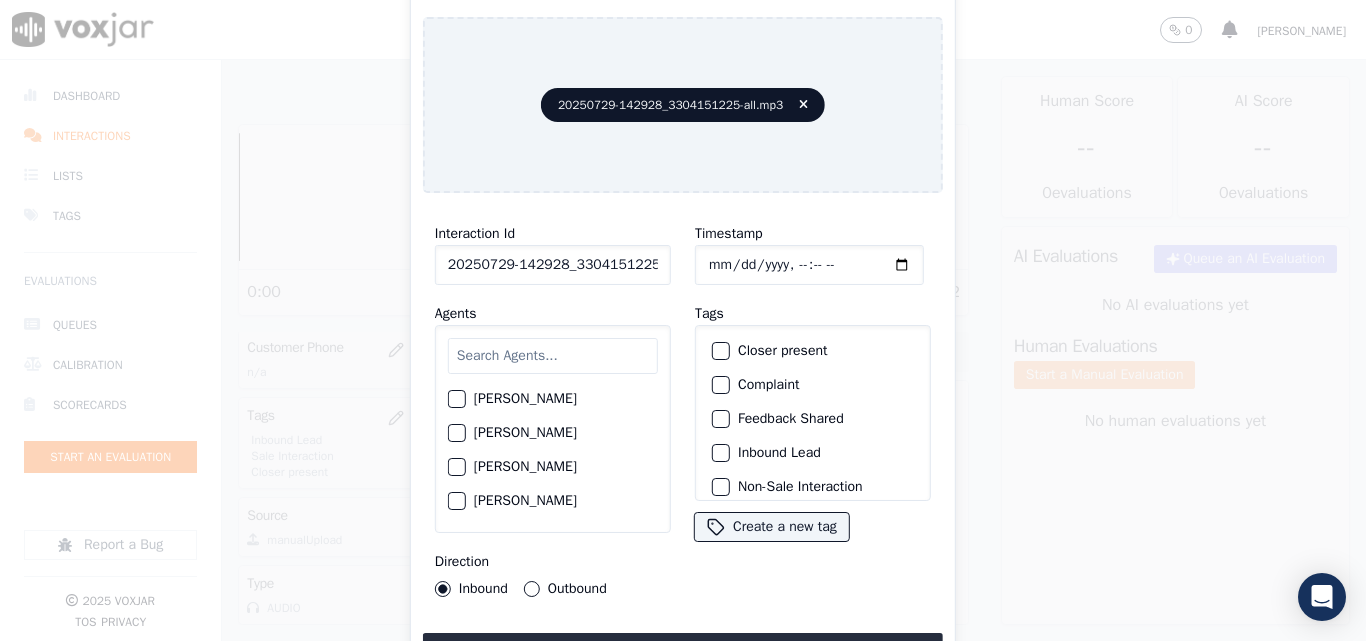 click on "Timestamp" 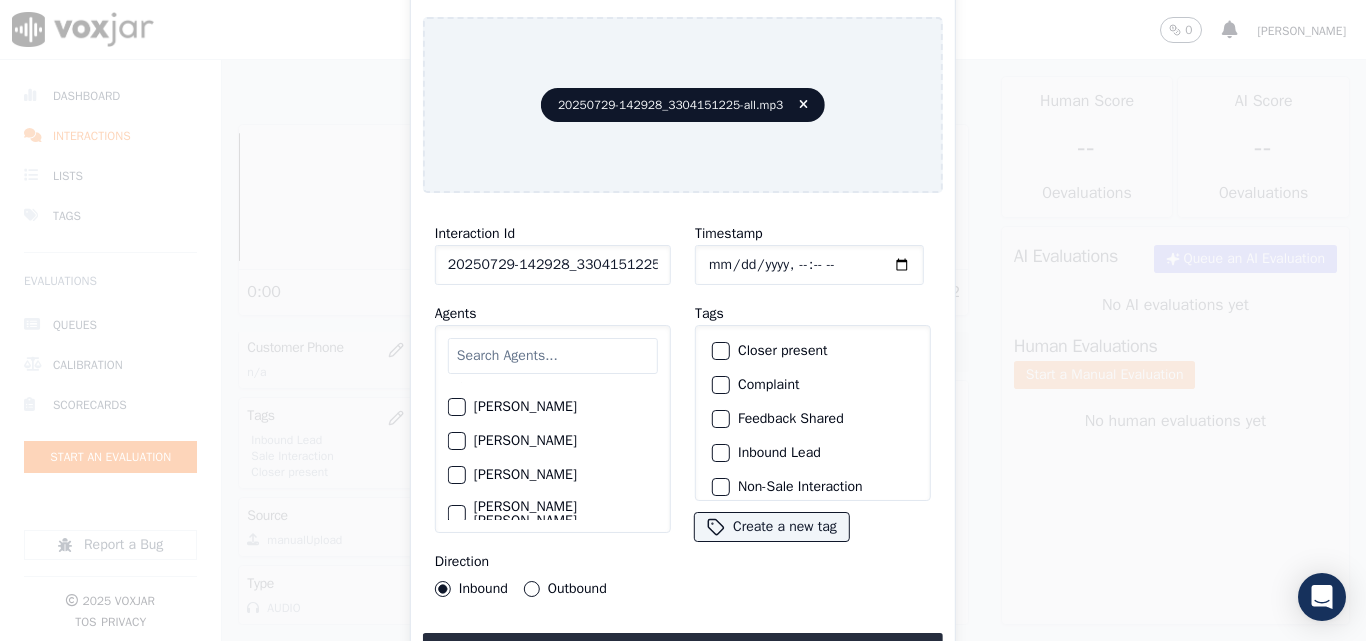 scroll, scrollTop: 1500, scrollLeft: 0, axis: vertical 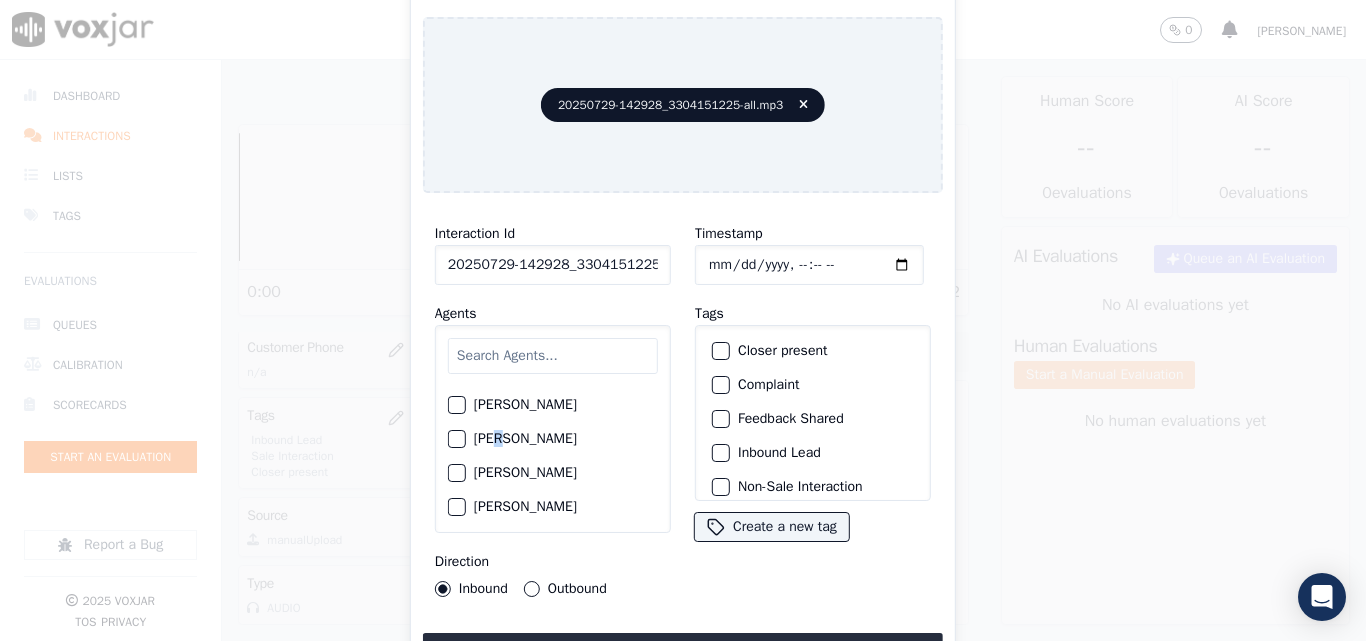 click on "[PERSON_NAME]" 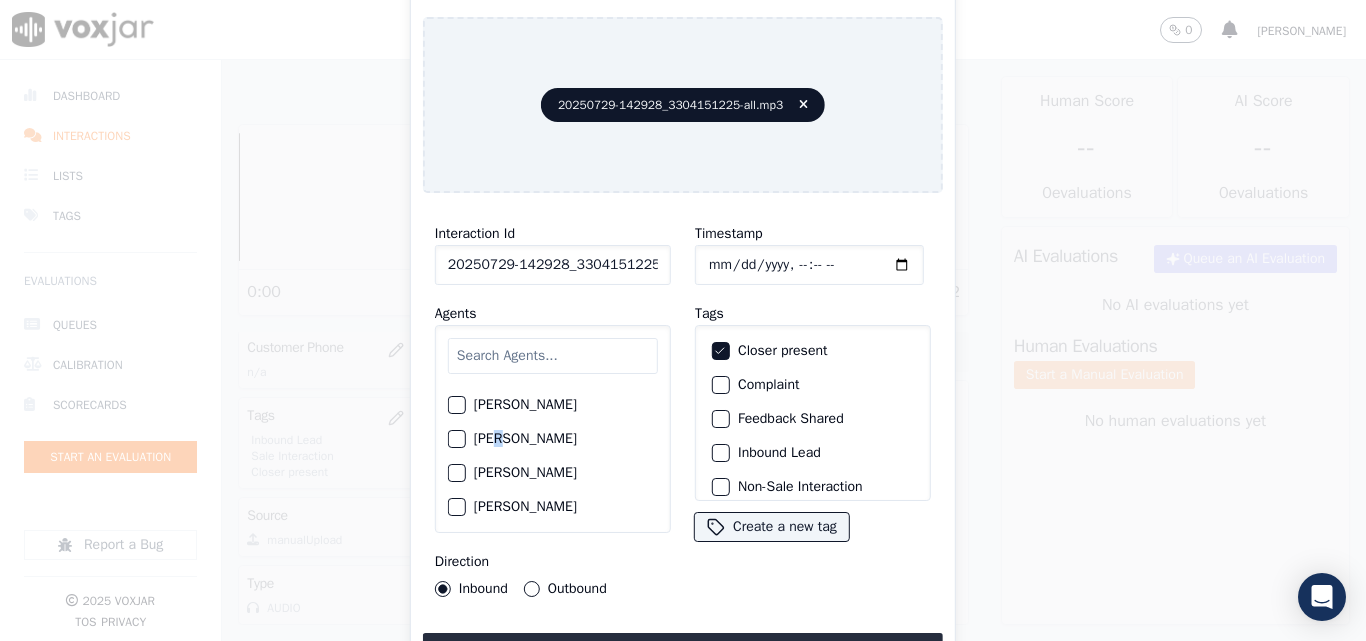 click at bounding box center (720, 453) 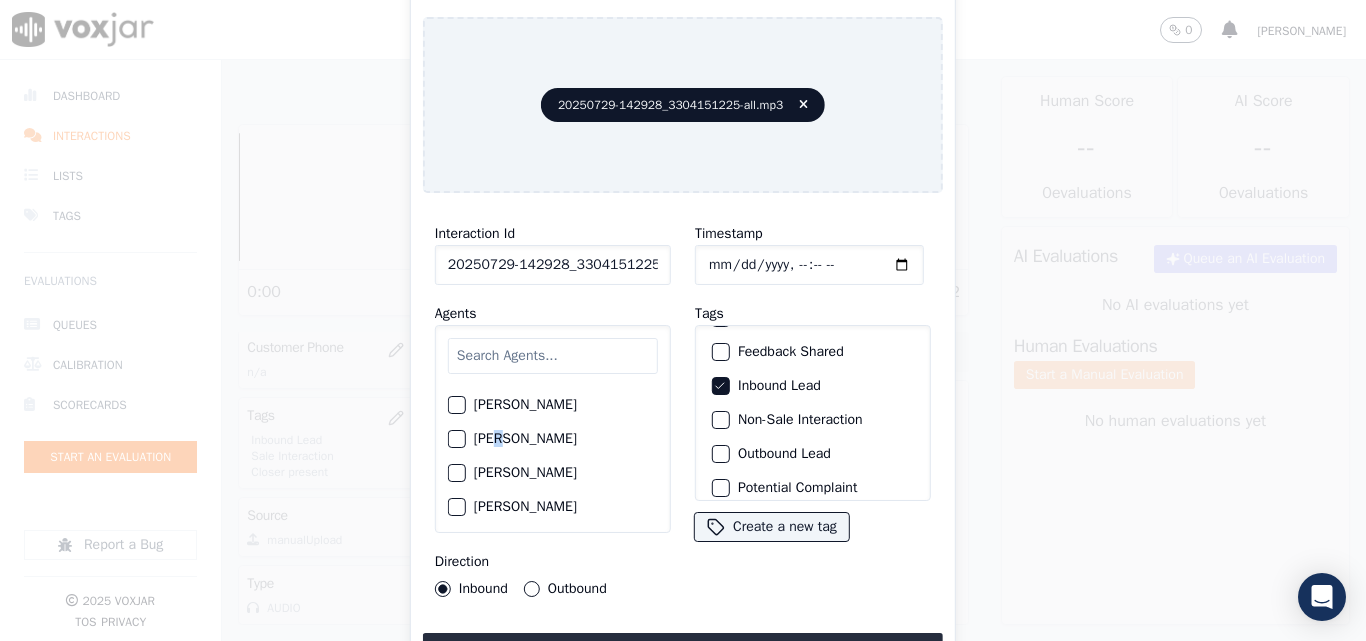scroll, scrollTop: 173, scrollLeft: 0, axis: vertical 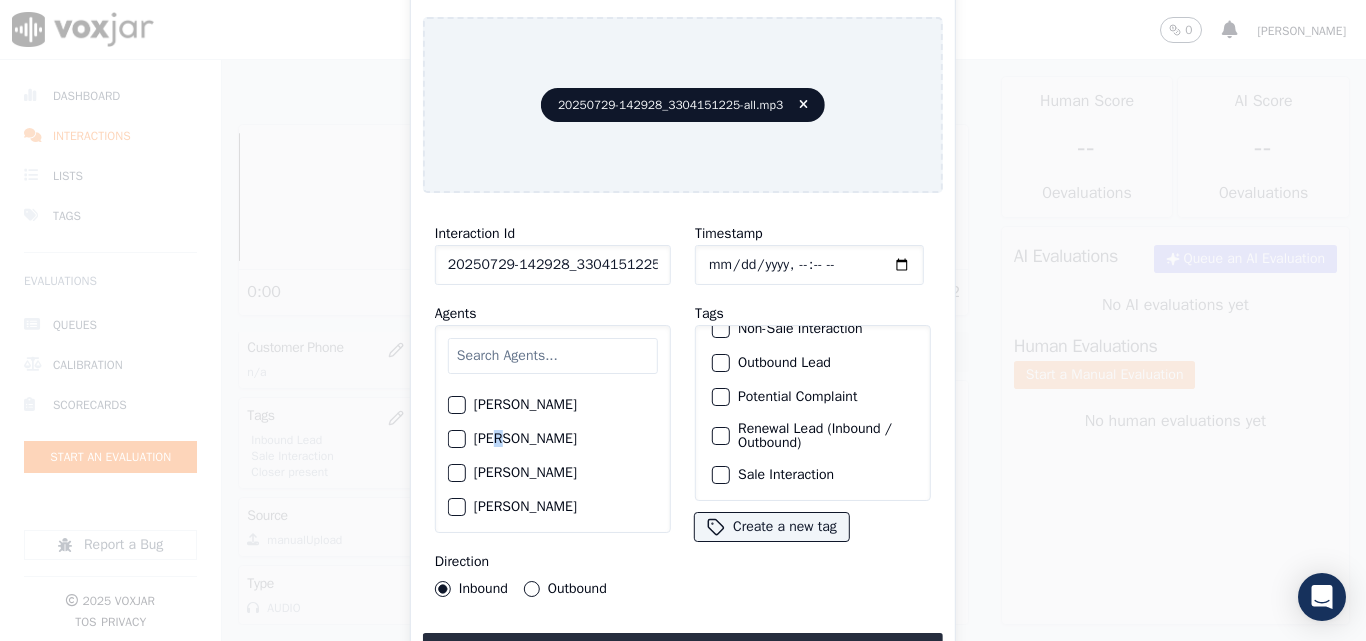 click at bounding box center (720, 475) 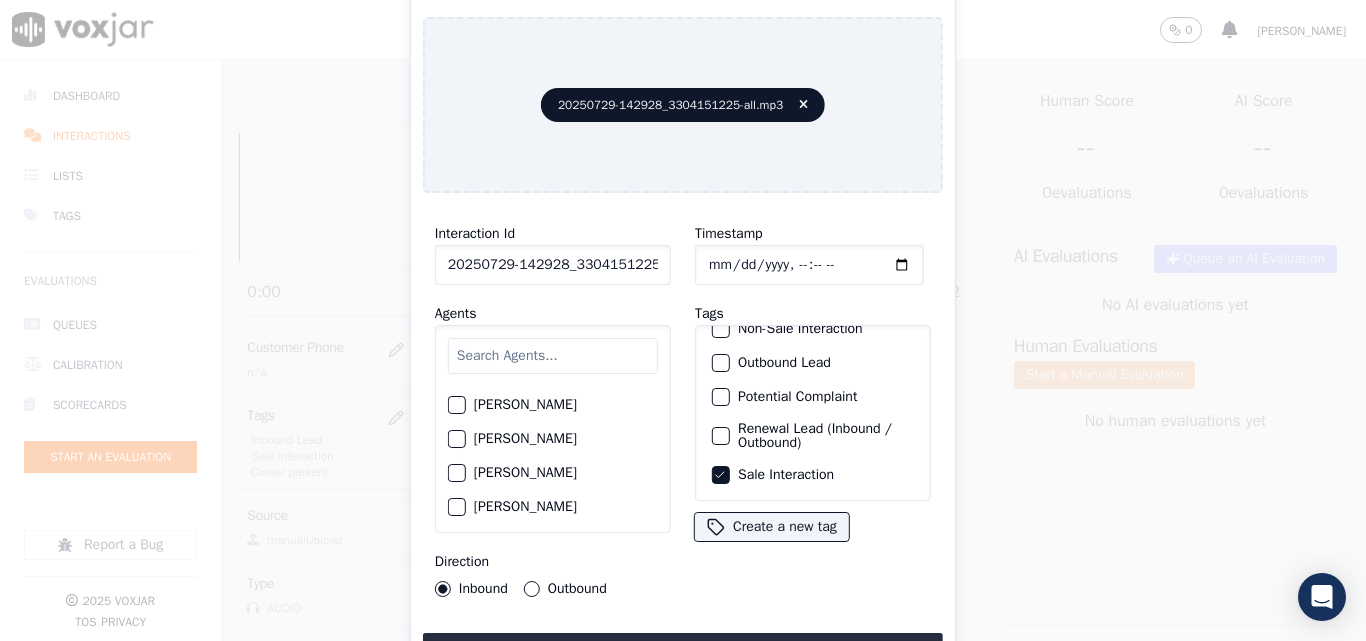 click on "Timestamp       Tags     Closer present     Complaint     Feedback Shared     Inbound Lead     Non-Sale Interaction     Outbound Lead     Potential Complaint     Renewal Lead (Inbound / Outbound)     Sale Interaction
Create a new tag" at bounding box center [813, 409] 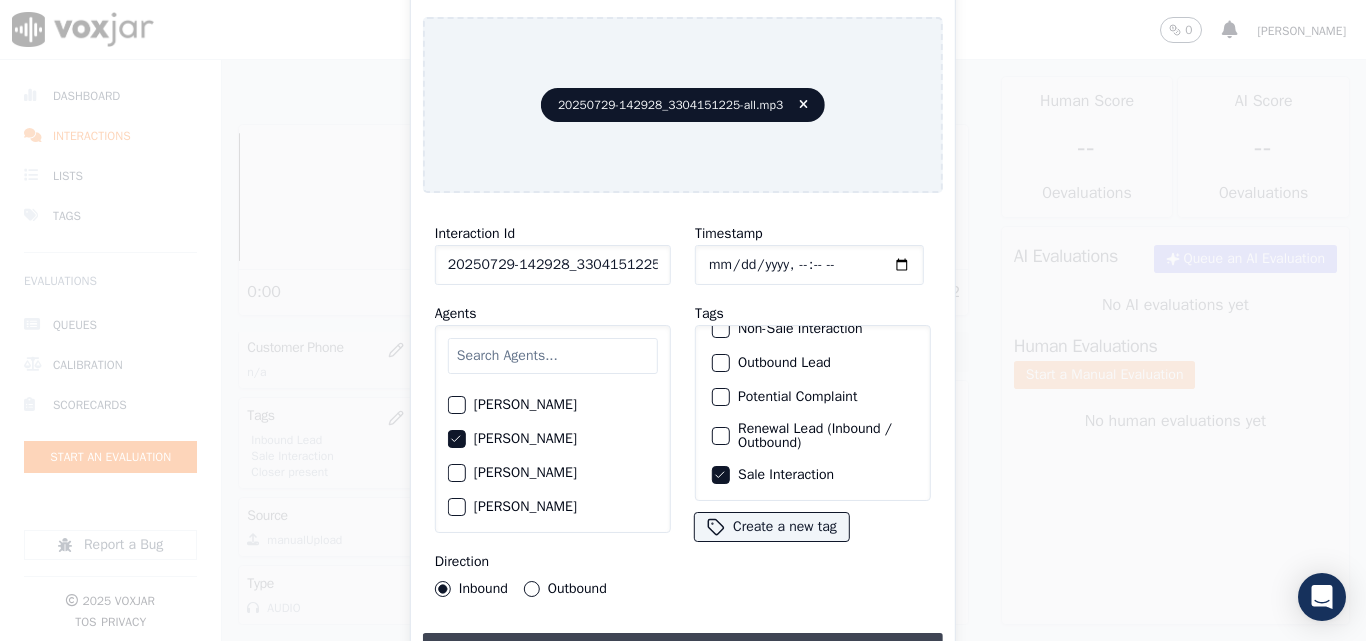 click on "Upload interaction to start evaluation" at bounding box center (683, 651) 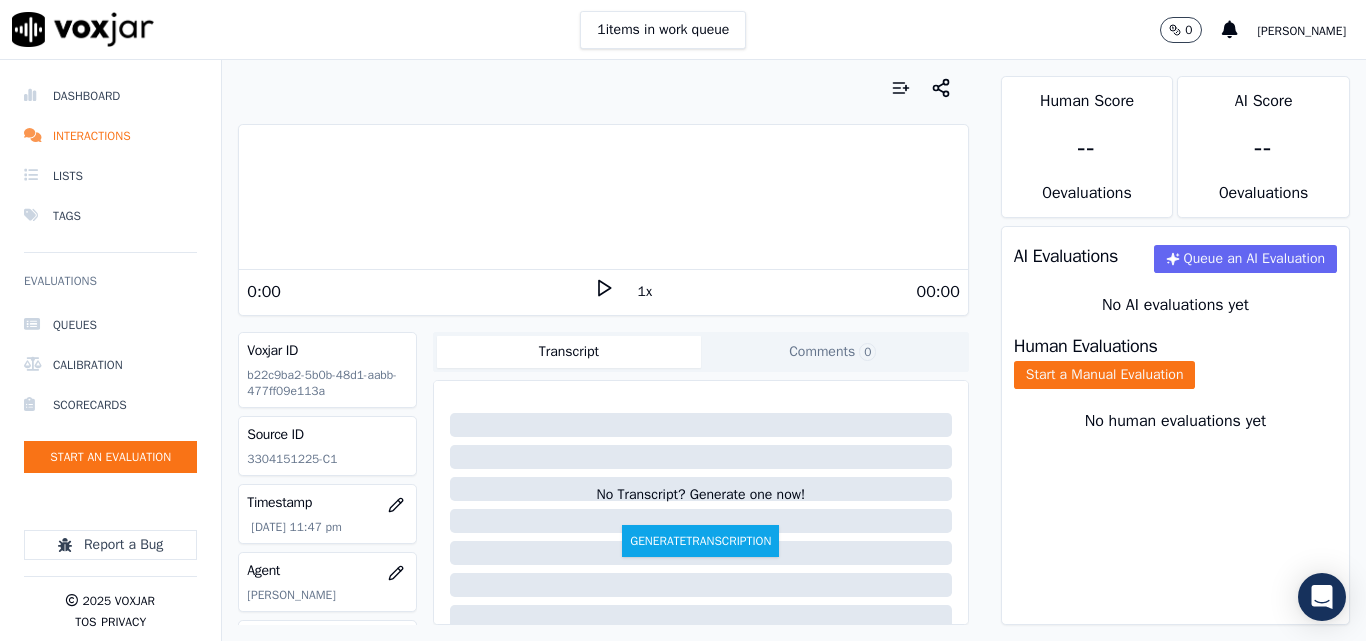 scroll, scrollTop: 200, scrollLeft: 0, axis: vertical 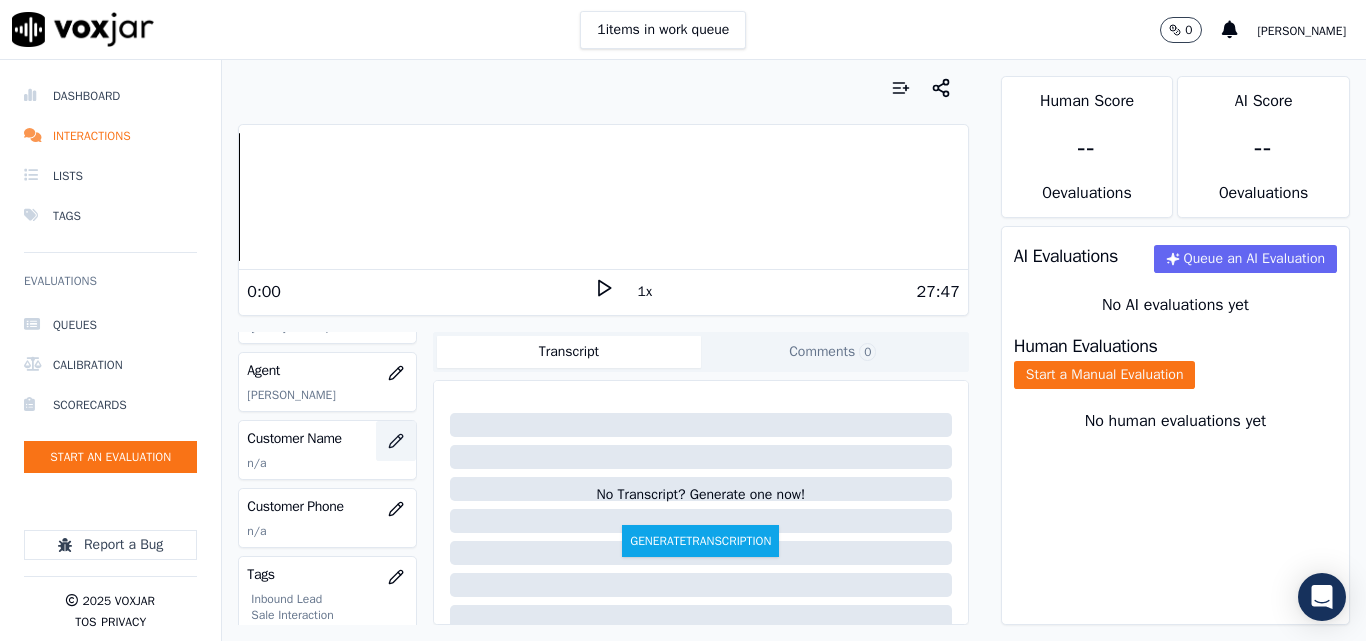 click 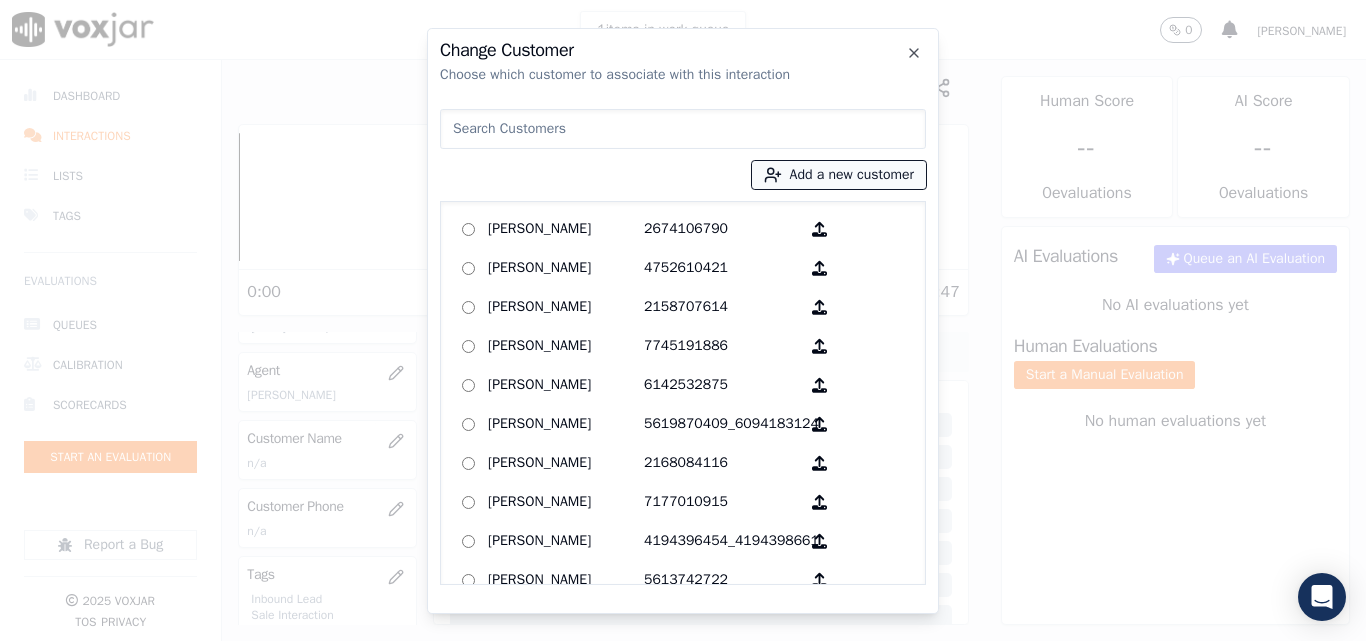 click on "Add a new customer" at bounding box center [839, 175] 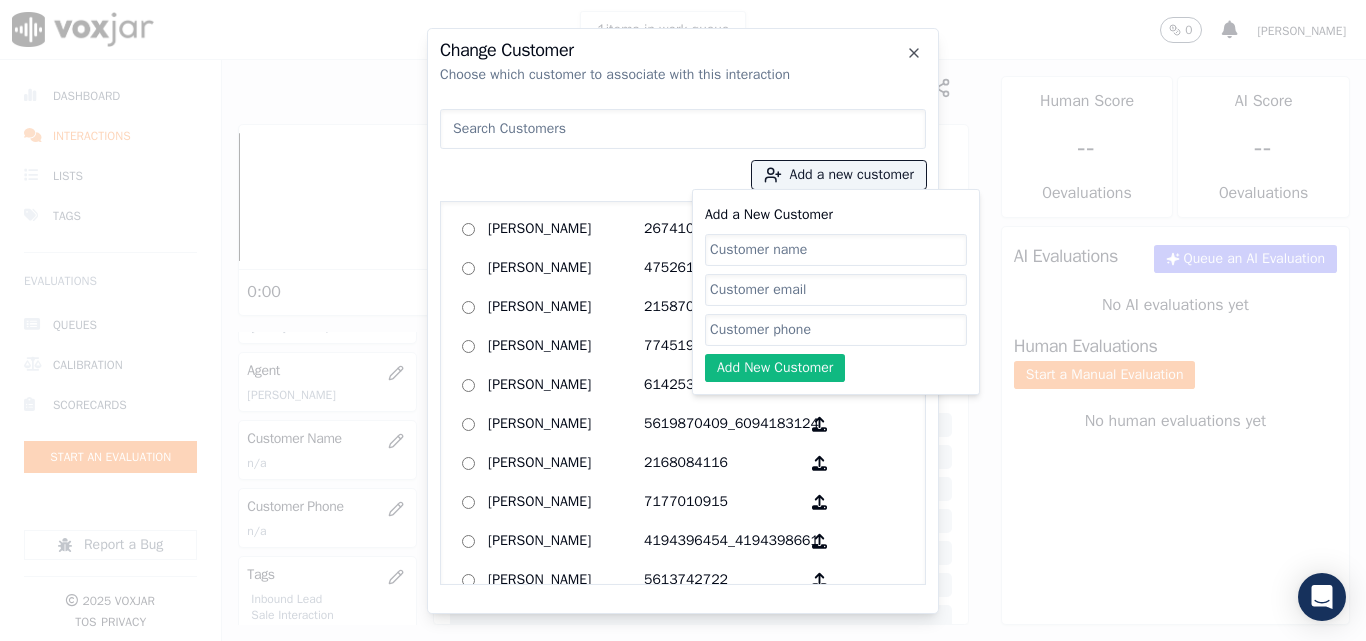 click at bounding box center [683, 129] 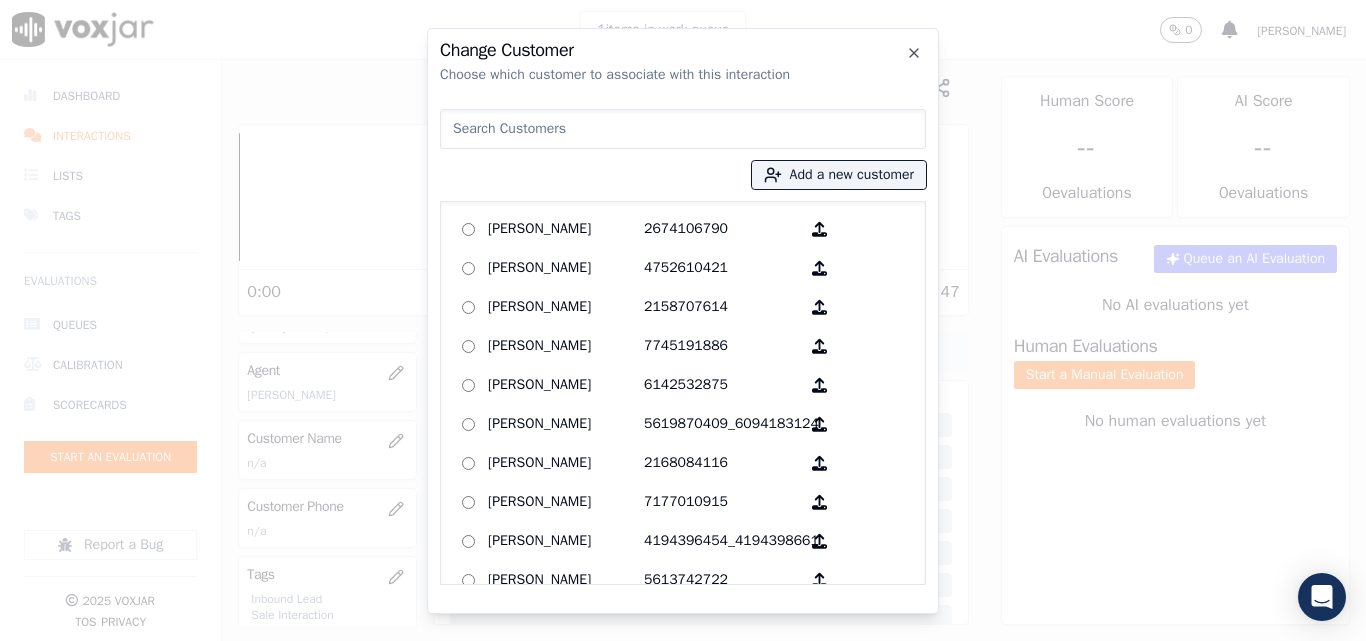 click at bounding box center [683, 129] 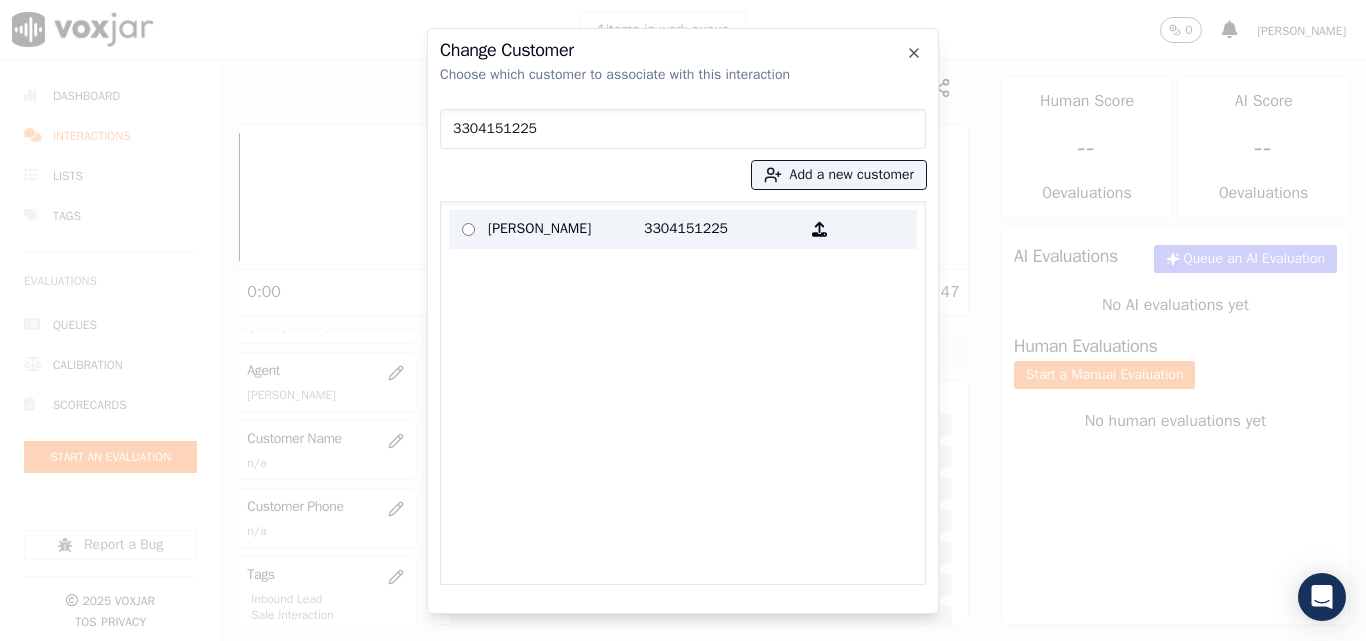 type on "3304151225" 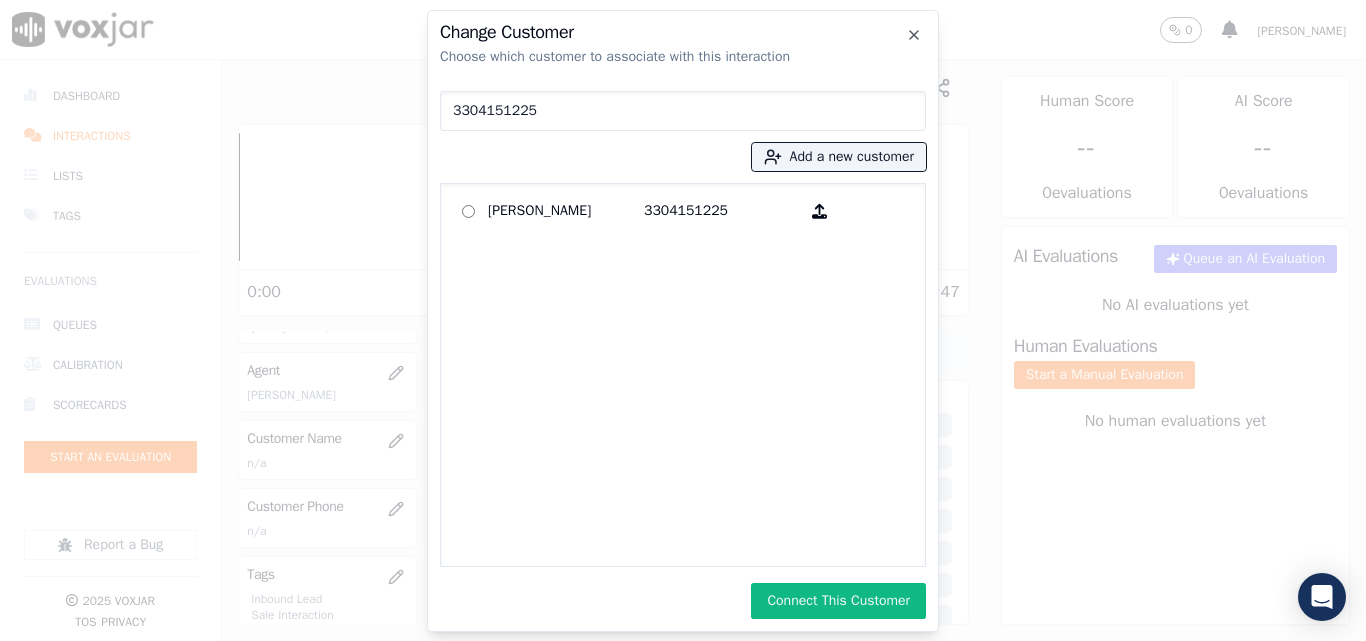 click on "Connect This Customer" at bounding box center (838, 601) 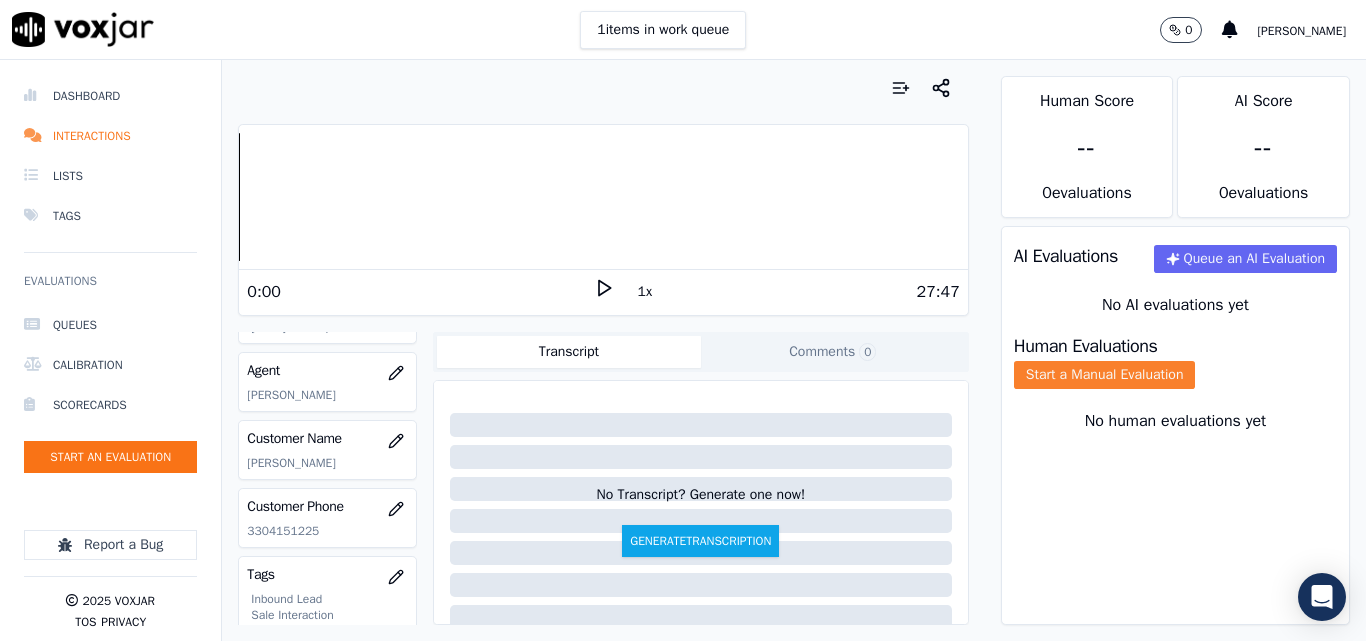 click on "Start a Manual Evaluation" 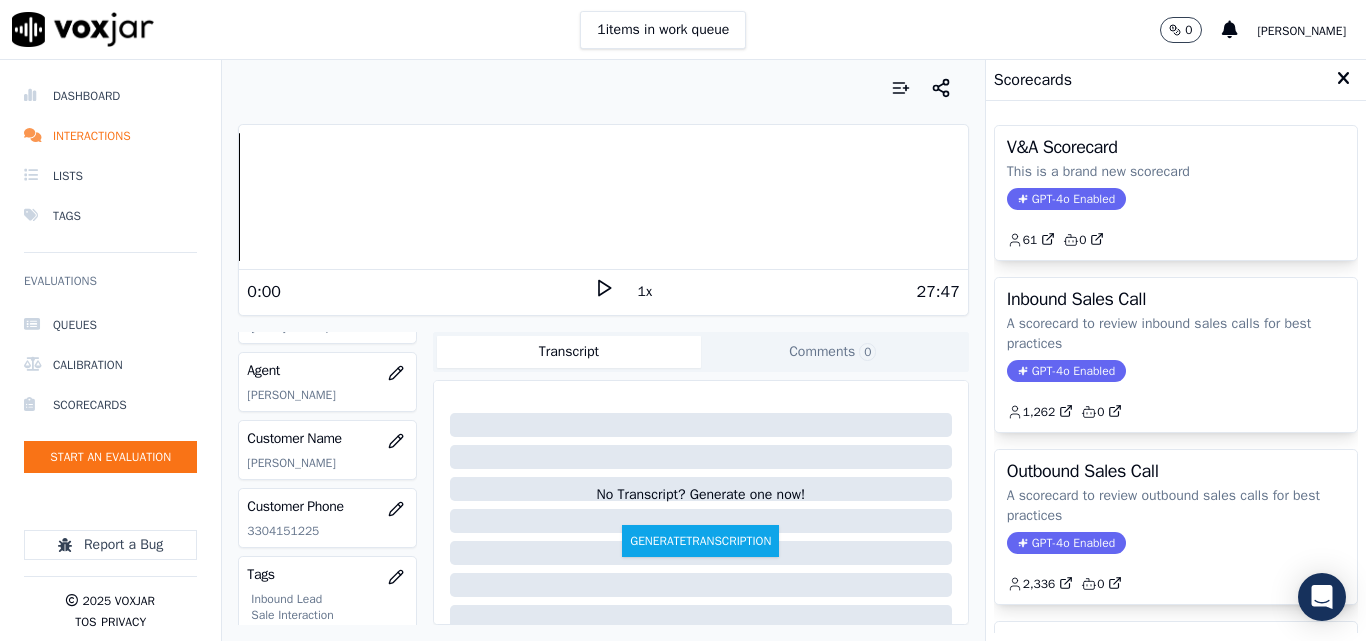 drag, startPoint x: 1156, startPoint y: 383, endPoint x: 1190, endPoint y: 393, distance: 35.44009 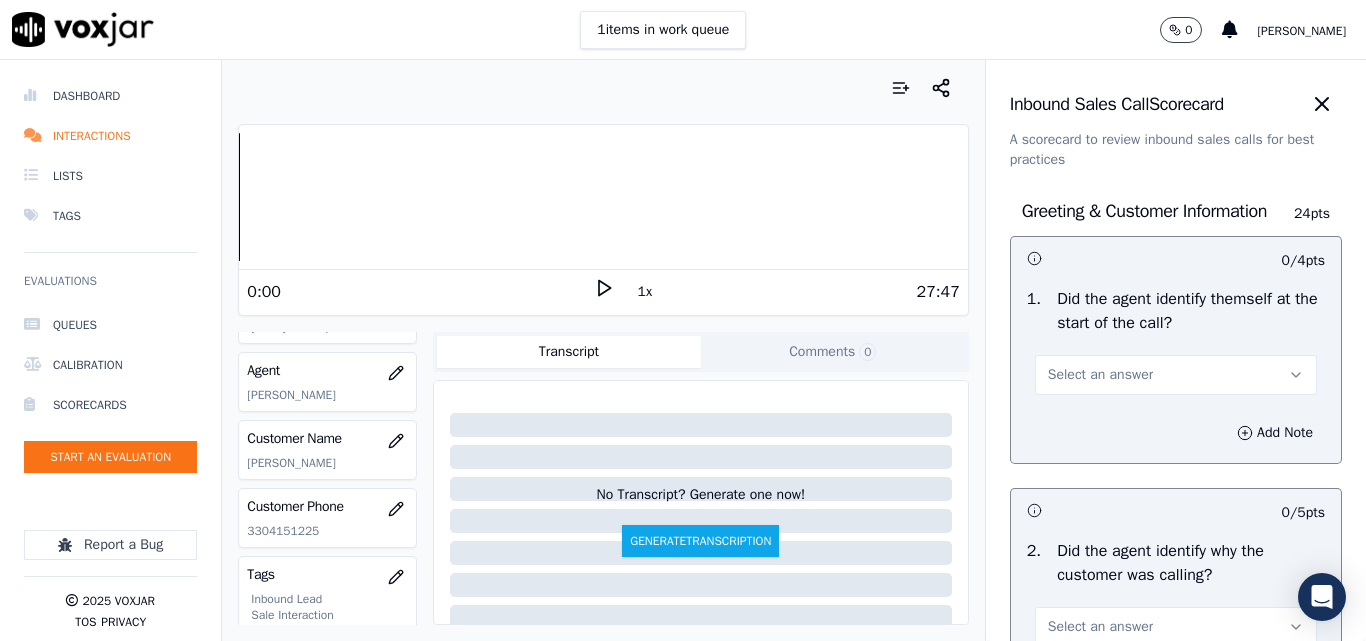 click on "Select an answer" at bounding box center (1100, 375) 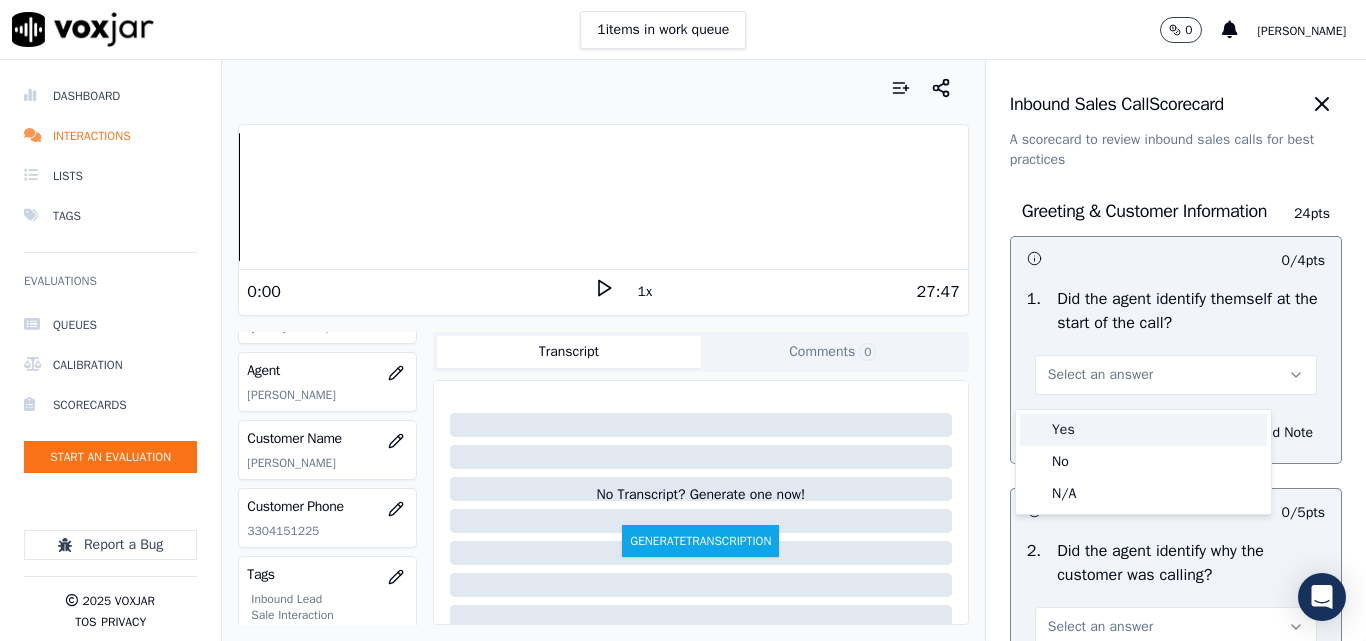 drag, startPoint x: 1064, startPoint y: 425, endPoint x: 1101, endPoint y: 394, distance: 48.270073 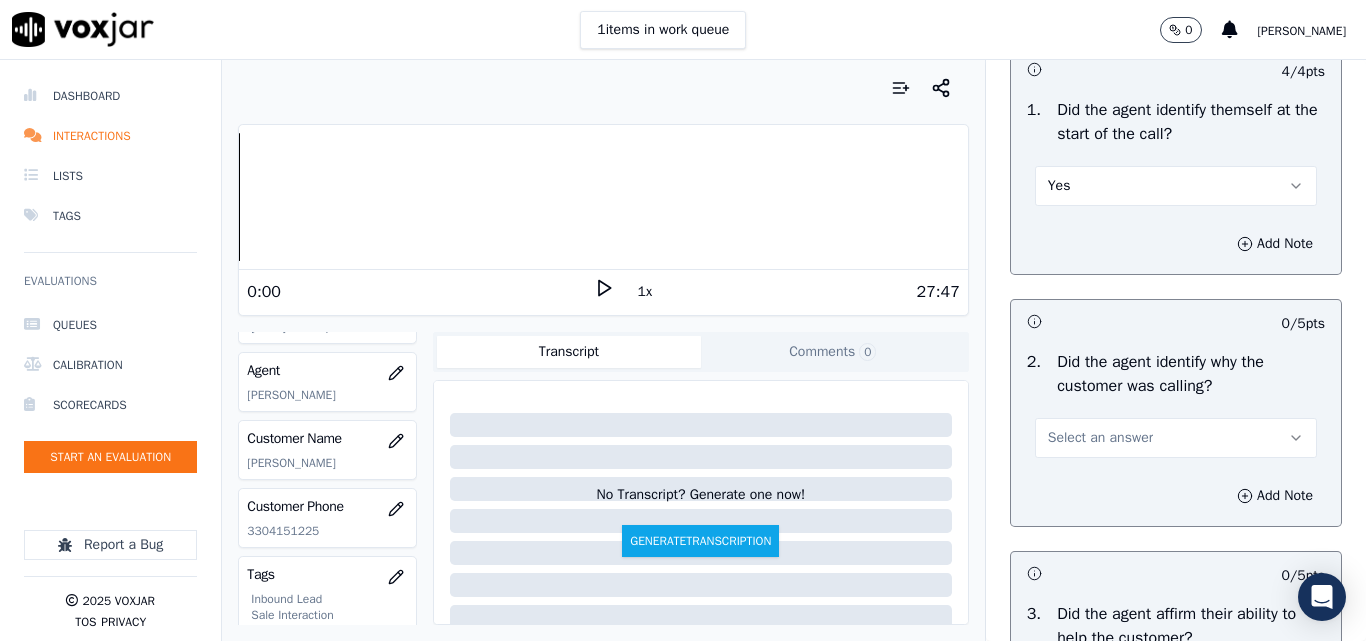 scroll, scrollTop: 300, scrollLeft: 0, axis: vertical 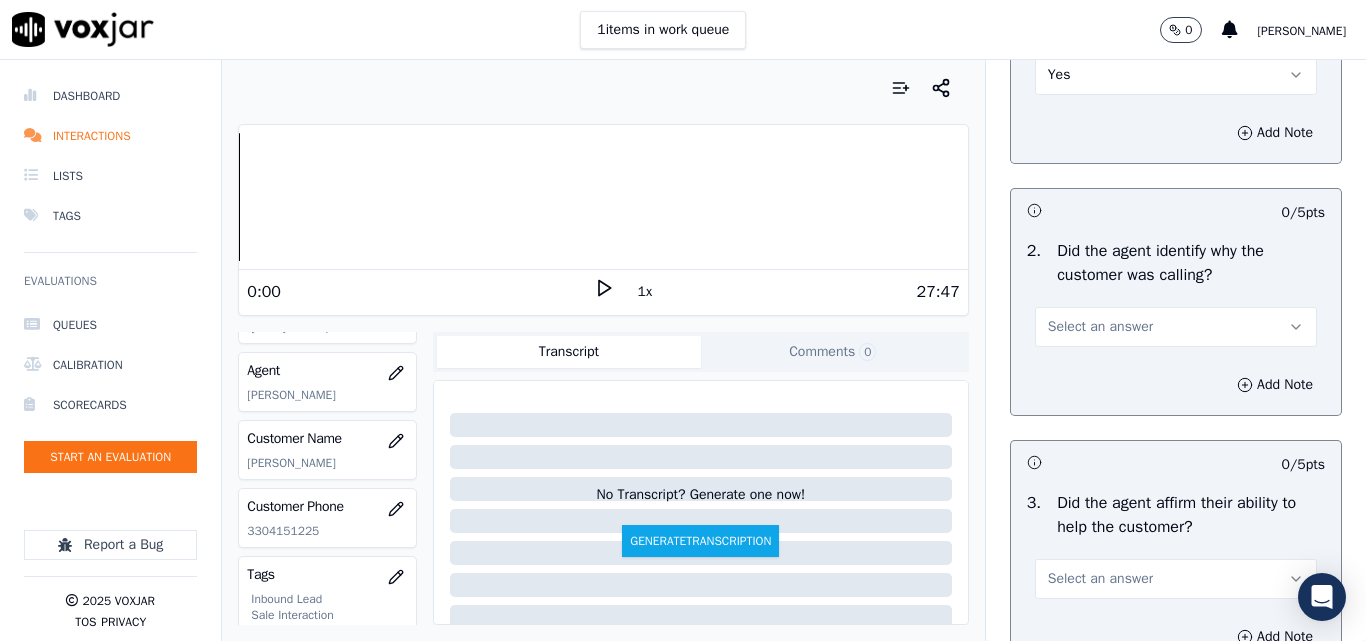click on "Select an answer" at bounding box center (1100, 327) 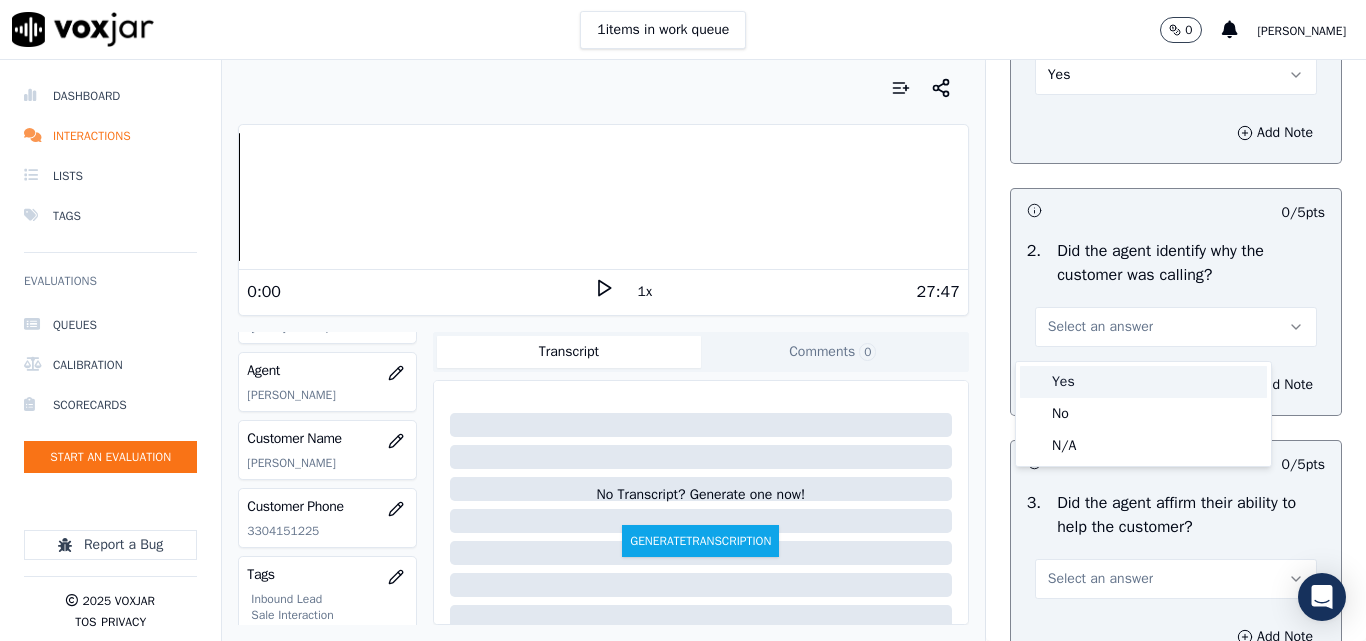 click on "Yes" at bounding box center (1143, 382) 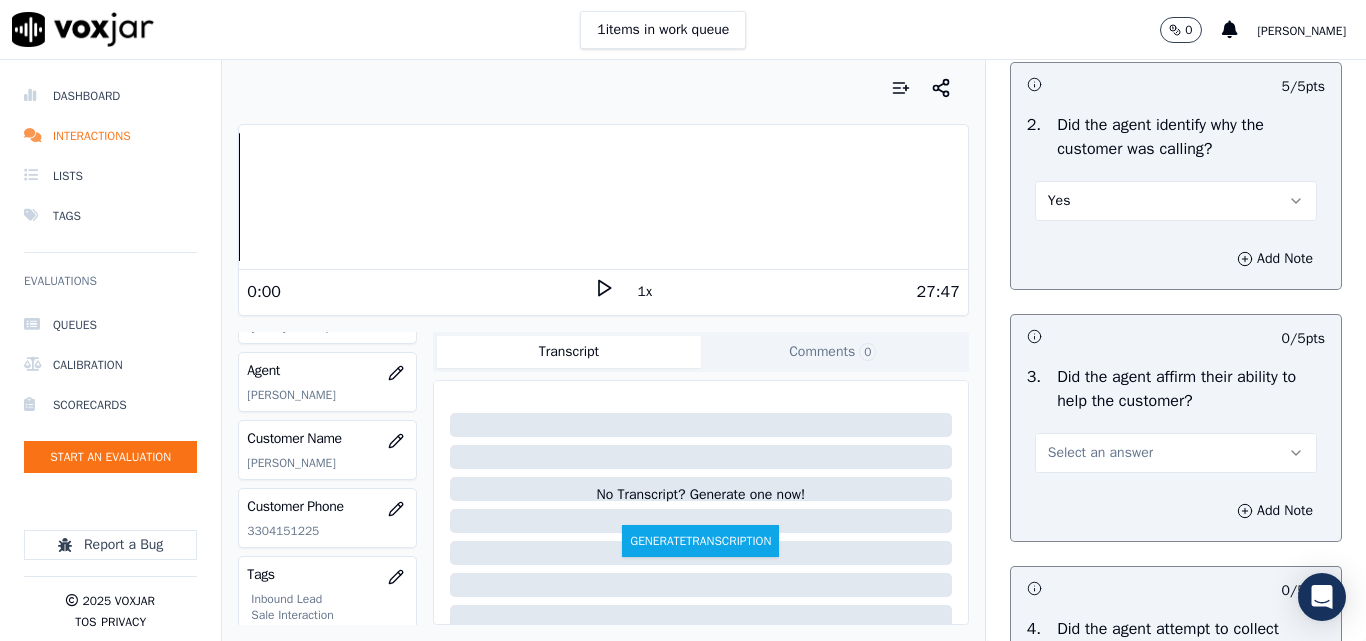 scroll, scrollTop: 600, scrollLeft: 0, axis: vertical 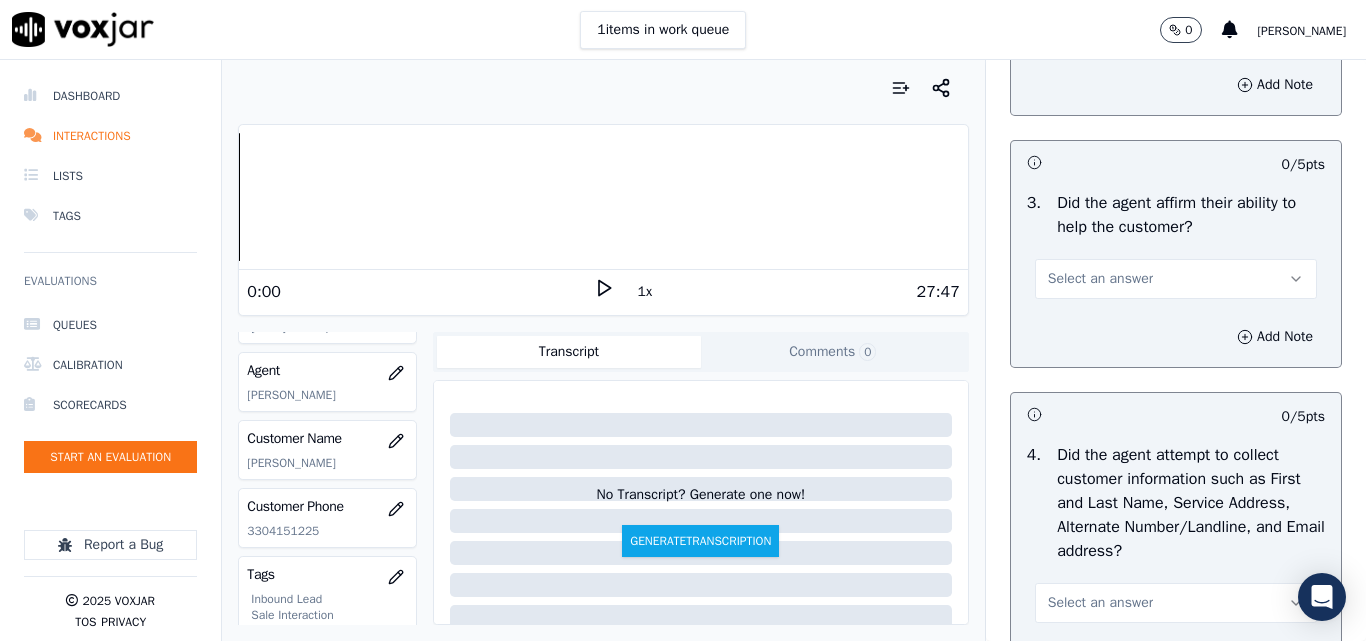drag, startPoint x: 1074, startPoint y: 297, endPoint x: 1069, endPoint y: 308, distance: 12.083046 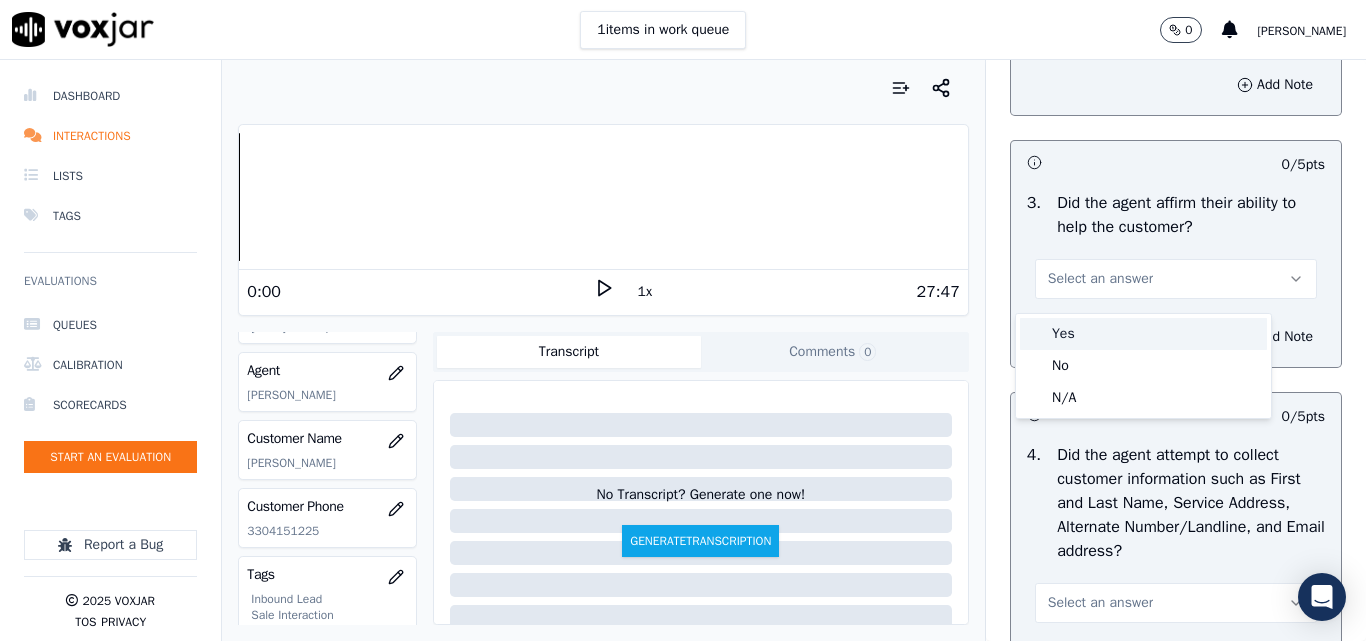 click on "Yes" at bounding box center [1143, 334] 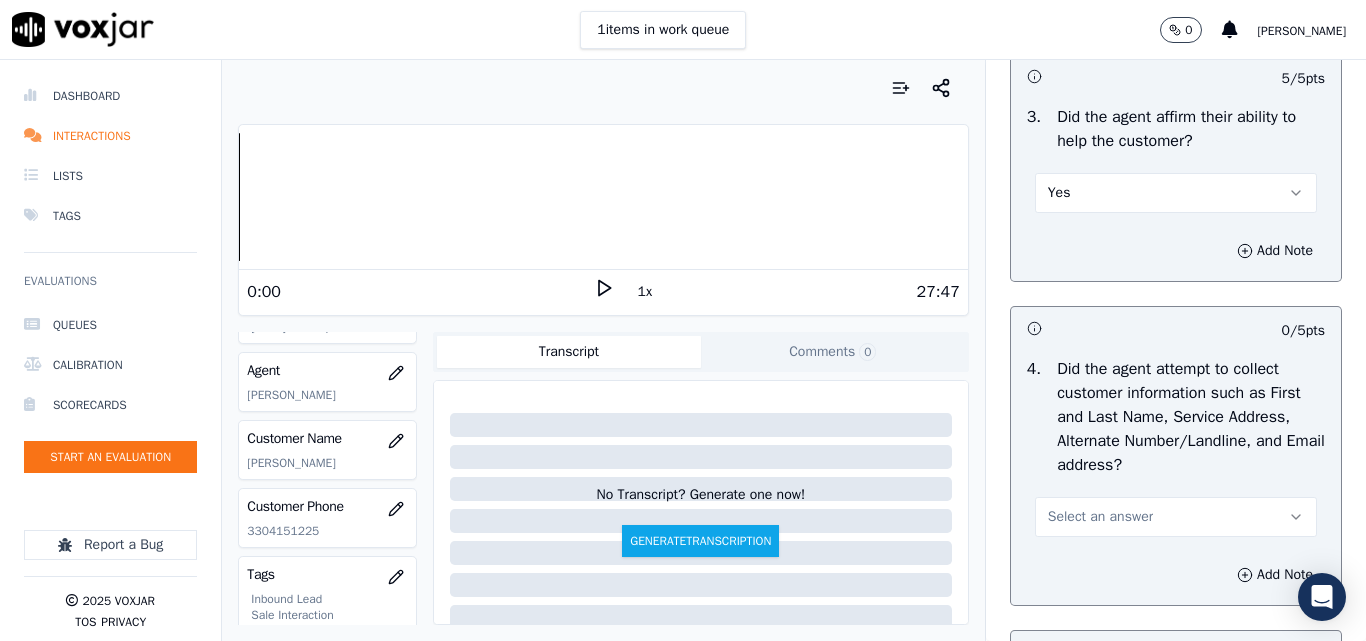 scroll, scrollTop: 800, scrollLeft: 0, axis: vertical 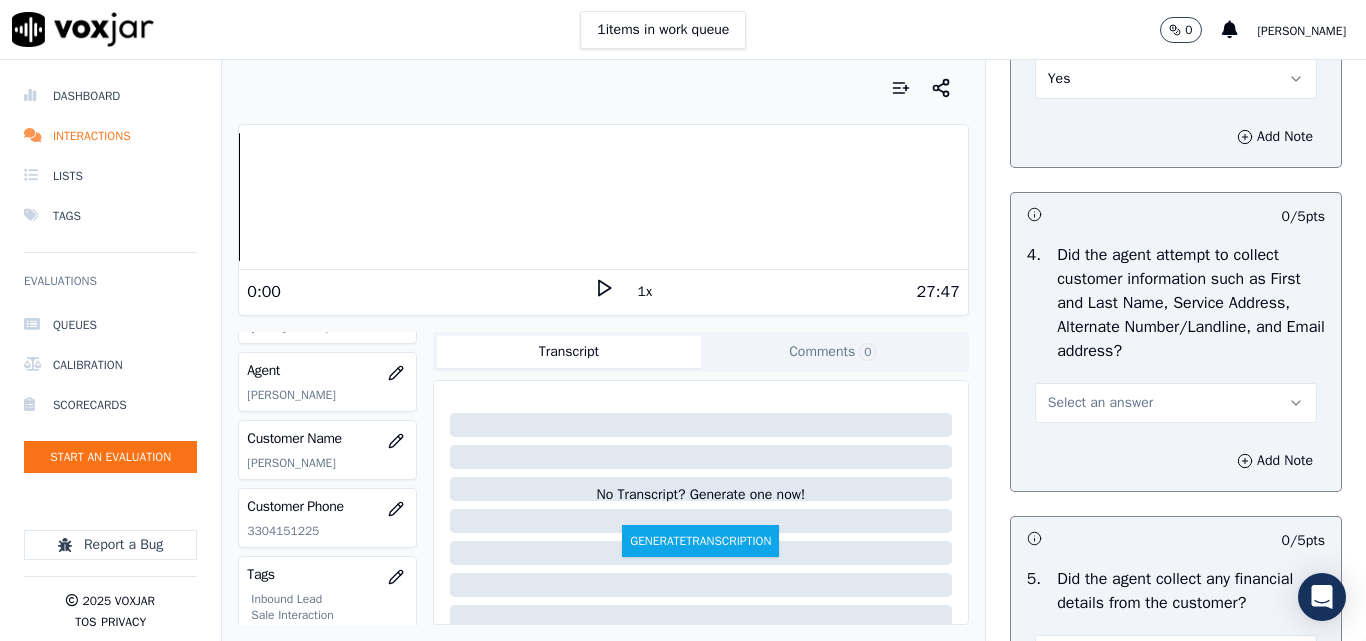 drag, startPoint x: 1064, startPoint y: 400, endPoint x: 1066, endPoint y: 419, distance: 19.104973 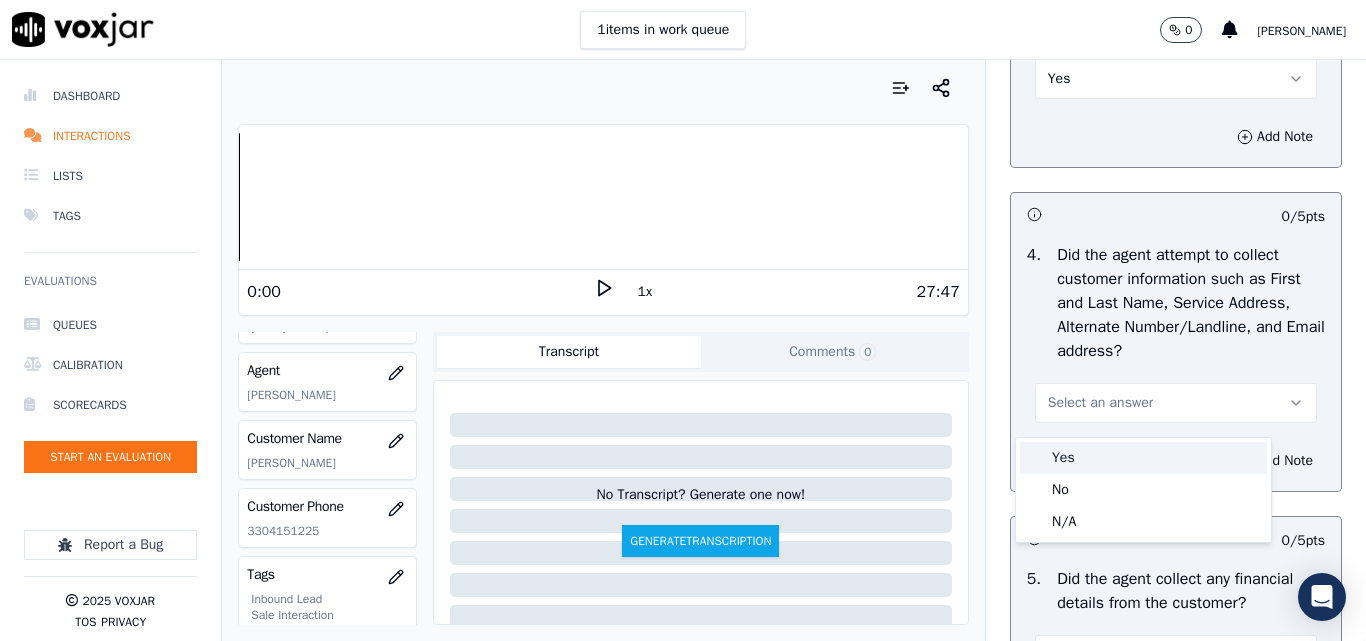 click on "Yes" at bounding box center (1143, 458) 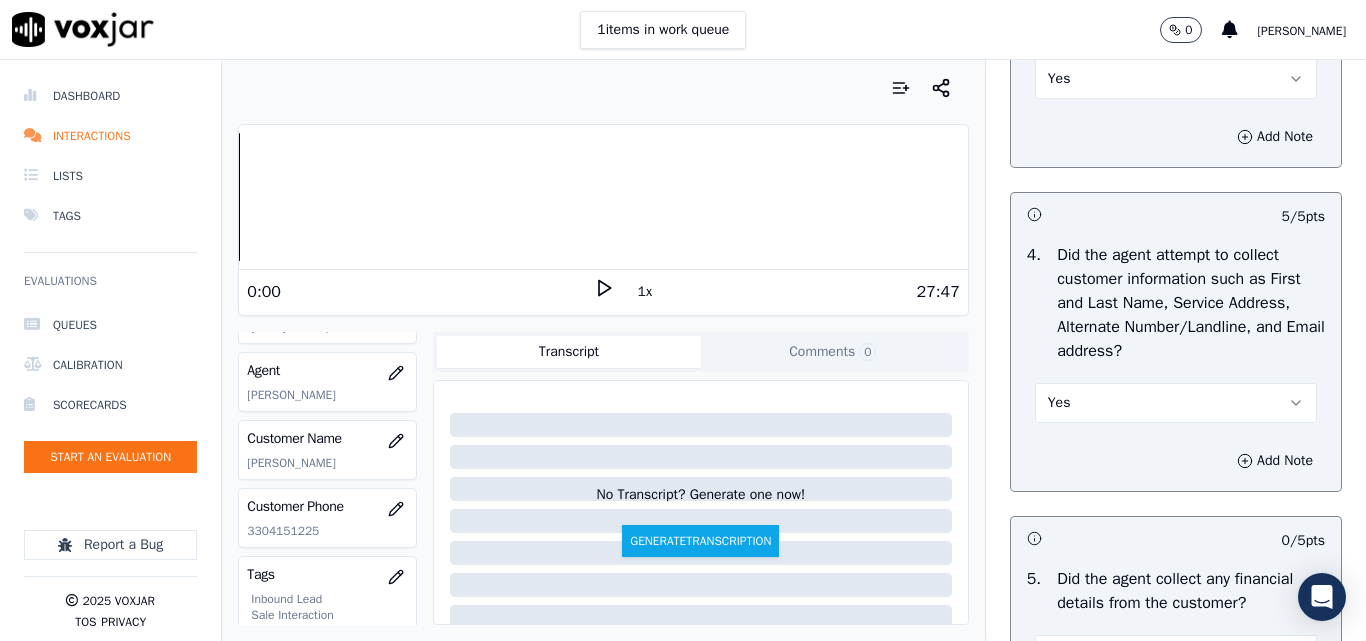 scroll, scrollTop: 1200, scrollLeft: 0, axis: vertical 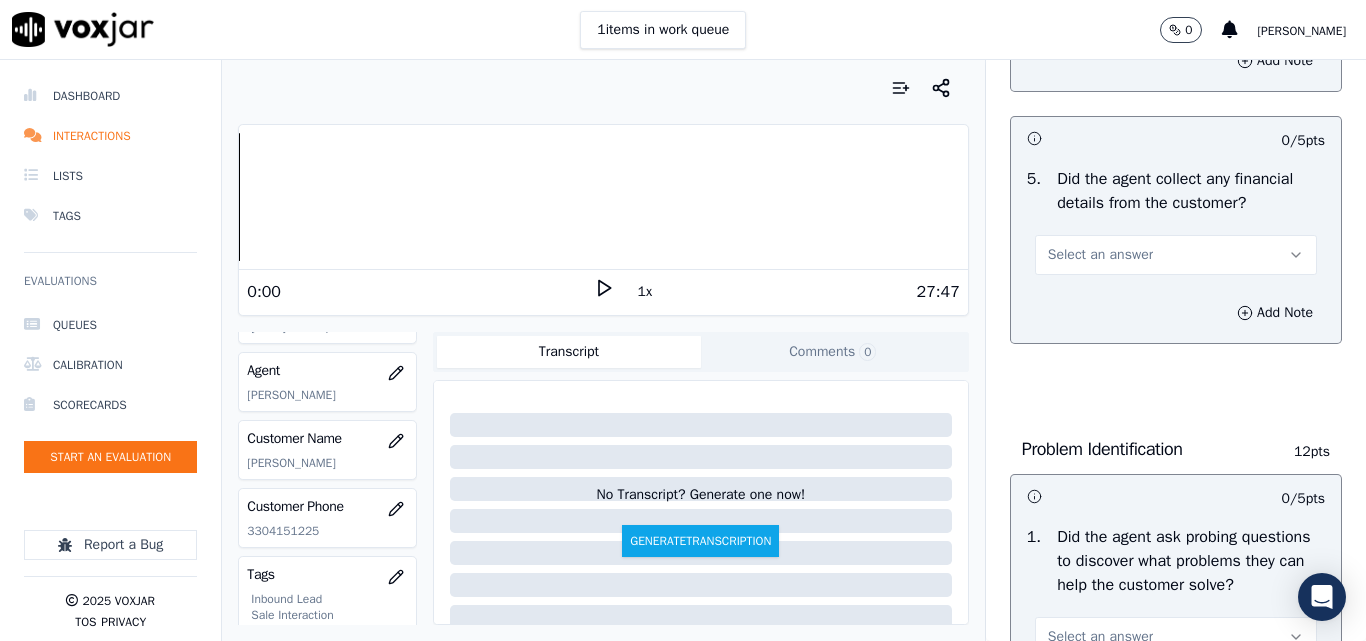 click on "Select an answer" at bounding box center [1100, 255] 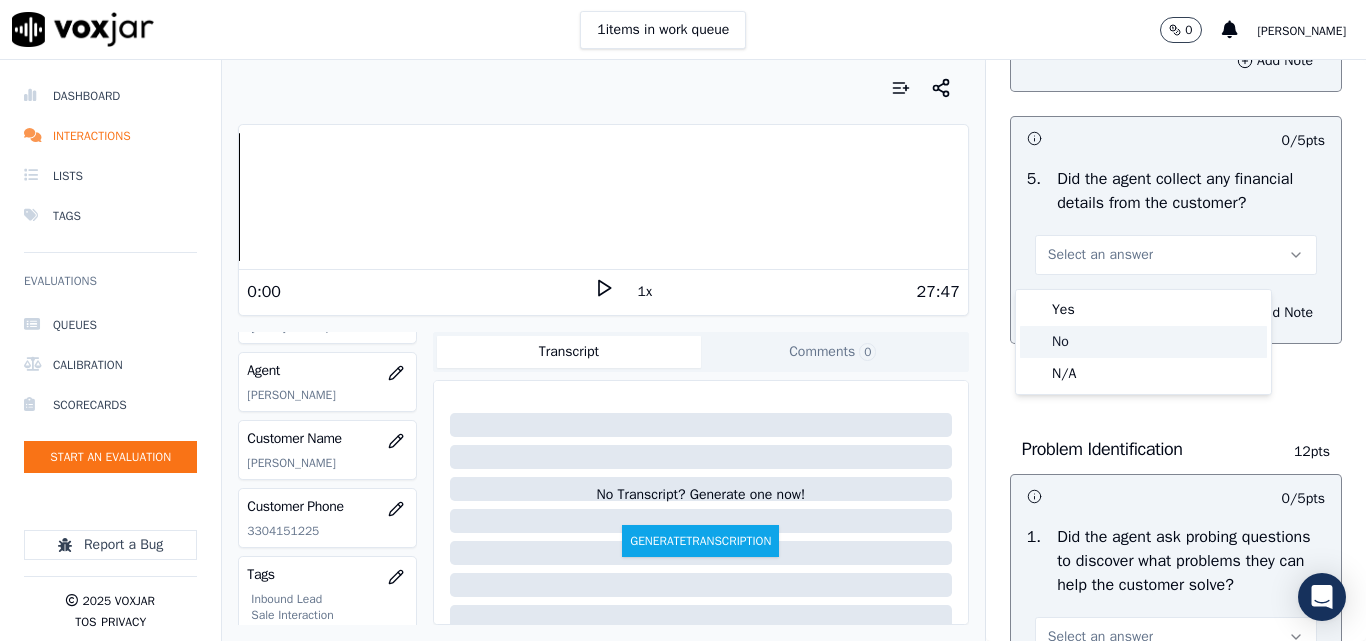 click on "No" 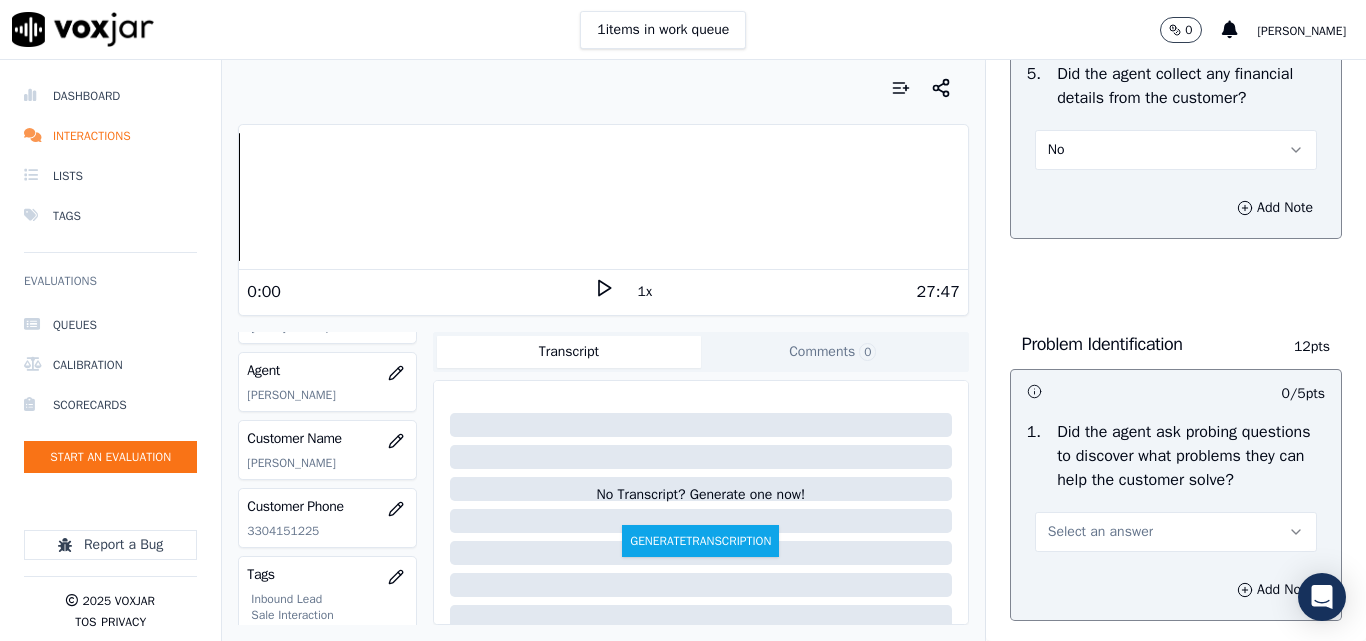 scroll, scrollTop: 1400, scrollLeft: 0, axis: vertical 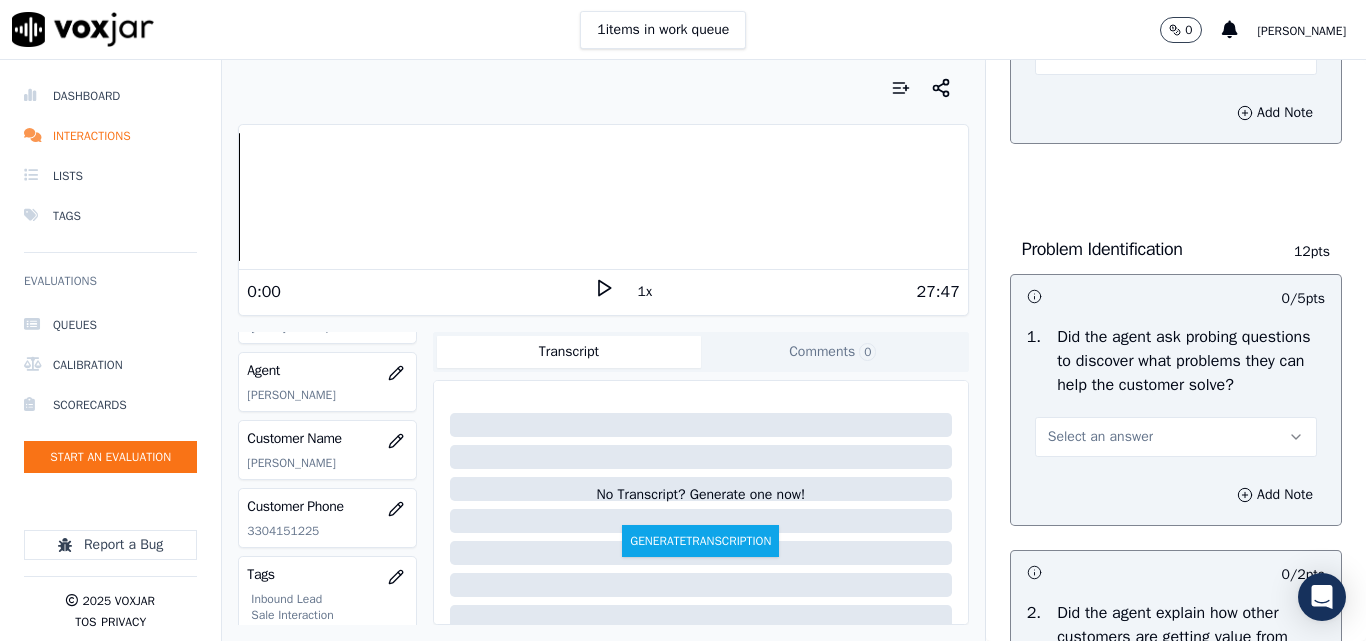drag, startPoint x: 1064, startPoint y: 464, endPoint x: 1063, endPoint y: 474, distance: 10.049875 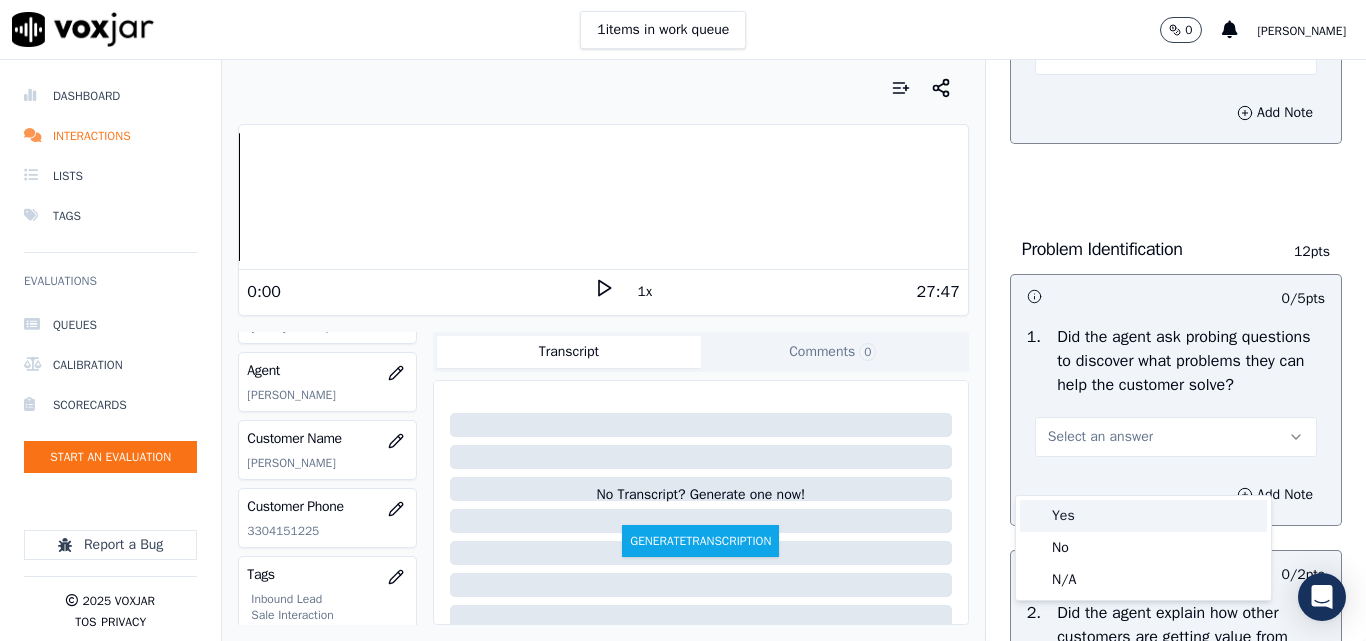 drag, startPoint x: 1065, startPoint y: 523, endPoint x: 1124, endPoint y: 424, distance: 115.24756 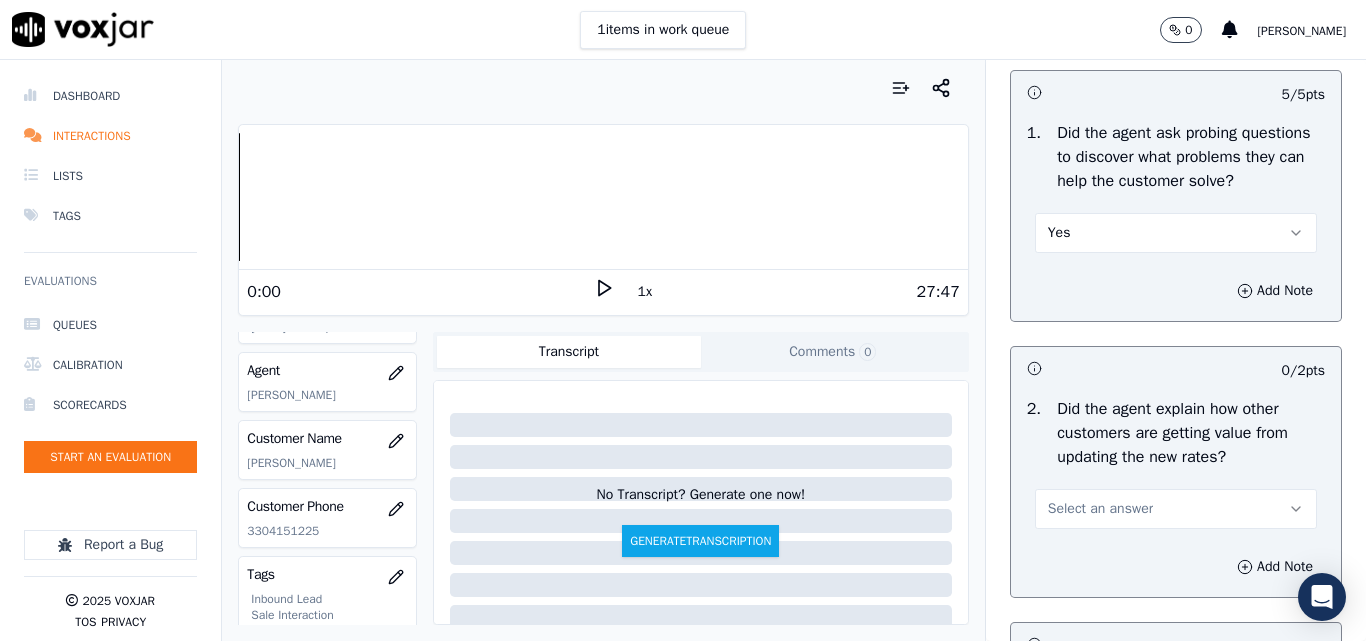 scroll, scrollTop: 1800, scrollLeft: 0, axis: vertical 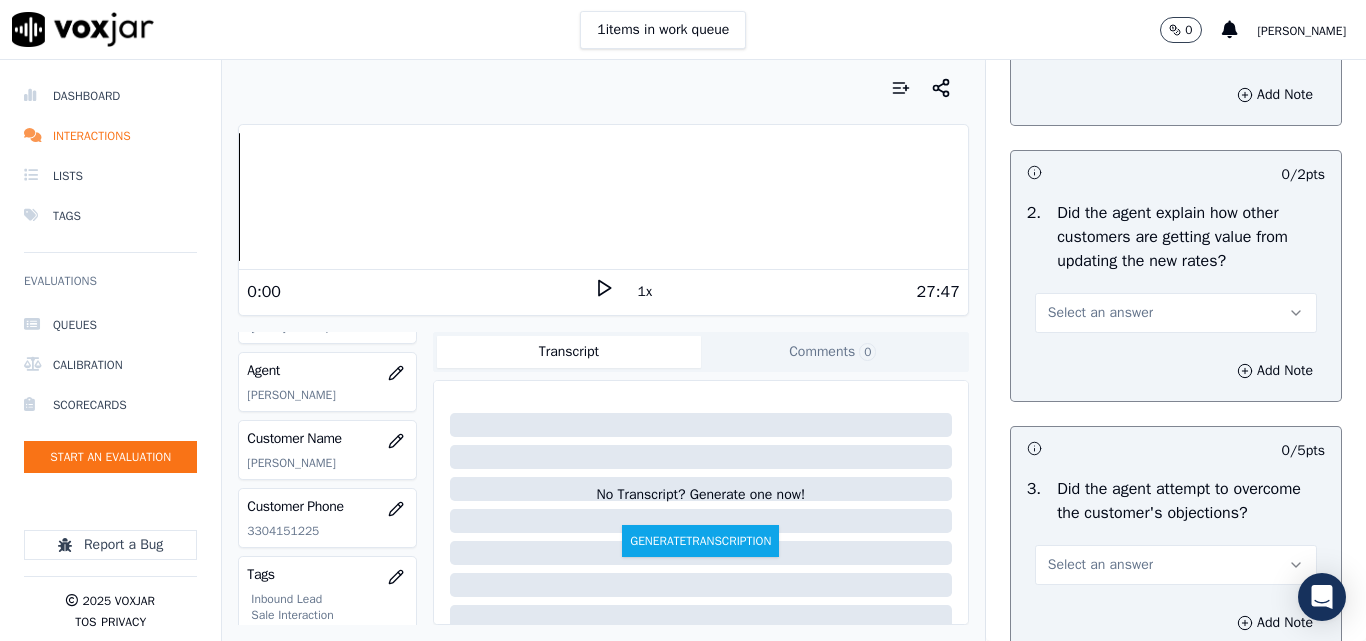 click on "Select an answer" at bounding box center (1100, 313) 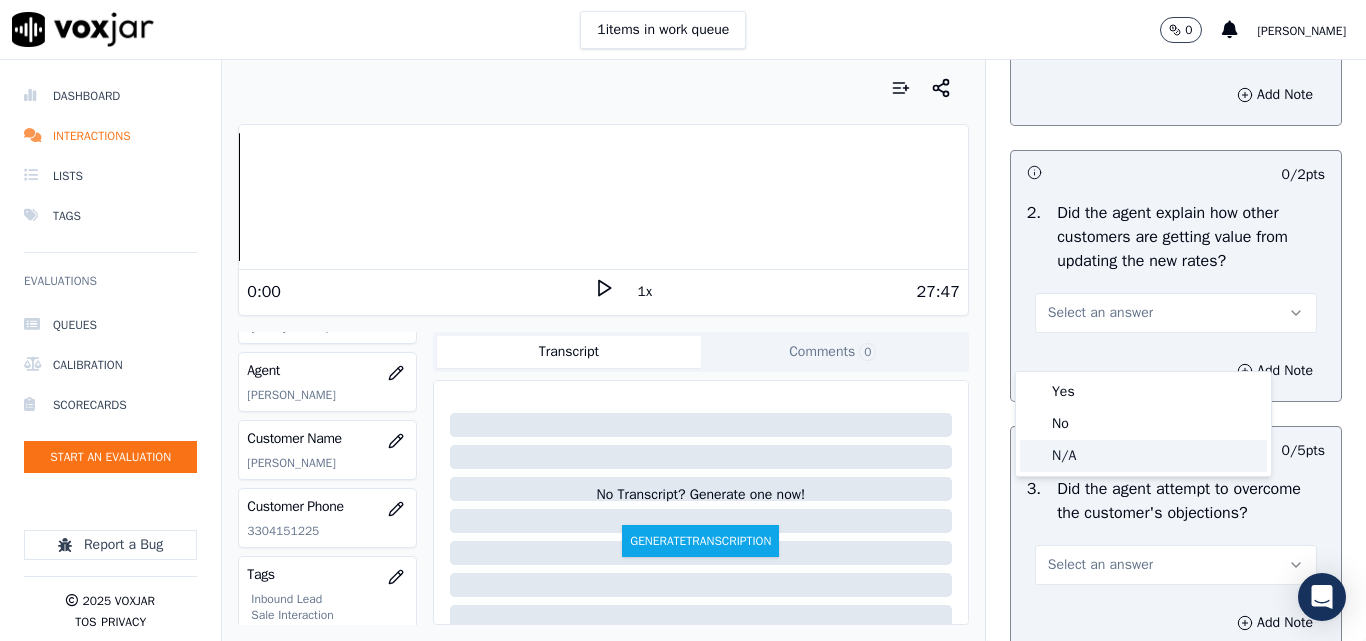 click on "N/A" 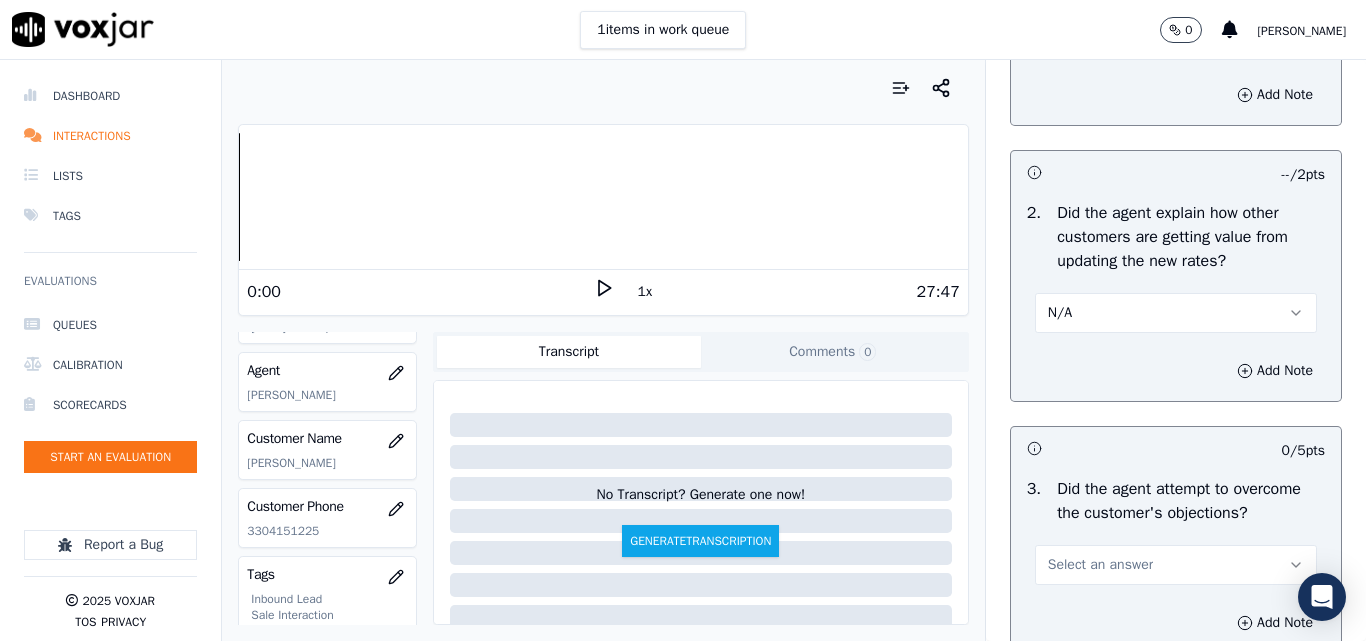 scroll, scrollTop: 2100, scrollLeft: 0, axis: vertical 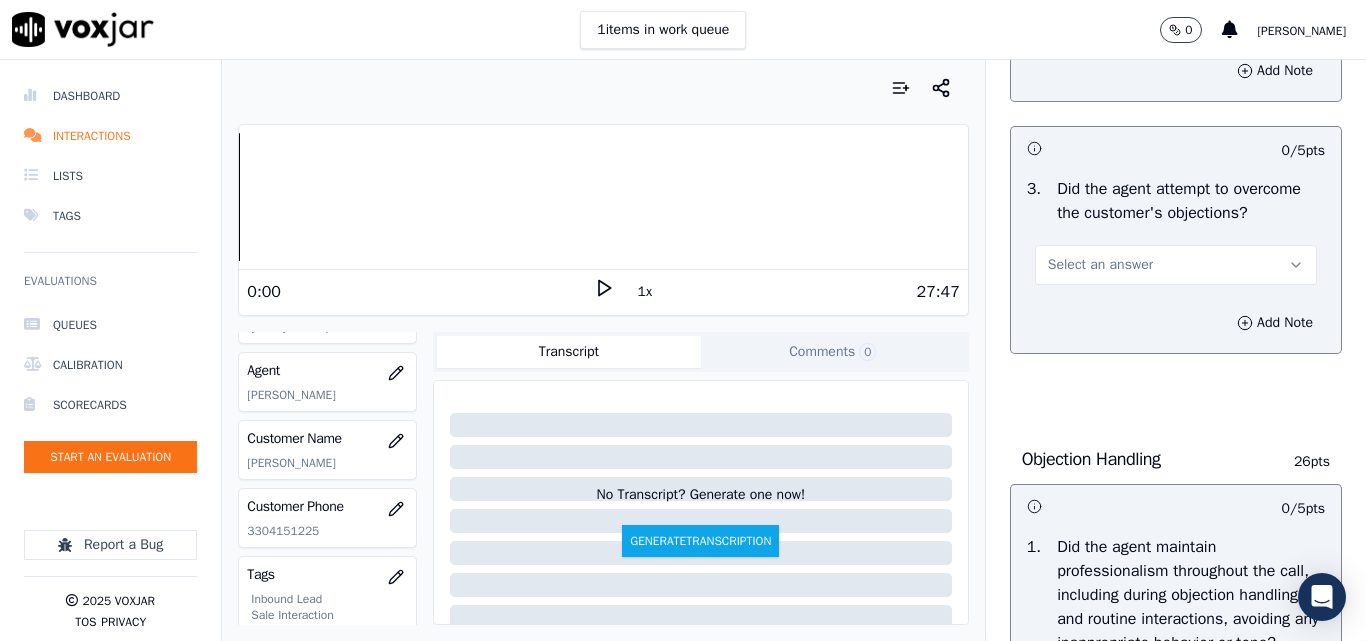 click on "Select an answer" at bounding box center [1100, 265] 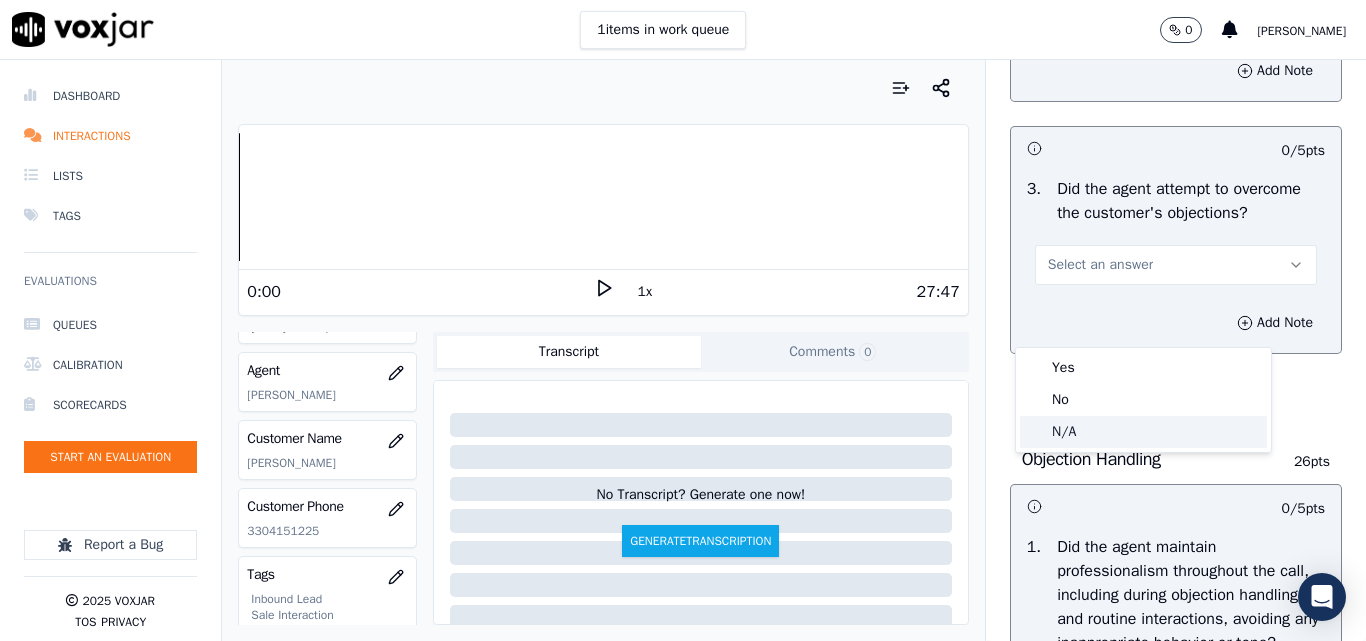 click on "N/A" 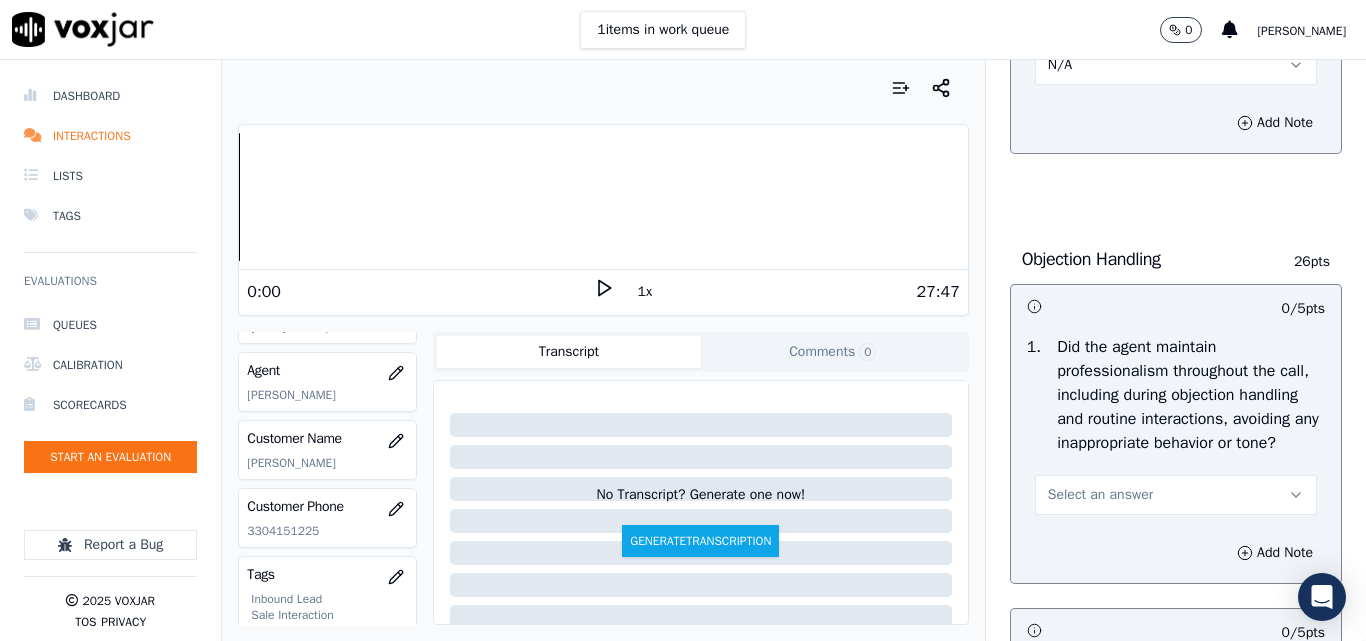 scroll, scrollTop: 2600, scrollLeft: 0, axis: vertical 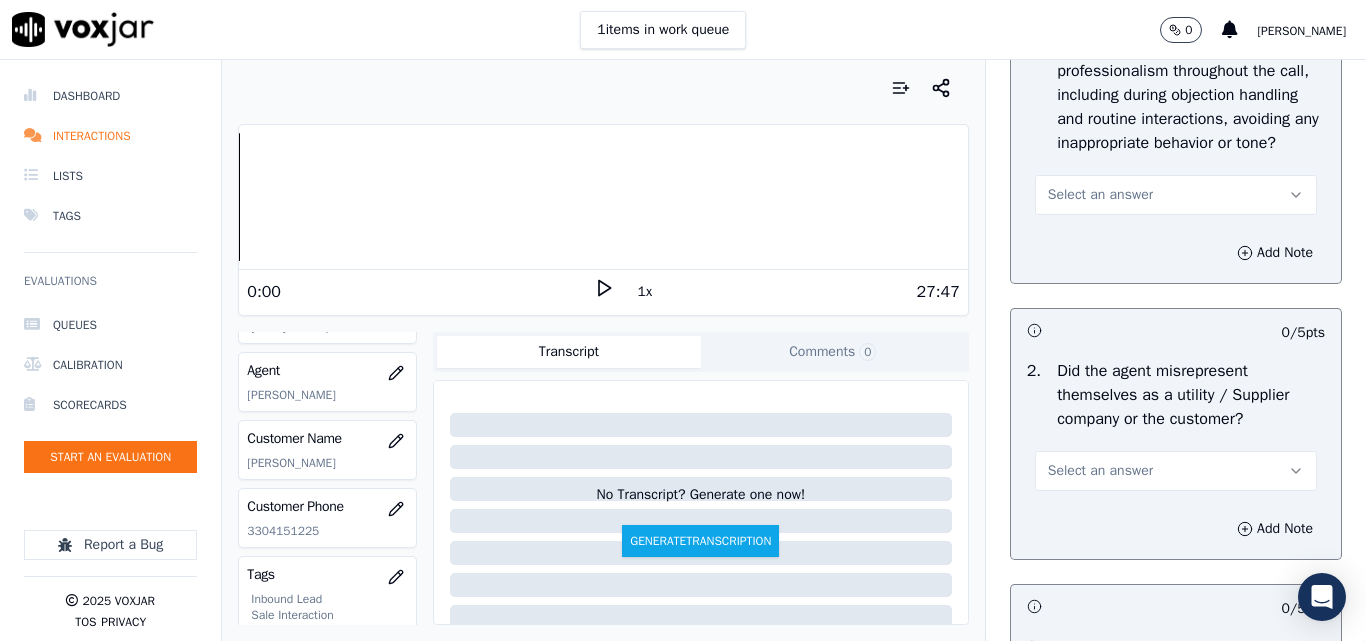 click on "Select an answer" at bounding box center [1100, 195] 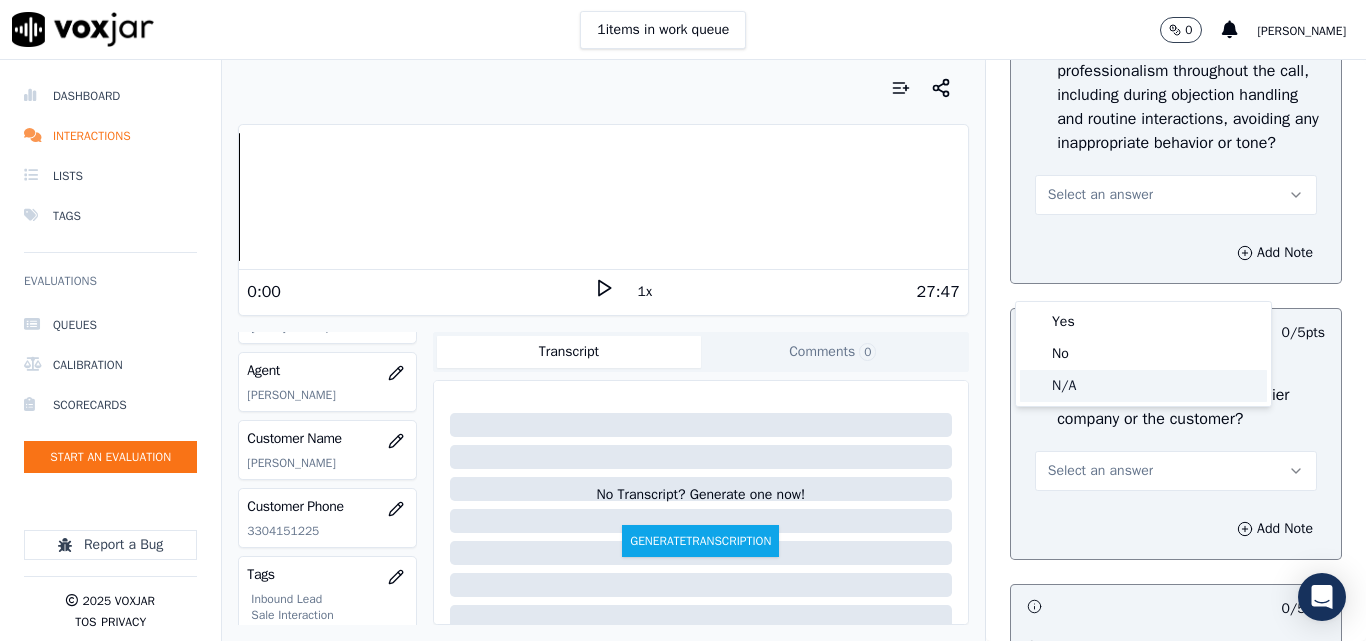 click on "N/A" 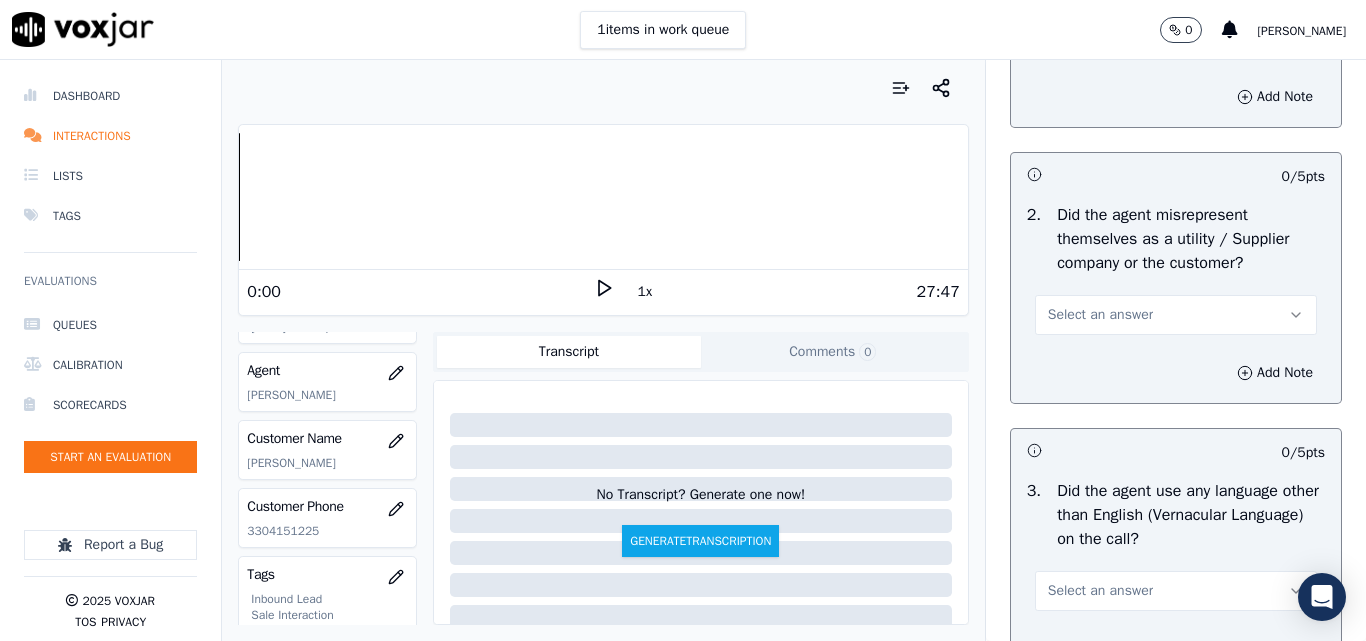 scroll, scrollTop: 3000, scrollLeft: 0, axis: vertical 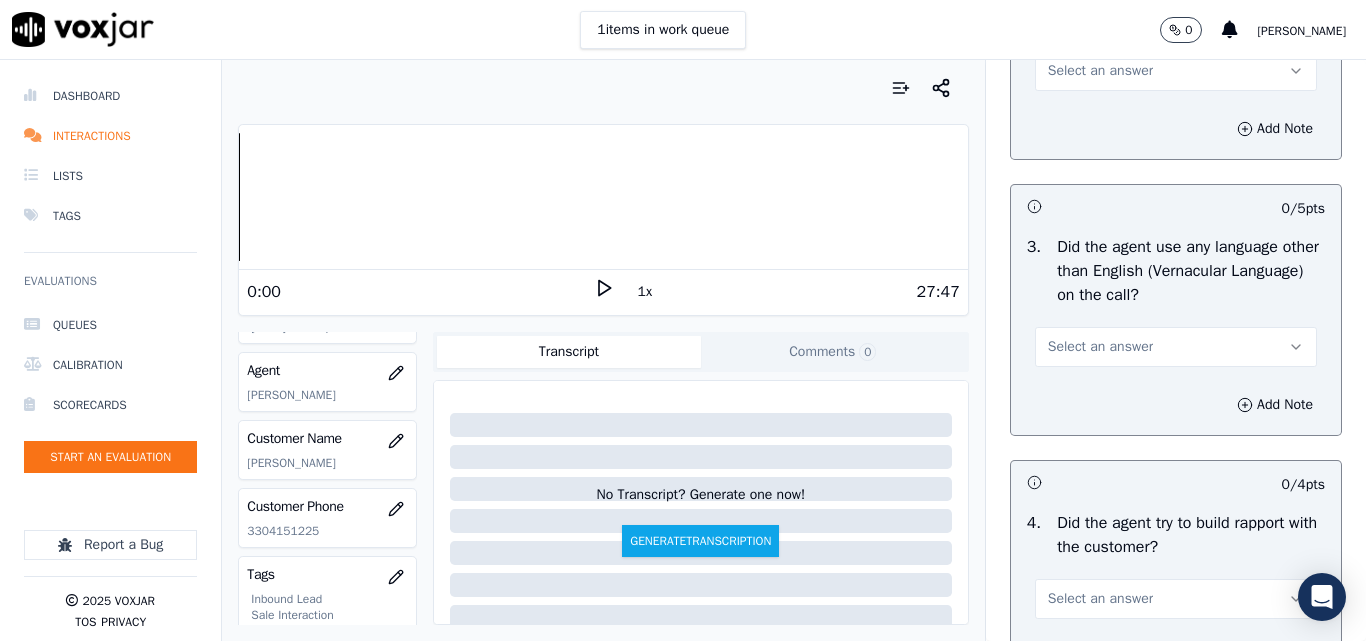 drag, startPoint x: 1072, startPoint y: 134, endPoint x: 1072, endPoint y: 153, distance: 19 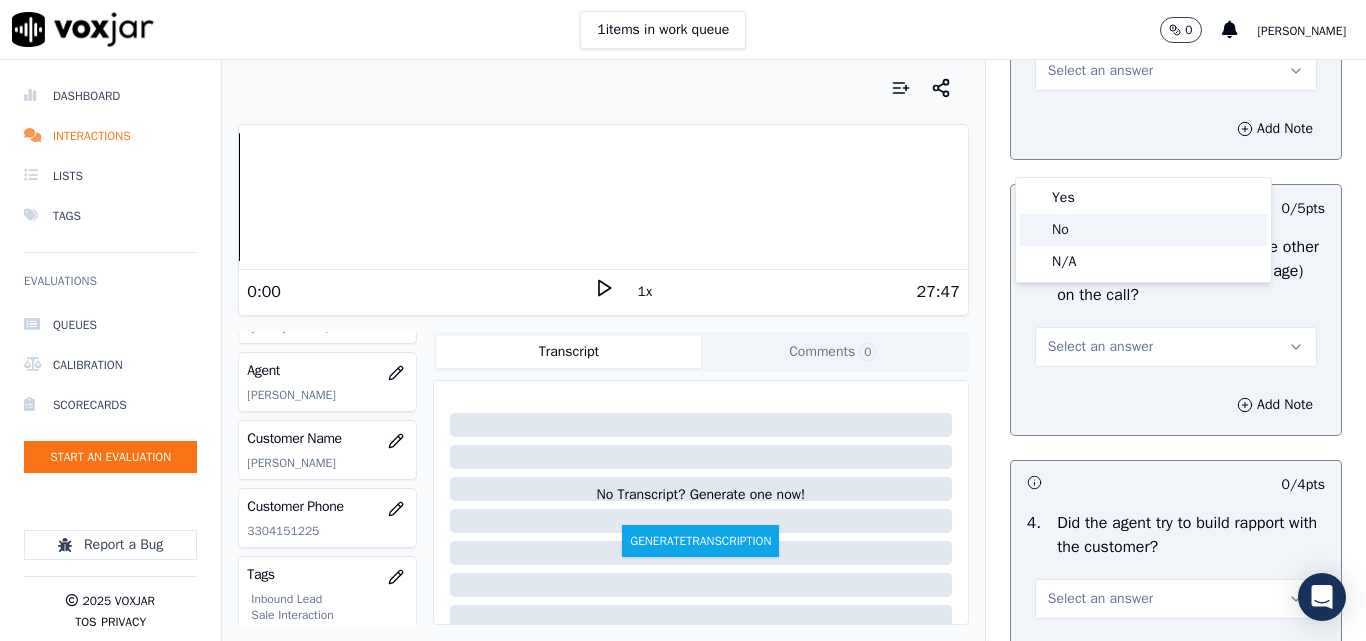click on "No" 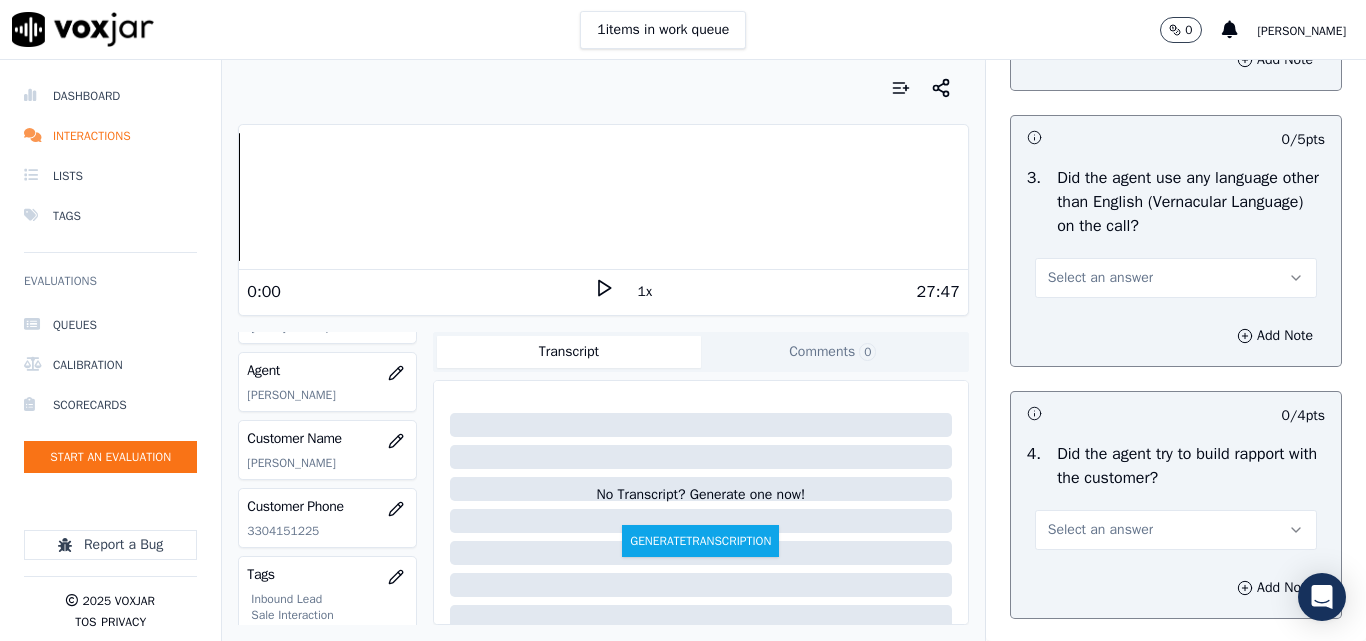 scroll, scrollTop: 3200, scrollLeft: 0, axis: vertical 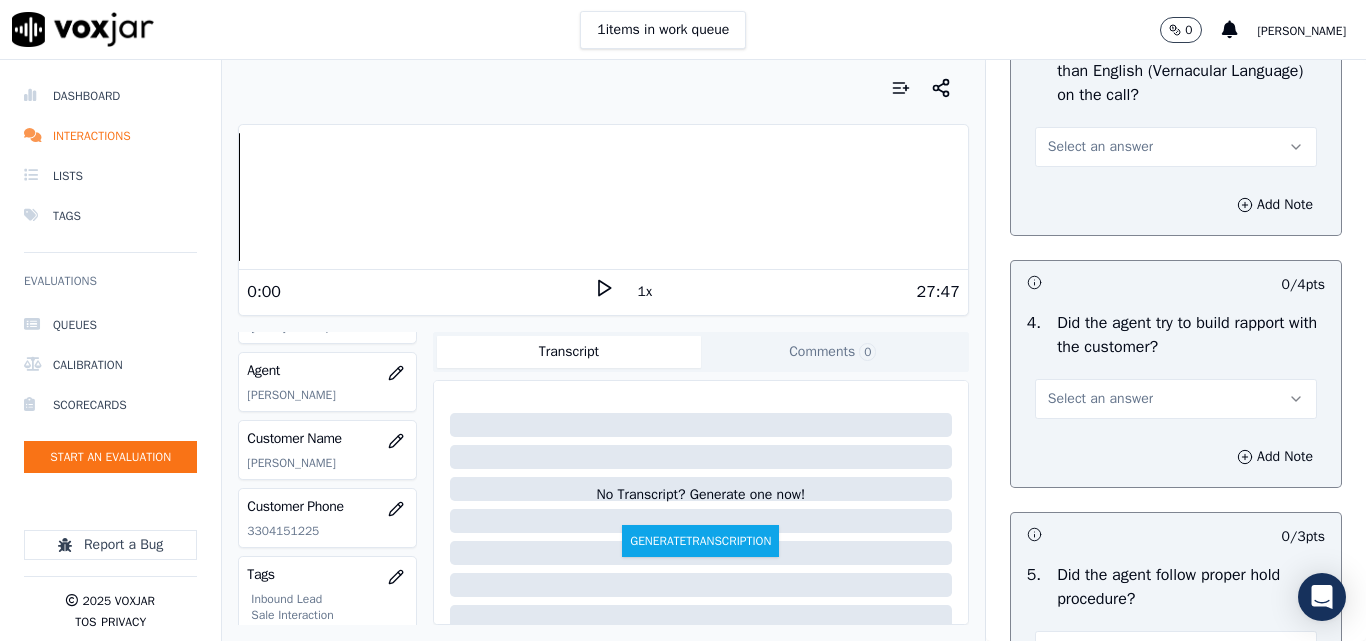 click on "Select an answer" at bounding box center (1100, 147) 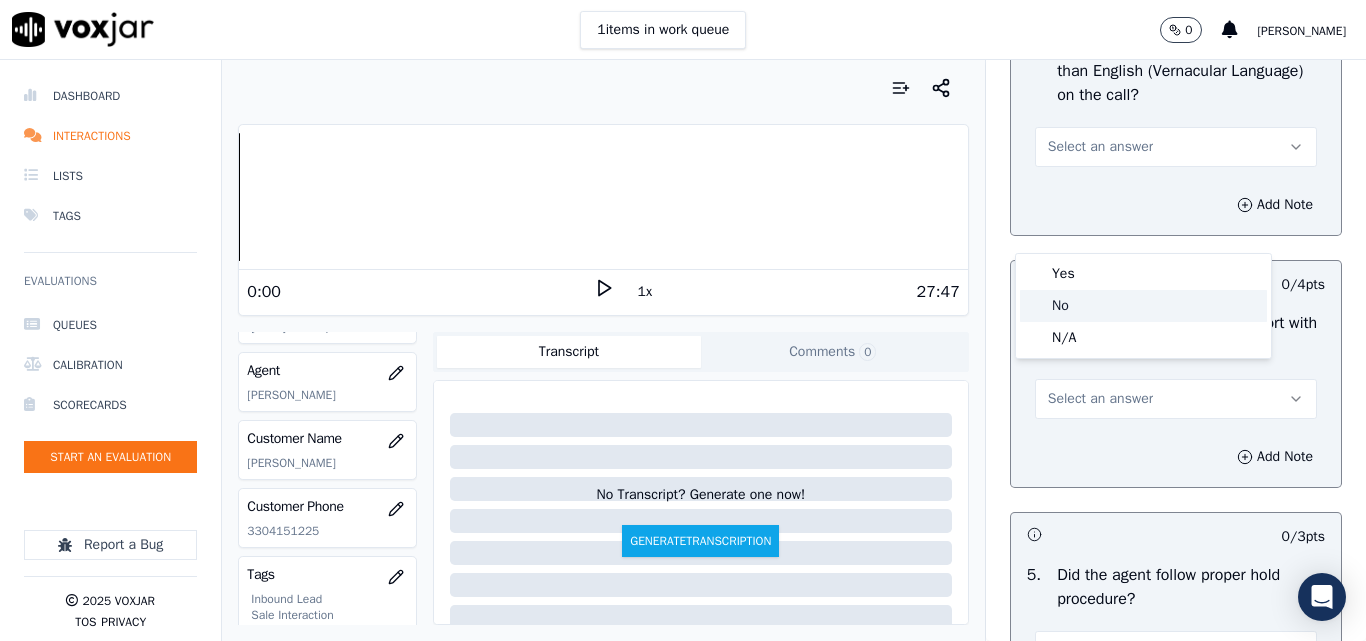 click on "No" 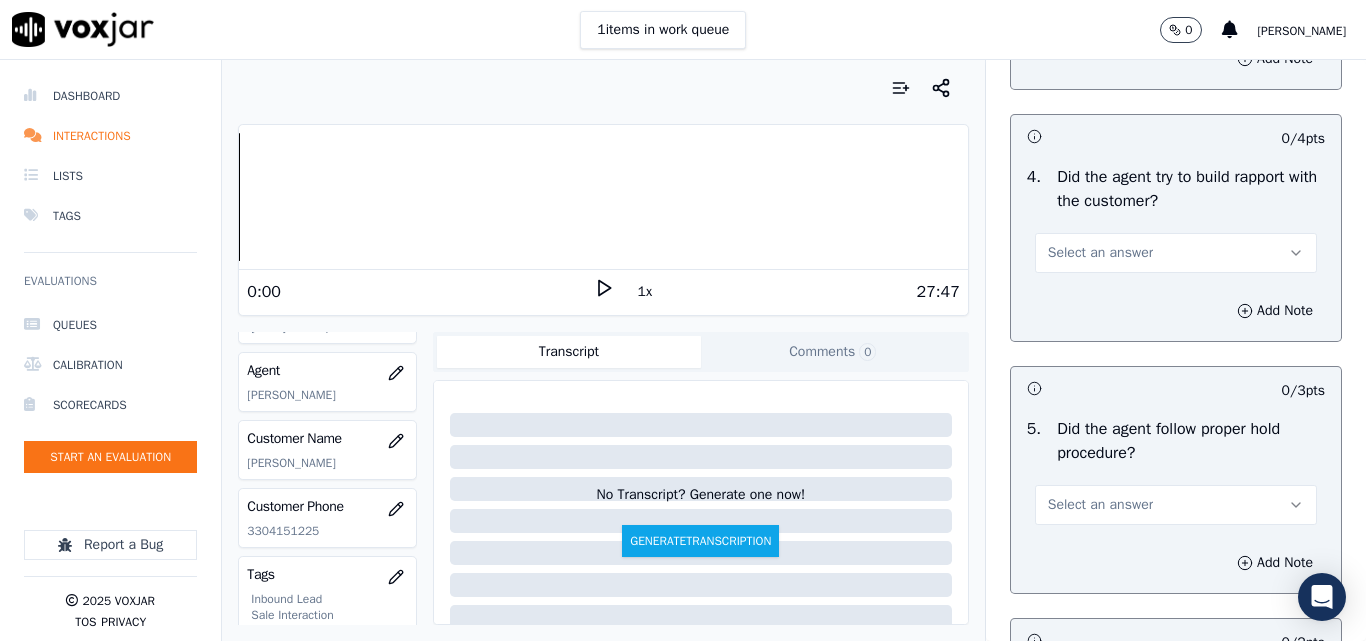scroll, scrollTop: 3300, scrollLeft: 0, axis: vertical 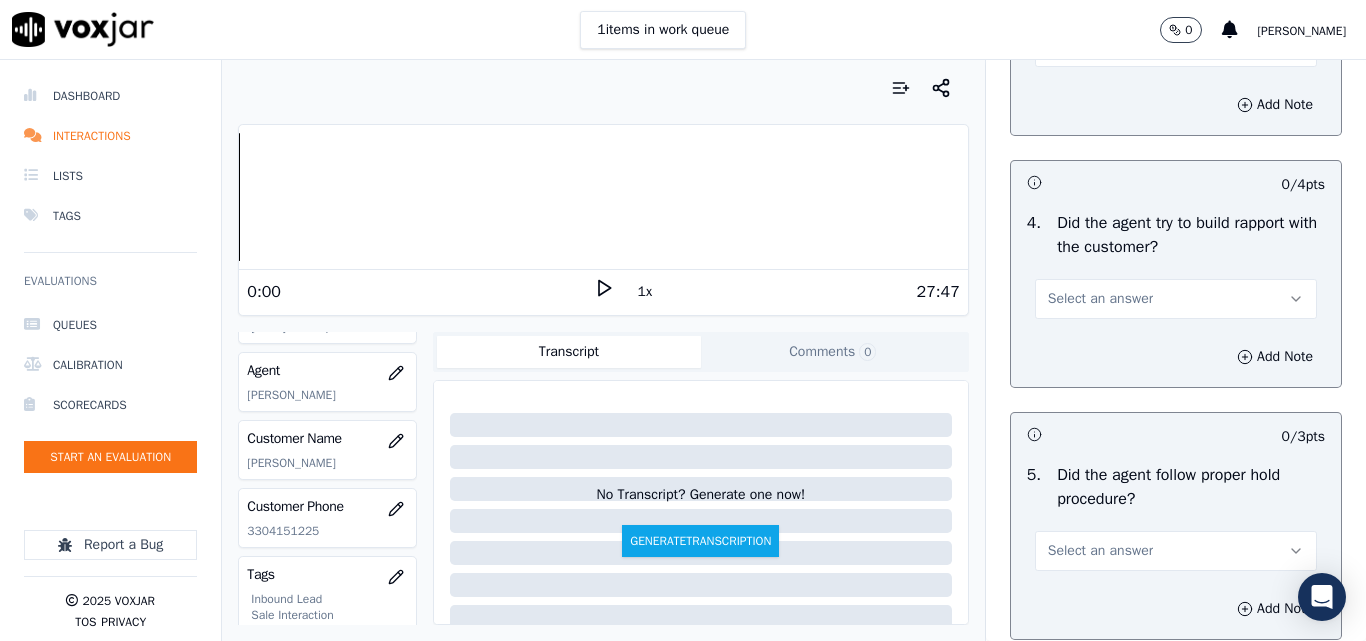 click on "Select an answer" at bounding box center [1100, 299] 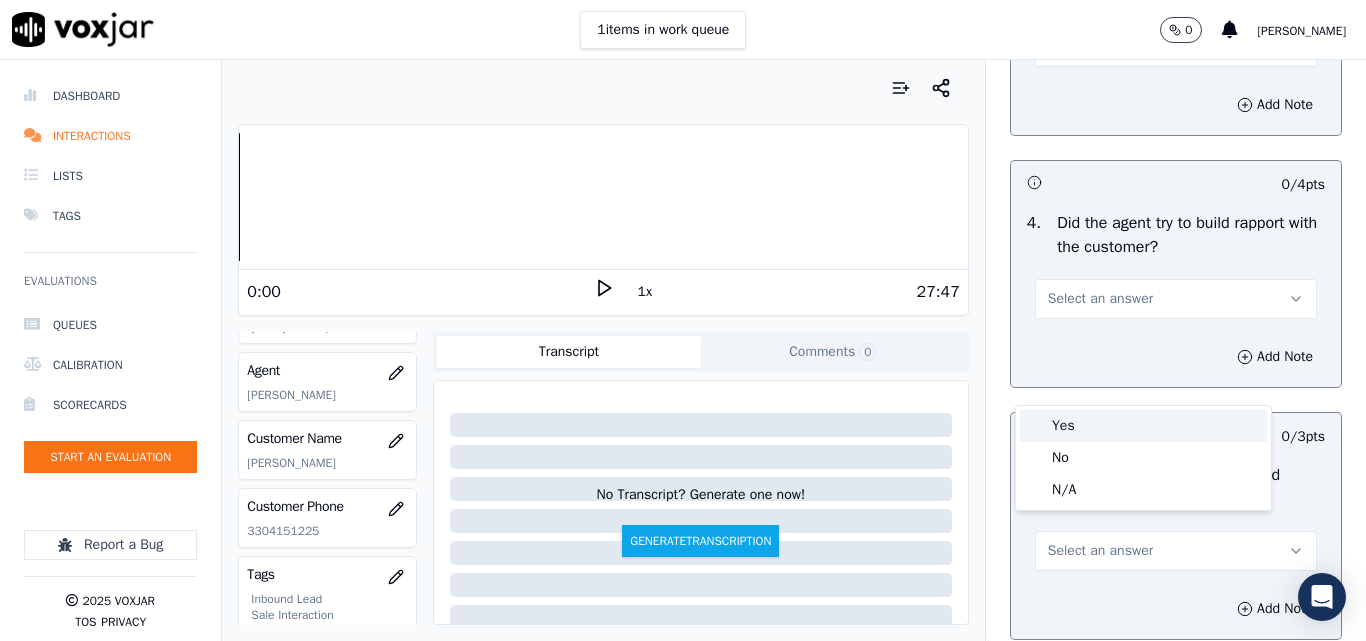 click on "Yes" at bounding box center [1143, 426] 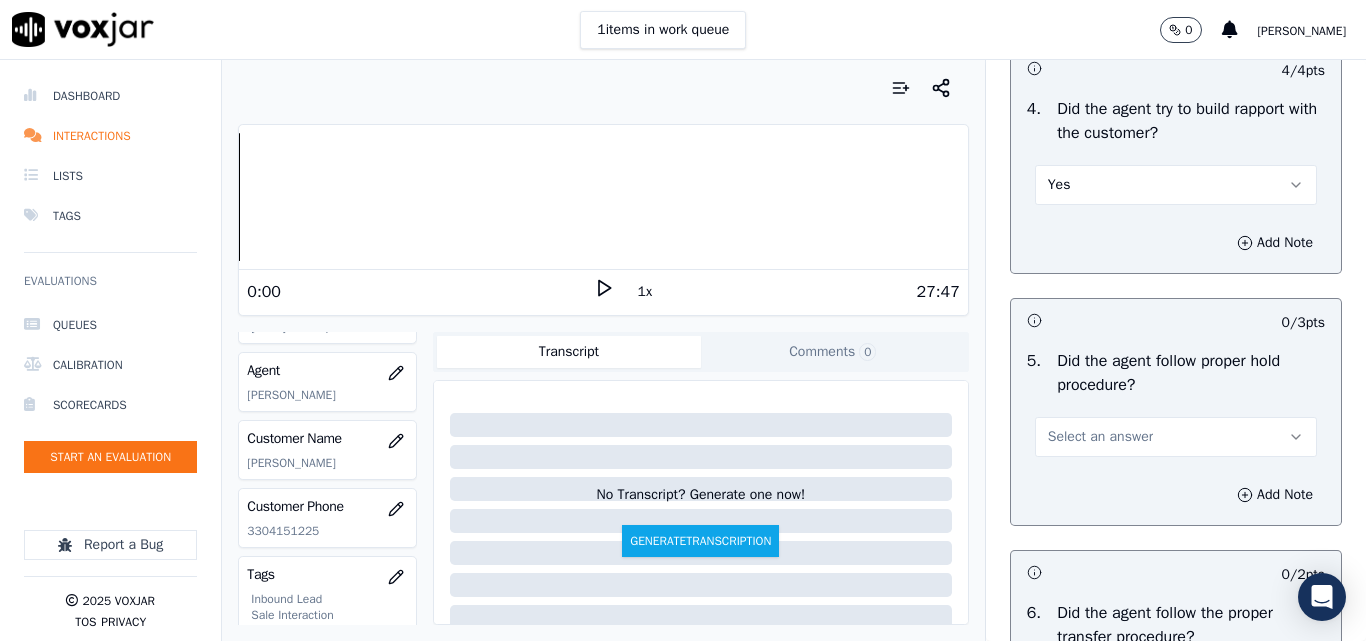 scroll, scrollTop: 3500, scrollLeft: 0, axis: vertical 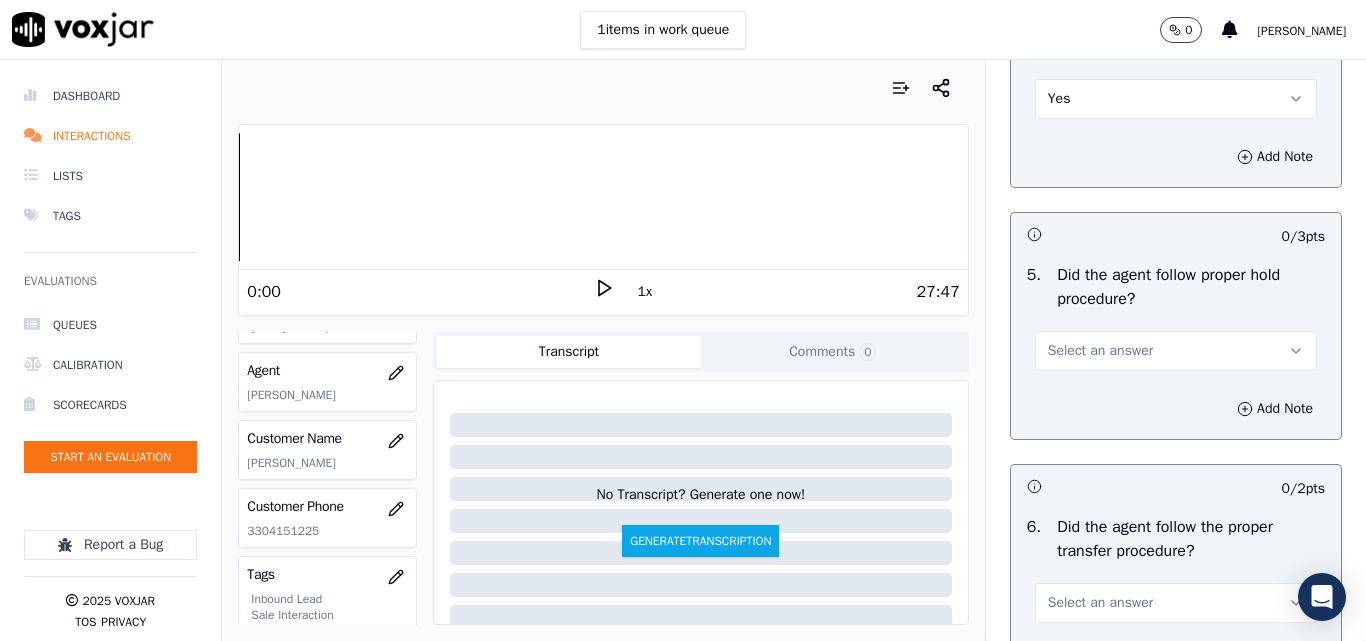 click on "Select an answer" at bounding box center [1100, 351] 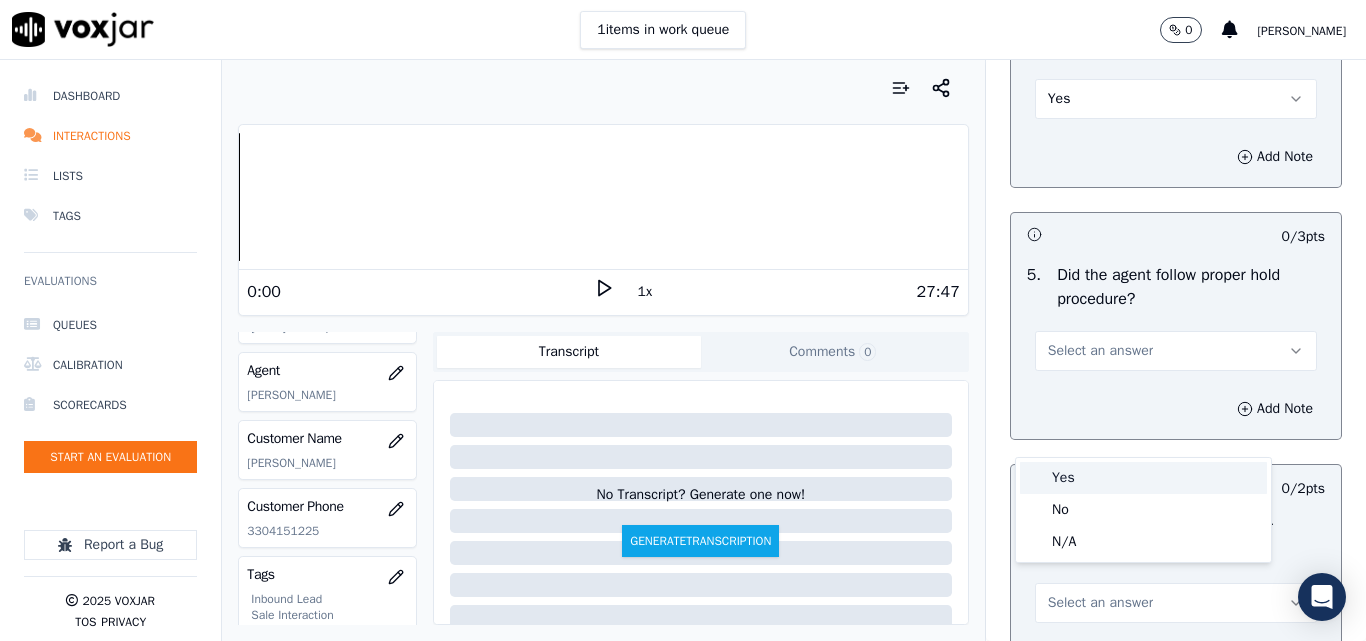 click on "Yes" at bounding box center [1143, 478] 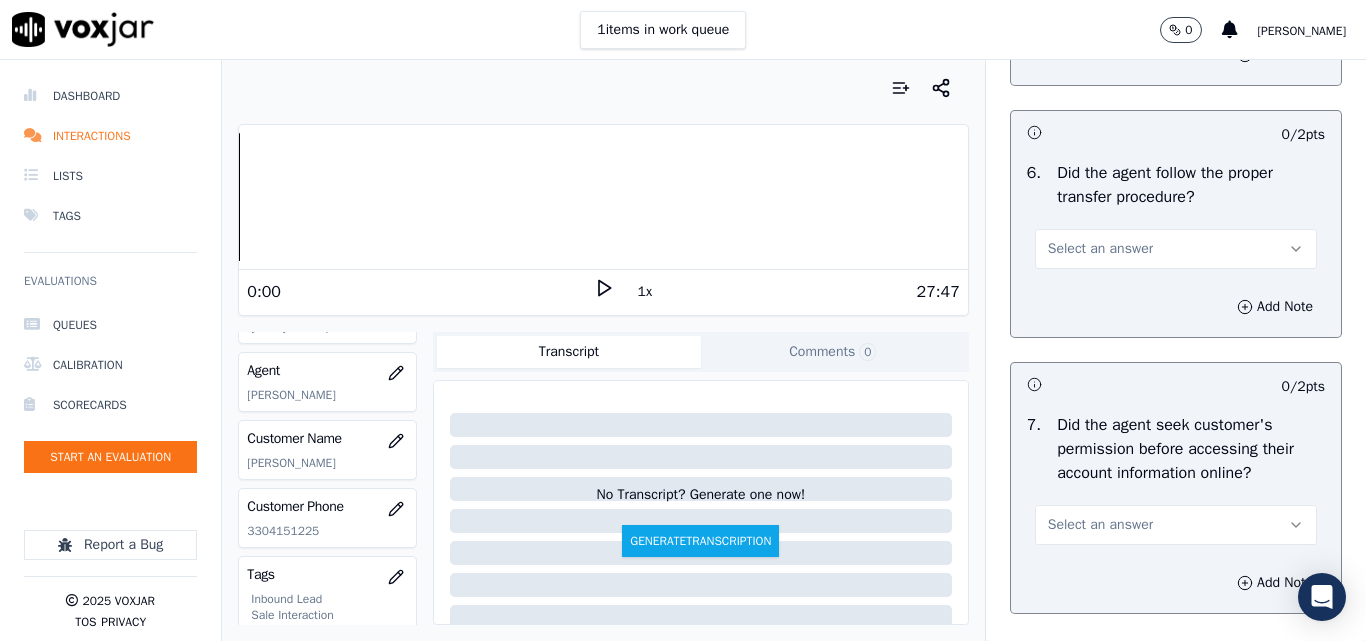 scroll, scrollTop: 3900, scrollLeft: 0, axis: vertical 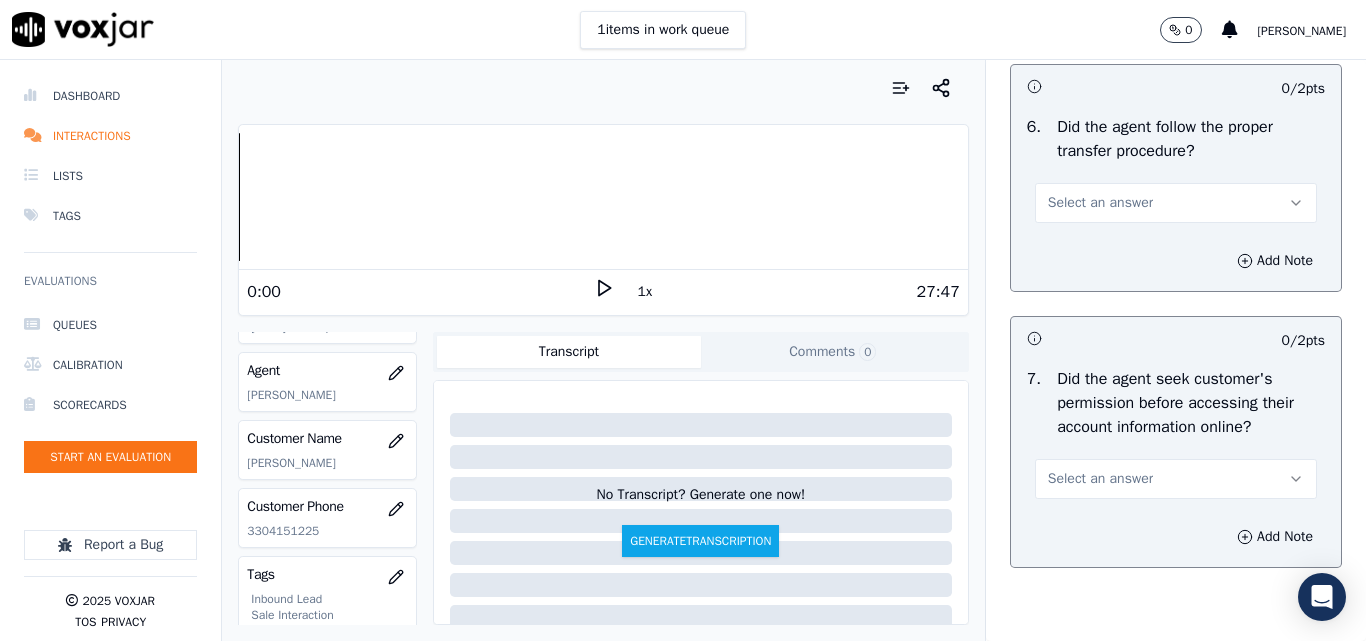 click on "Select an answer" at bounding box center (1100, 203) 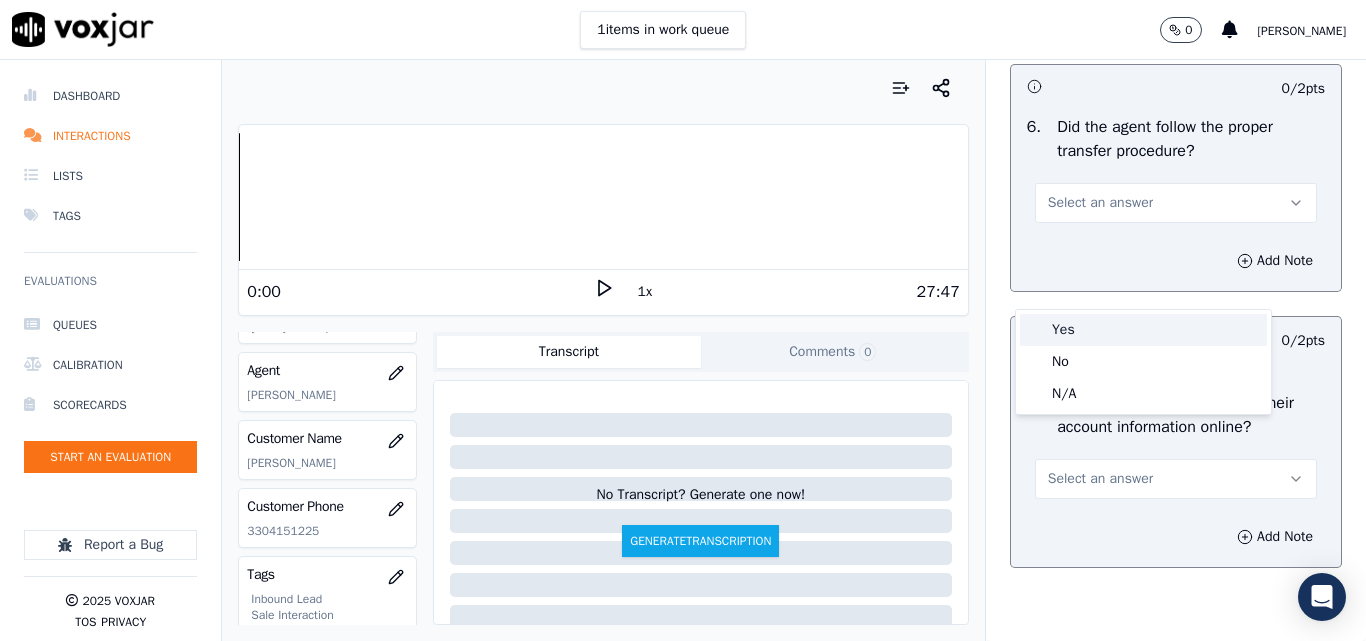 click on "Yes" at bounding box center [1143, 330] 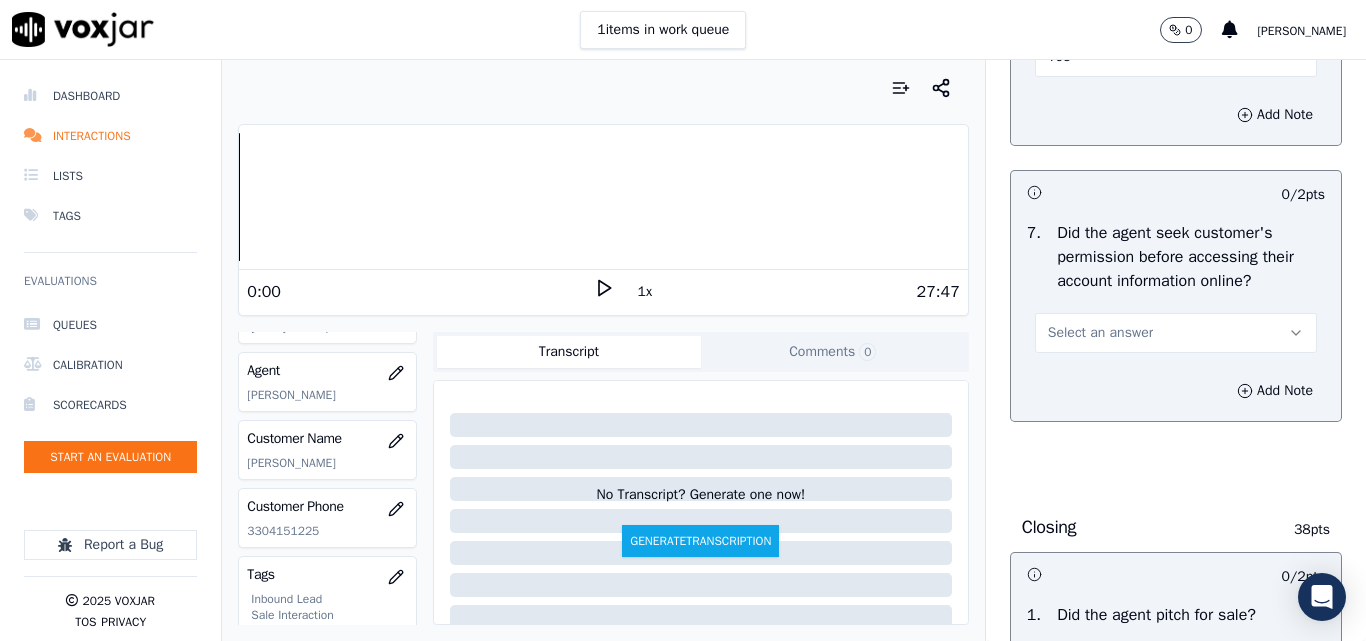 scroll, scrollTop: 4200, scrollLeft: 0, axis: vertical 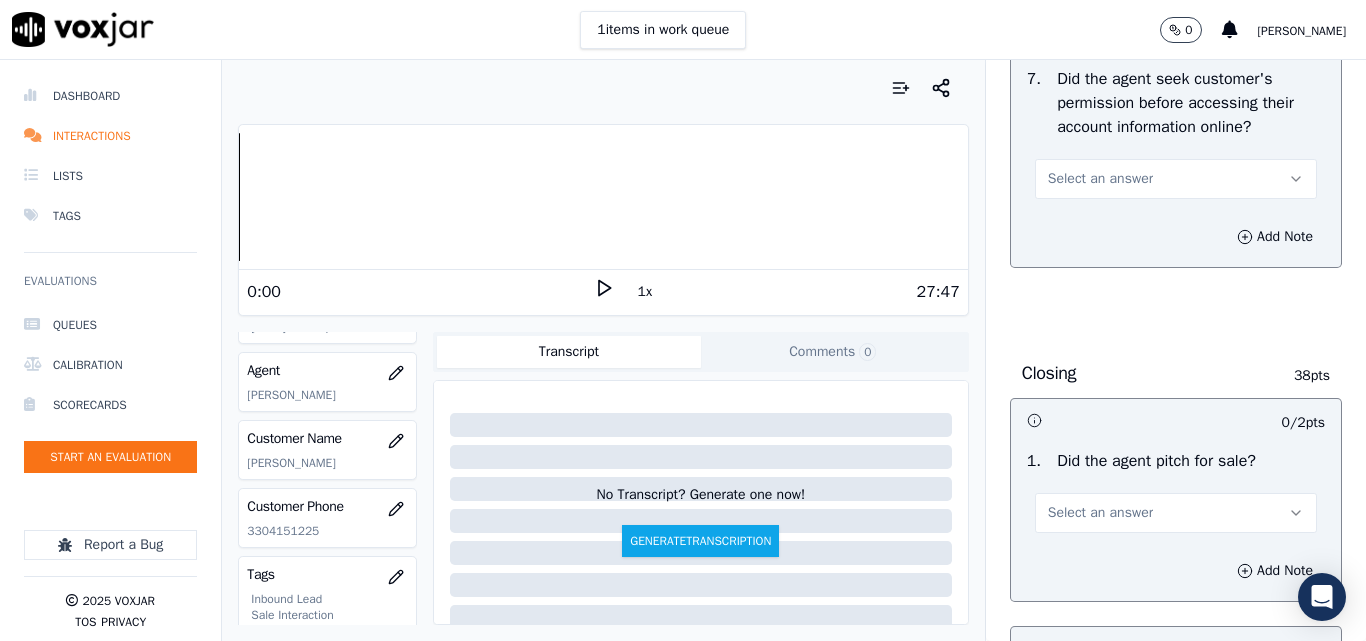 click on "Select an answer" at bounding box center [1100, 179] 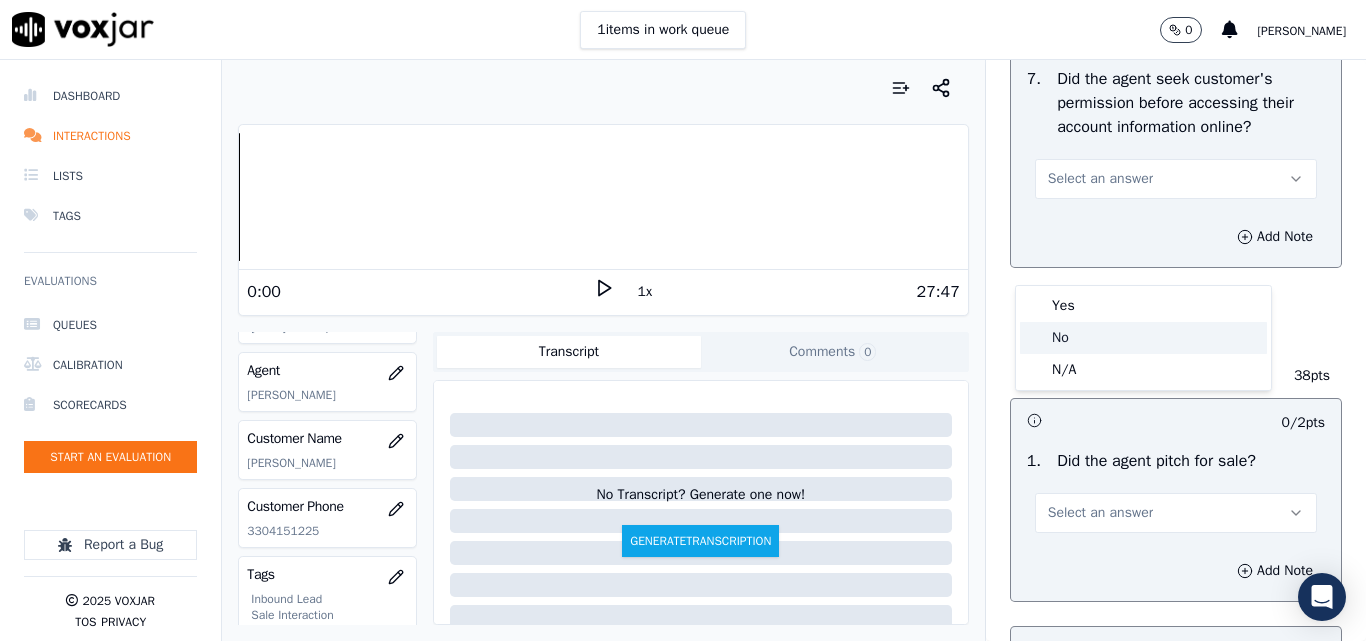 click on "No" 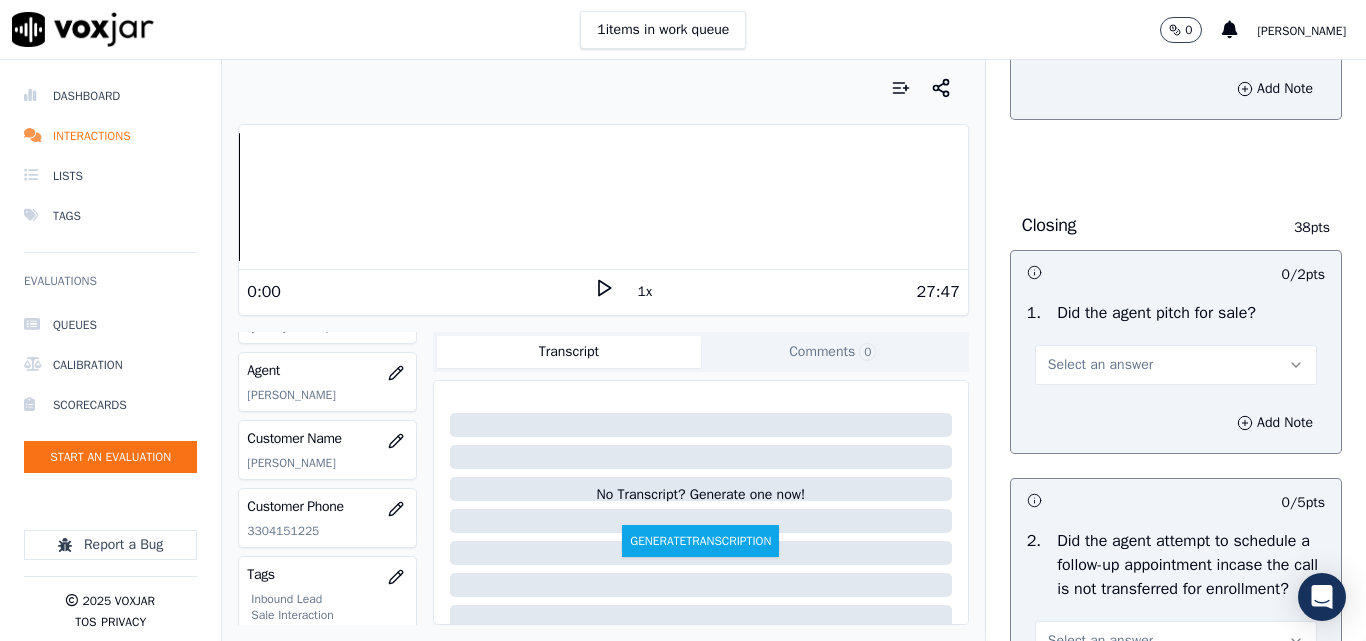 scroll, scrollTop: 4500, scrollLeft: 0, axis: vertical 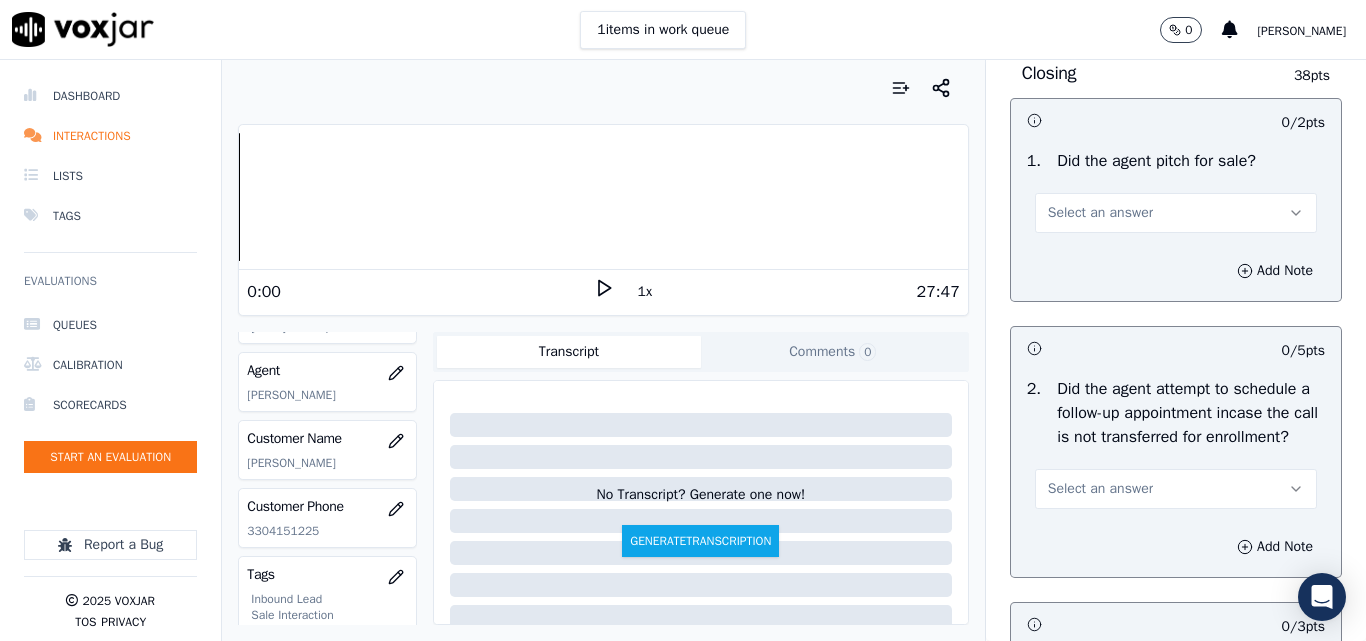 click on "Select an answer" at bounding box center [1100, 213] 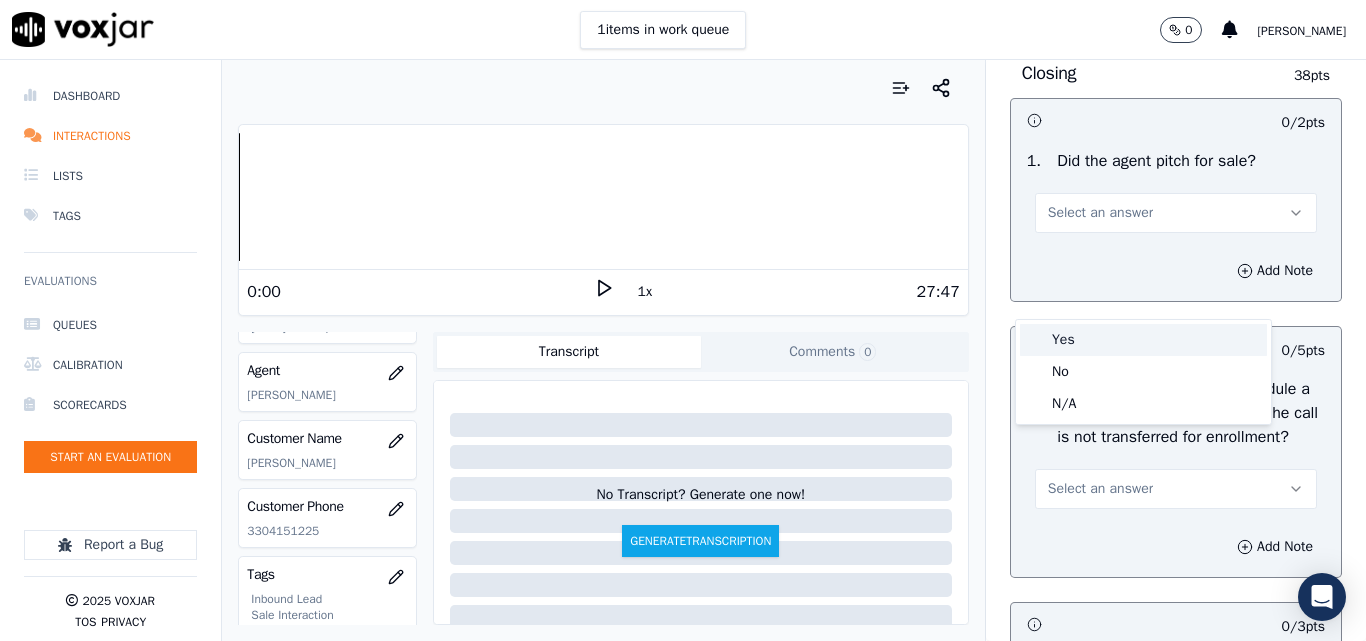 click on "Yes" at bounding box center (1143, 340) 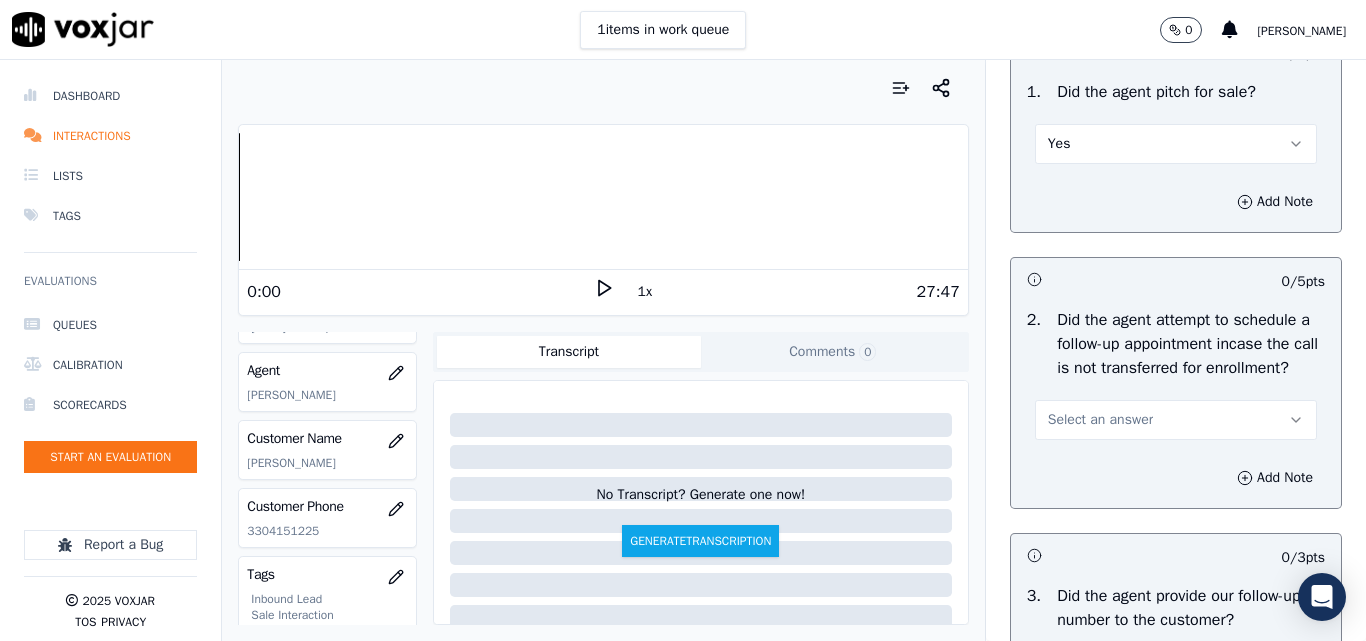 scroll, scrollTop: 4700, scrollLeft: 0, axis: vertical 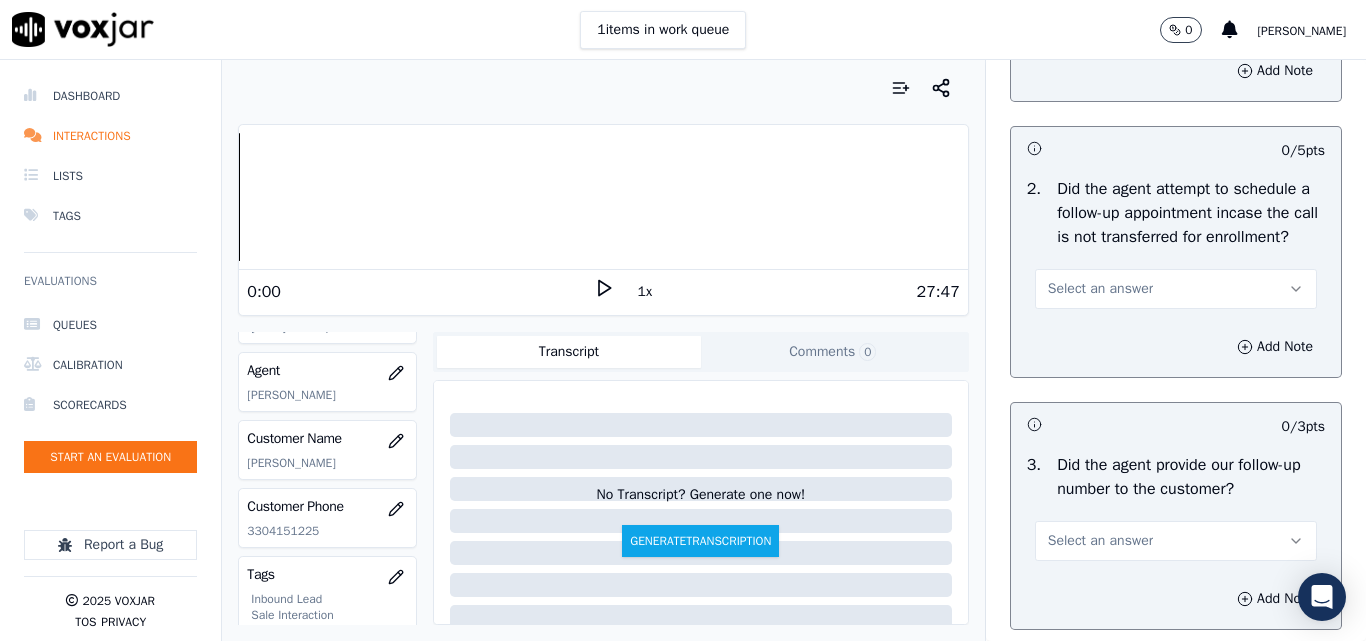 click on "Select an answer" at bounding box center [1176, 289] 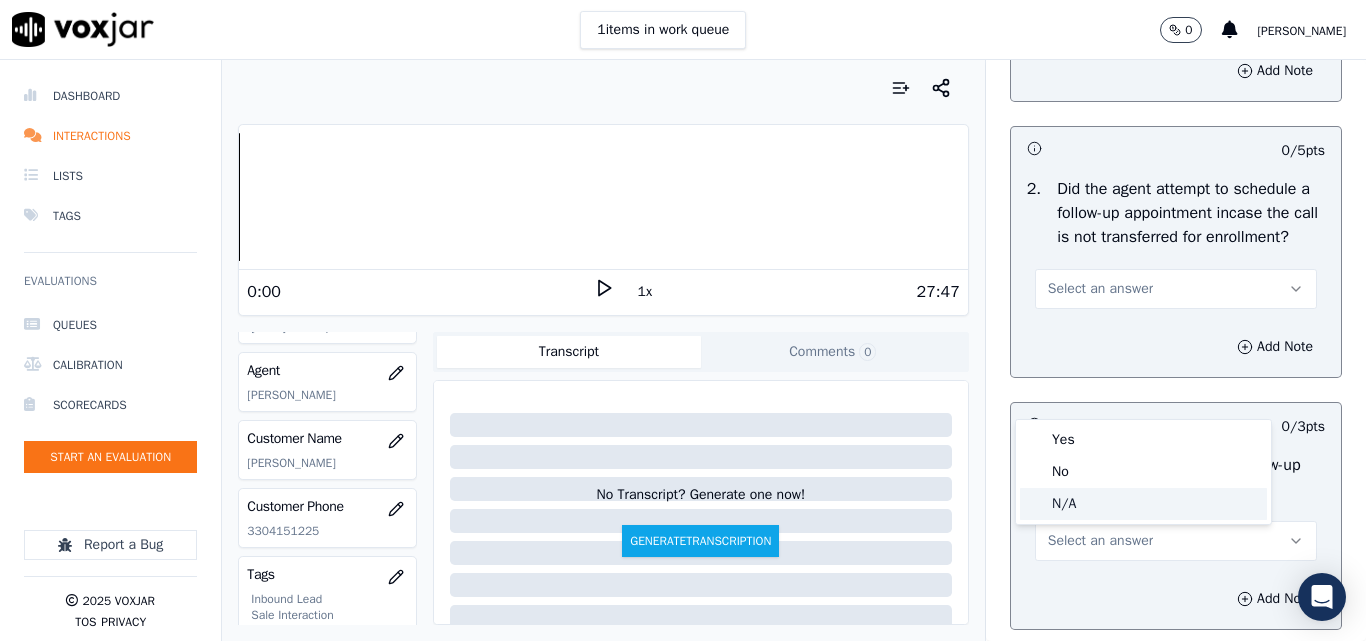 click on "N/A" 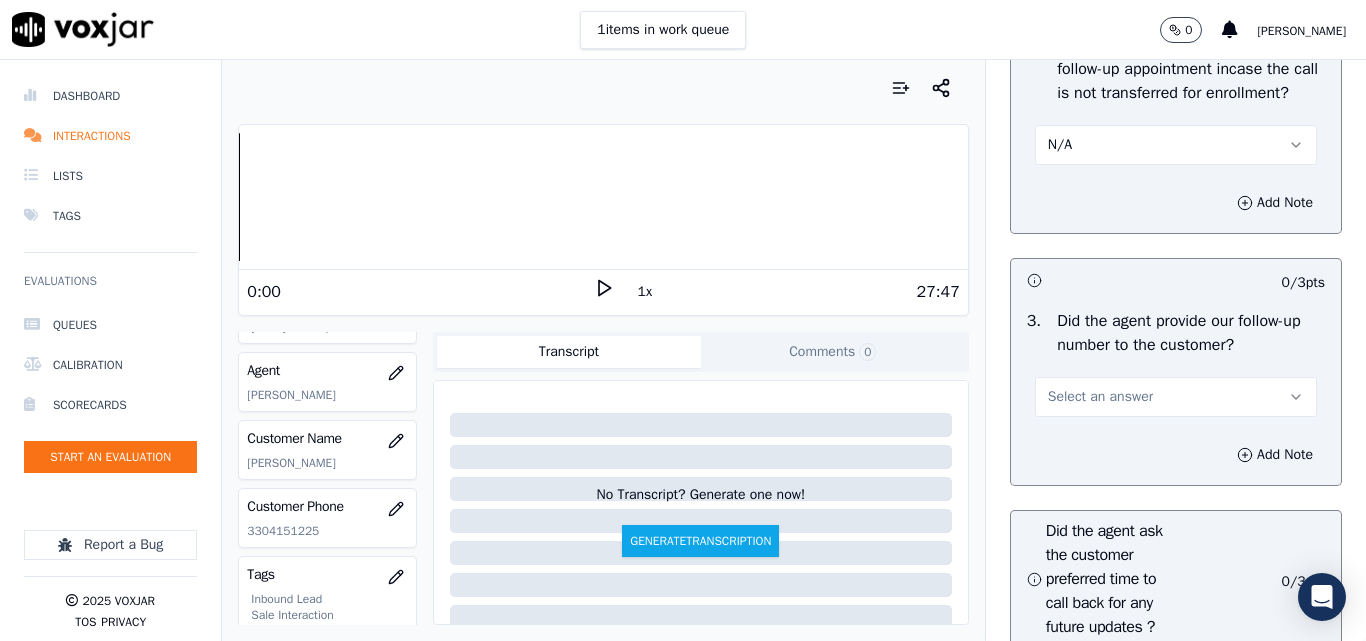 scroll, scrollTop: 5100, scrollLeft: 0, axis: vertical 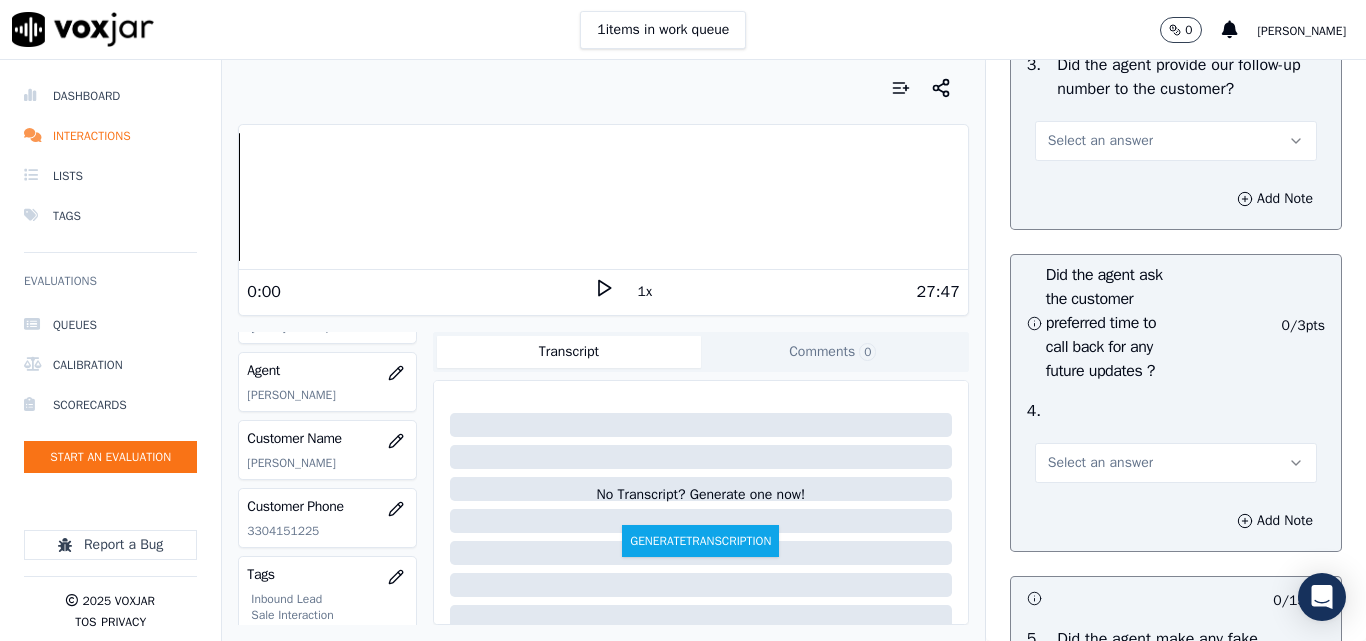 click on "Select an answer" at bounding box center [1100, 141] 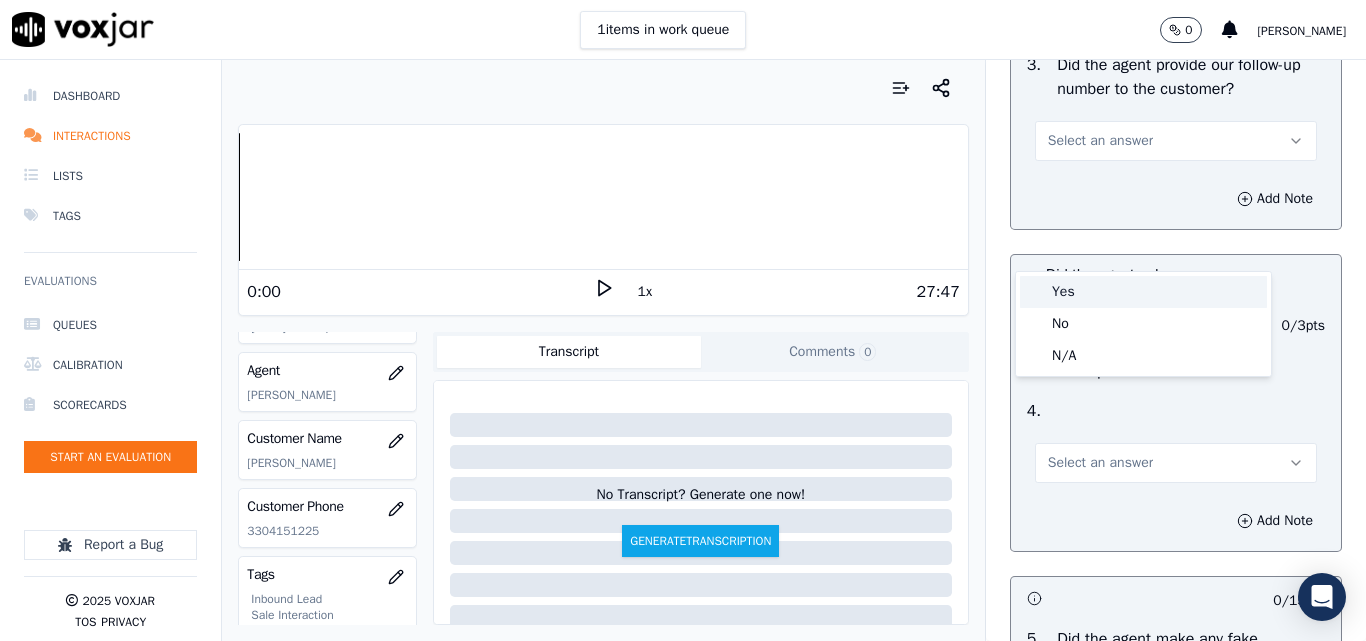 click on "Yes" at bounding box center [1143, 292] 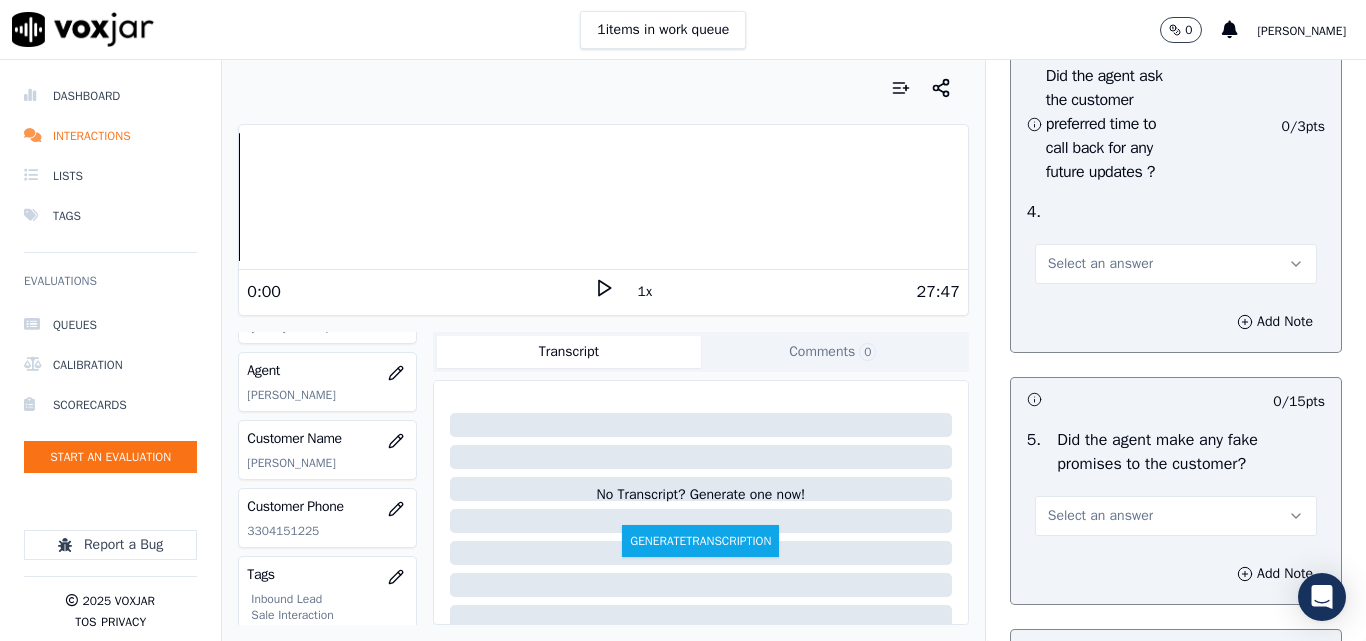 scroll, scrollTop: 5300, scrollLeft: 0, axis: vertical 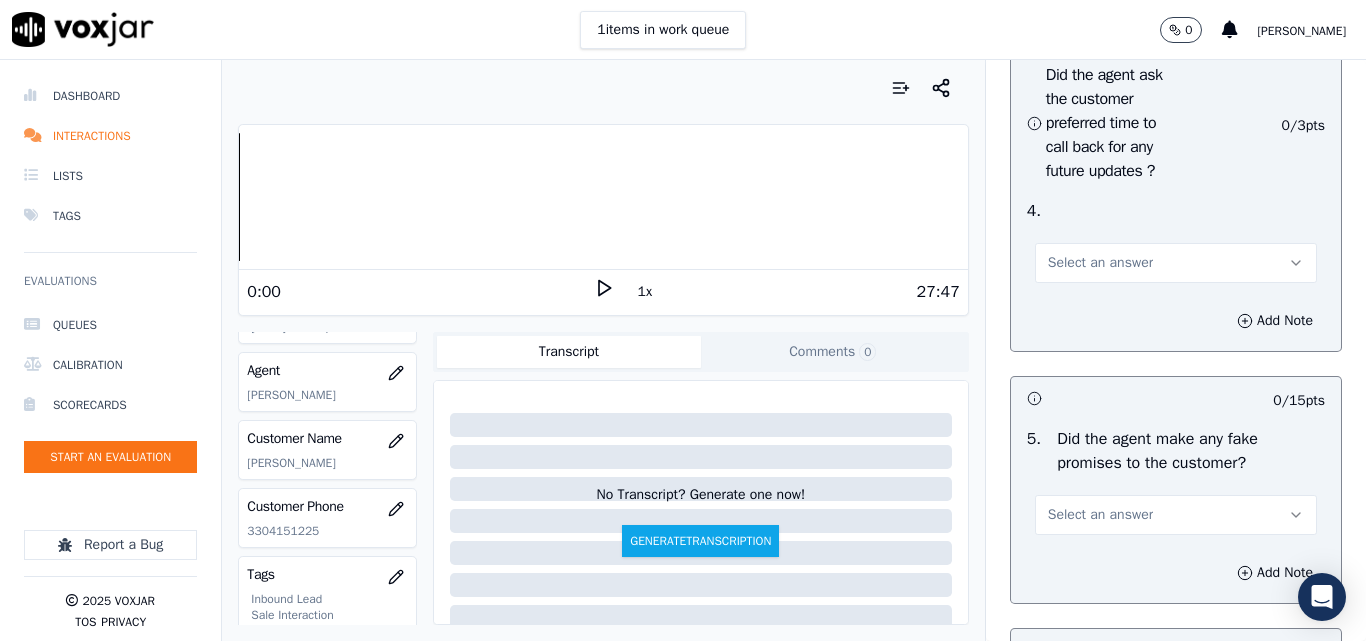 drag, startPoint x: 1072, startPoint y: 367, endPoint x: 1075, endPoint y: 387, distance: 20.22375 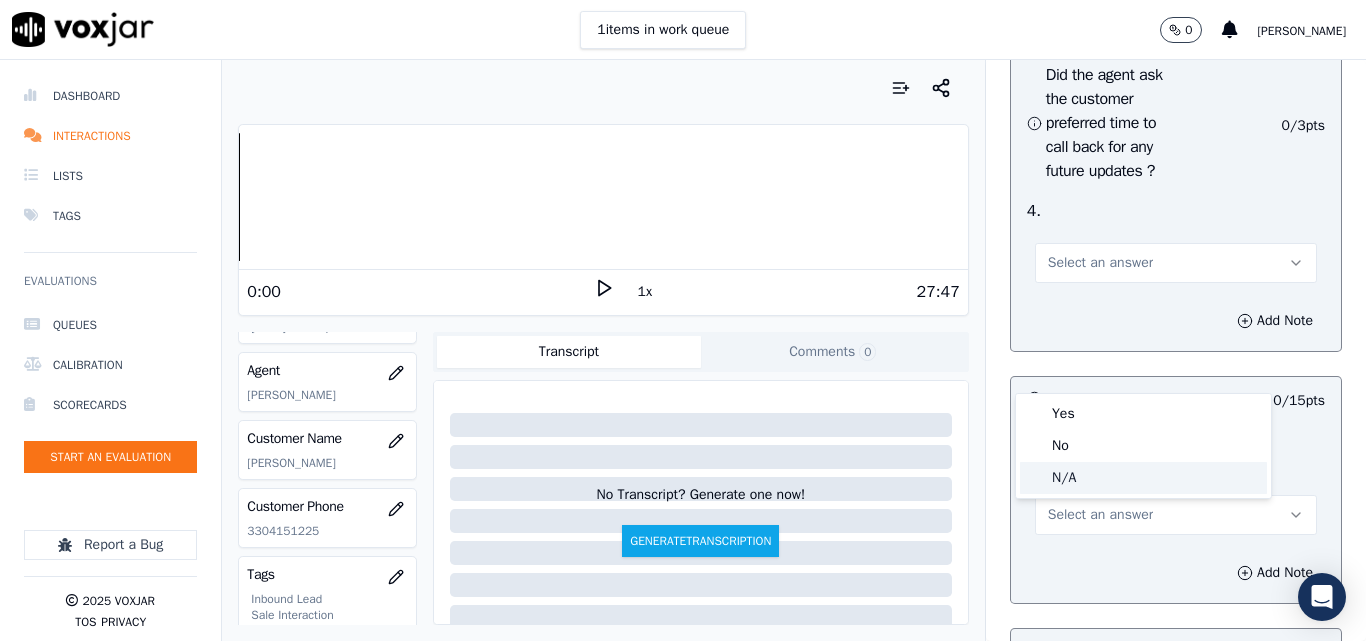click on "N/A" 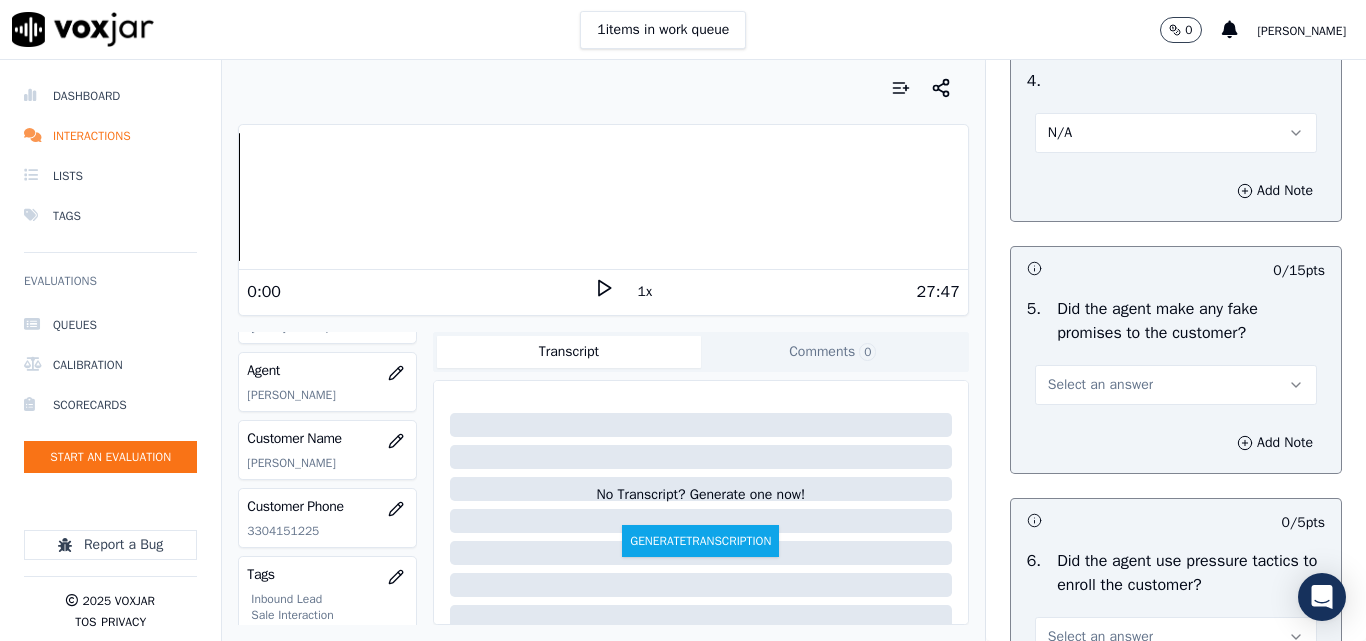 scroll, scrollTop: 5600, scrollLeft: 0, axis: vertical 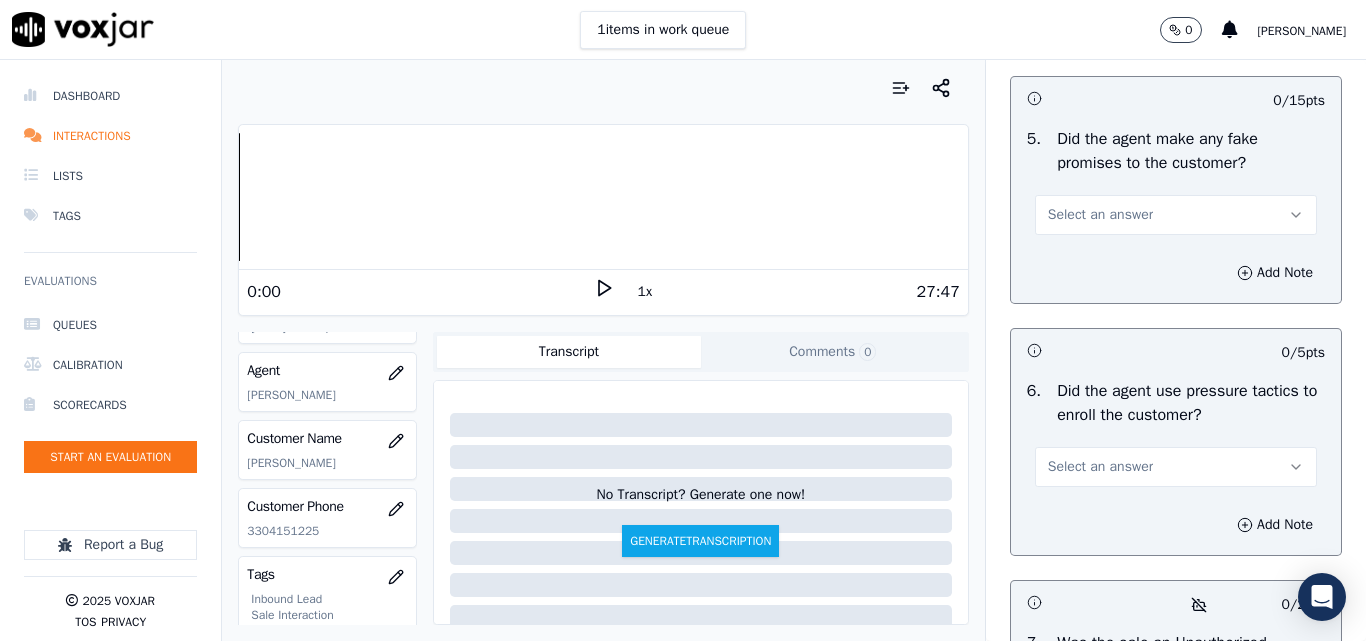 click on "Select an answer" at bounding box center (1100, 215) 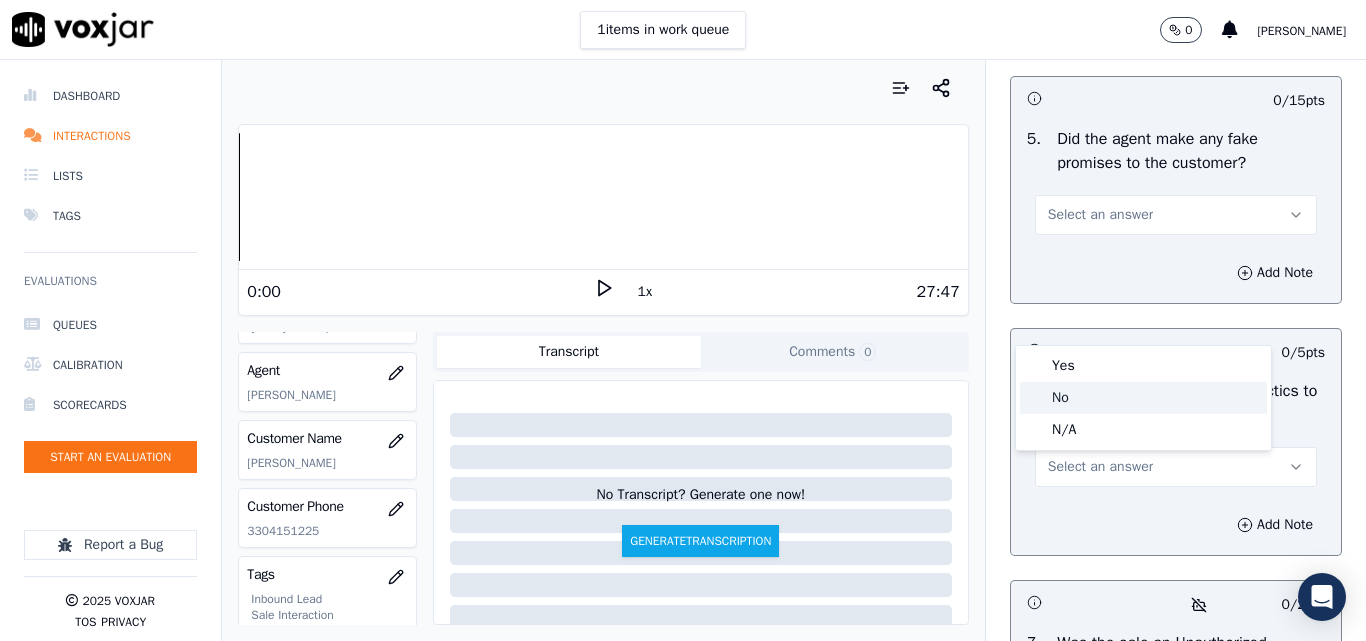 click on "No" 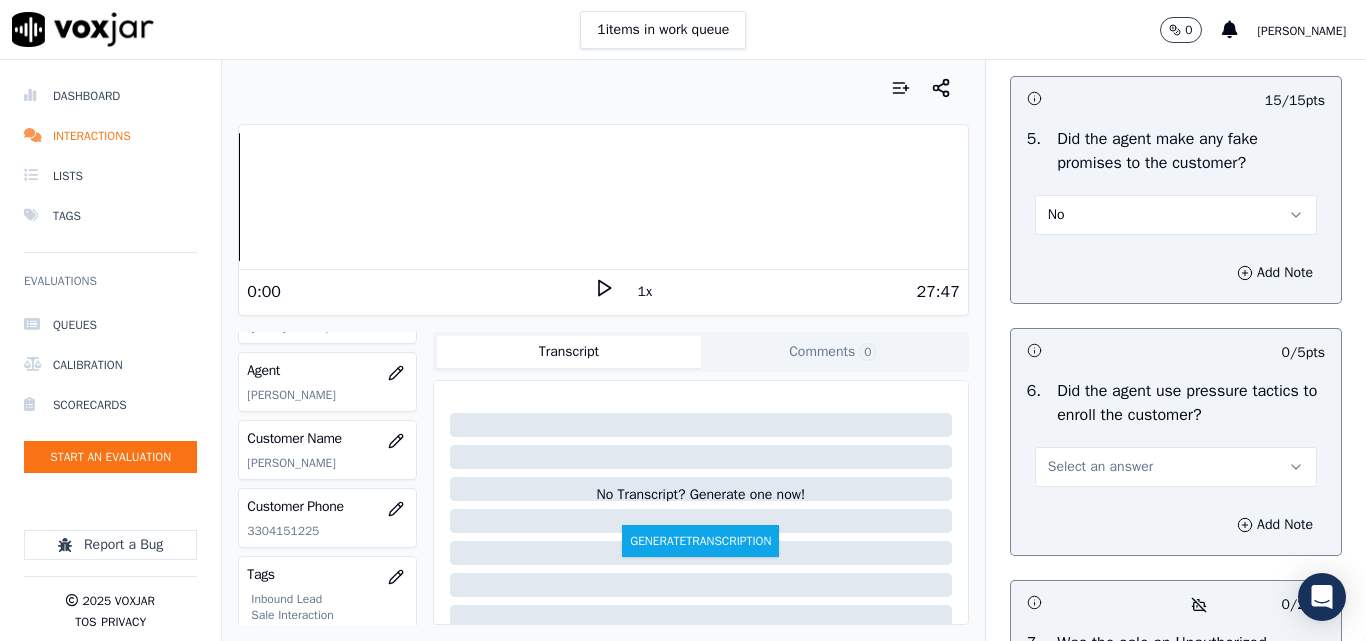 scroll, scrollTop: 5800, scrollLeft: 0, axis: vertical 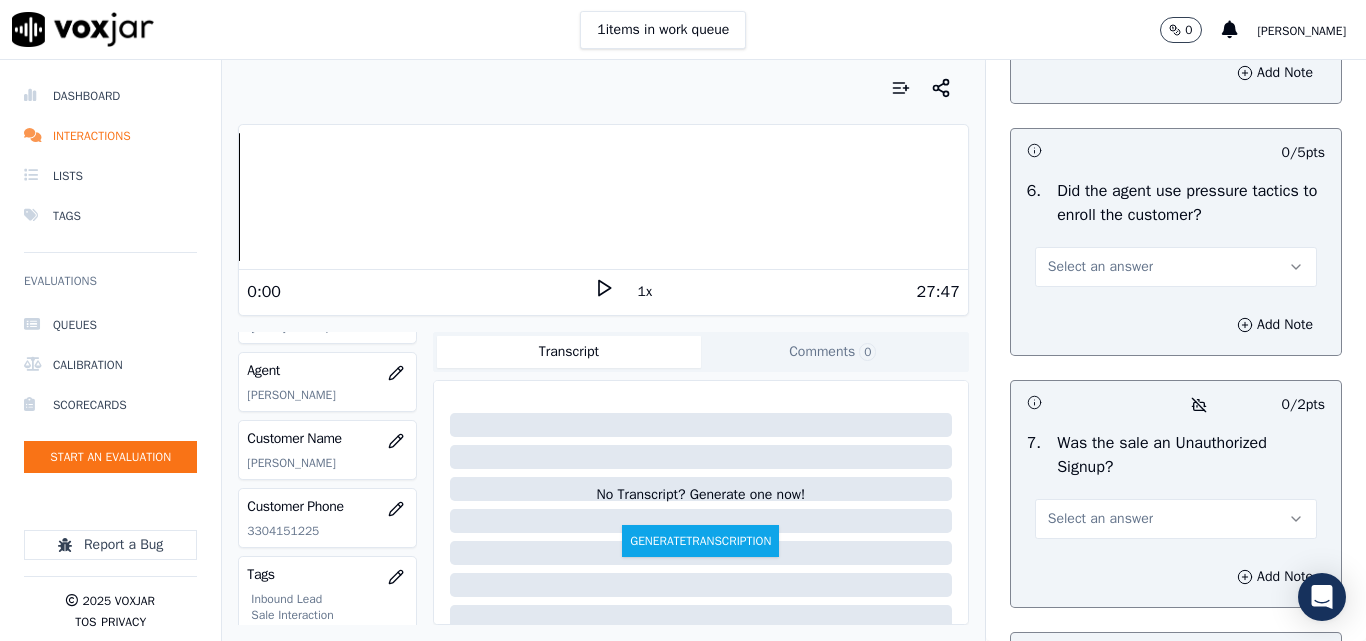 click on "Select an answer" at bounding box center [1176, 267] 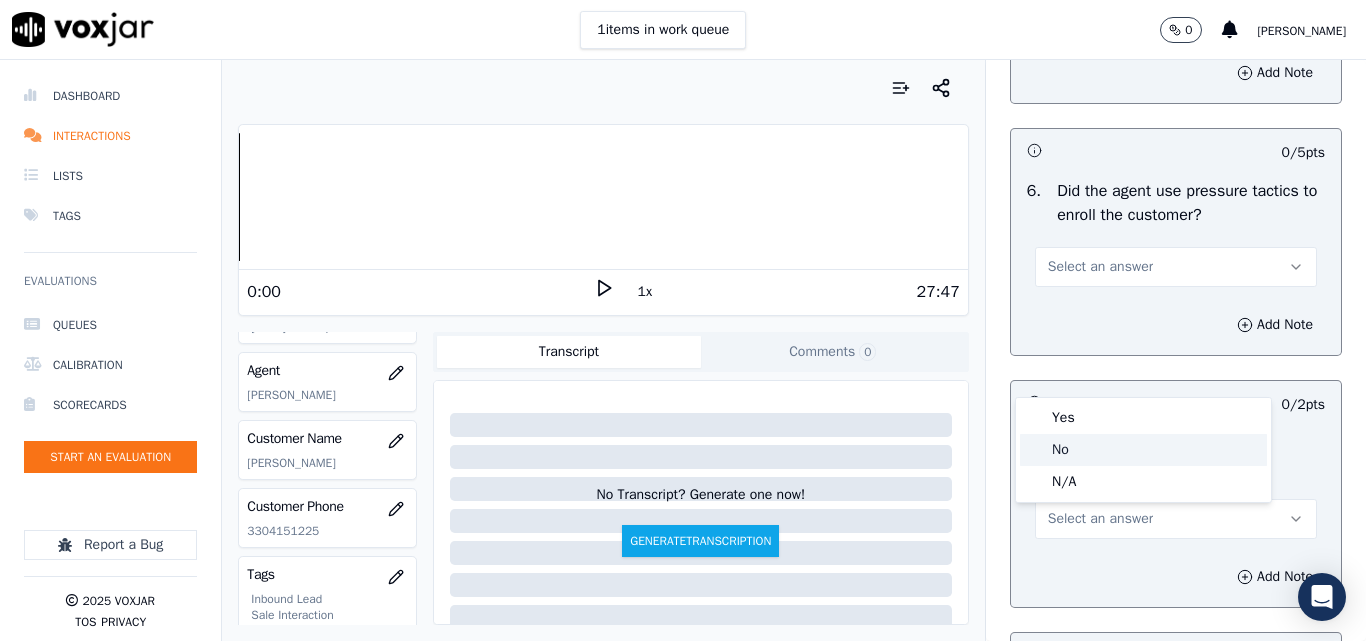 click on "No" 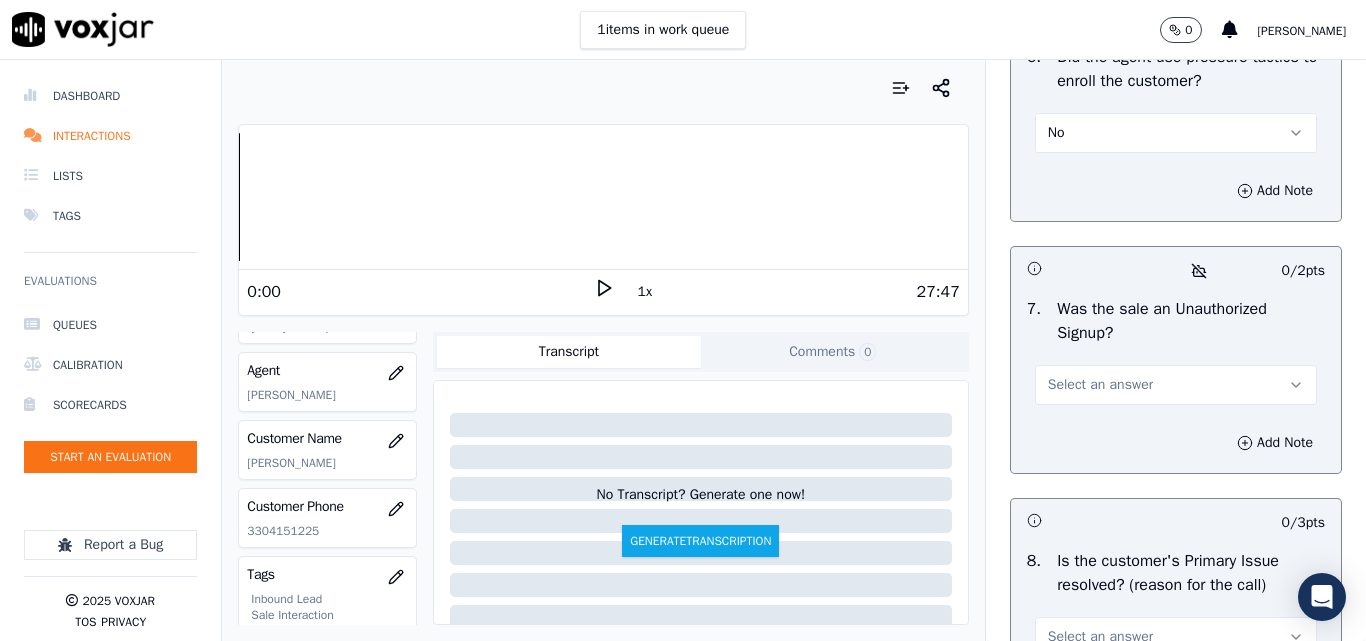 scroll, scrollTop: 6100, scrollLeft: 0, axis: vertical 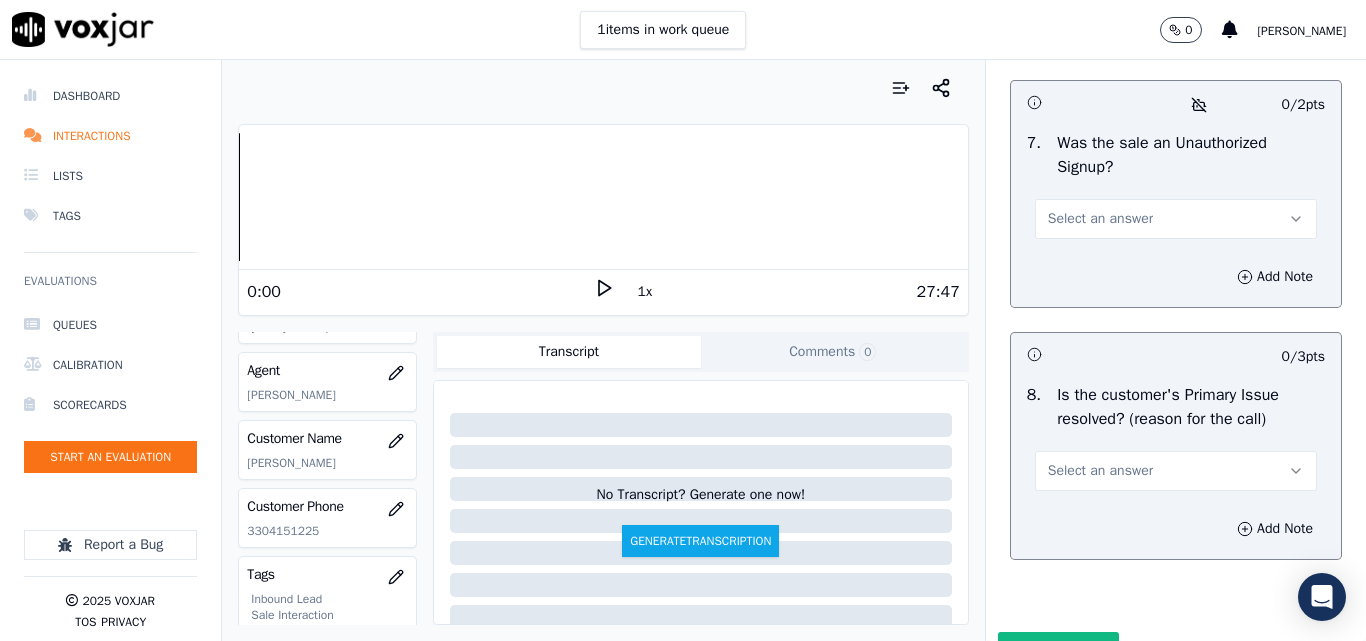 click on "Select an answer" at bounding box center [1100, 219] 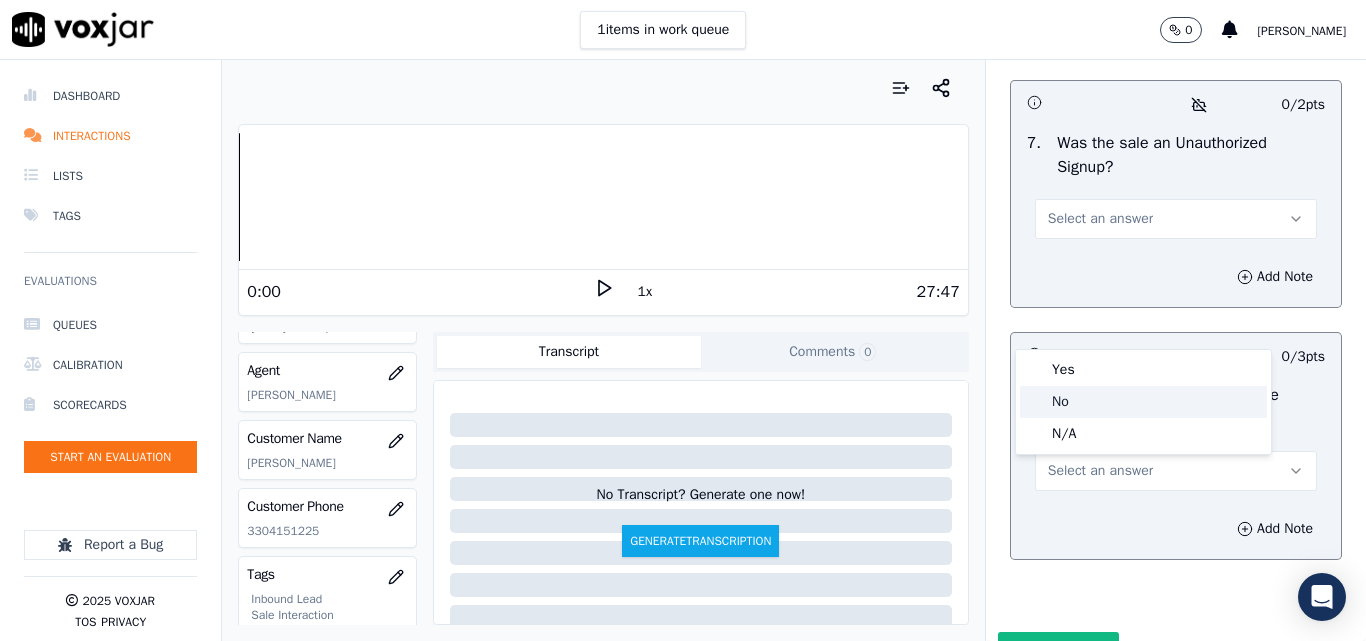 click on "No" 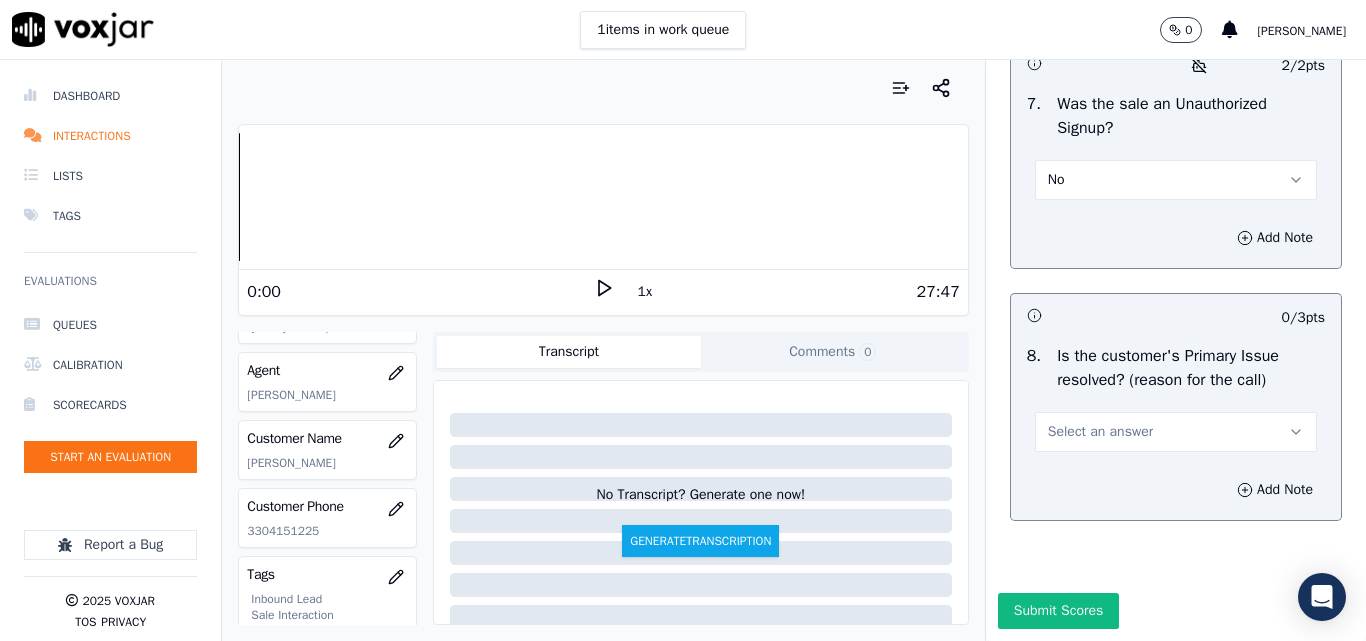 scroll, scrollTop: 6290, scrollLeft: 0, axis: vertical 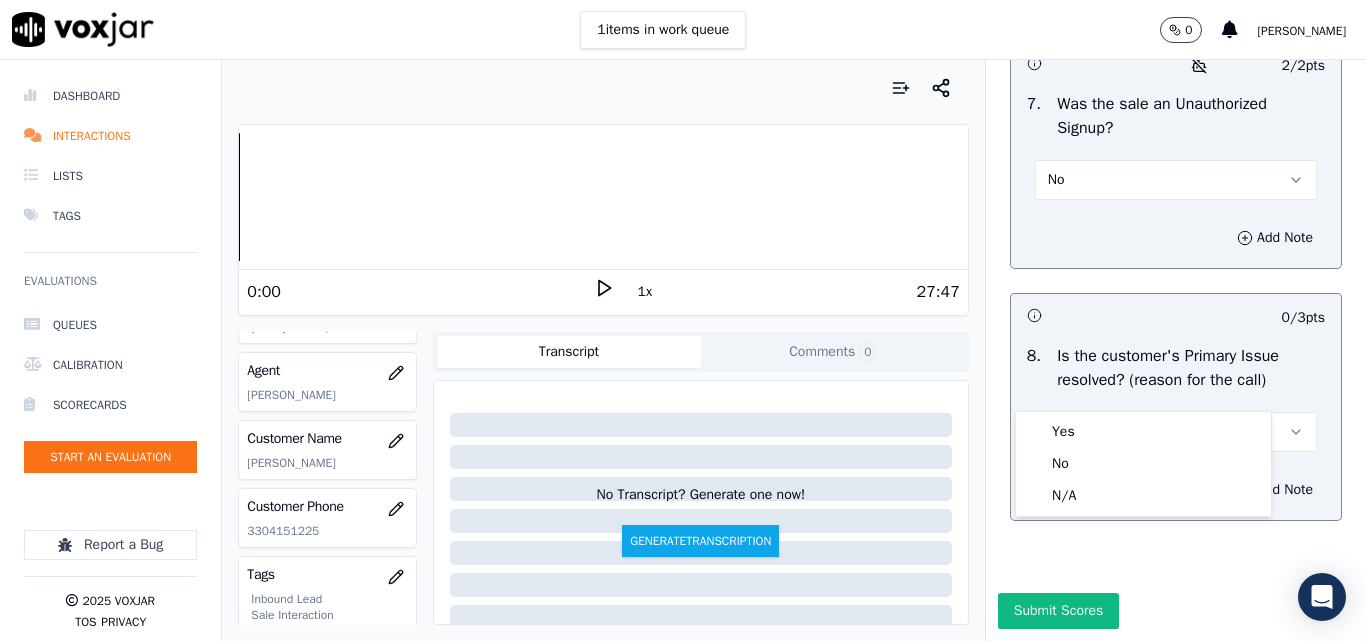click on "Yes   No     N/A" at bounding box center [1143, 464] 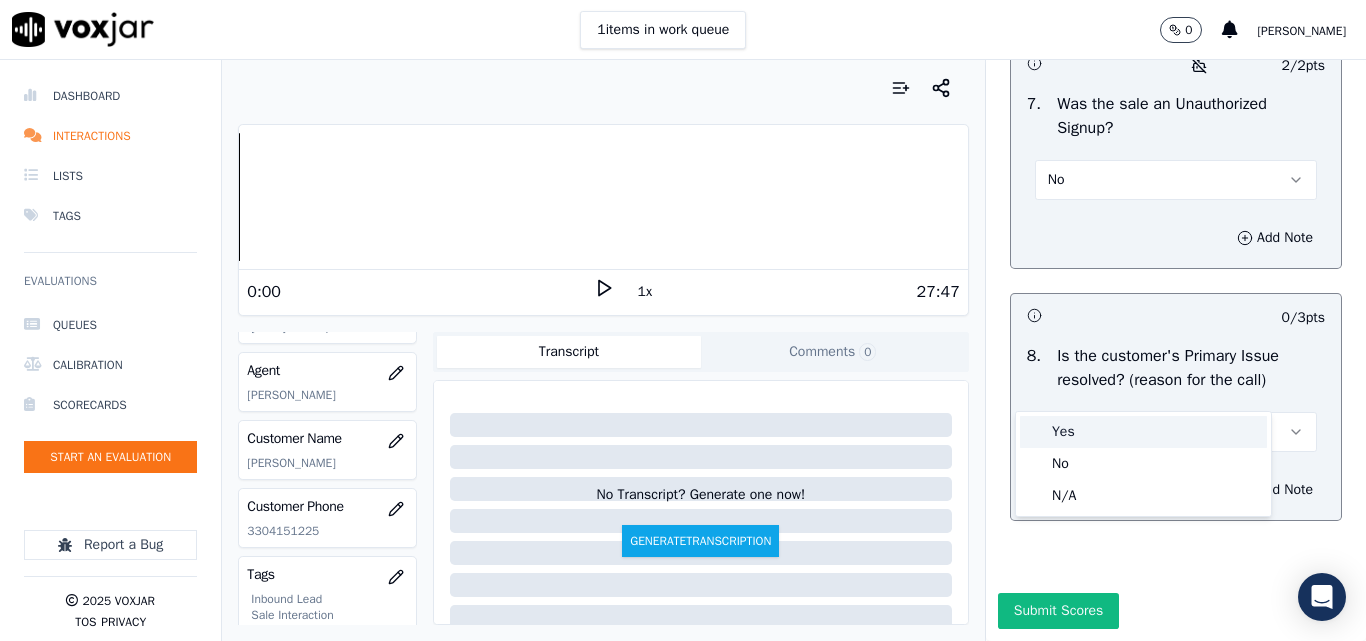 click on "Yes" at bounding box center [1143, 432] 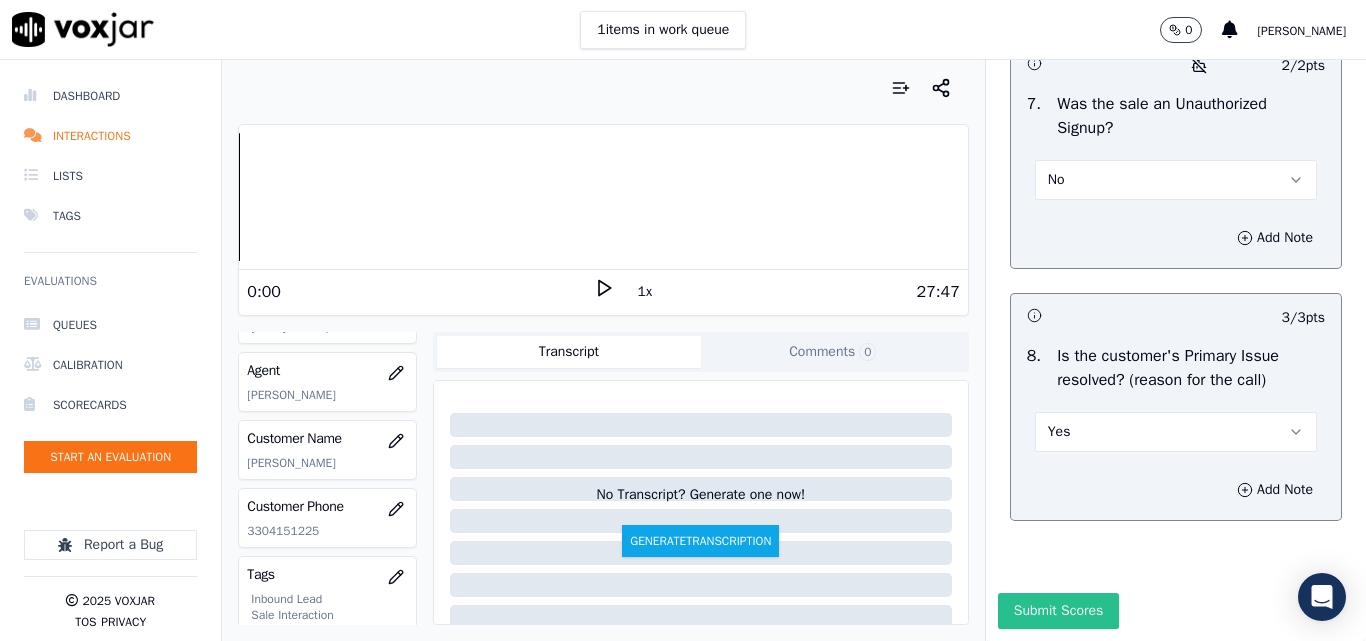 drag, startPoint x: 1051, startPoint y: 571, endPoint x: 1080, endPoint y: 576, distance: 29.427877 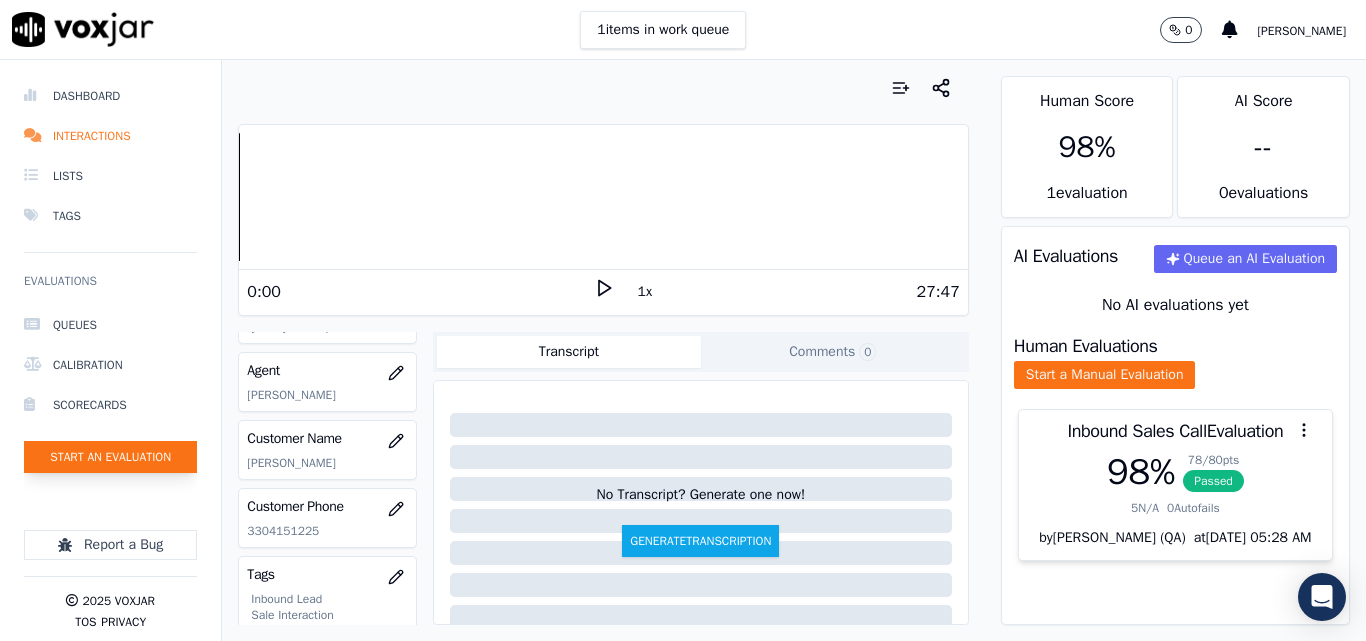 click on "Start an Evaluation" 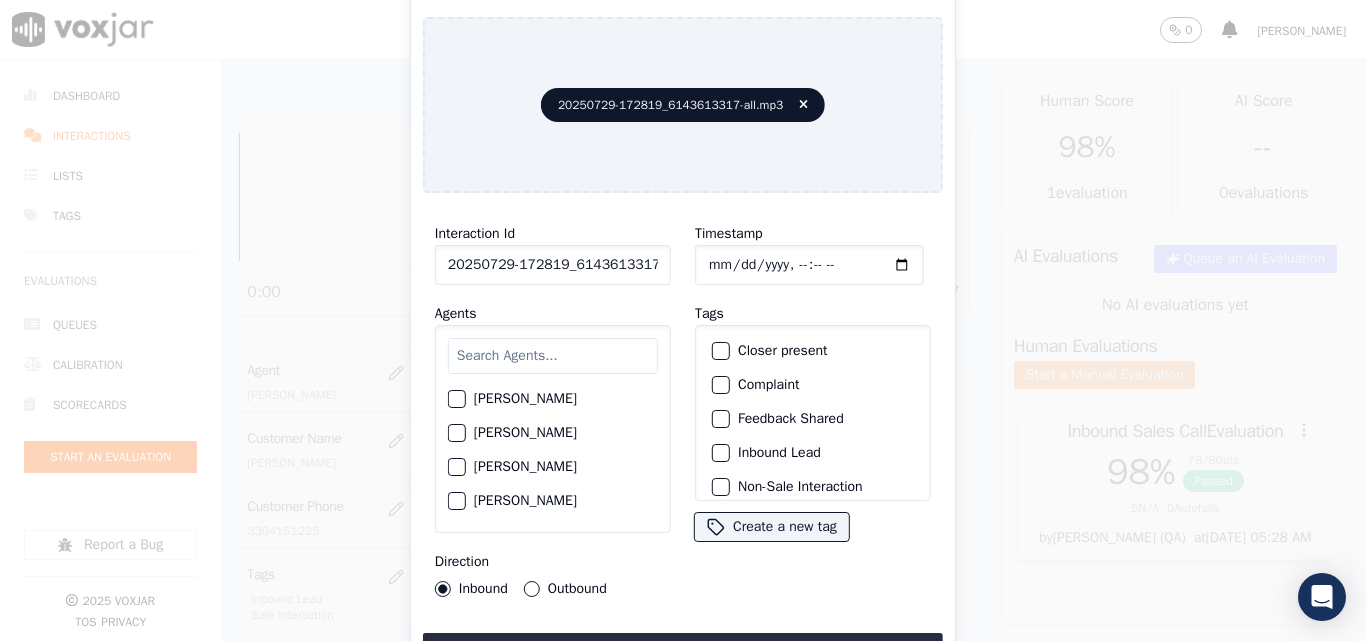 click on "20250729-172819_6143613317-all.mp3" at bounding box center (683, 105) 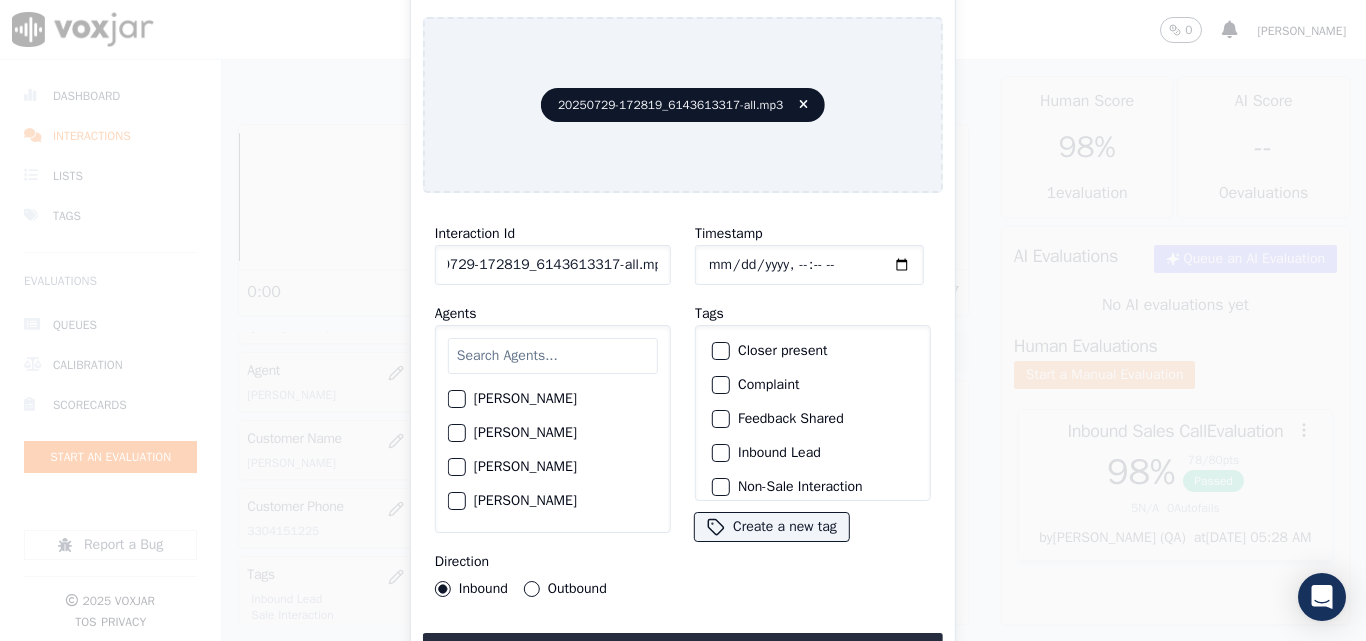 drag, startPoint x: 640, startPoint y: 256, endPoint x: 799, endPoint y: 256, distance: 159 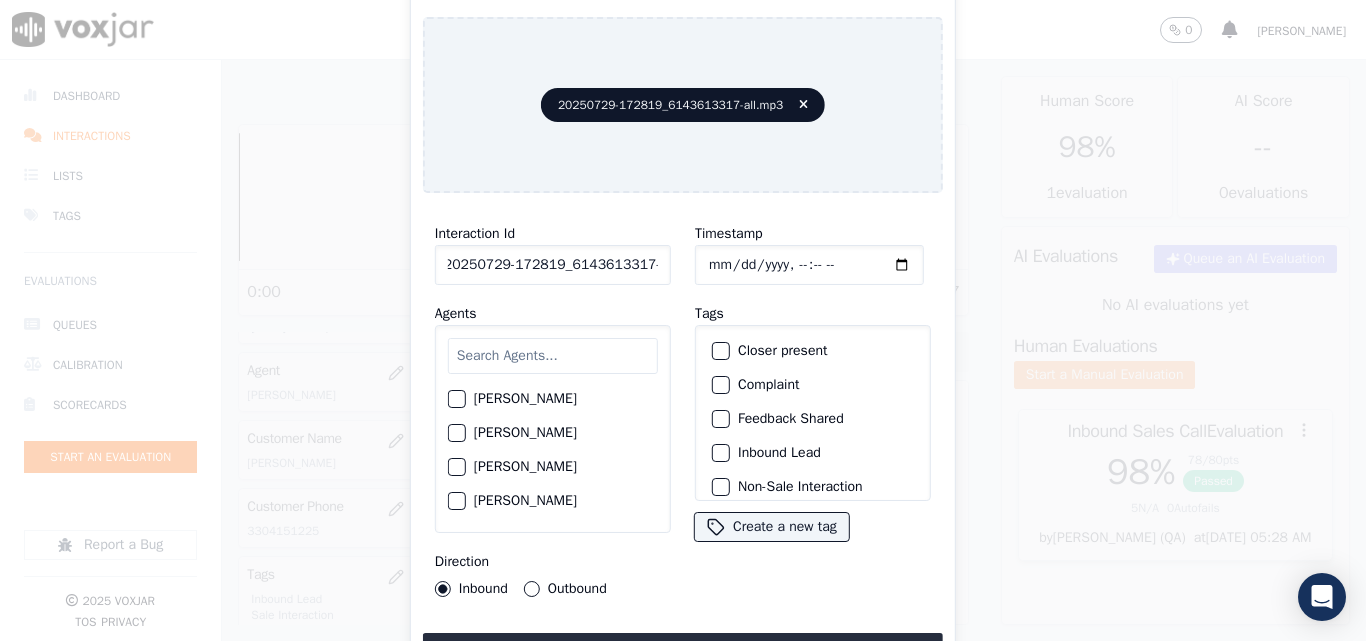 scroll, scrollTop: 0, scrollLeft: 11, axis: horizontal 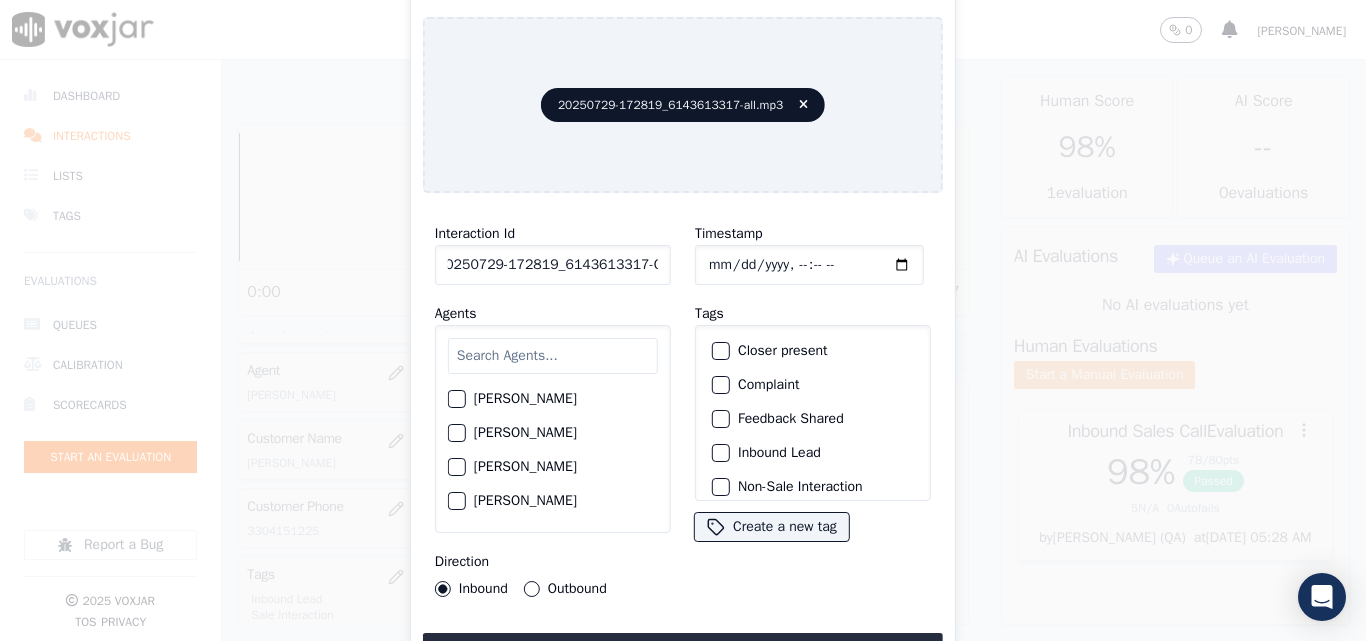 type on "20250729-172819_6143613317-C1" 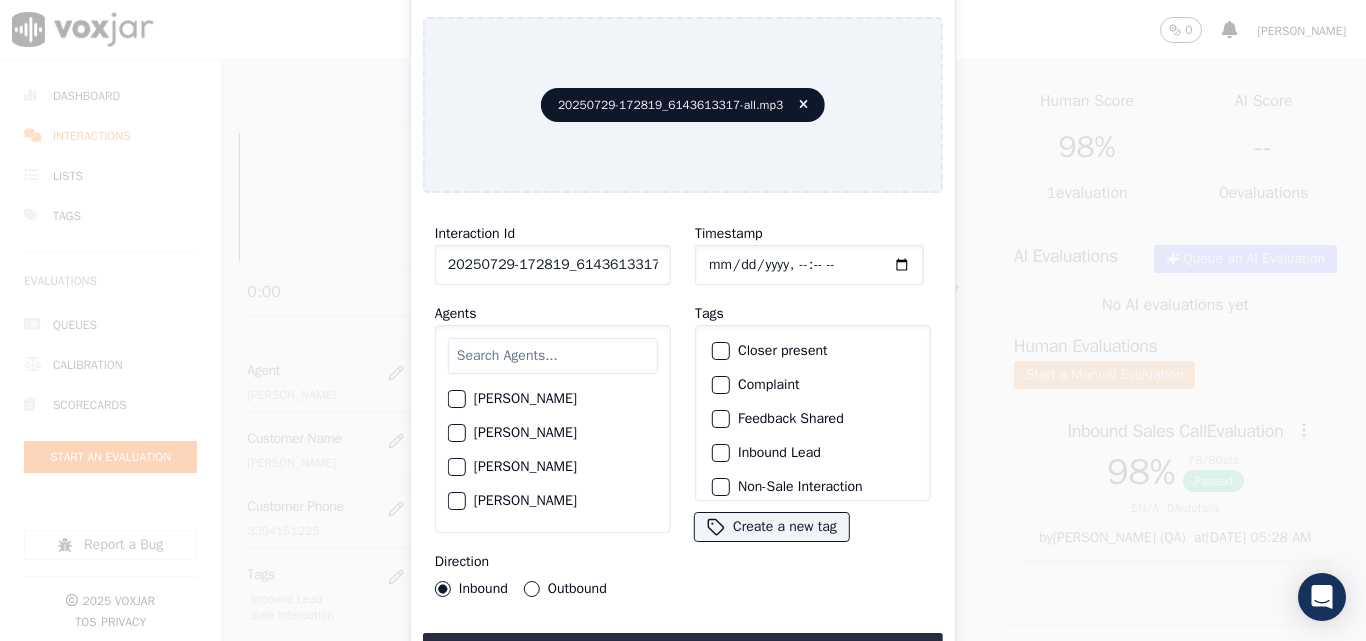 type on "[DATE]T23:59" 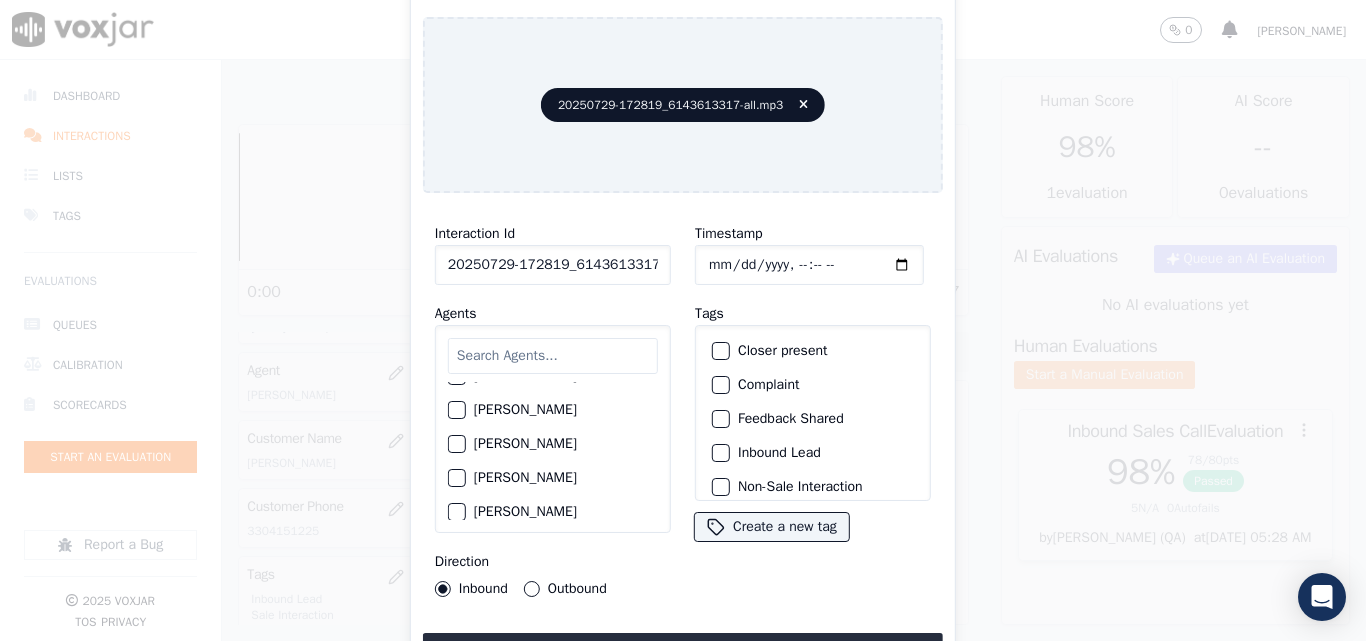 scroll, scrollTop: 1500, scrollLeft: 0, axis: vertical 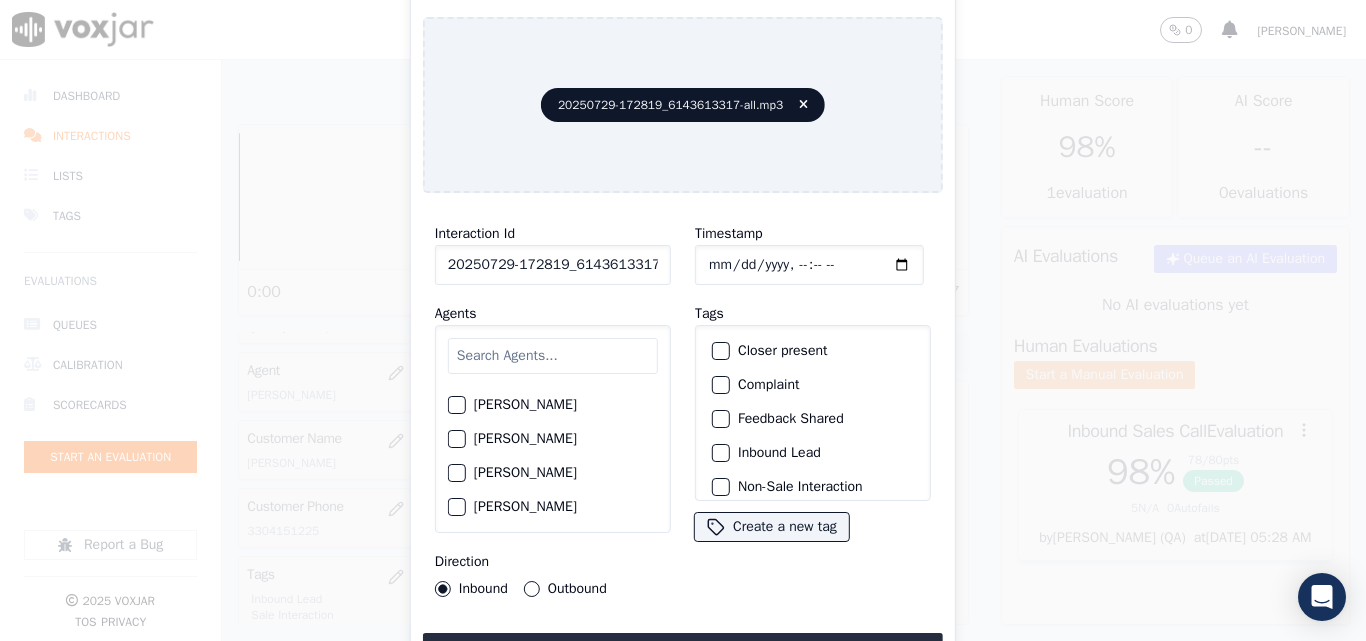 drag, startPoint x: 505, startPoint y: 390, endPoint x: 523, endPoint y: 442, distance: 55.027267 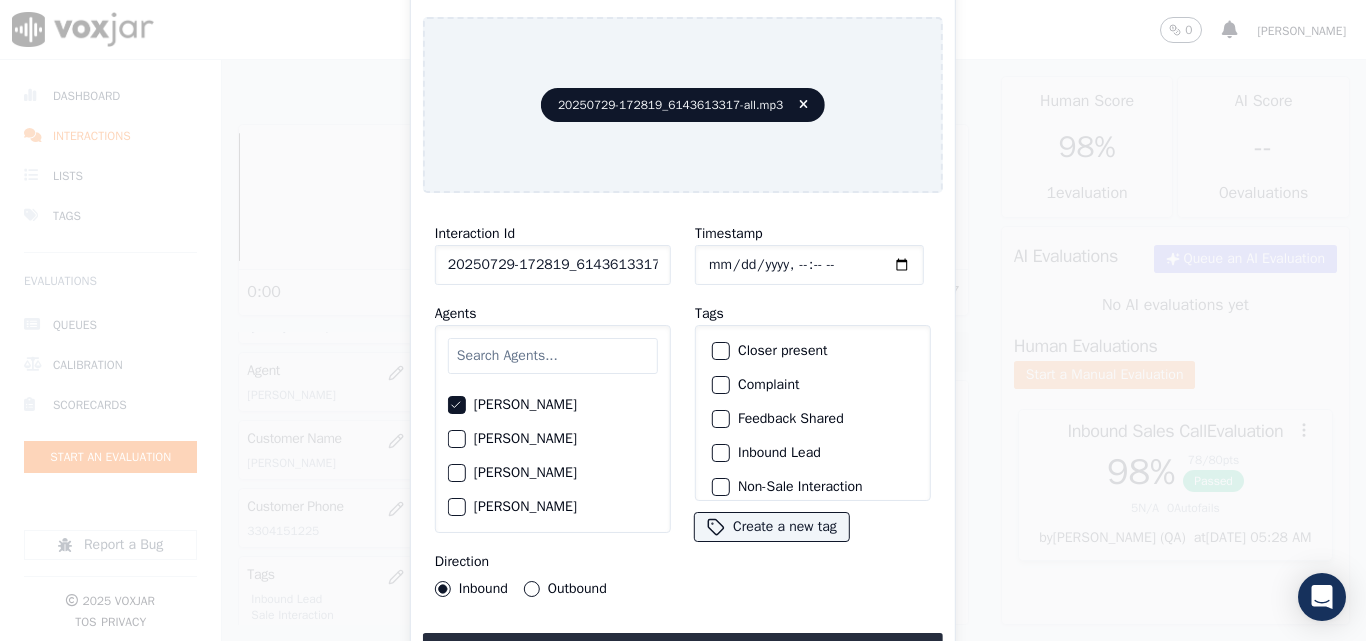 click on "Outbound" at bounding box center [532, 589] 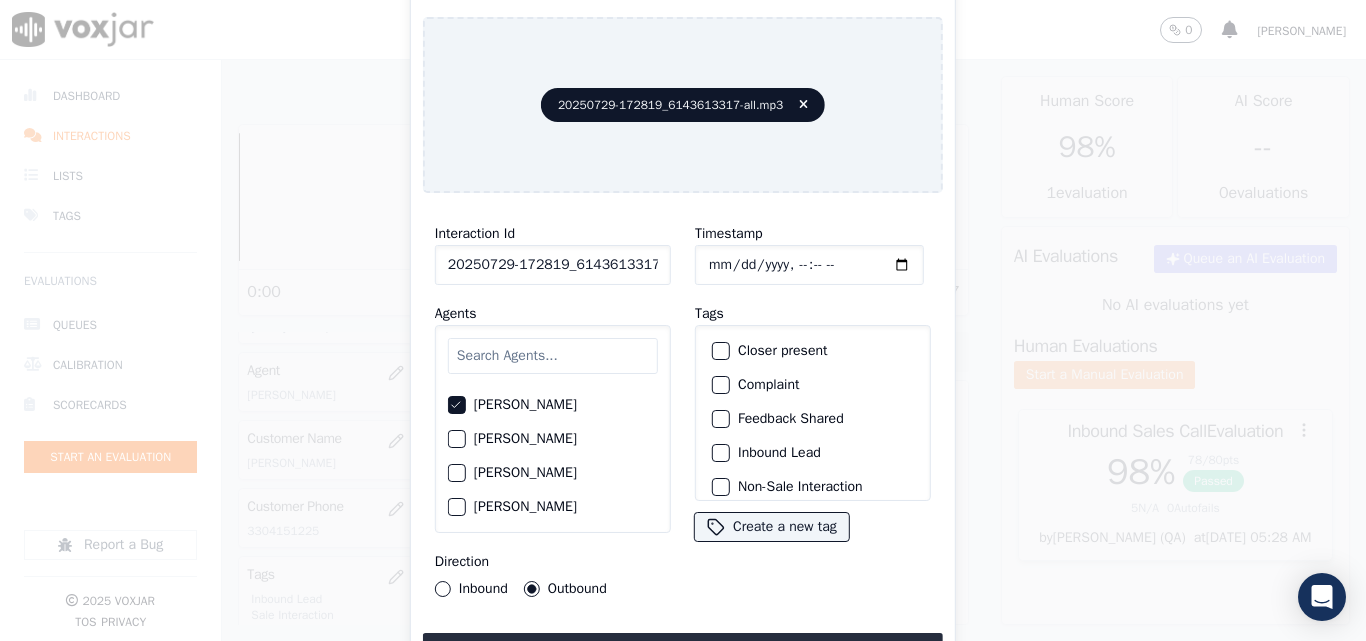 click on "Inbound" 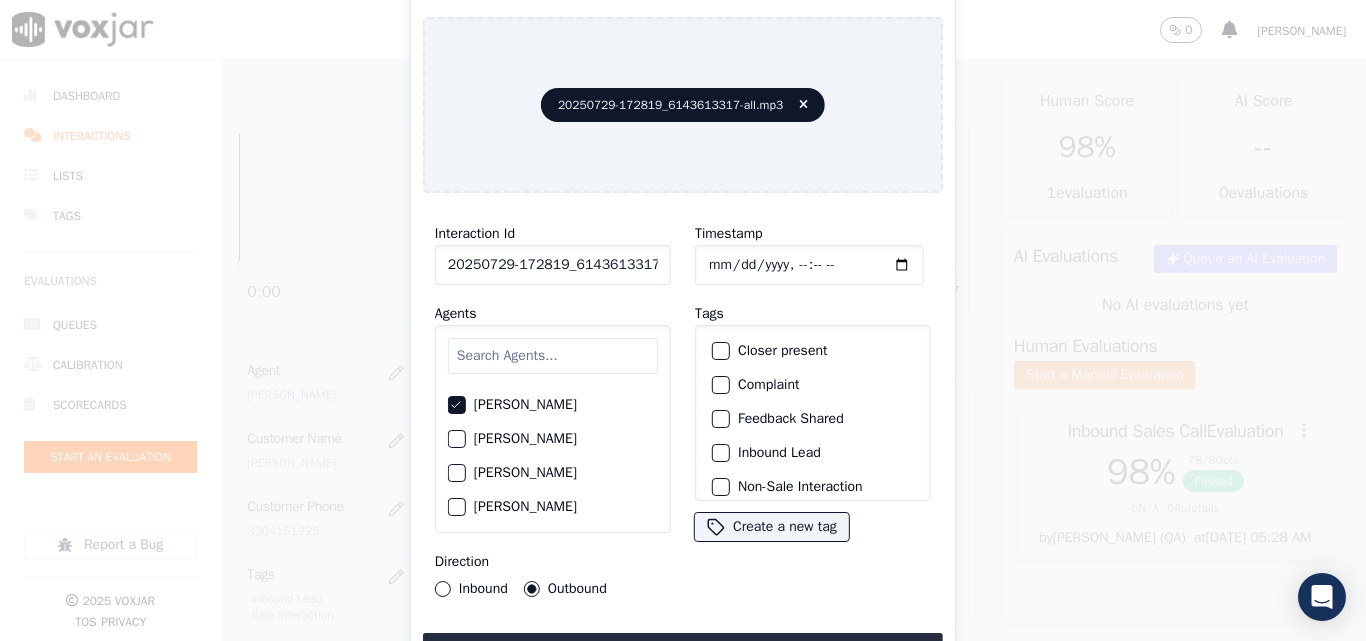 click on "Inbound" at bounding box center (443, 589) 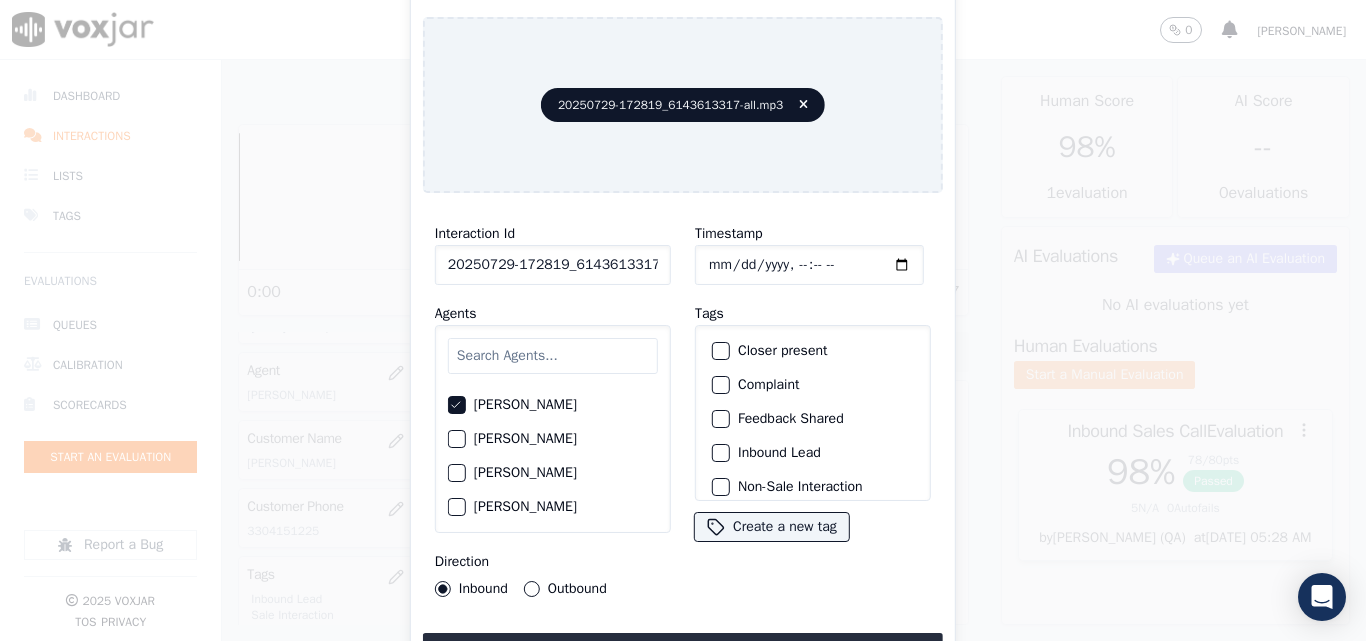 click on "Closer present" at bounding box center (721, 351) 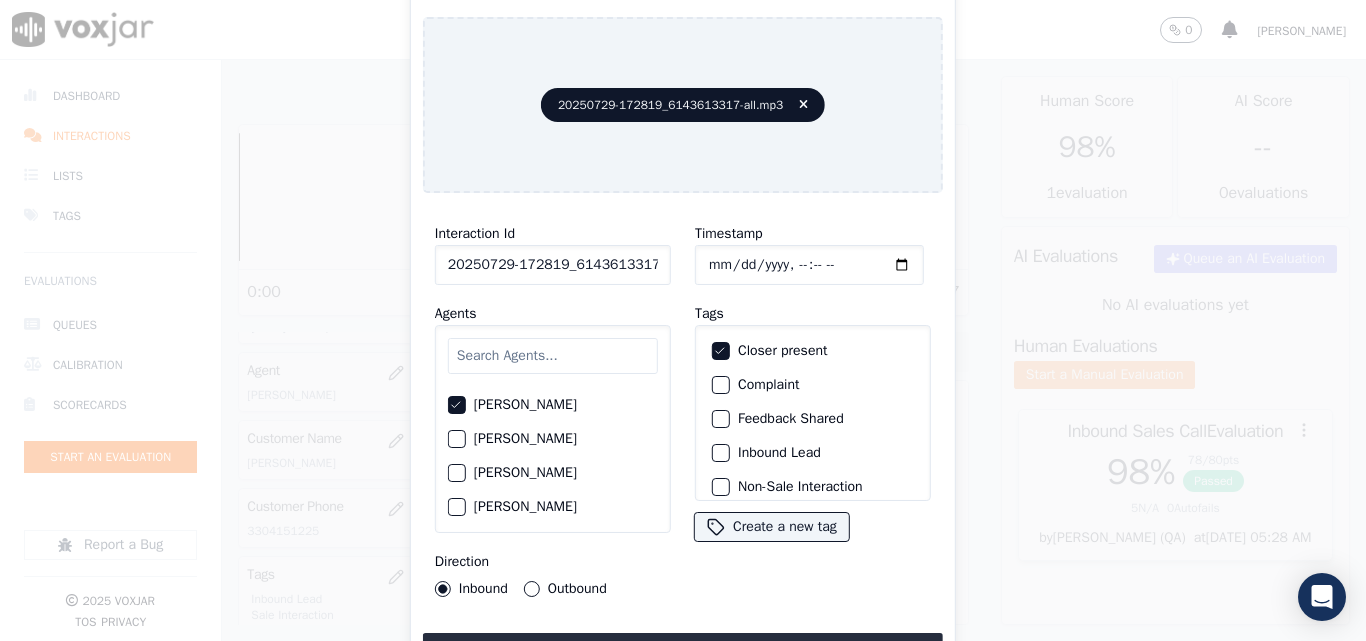 click on "Closer present" at bounding box center (721, 351) 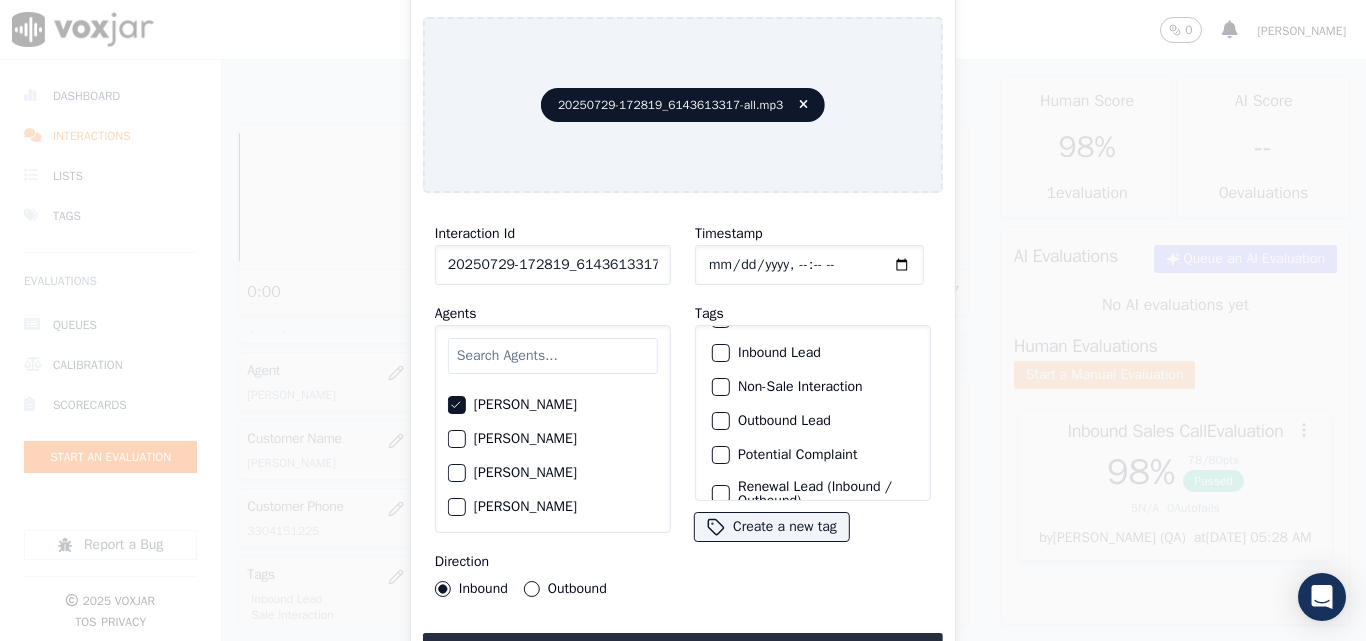 scroll, scrollTop: 173, scrollLeft: 0, axis: vertical 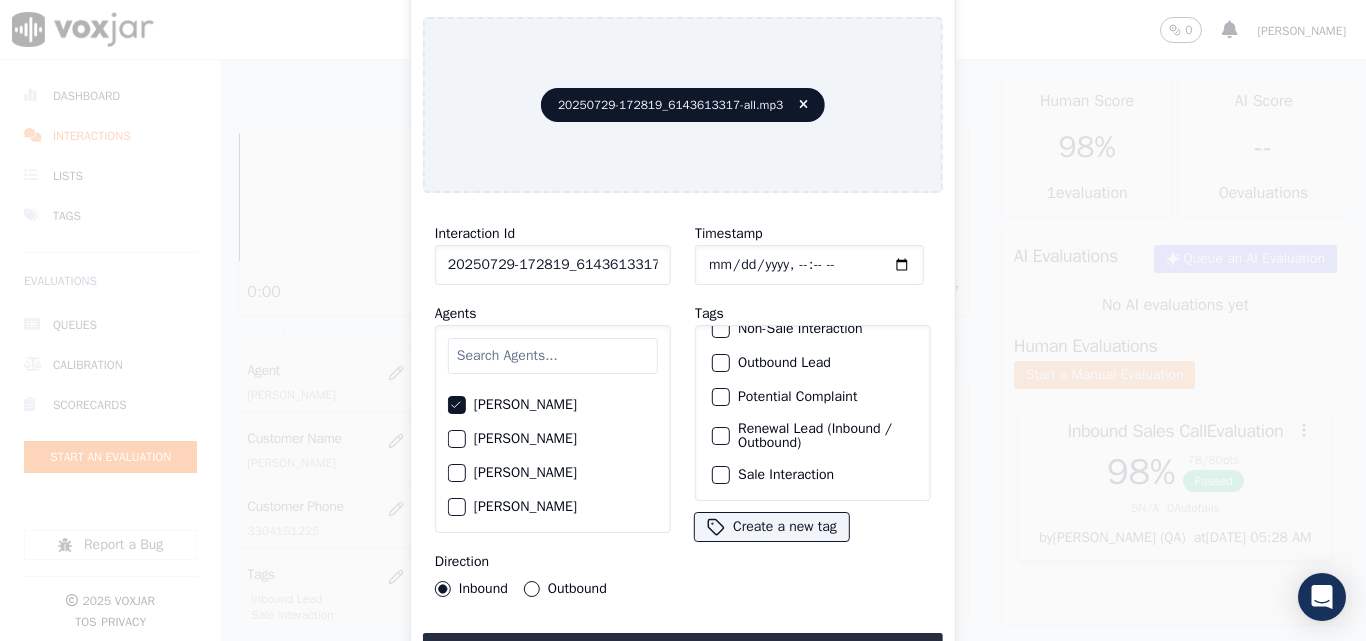 click at bounding box center [720, 436] 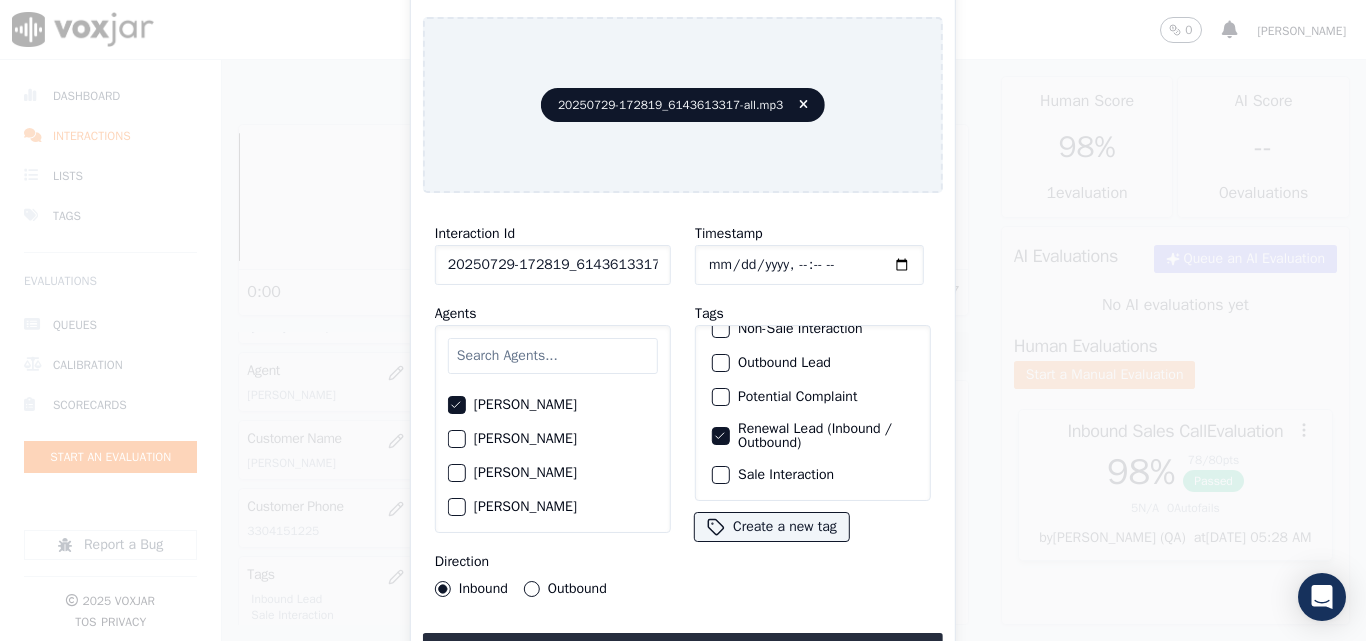 click at bounding box center [720, 475] 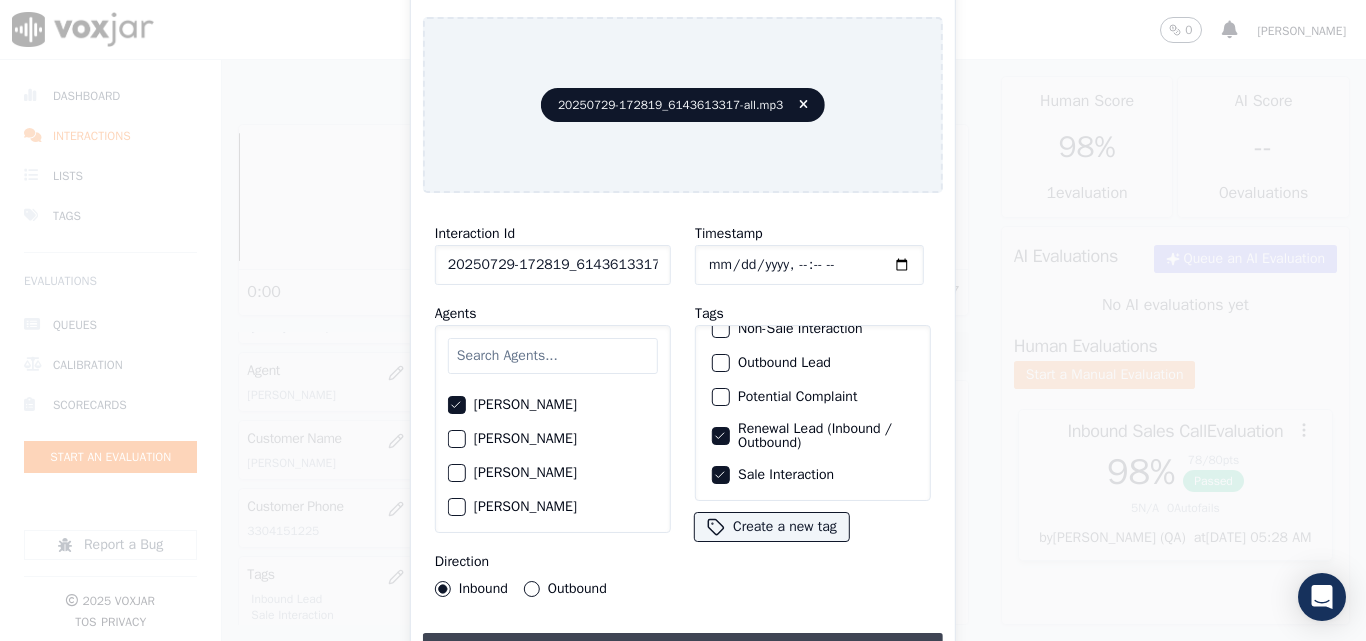 click on "Upload interaction to start evaluation" at bounding box center [683, 651] 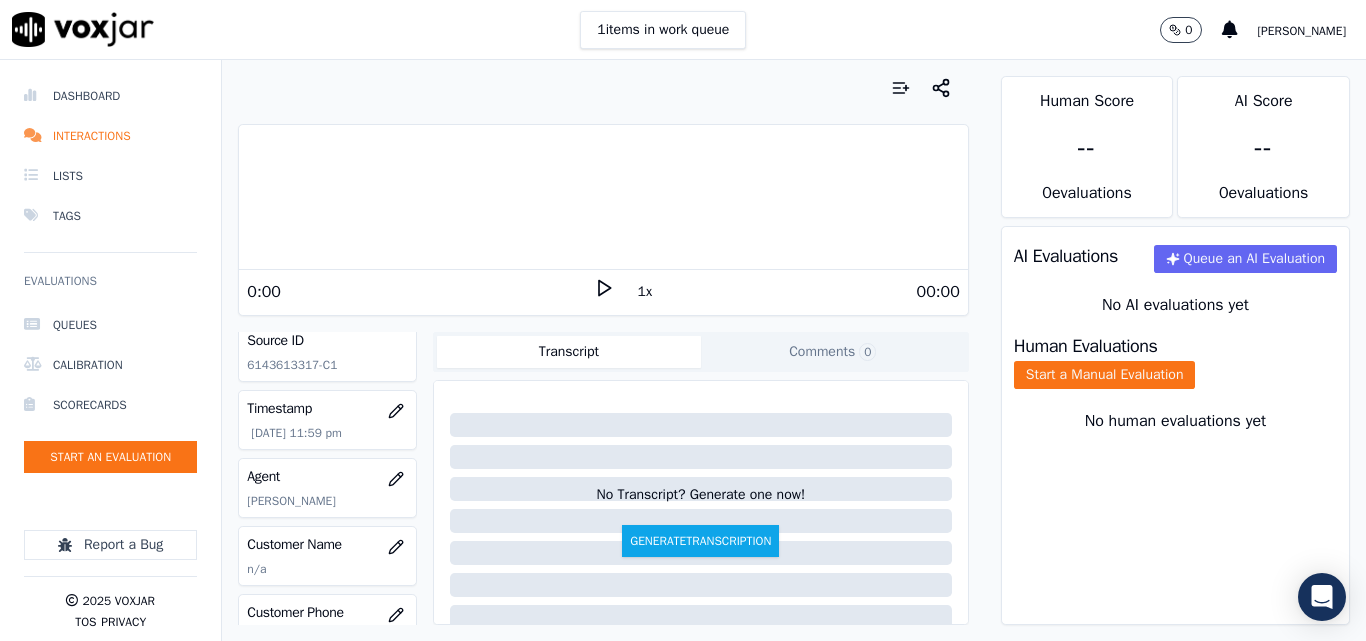 scroll, scrollTop: 200, scrollLeft: 0, axis: vertical 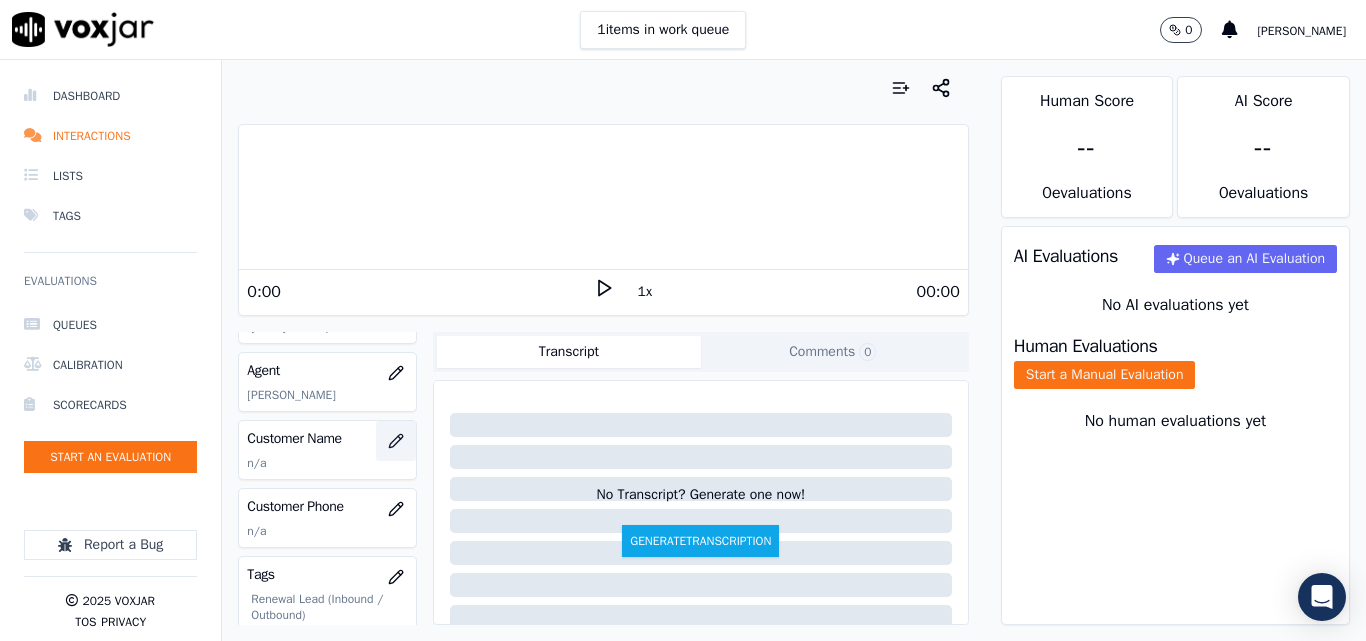click 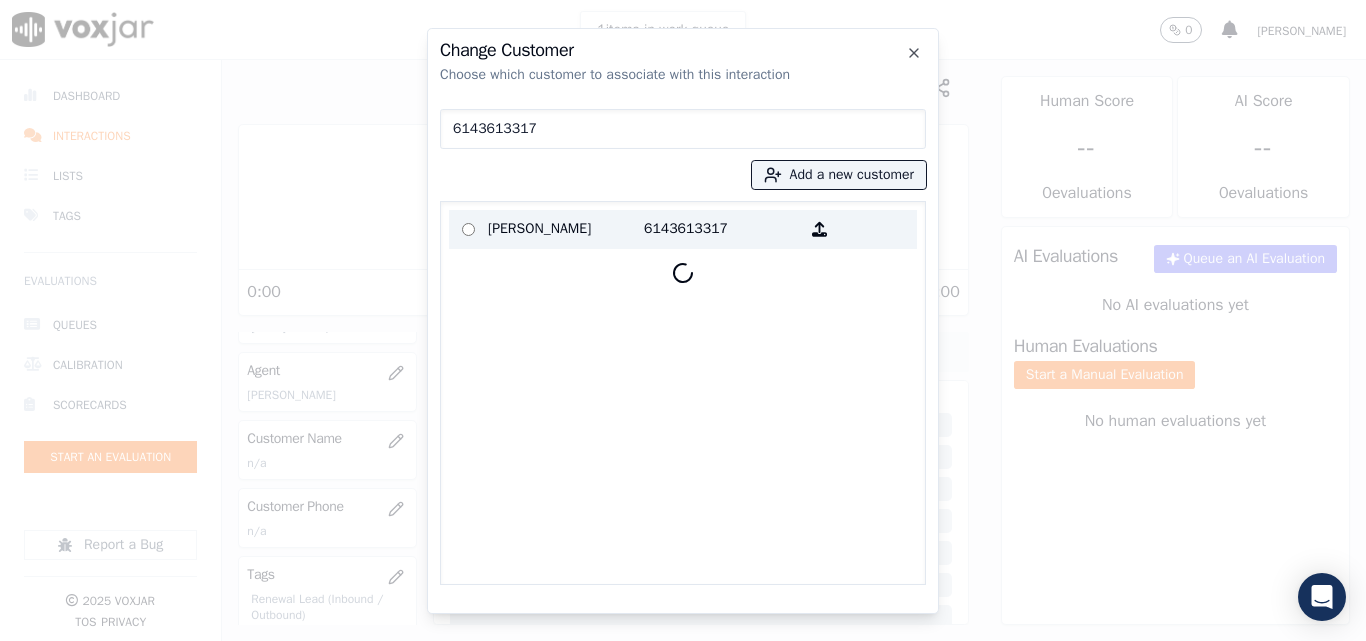 type on "6143613317" 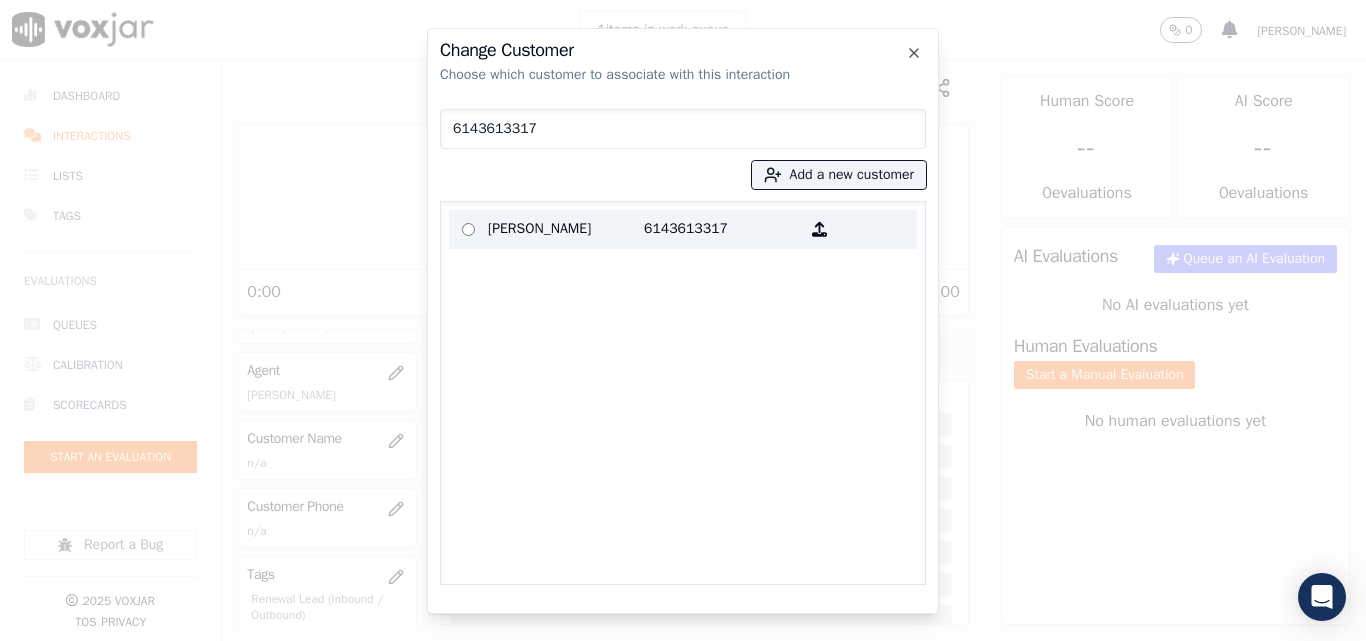 click on "[PERSON_NAME]" at bounding box center (566, 229) 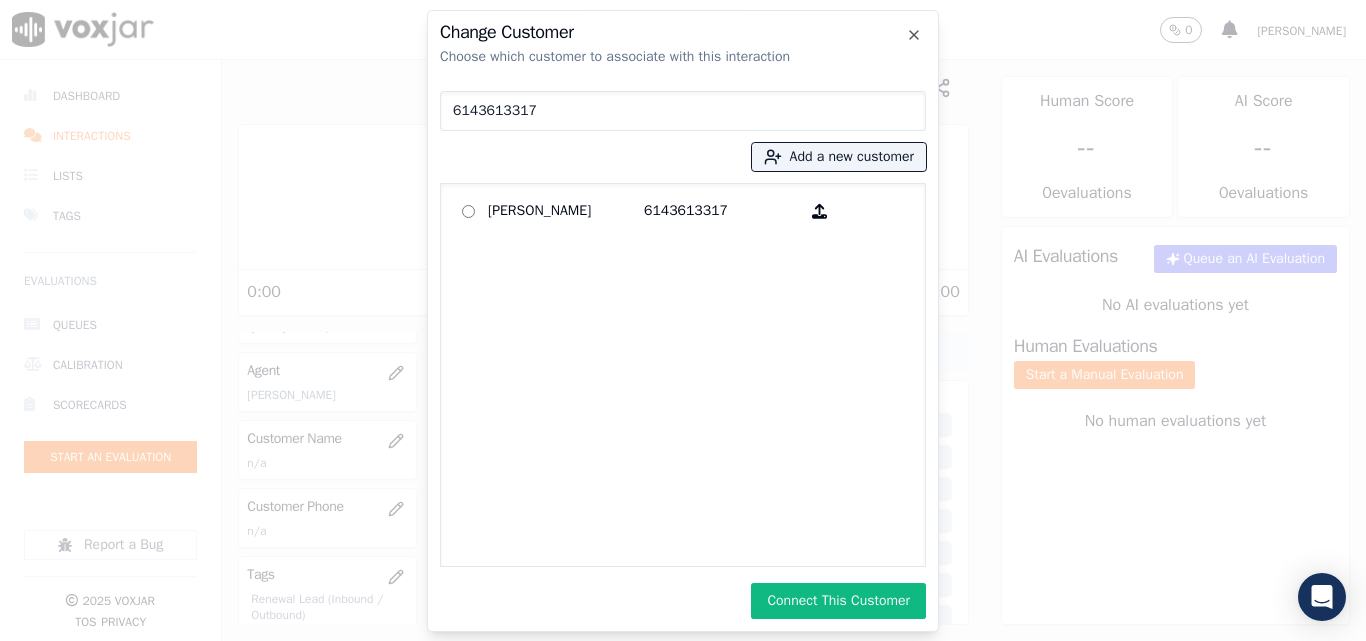click on "Connect This Customer" at bounding box center (838, 601) 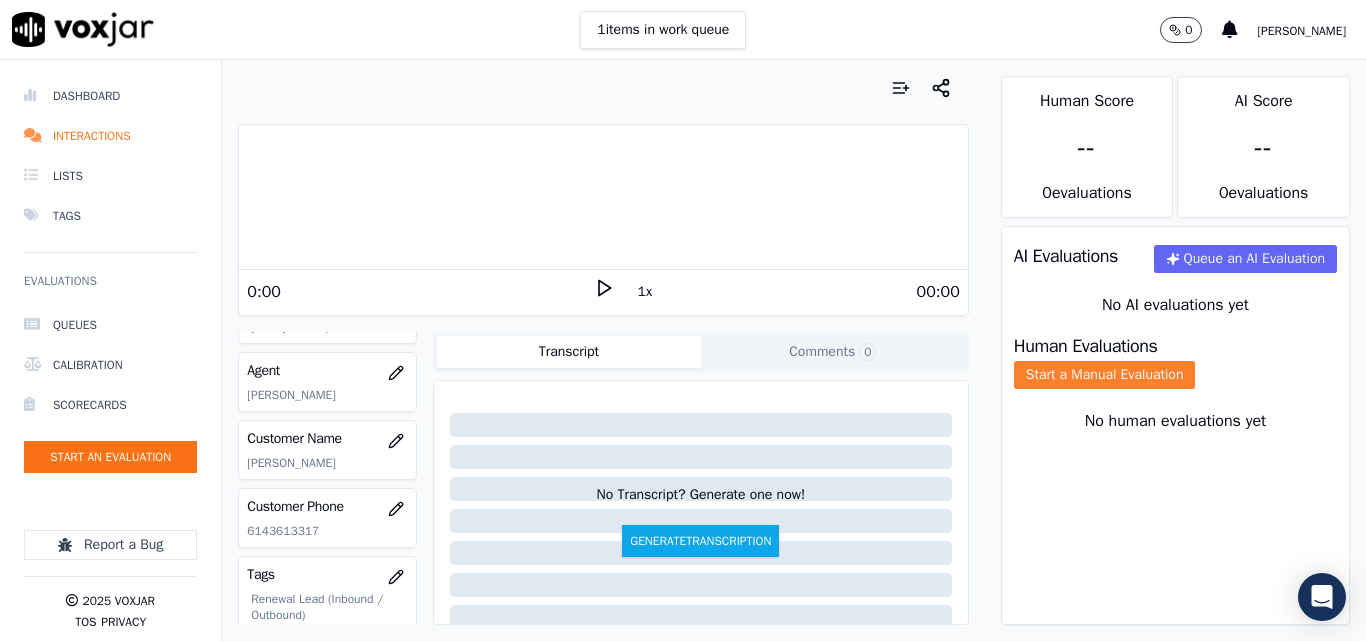 click on "Start a Manual Evaluation" 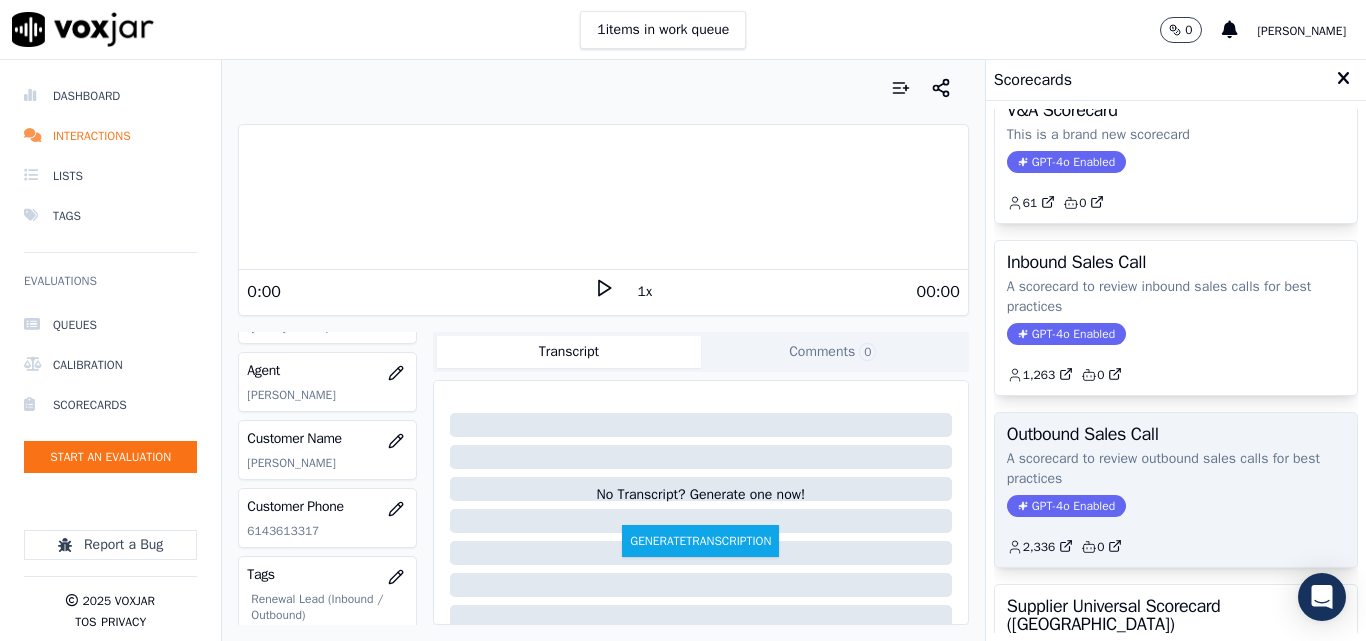 scroll, scrollTop: 100, scrollLeft: 0, axis: vertical 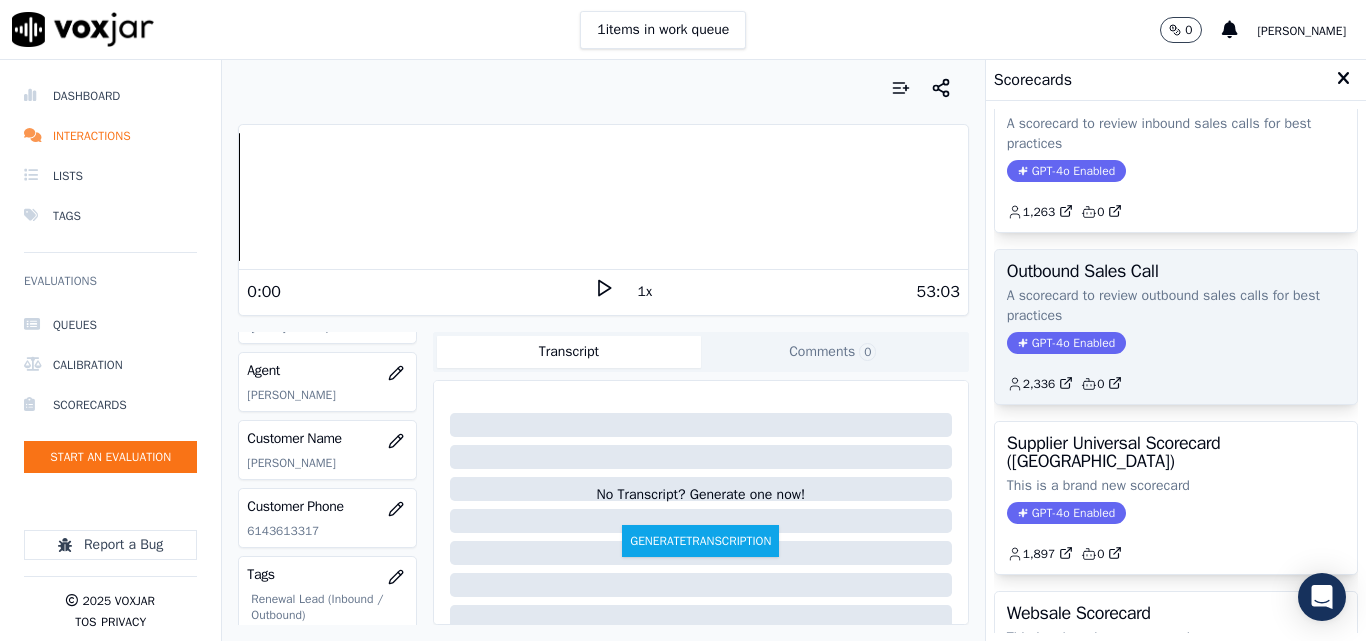 click on "GPT-4o Enabled" 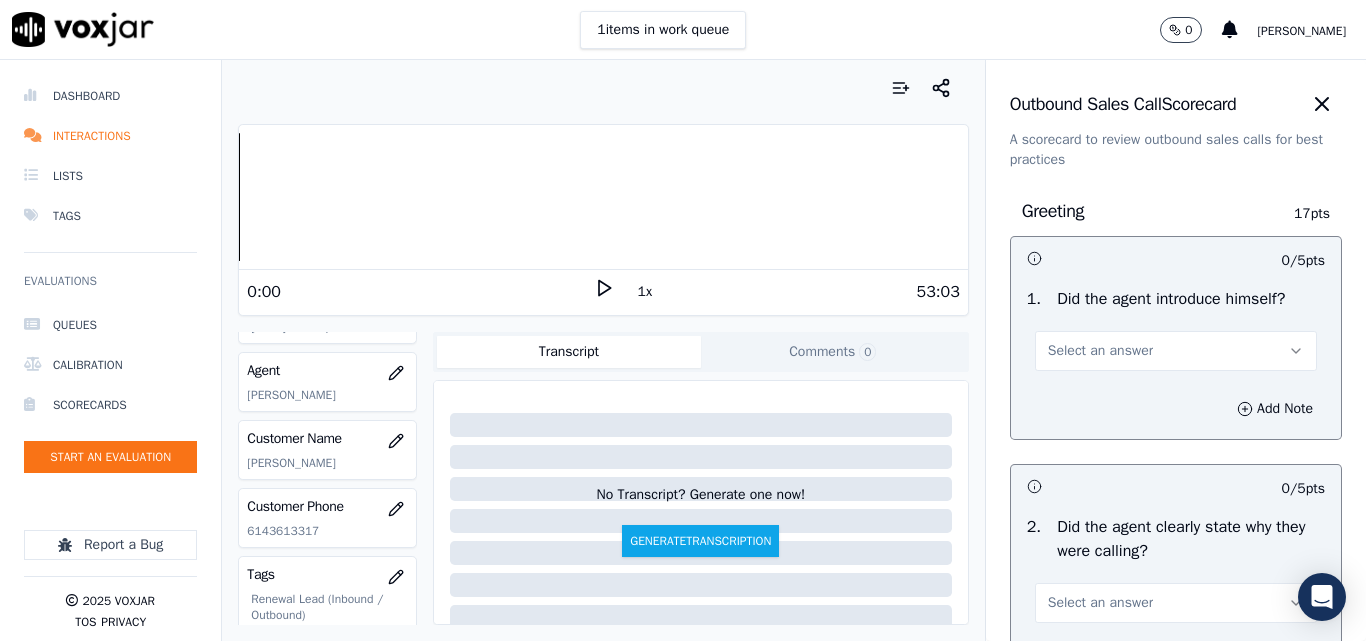 click on "Select an answer" at bounding box center [1100, 351] 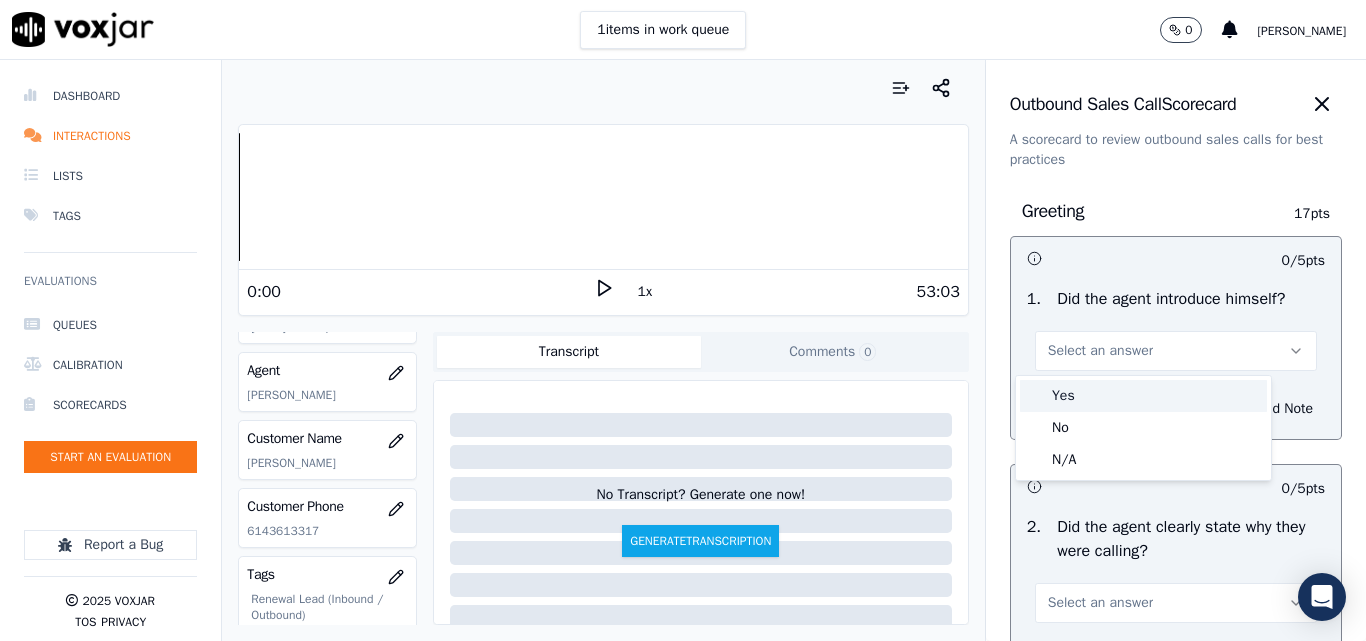 click on "Yes" at bounding box center (1143, 396) 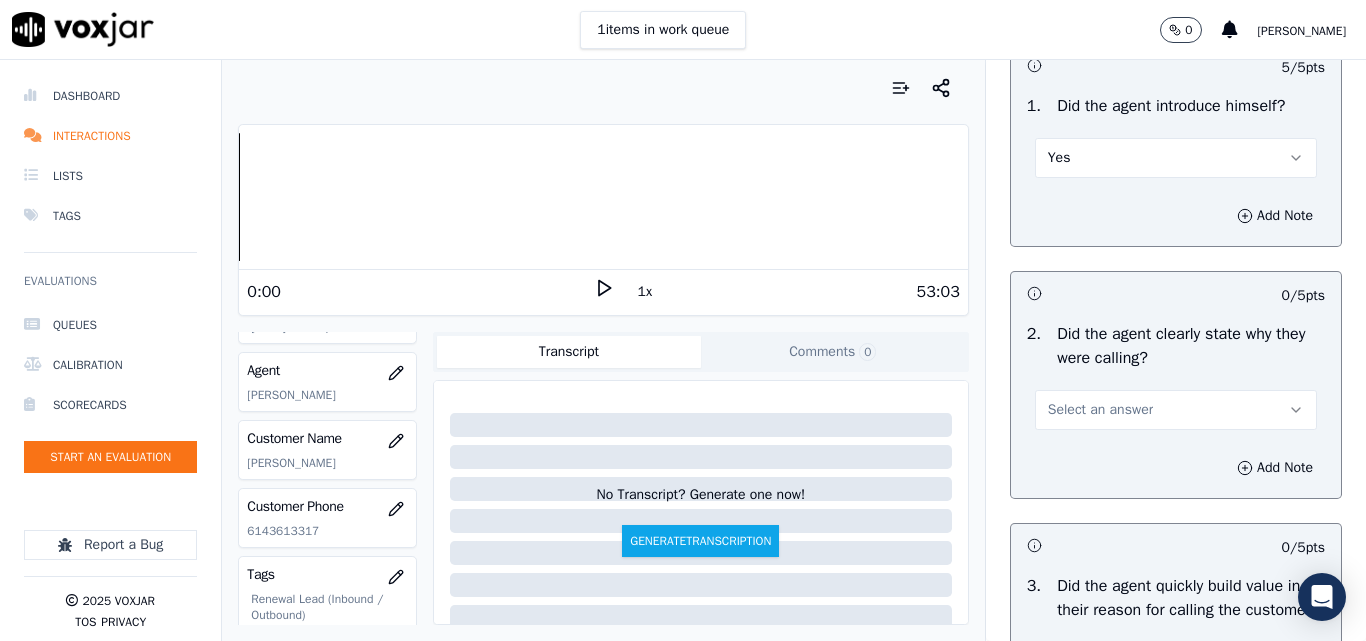 scroll, scrollTop: 300, scrollLeft: 0, axis: vertical 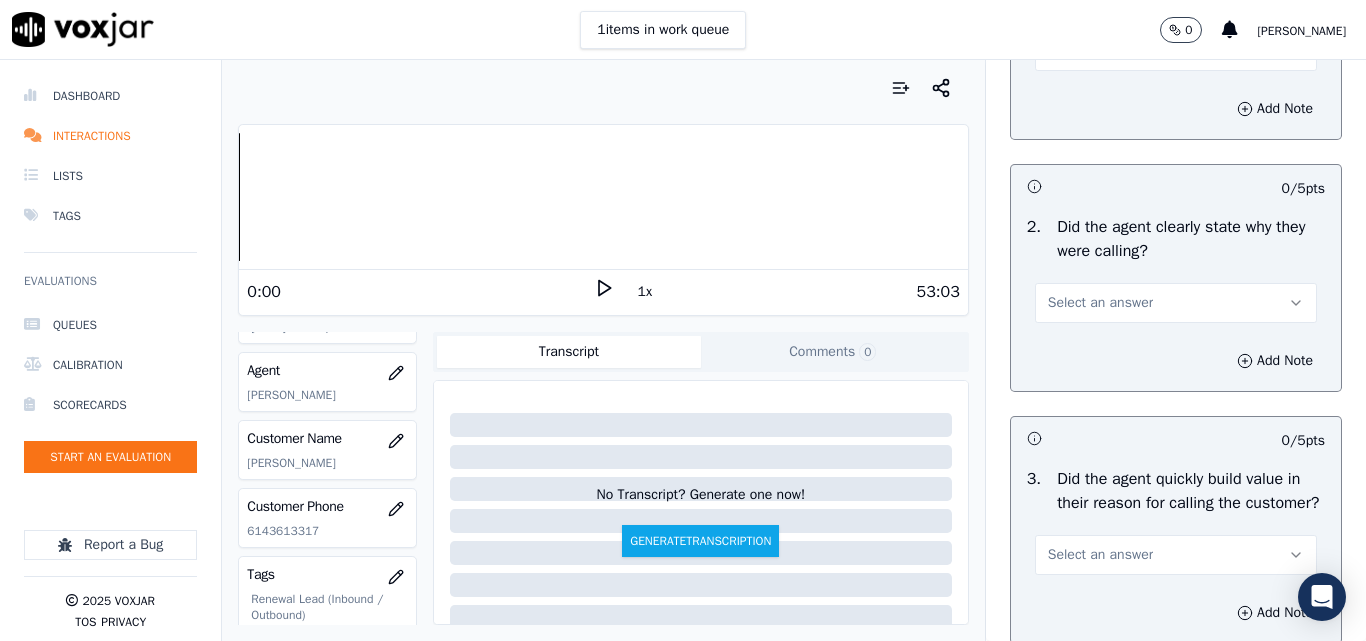 click on "Select an answer" at bounding box center [1100, 303] 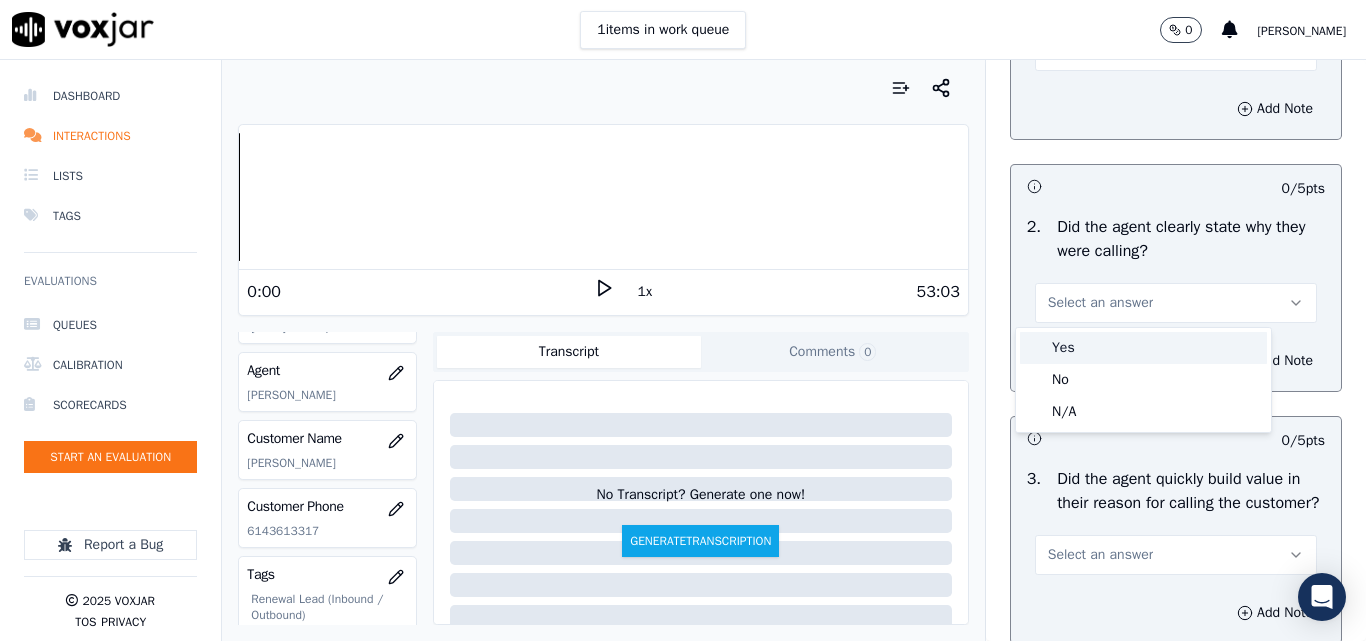 click on "Yes" at bounding box center [1143, 348] 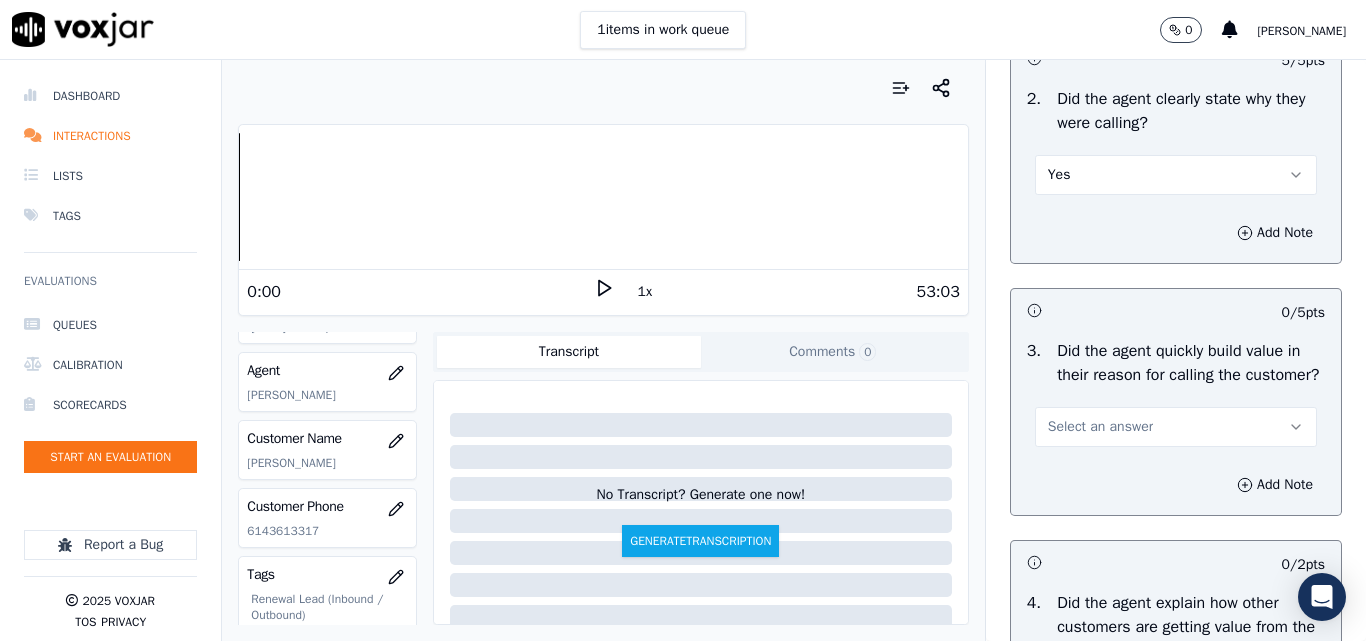 scroll, scrollTop: 600, scrollLeft: 0, axis: vertical 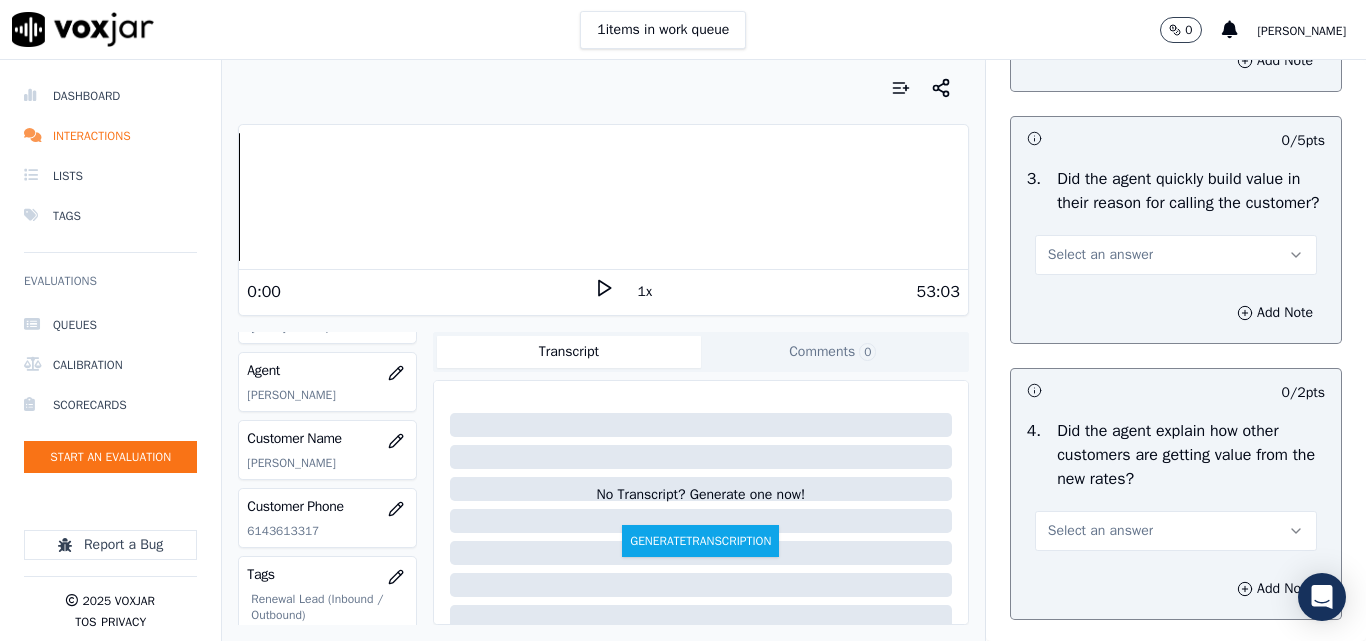 click on "Select an answer" at bounding box center [1100, 255] 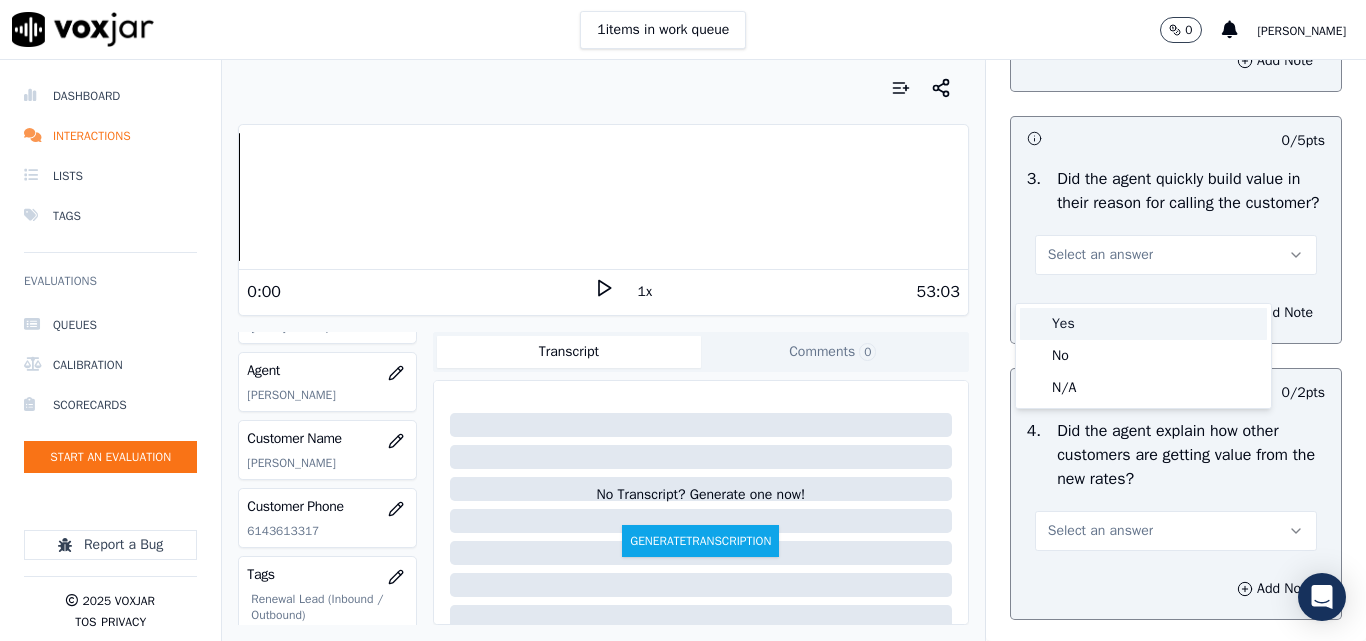 click on "Yes" at bounding box center (1143, 324) 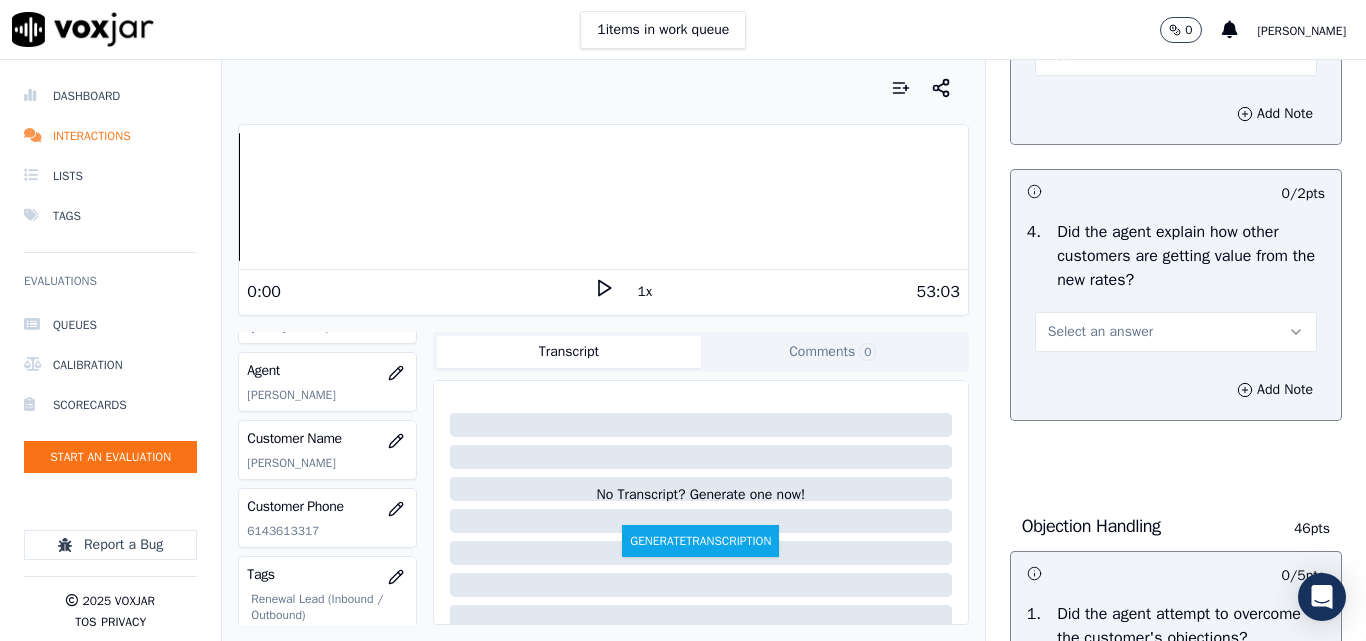scroll, scrollTop: 800, scrollLeft: 0, axis: vertical 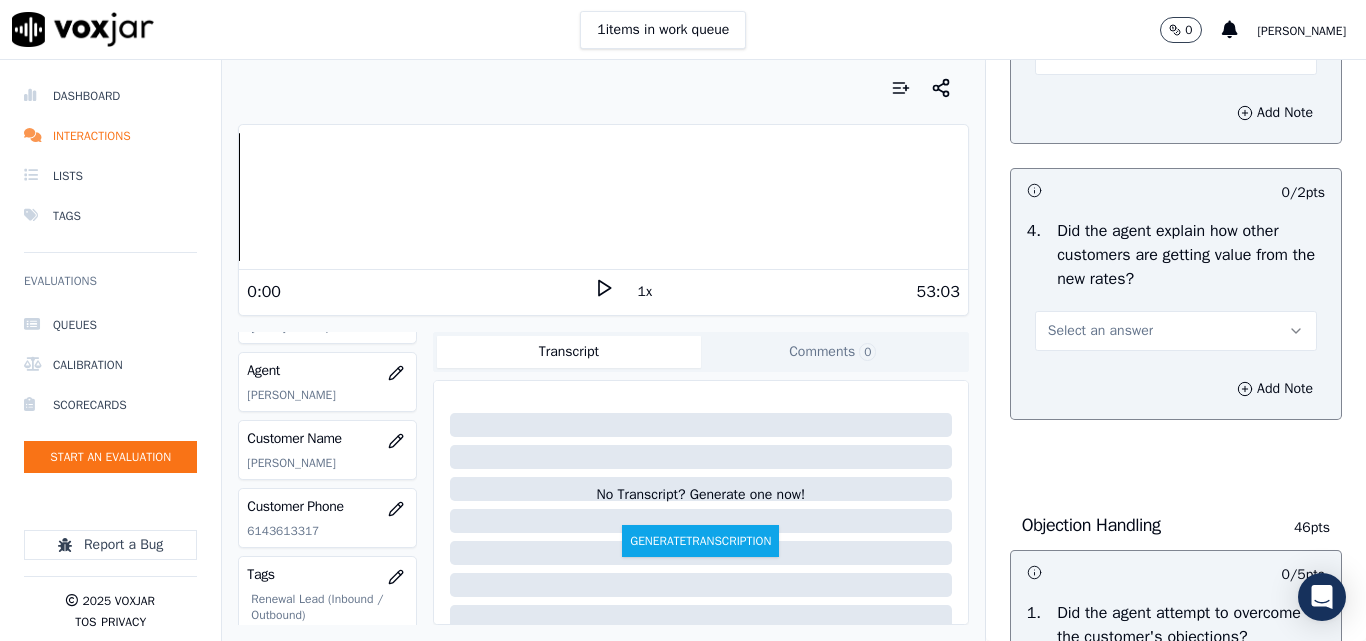 click on "Select an answer" at bounding box center (1176, 331) 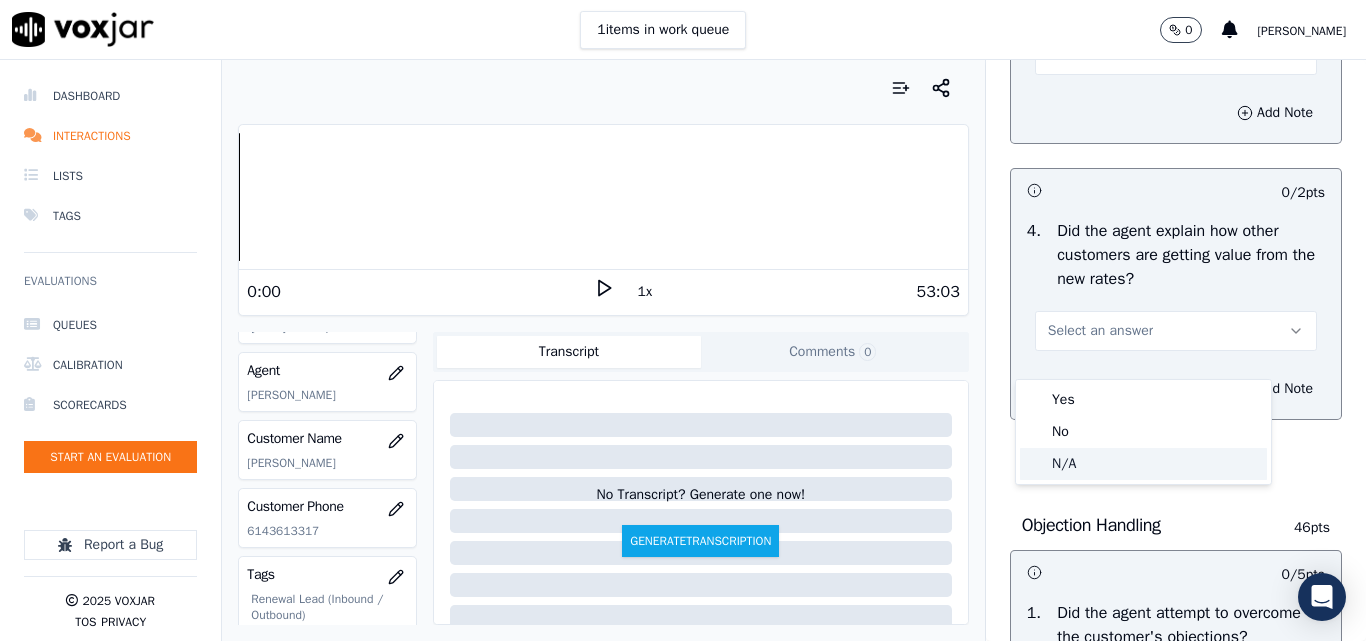 click on "N/A" 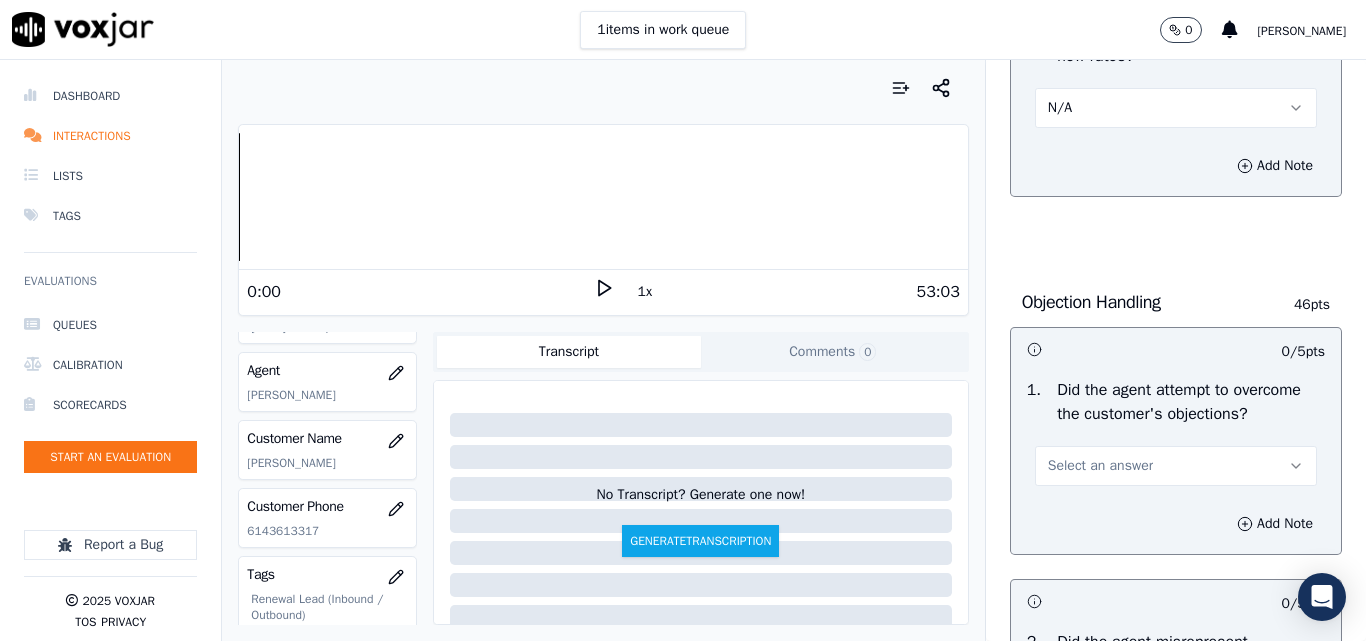 scroll, scrollTop: 1300, scrollLeft: 0, axis: vertical 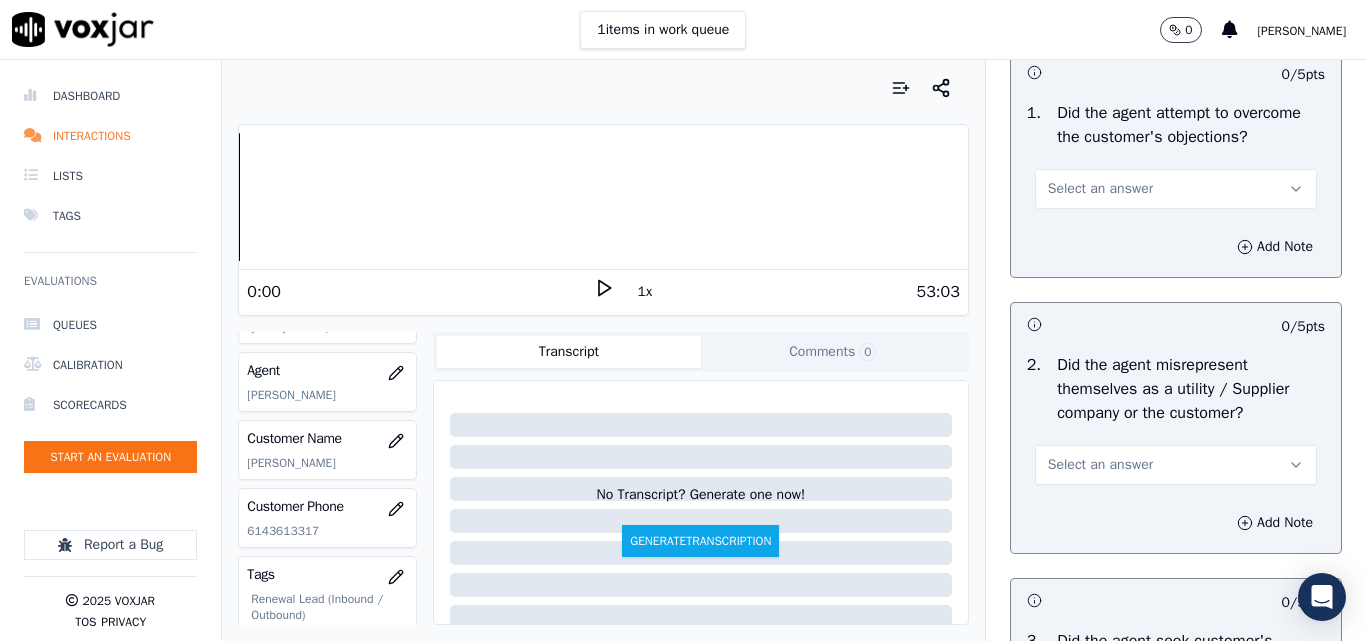 drag, startPoint x: 1076, startPoint y: 236, endPoint x: 1077, endPoint y: 250, distance: 14.035668 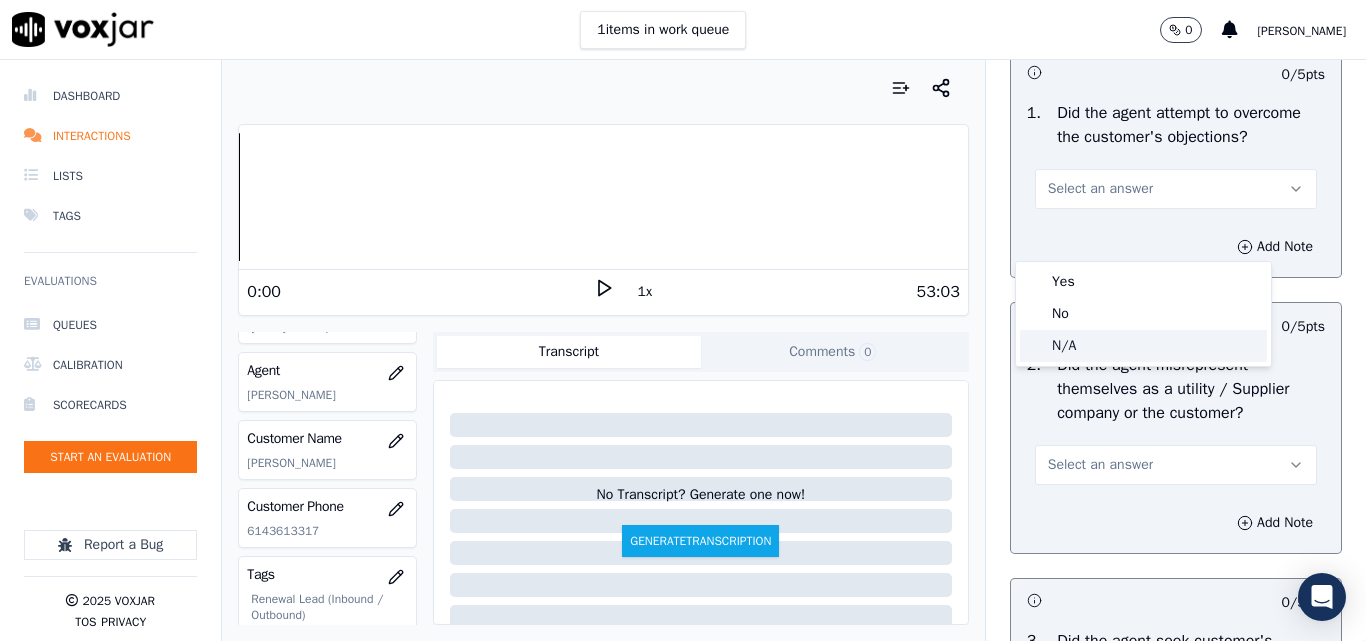 click on "N/A" 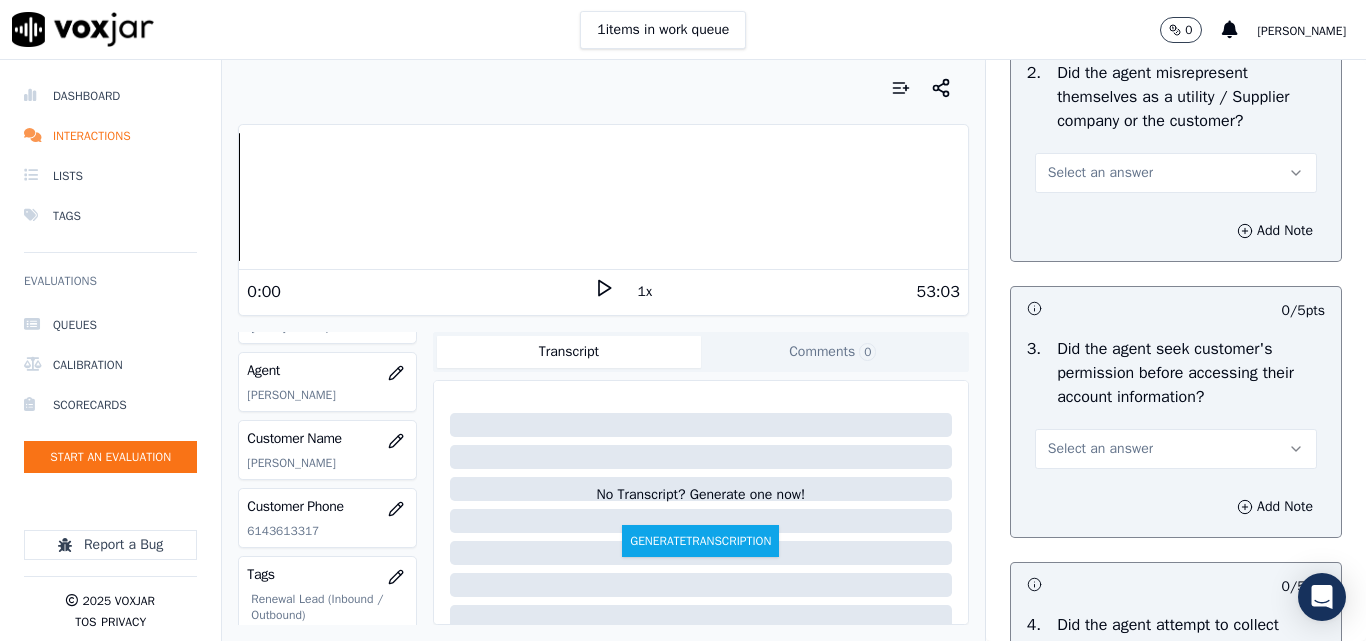 scroll, scrollTop: 1600, scrollLeft: 0, axis: vertical 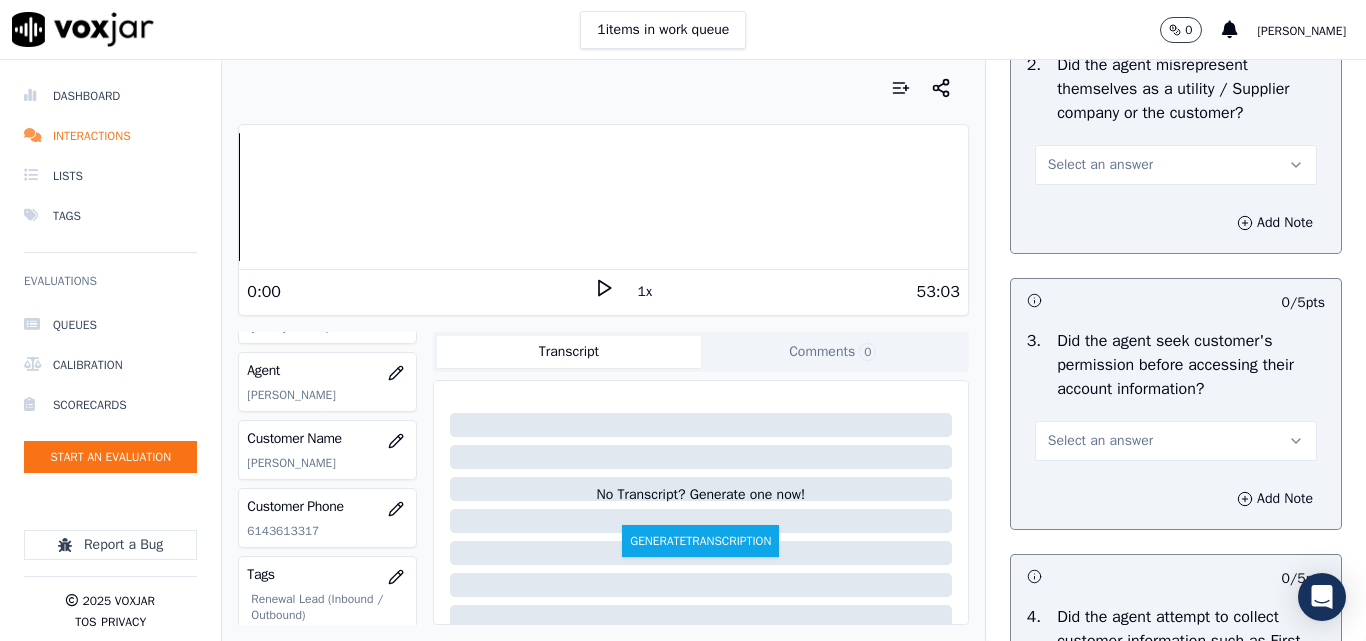 click on "Select an answer" at bounding box center [1100, 165] 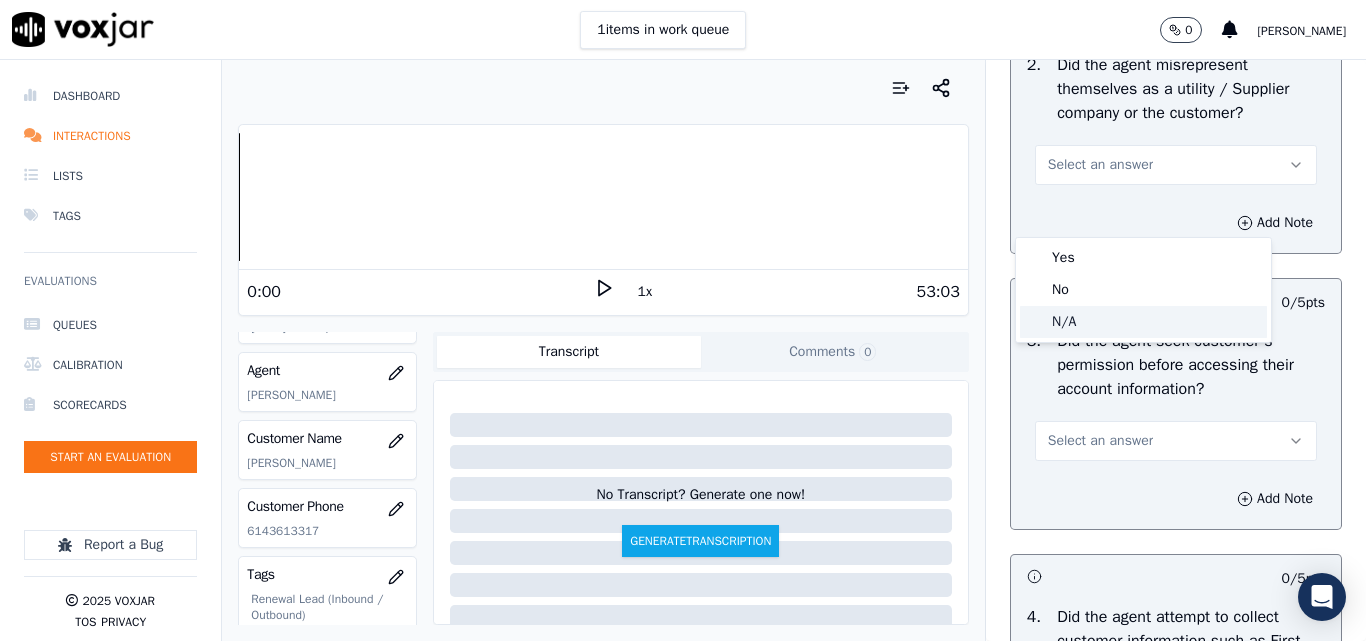 click on "N/A" 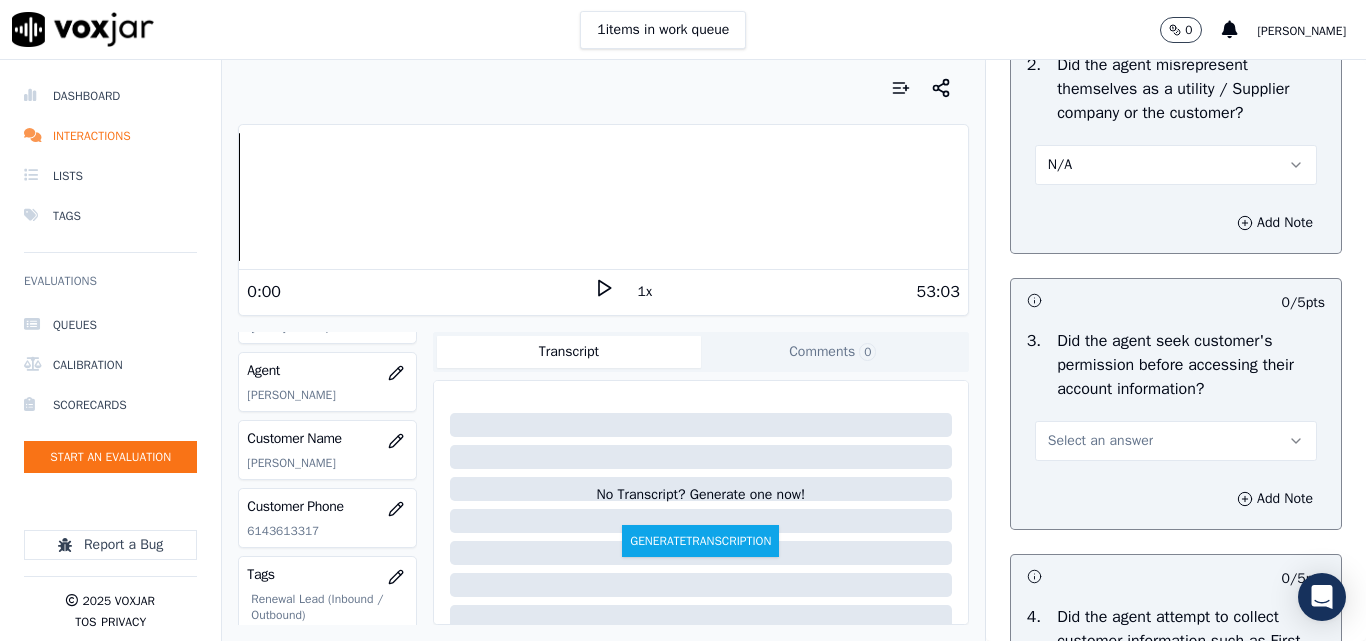 click on "N/A" at bounding box center [1176, 165] 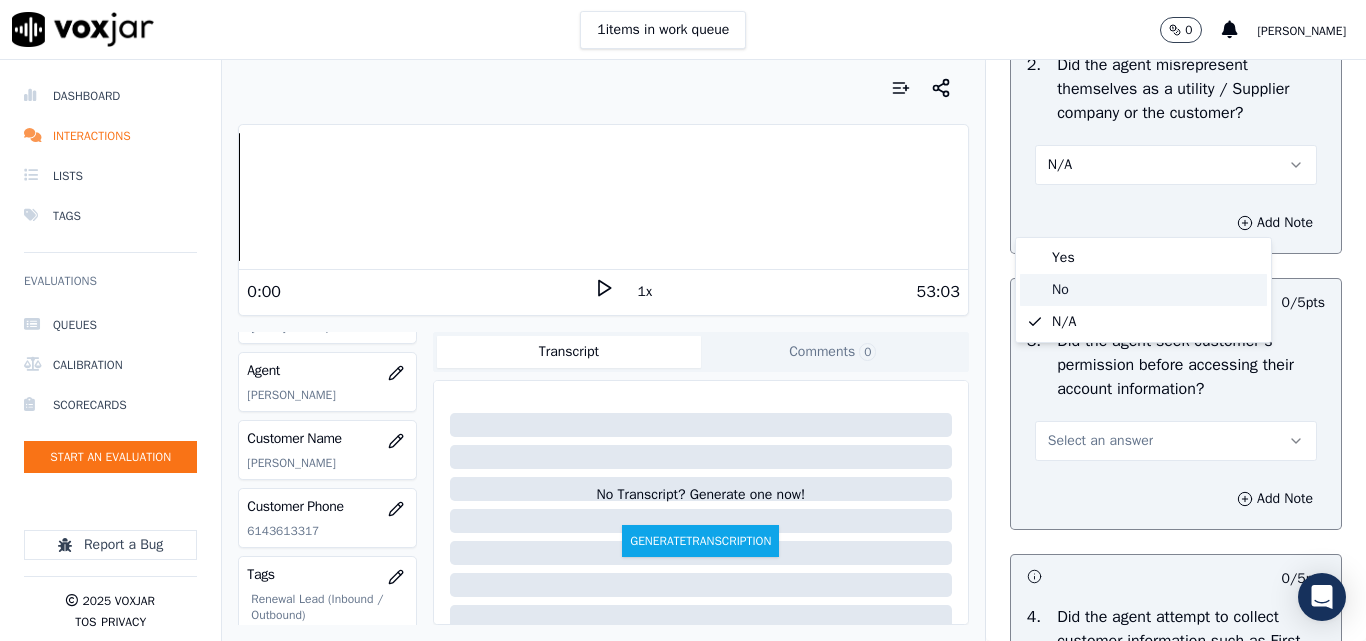 click on "No" 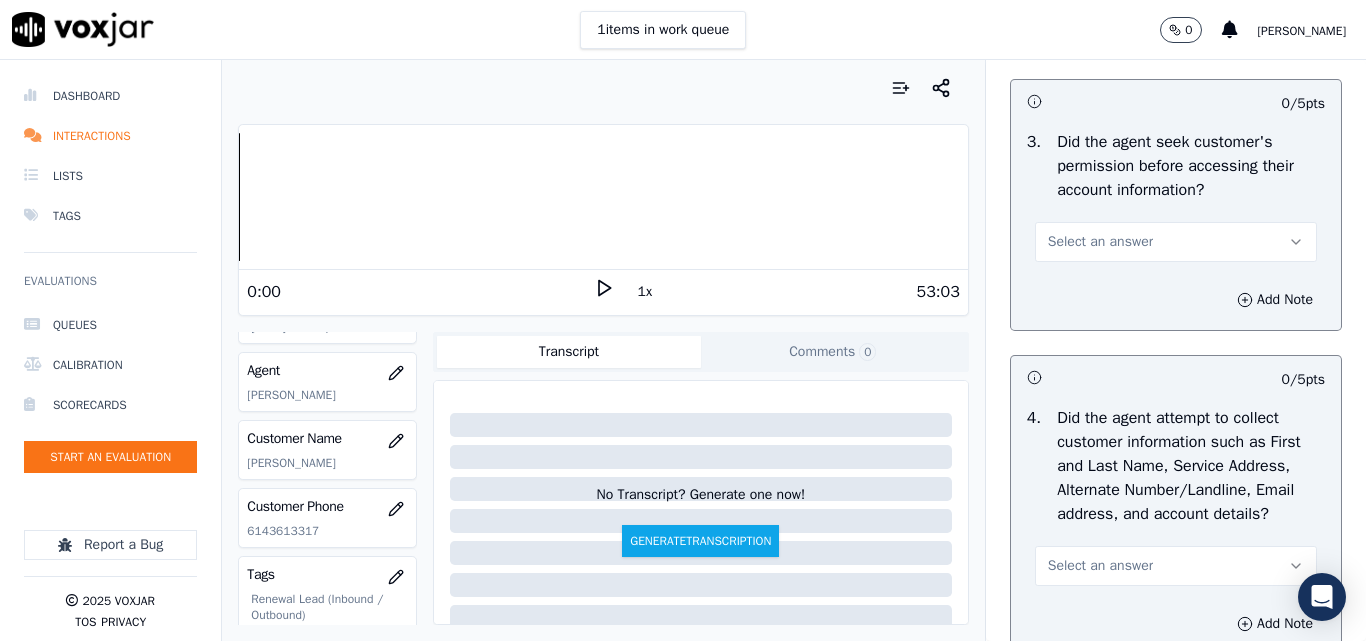 scroll, scrollTop: 1800, scrollLeft: 0, axis: vertical 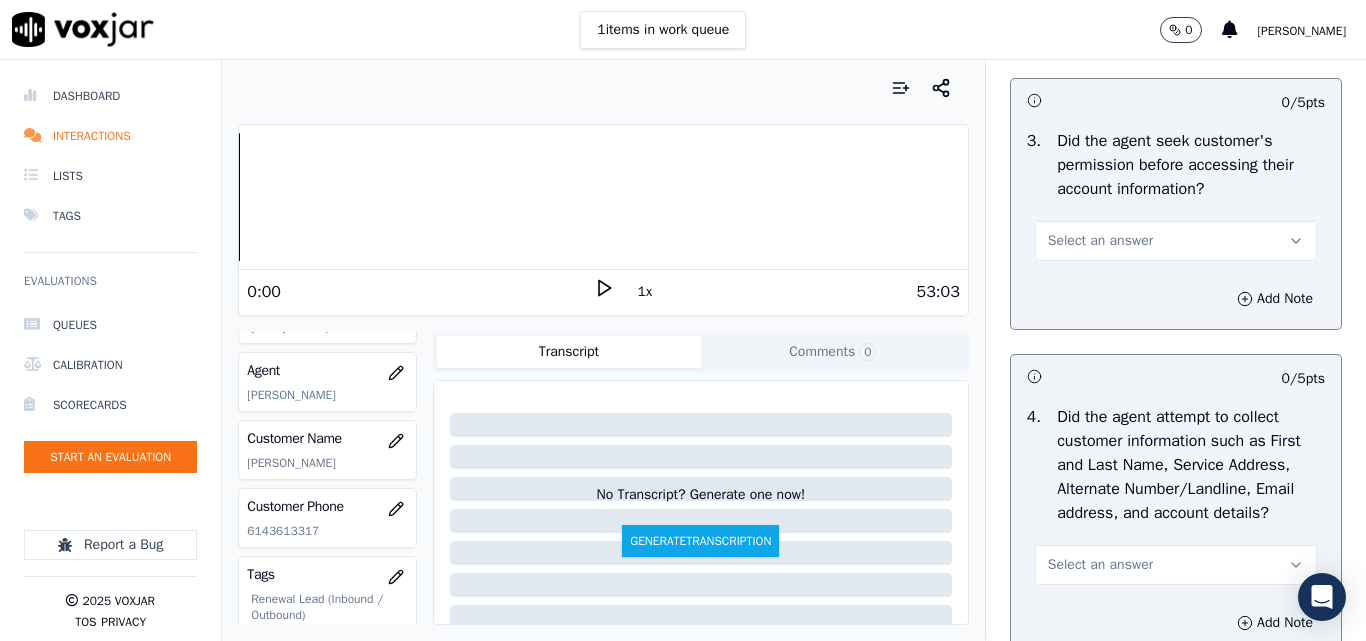 click on "Select an answer" at bounding box center (1100, 241) 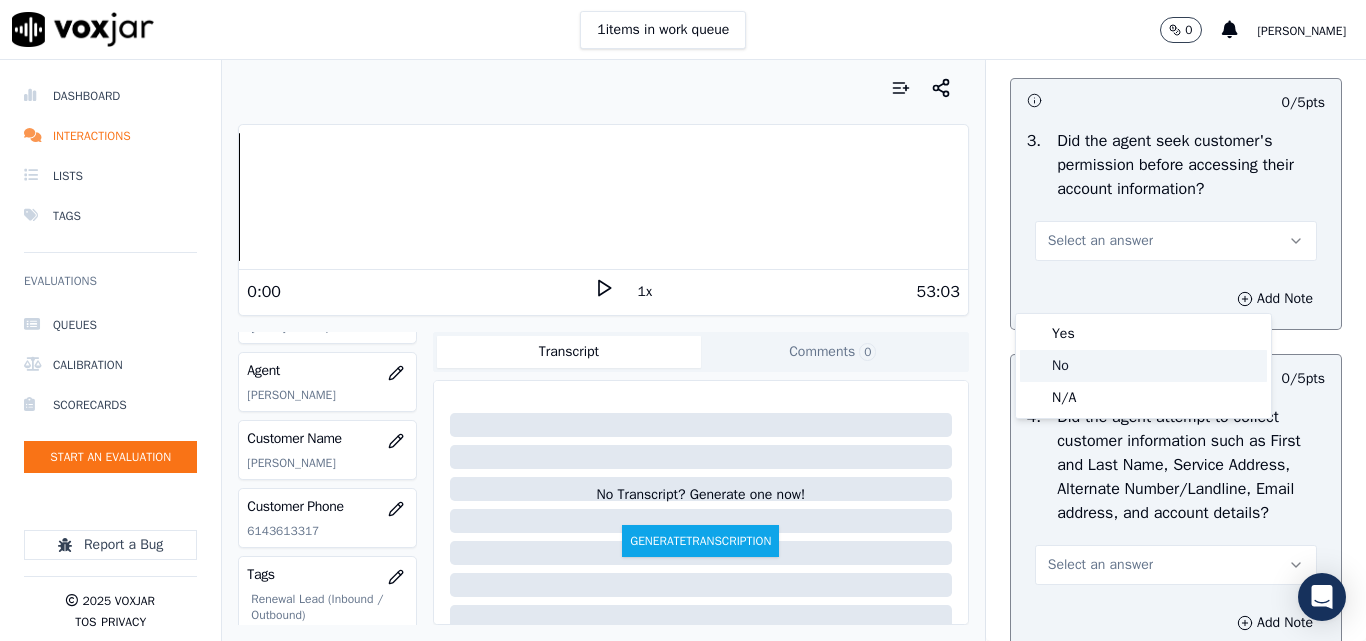 click on "No" 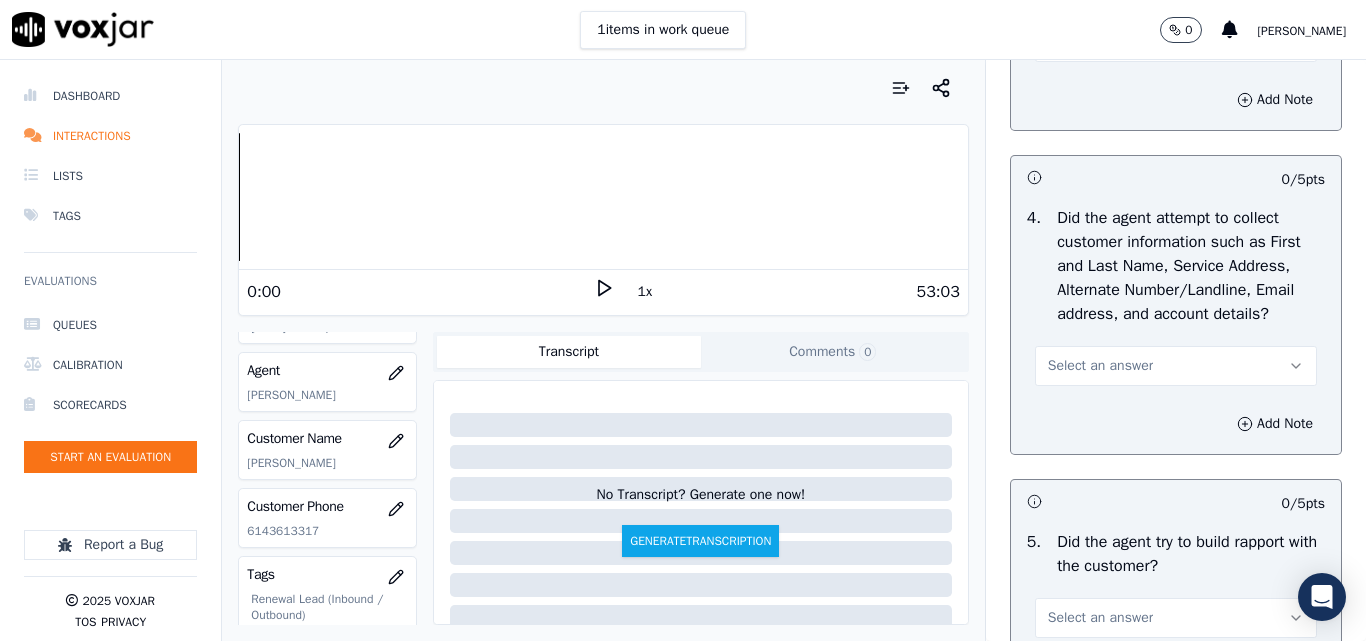 scroll, scrollTop: 2000, scrollLeft: 0, axis: vertical 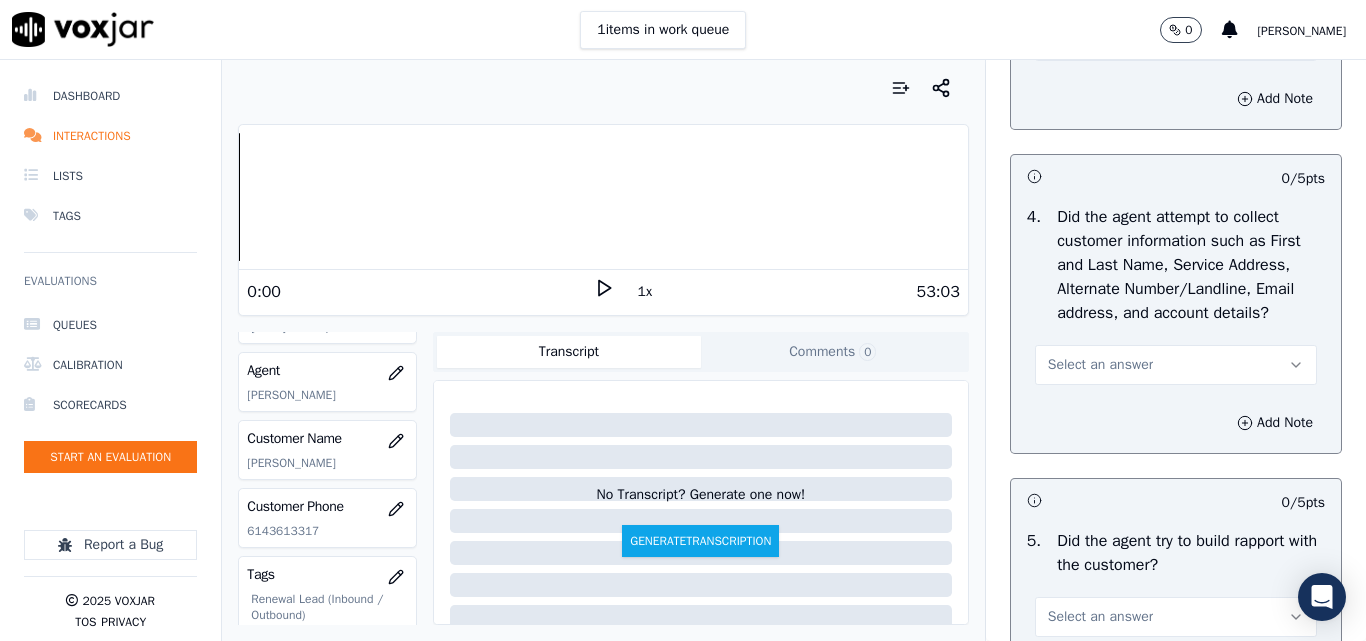 click on "Select an answer" at bounding box center (1100, 365) 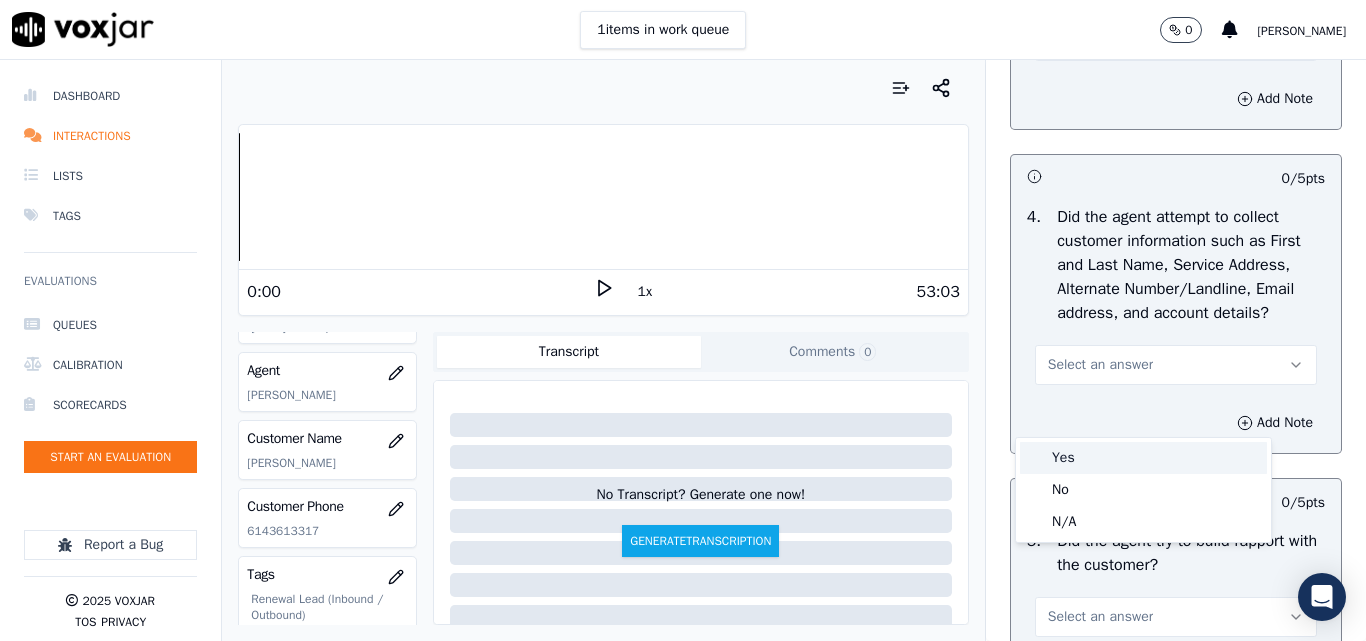 click on "Yes" at bounding box center (1143, 458) 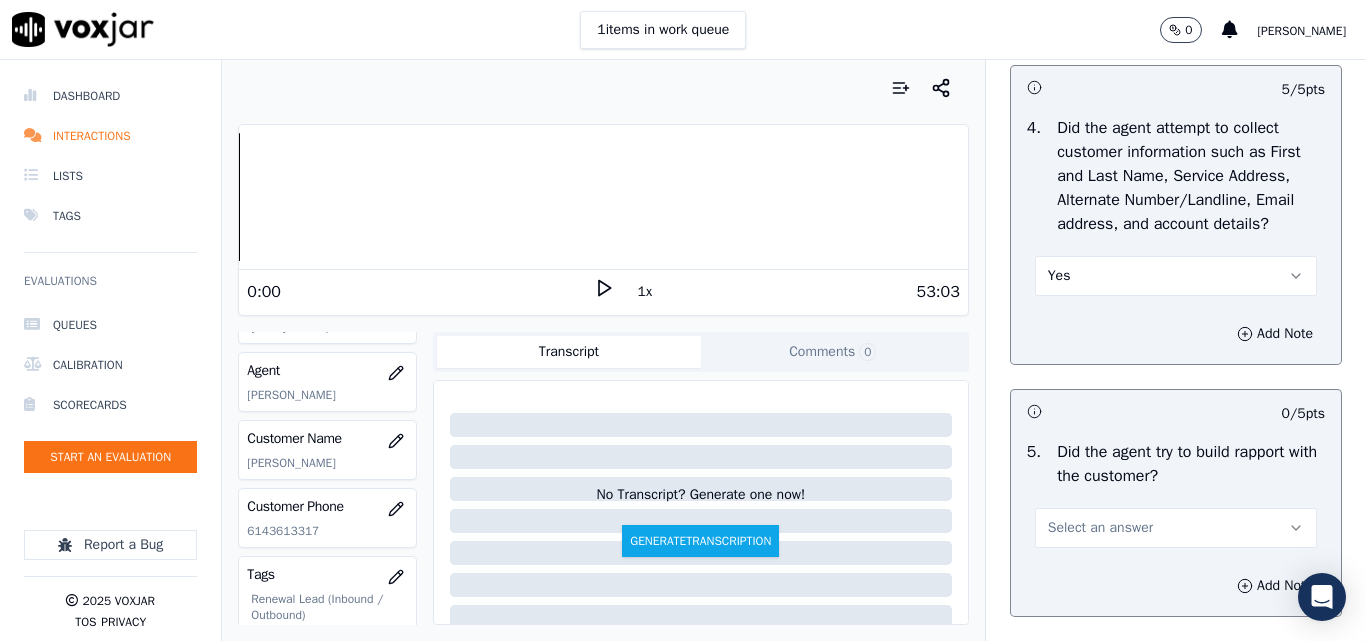 scroll, scrollTop: 2400, scrollLeft: 0, axis: vertical 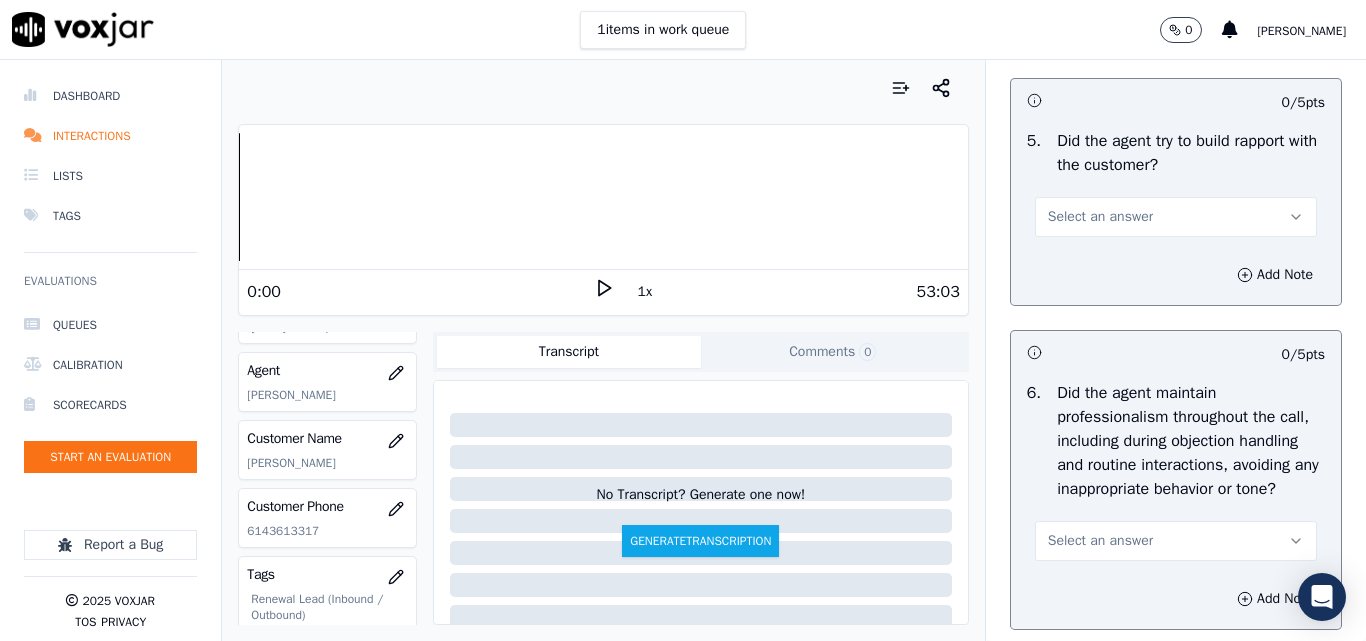 click on "Select an answer" at bounding box center (1100, 217) 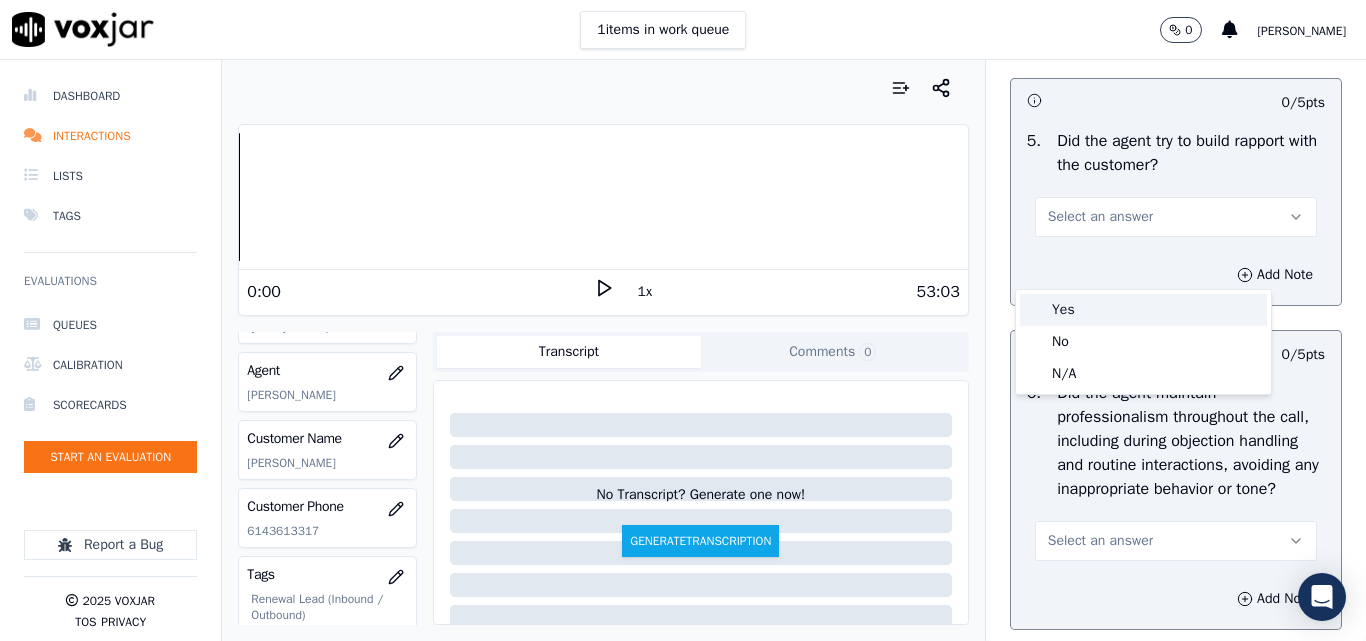 click on "Yes" at bounding box center (1143, 310) 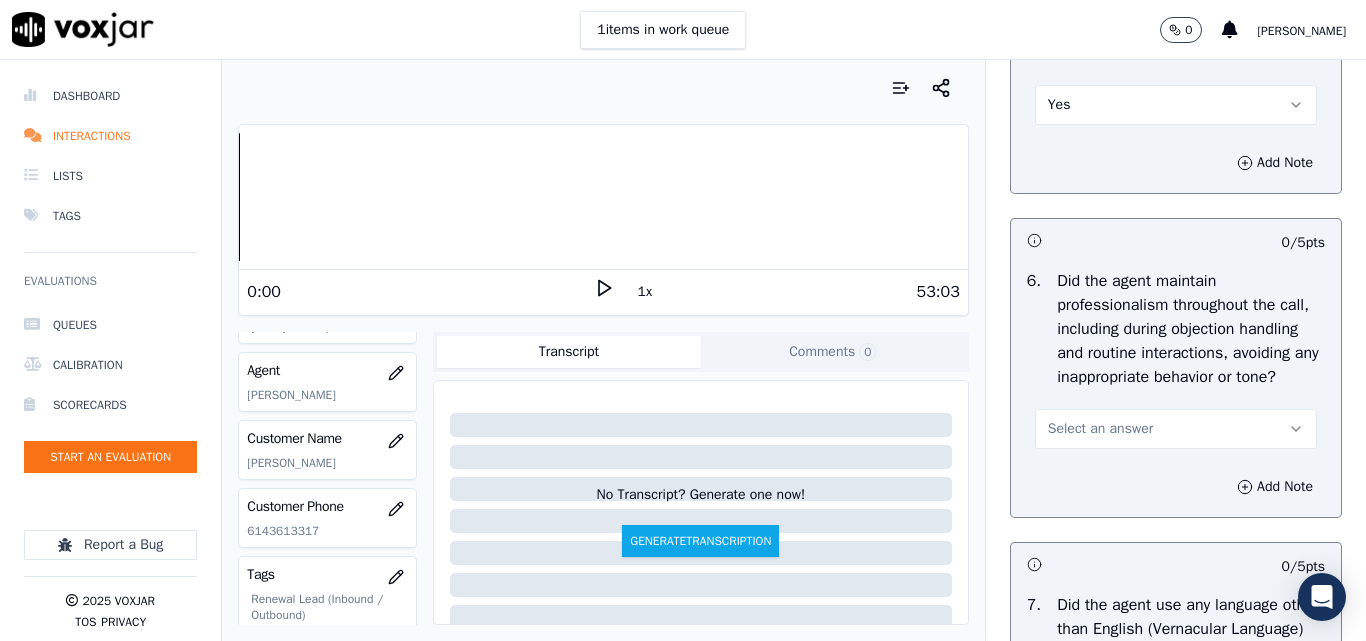 scroll, scrollTop: 2600, scrollLeft: 0, axis: vertical 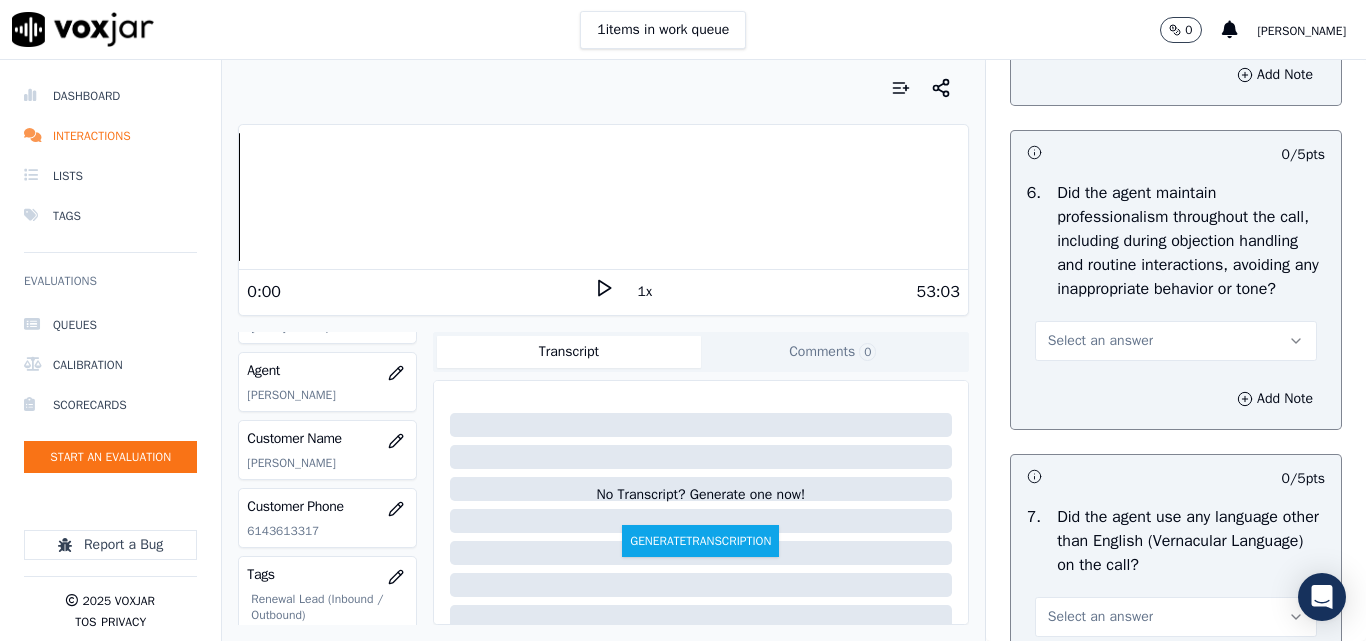 click on "Select an answer" at bounding box center (1100, 341) 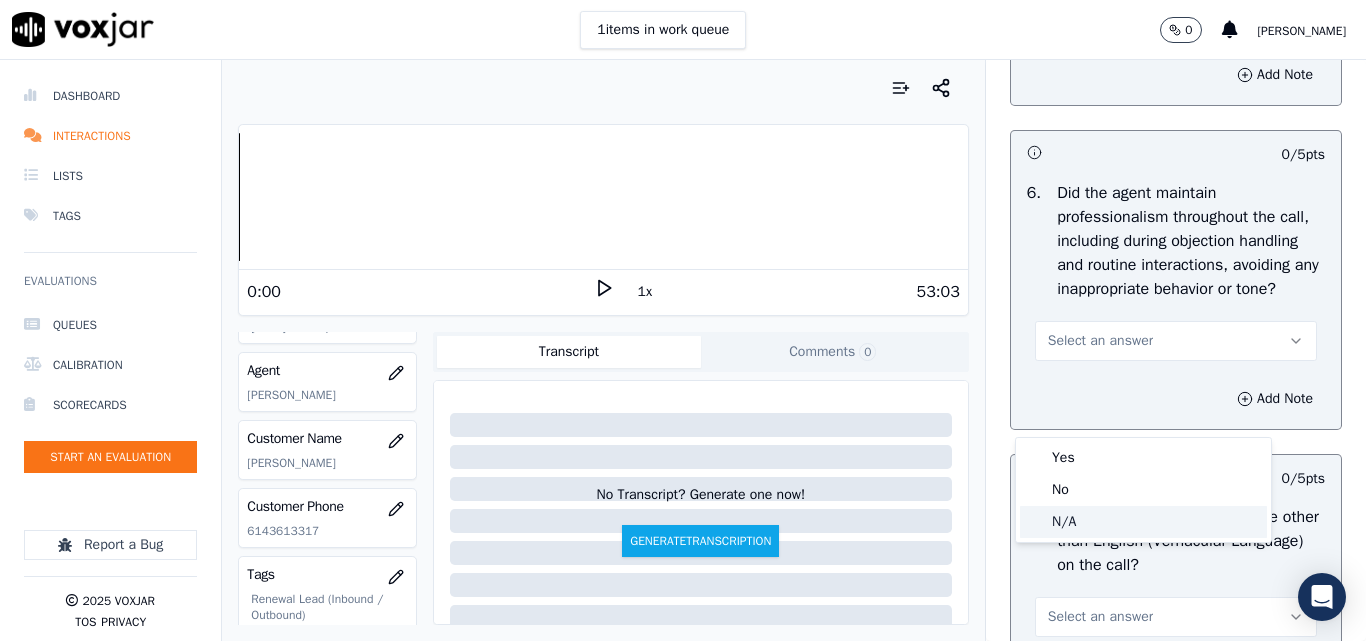click on "N/A" 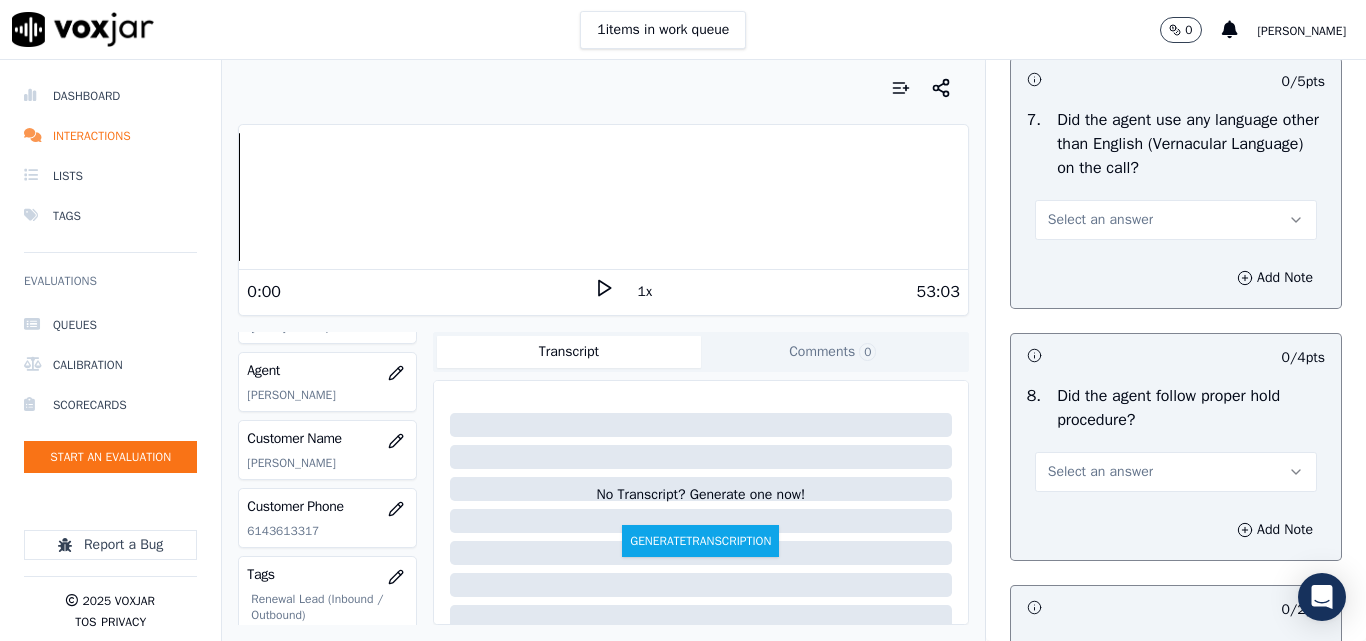 scroll, scrollTop: 3000, scrollLeft: 0, axis: vertical 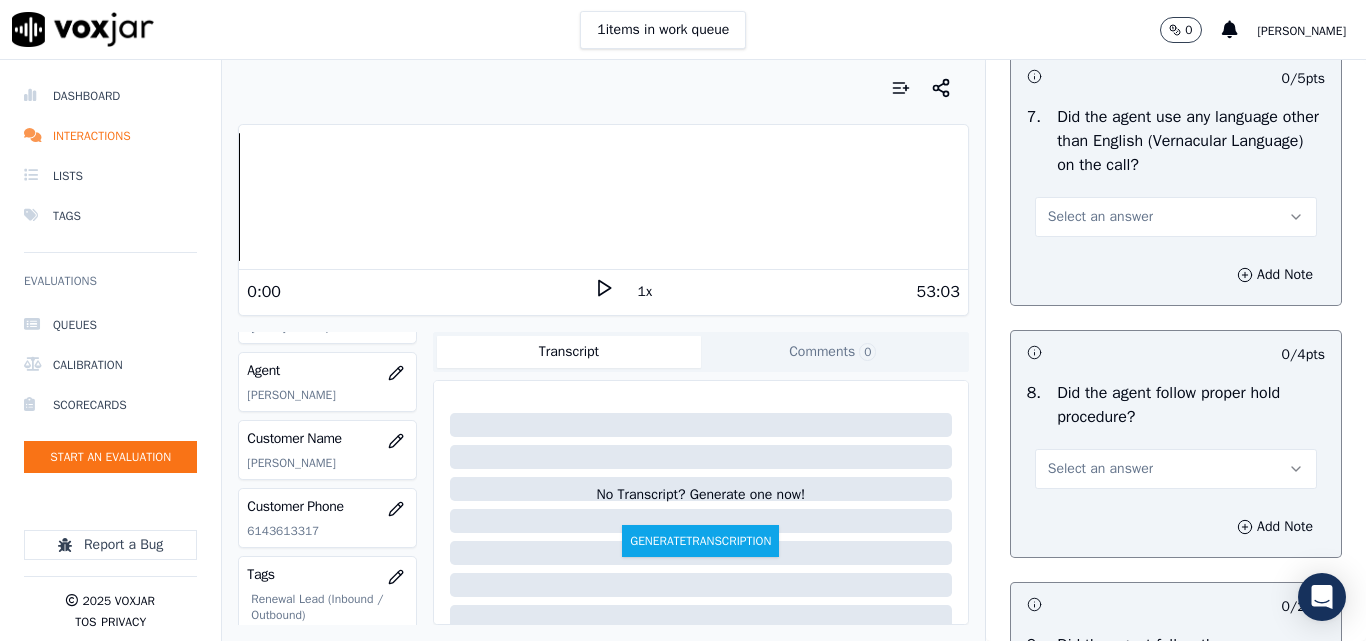click on "Select an answer" at bounding box center [1100, 217] 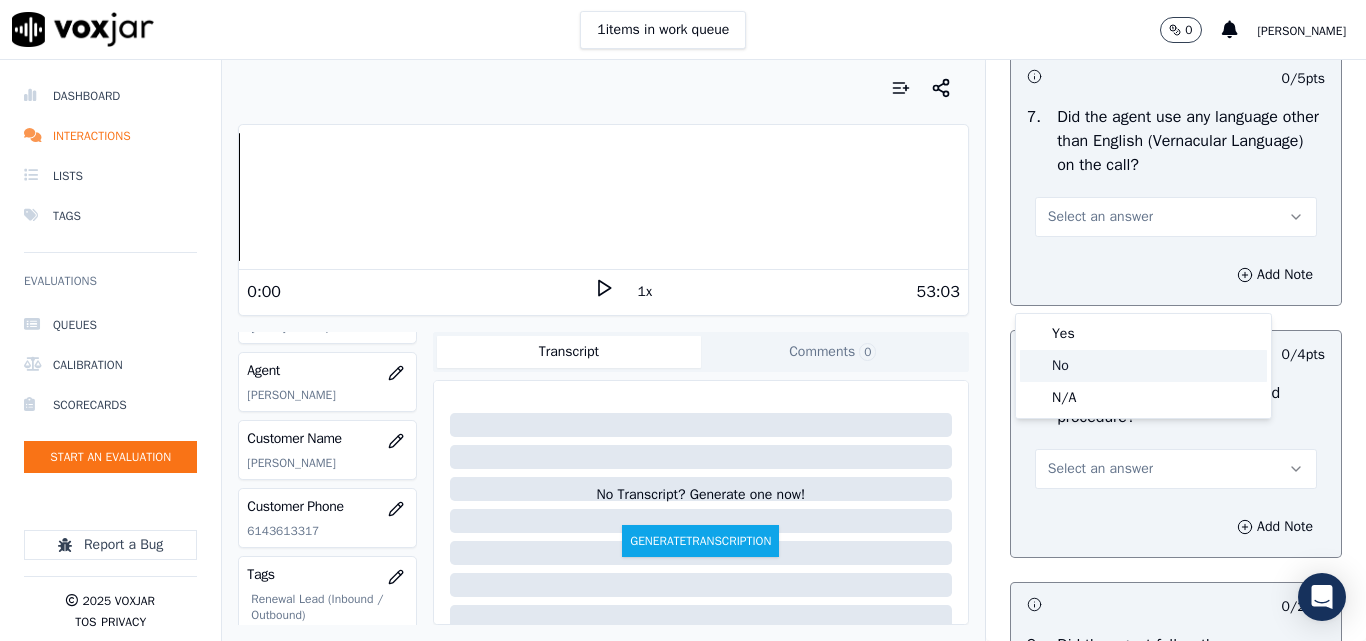 click on "No" 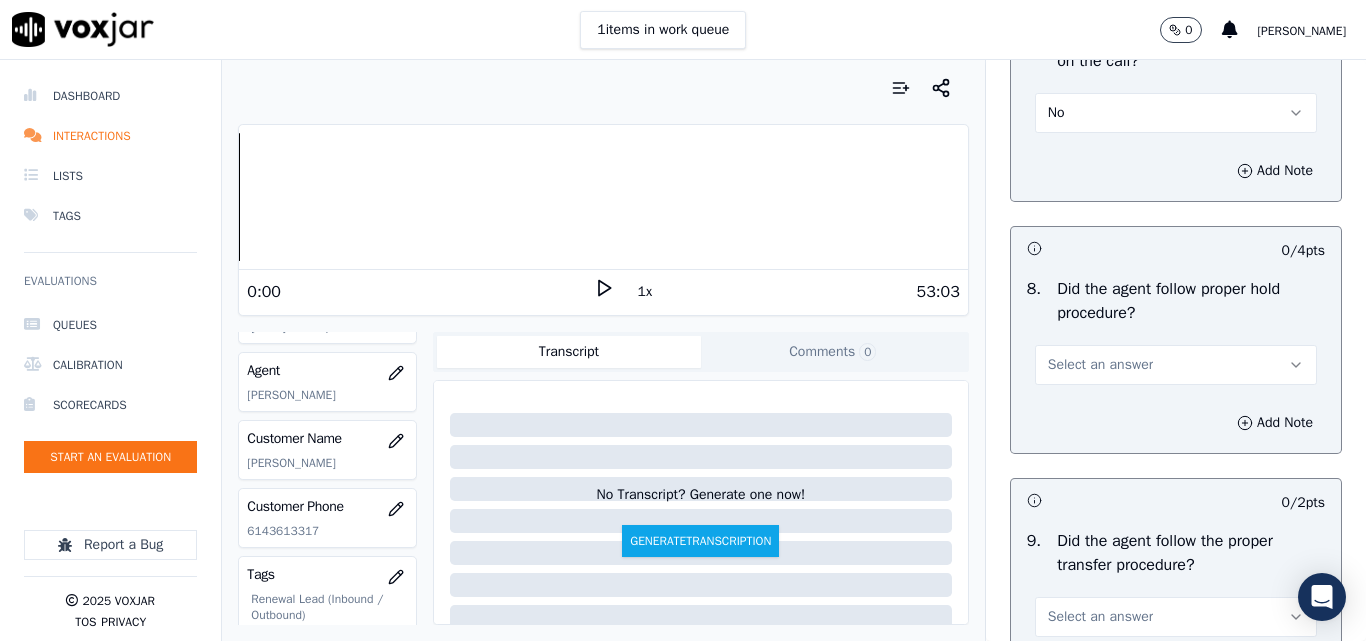 scroll, scrollTop: 3200, scrollLeft: 0, axis: vertical 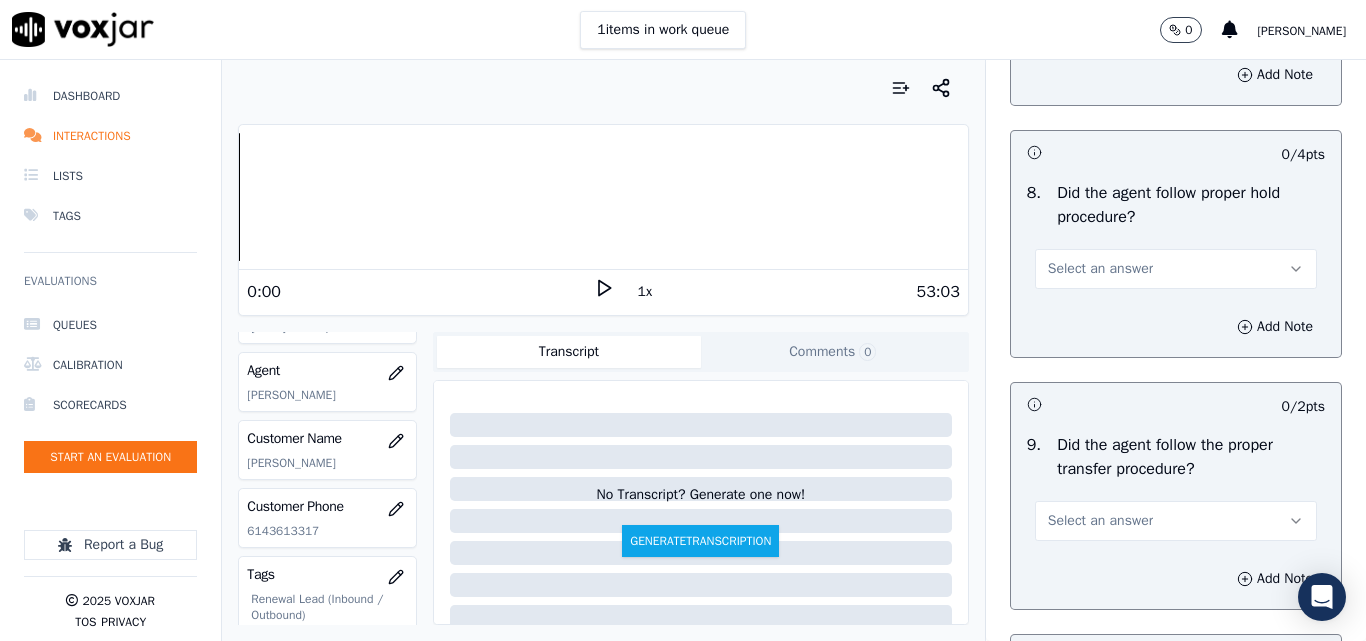 drag, startPoint x: 1083, startPoint y: 346, endPoint x: 1088, endPoint y: 357, distance: 12.083046 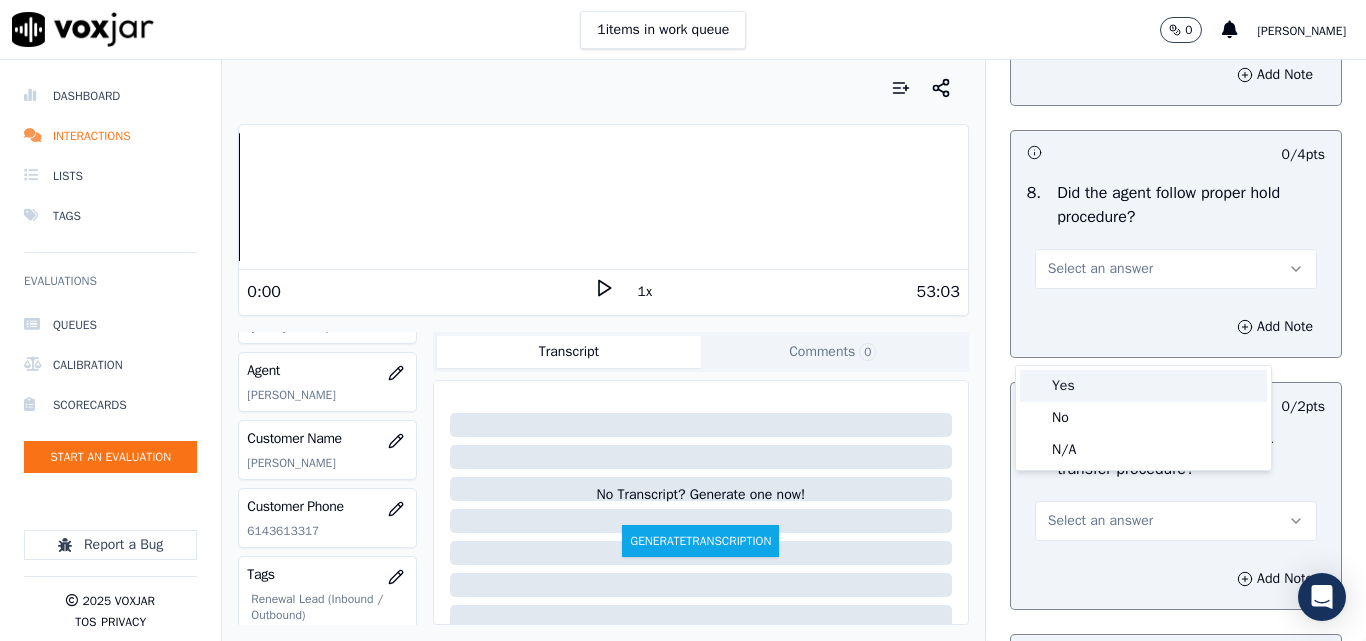 drag, startPoint x: 1075, startPoint y: 390, endPoint x: 1087, endPoint y: 353, distance: 38.8973 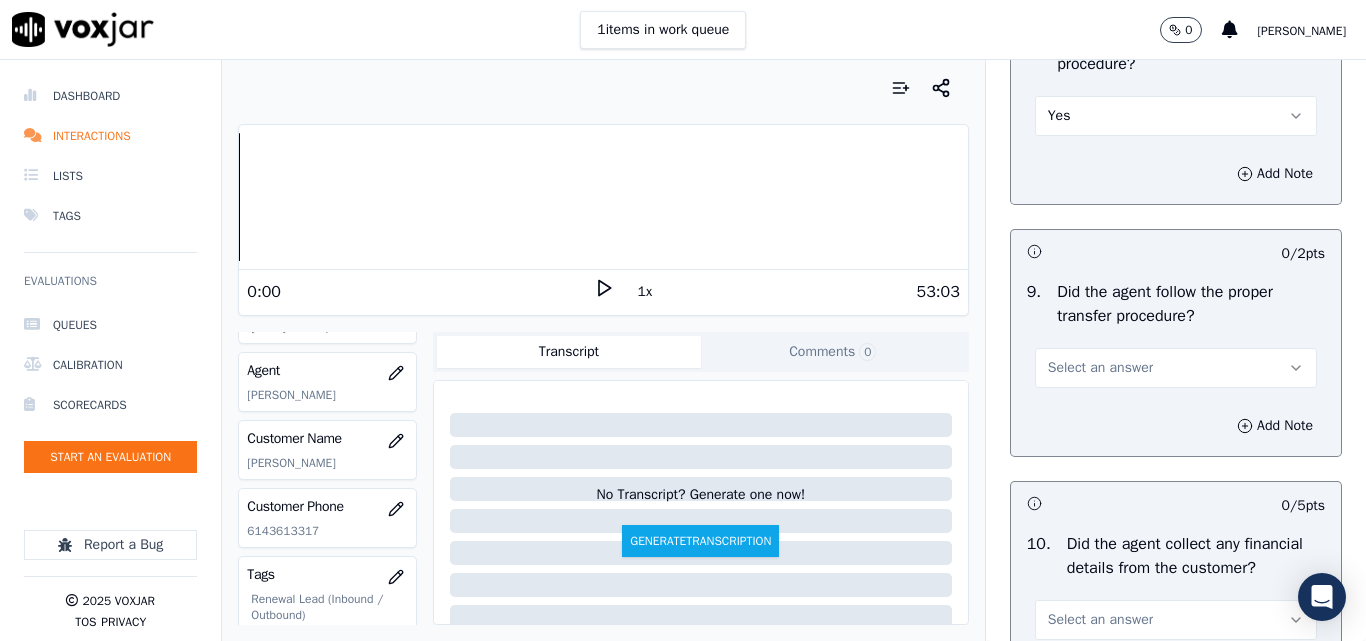 scroll, scrollTop: 3500, scrollLeft: 0, axis: vertical 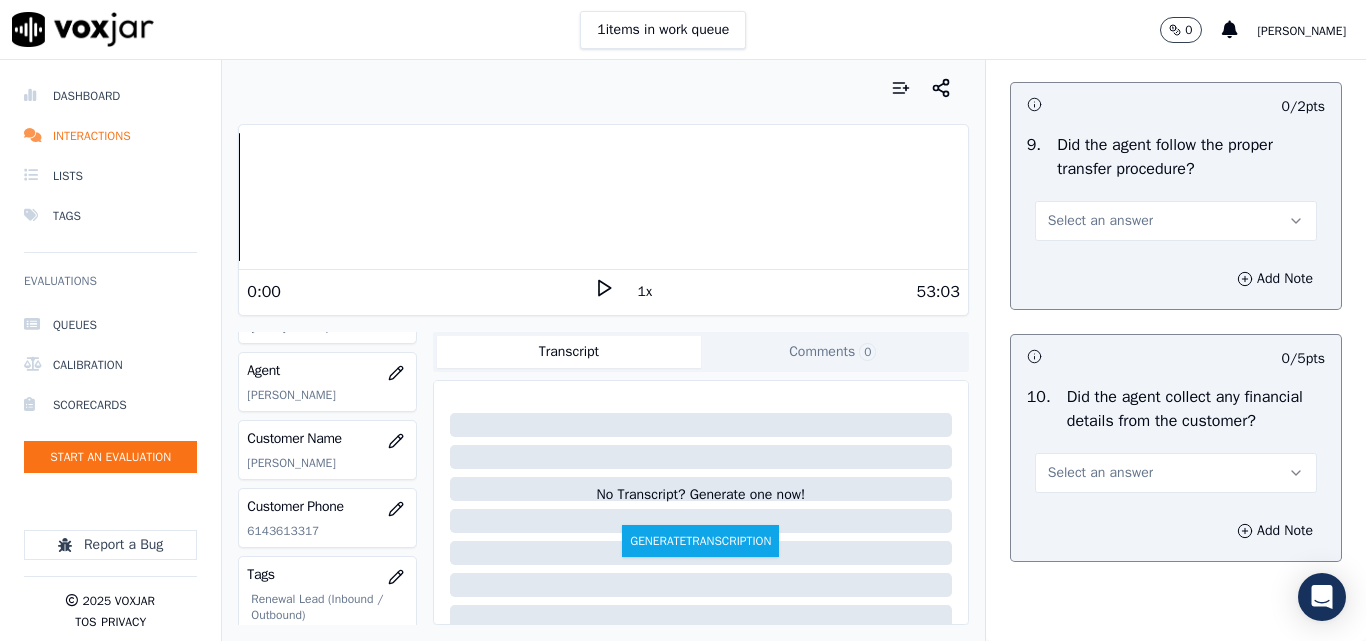 click on "Select an answer" at bounding box center (1100, 221) 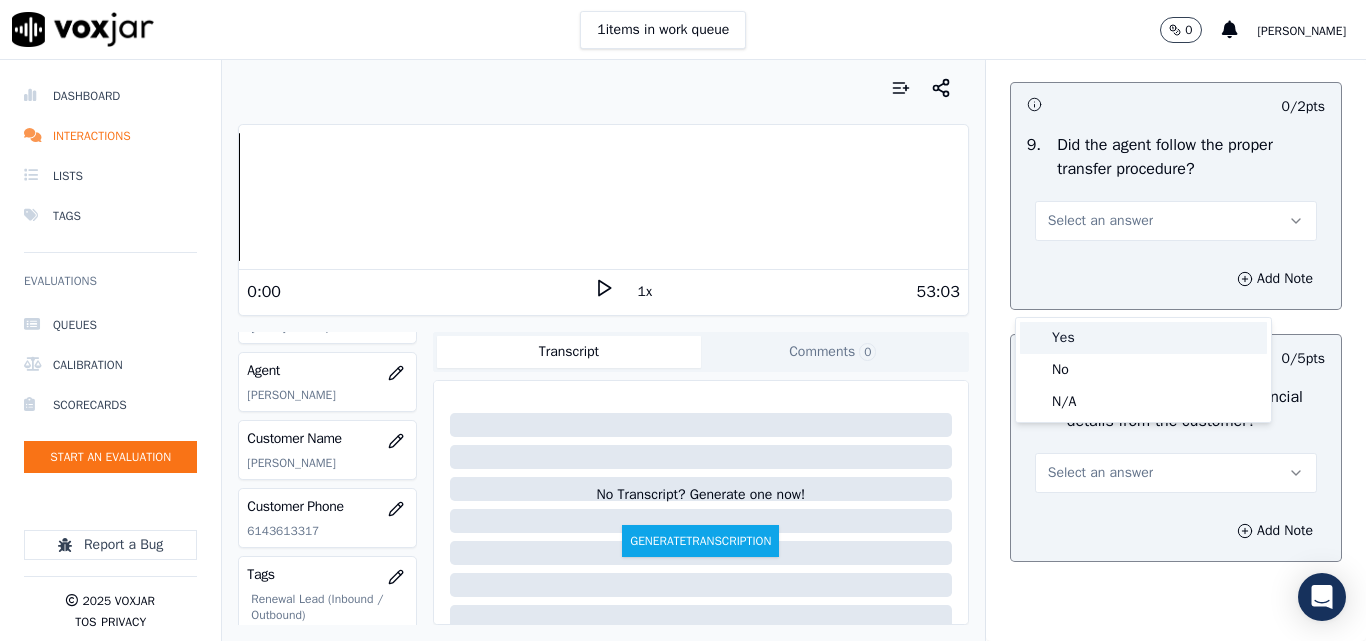 click on "Yes" at bounding box center (1143, 338) 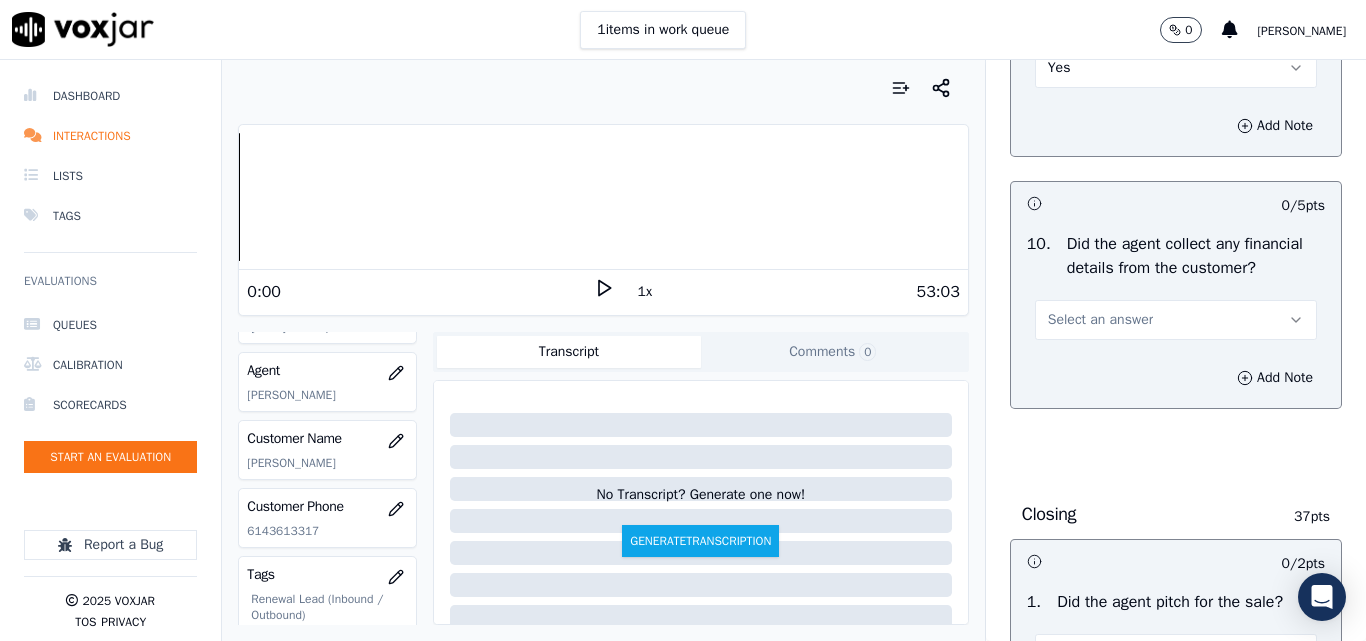 scroll, scrollTop: 3800, scrollLeft: 0, axis: vertical 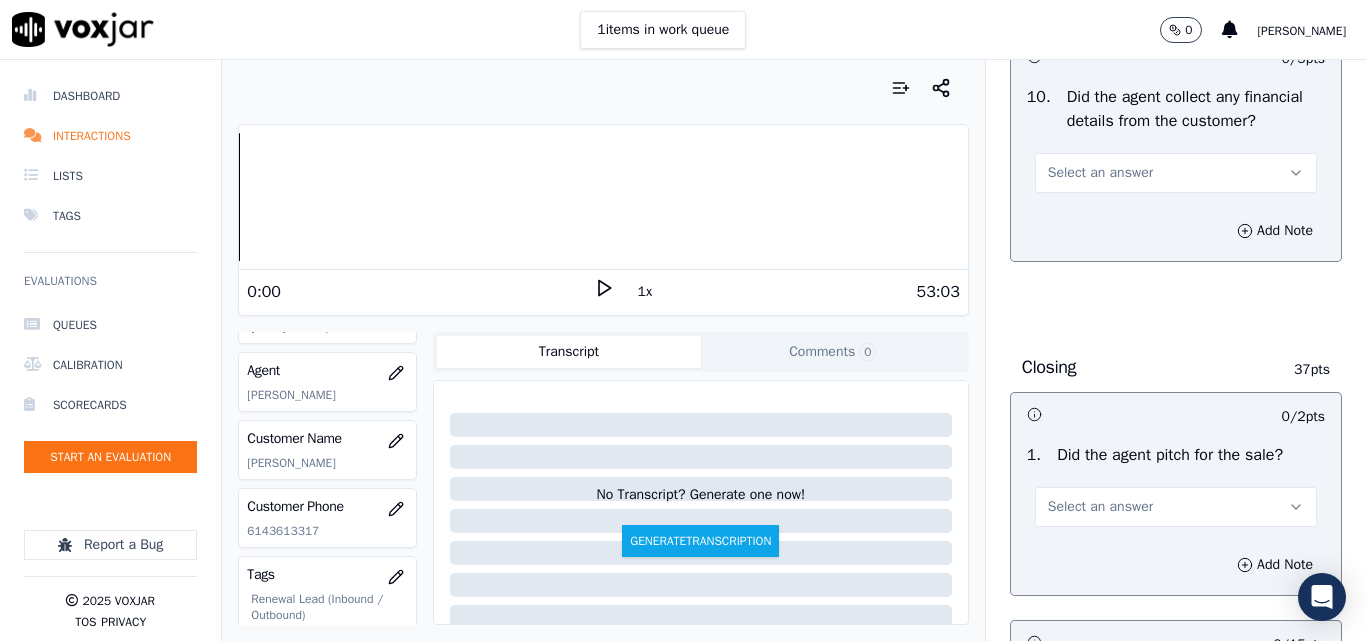 click on "Select an answer" at bounding box center (1100, 173) 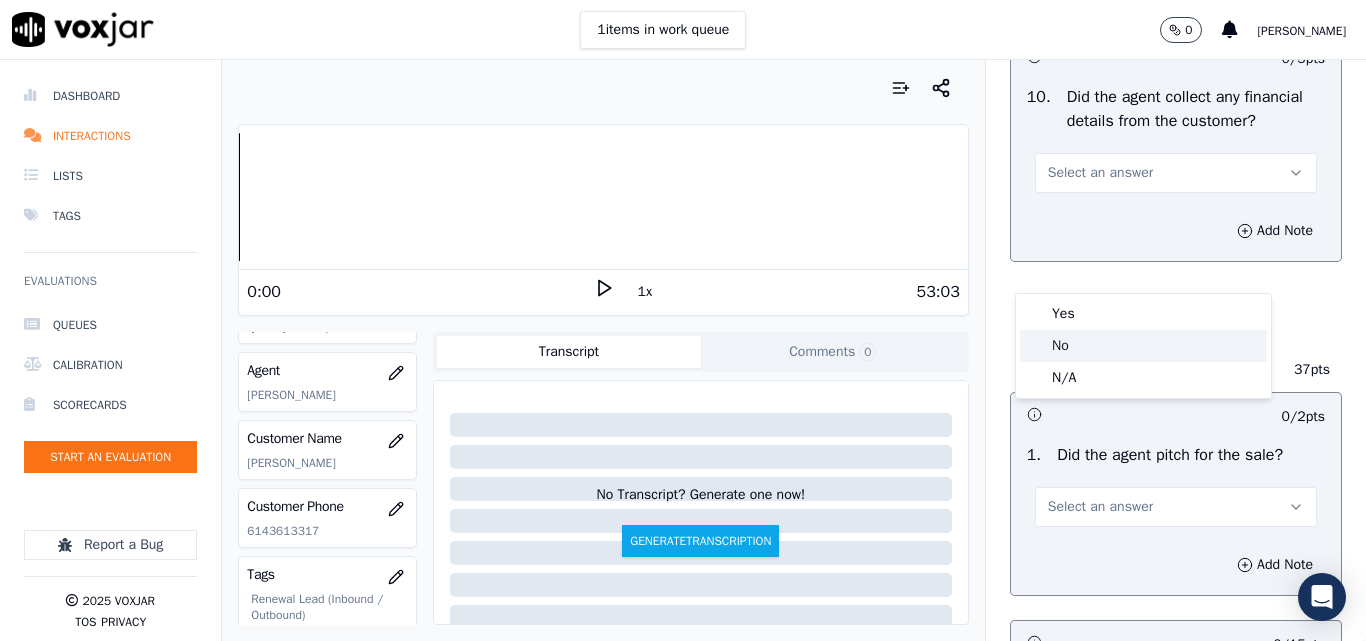 click on "No" 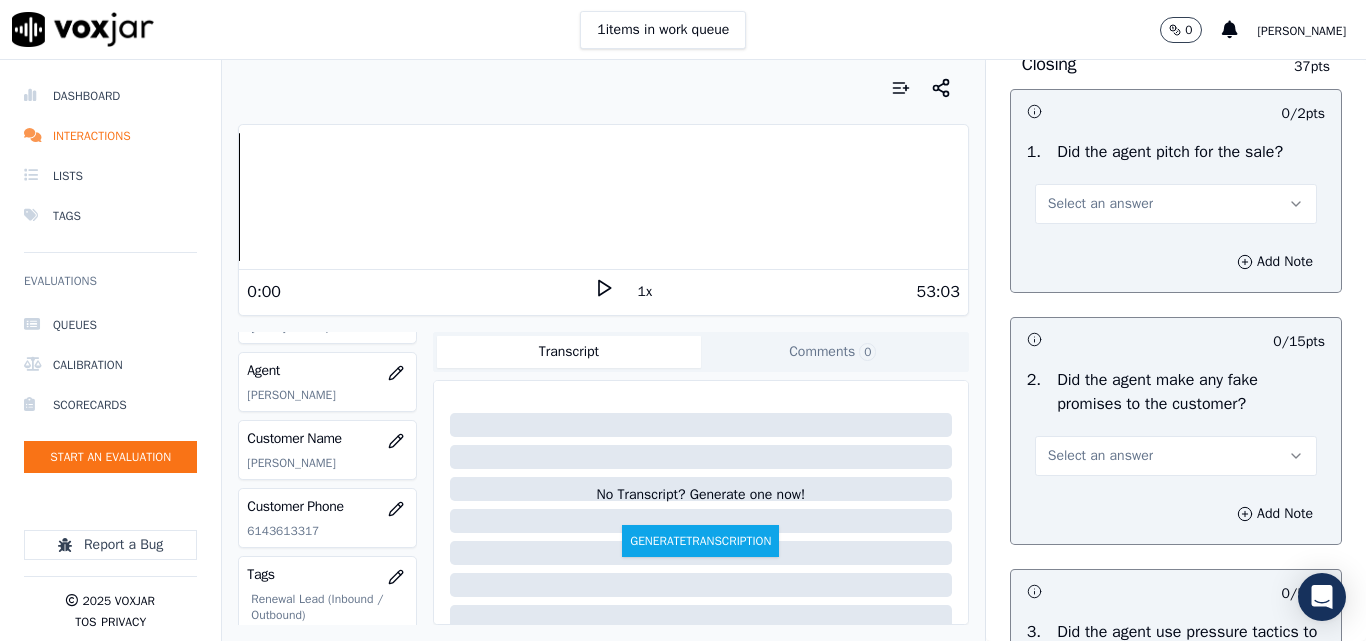 scroll, scrollTop: 4200, scrollLeft: 0, axis: vertical 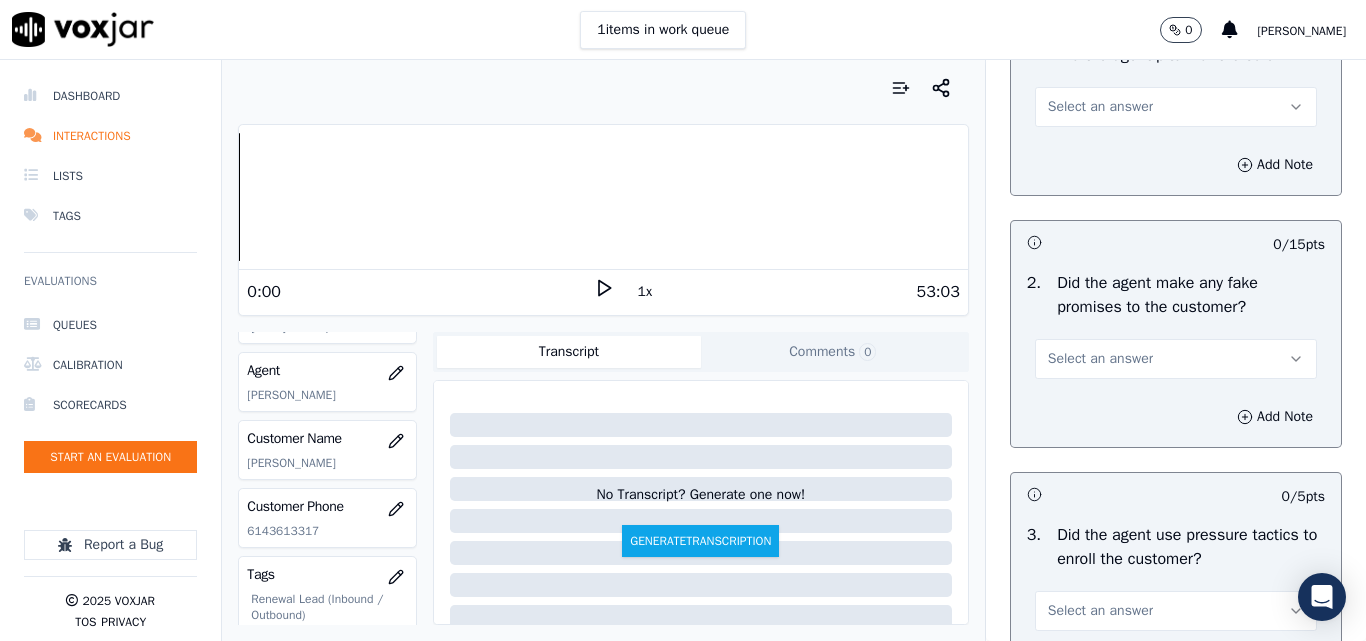 click on "Select an answer" at bounding box center (1100, 107) 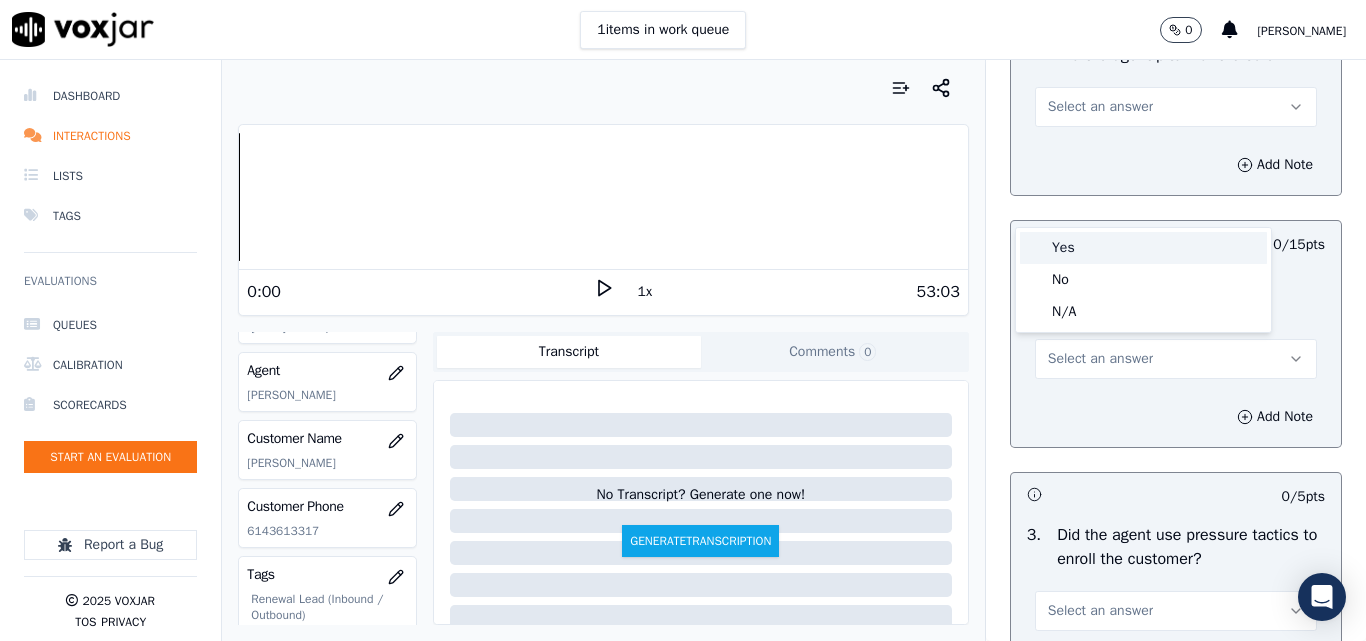 click on "Yes" at bounding box center (1143, 248) 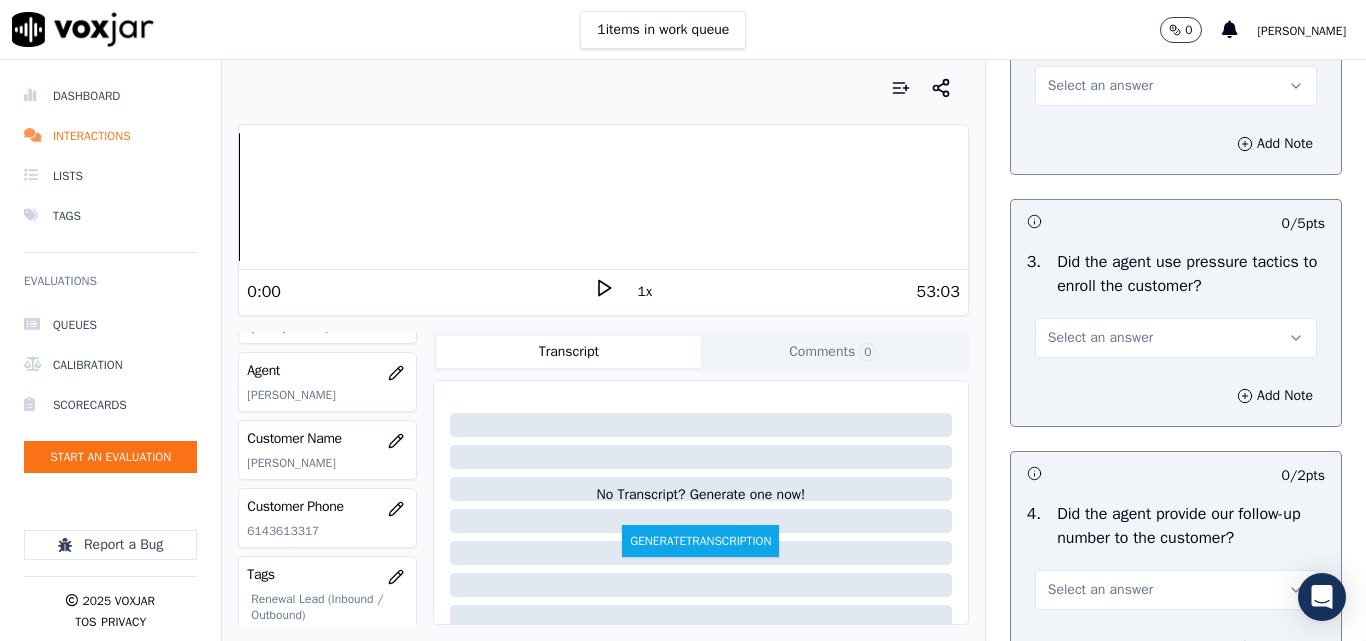 scroll, scrollTop: 4500, scrollLeft: 0, axis: vertical 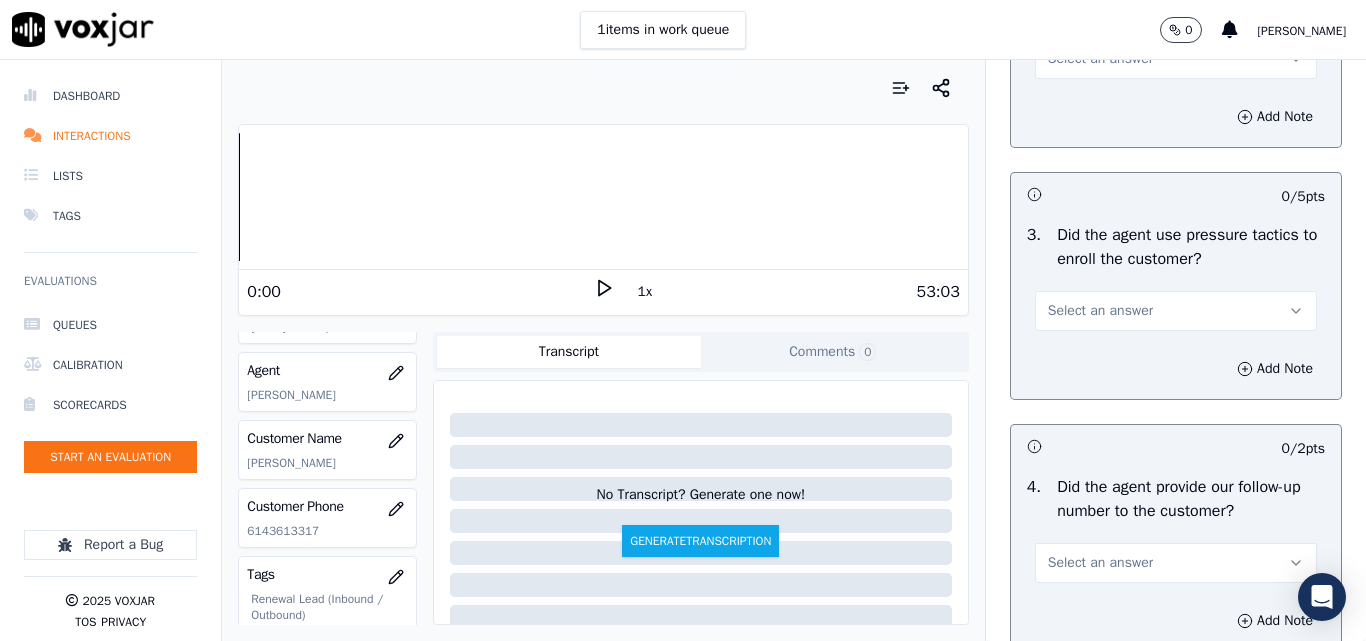 click on "Select an answer" at bounding box center [1100, 59] 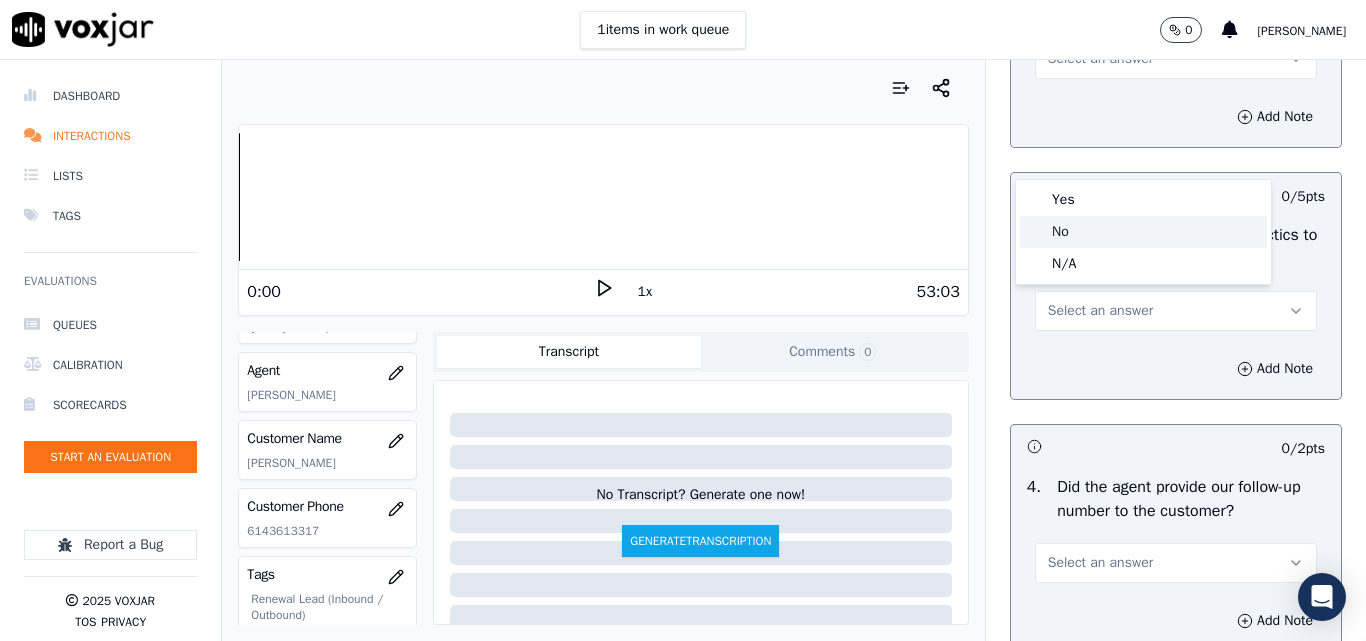 click on "No" 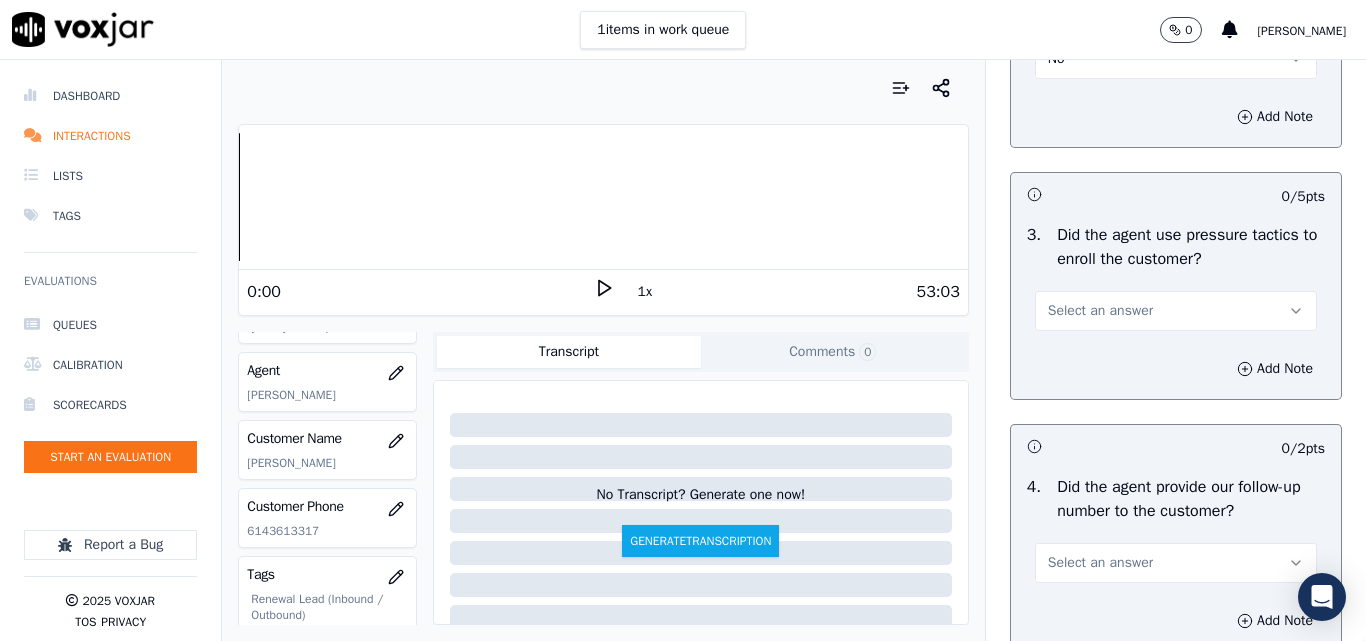 scroll, scrollTop: 4700, scrollLeft: 0, axis: vertical 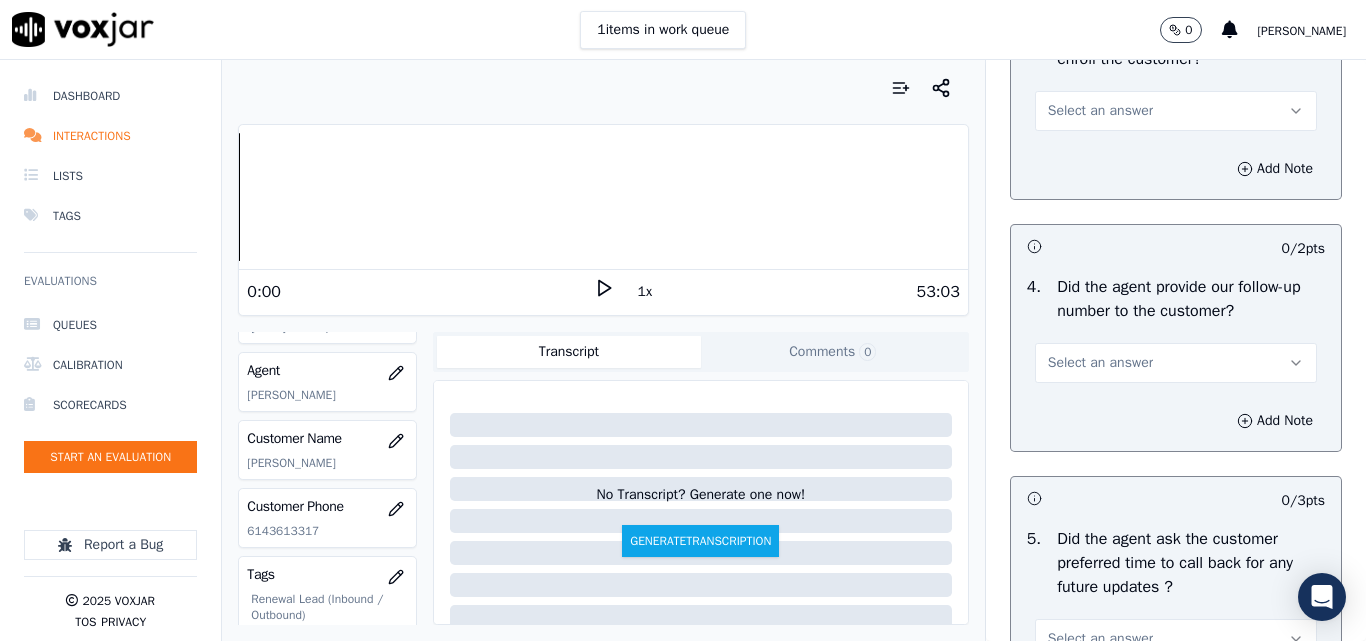 click on "Select an answer" at bounding box center [1100, 111] 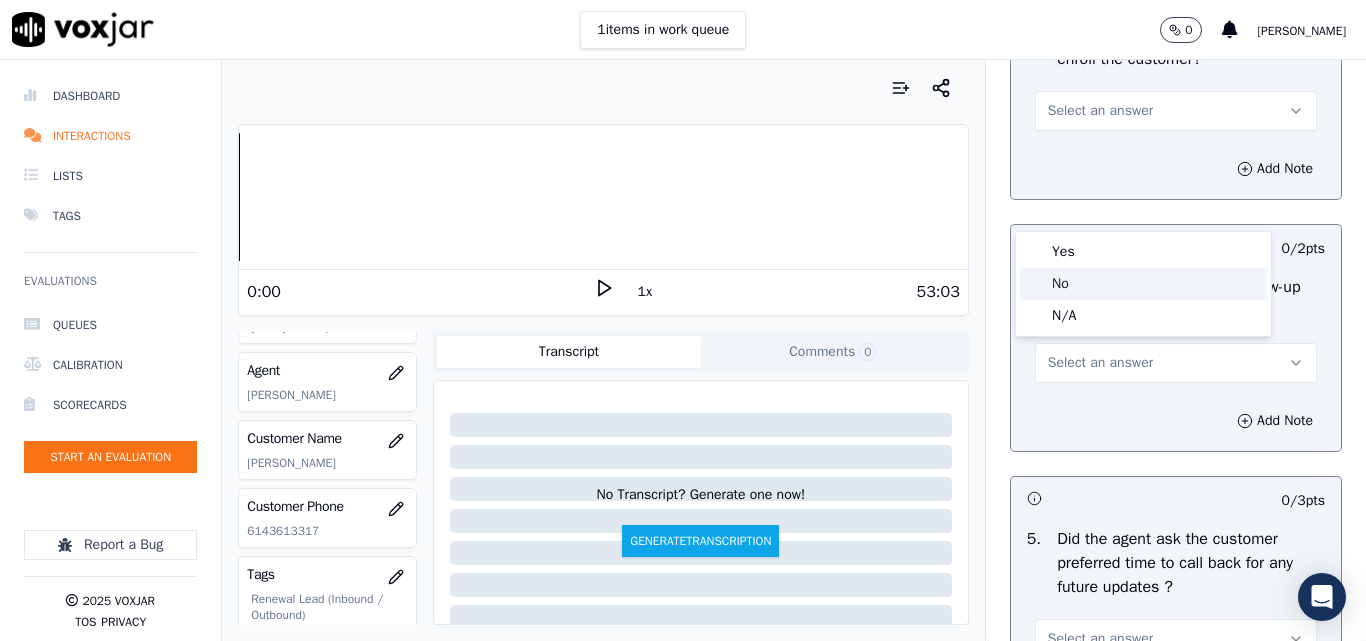 drag, startPoint x: 1091, startPoint y: 274, endPoint x: 1104, endPoint y: 254, distance: 23.853722 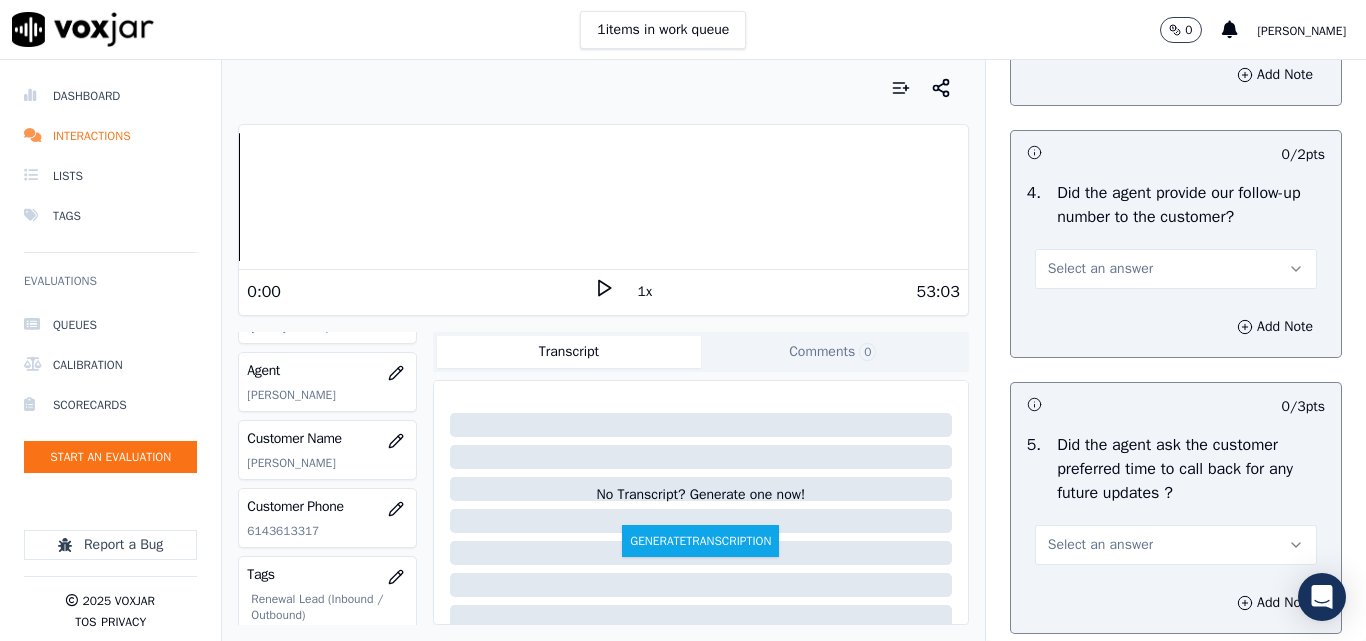 scroll, scrollTop: 4900, scrollLeft: 0, axis: vertical 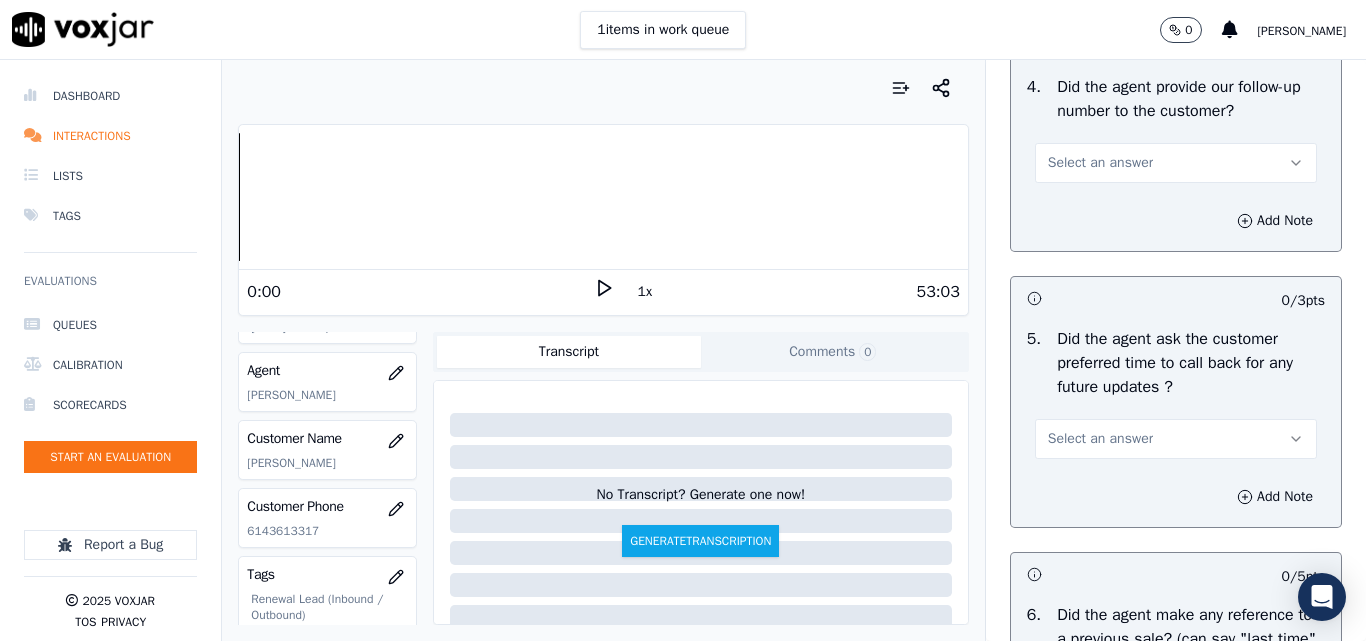 click on "Select an answer" at bounding box center [1176, 163] 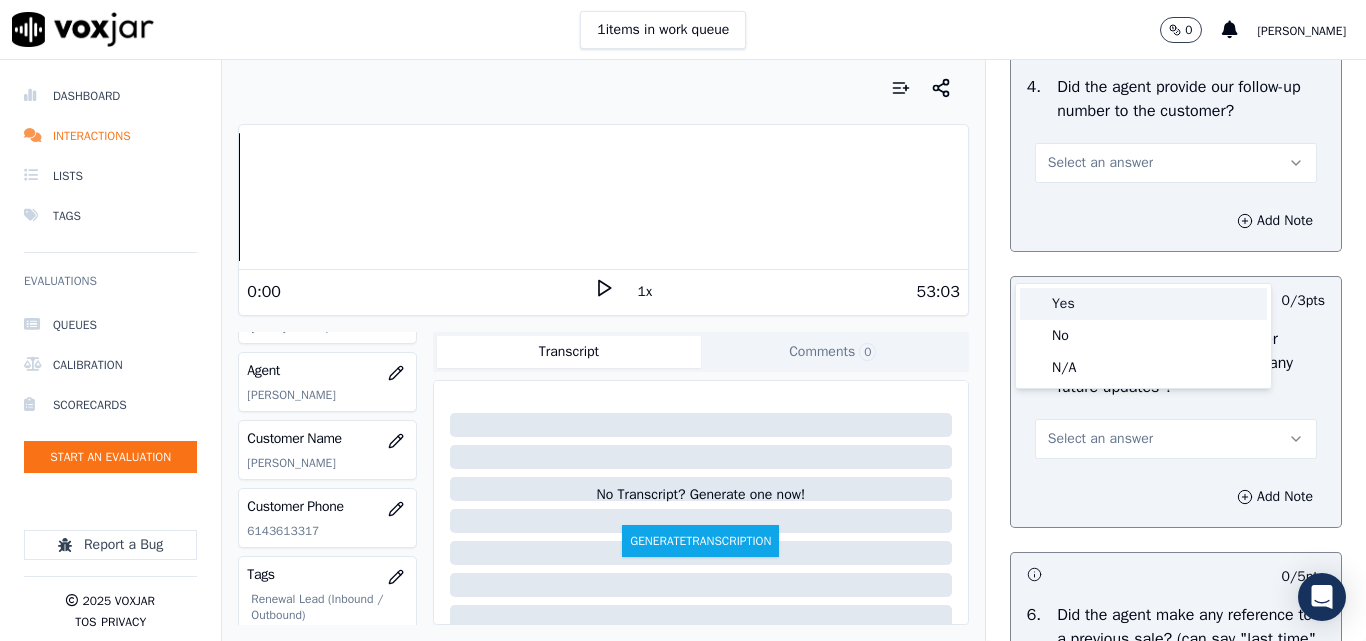 click on "Yes" at bounding box center [1143, 304] 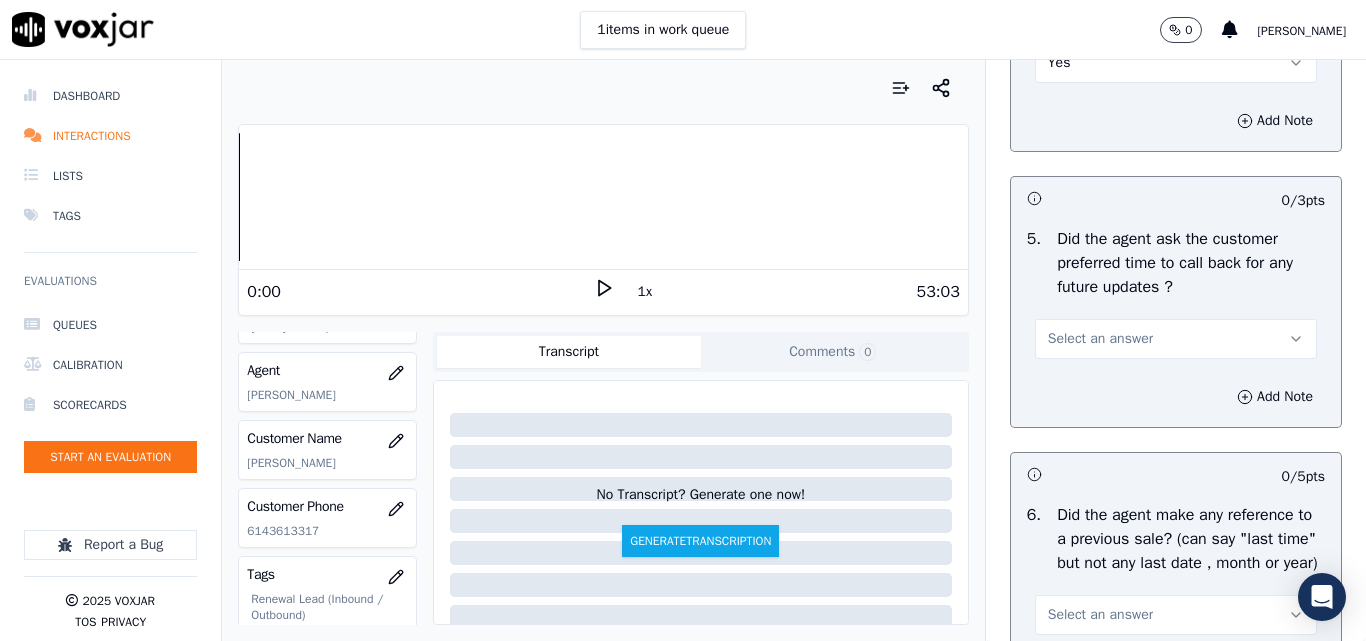 scroll, scrollTop: 5100, scrollLeft: 0, axis: vertical 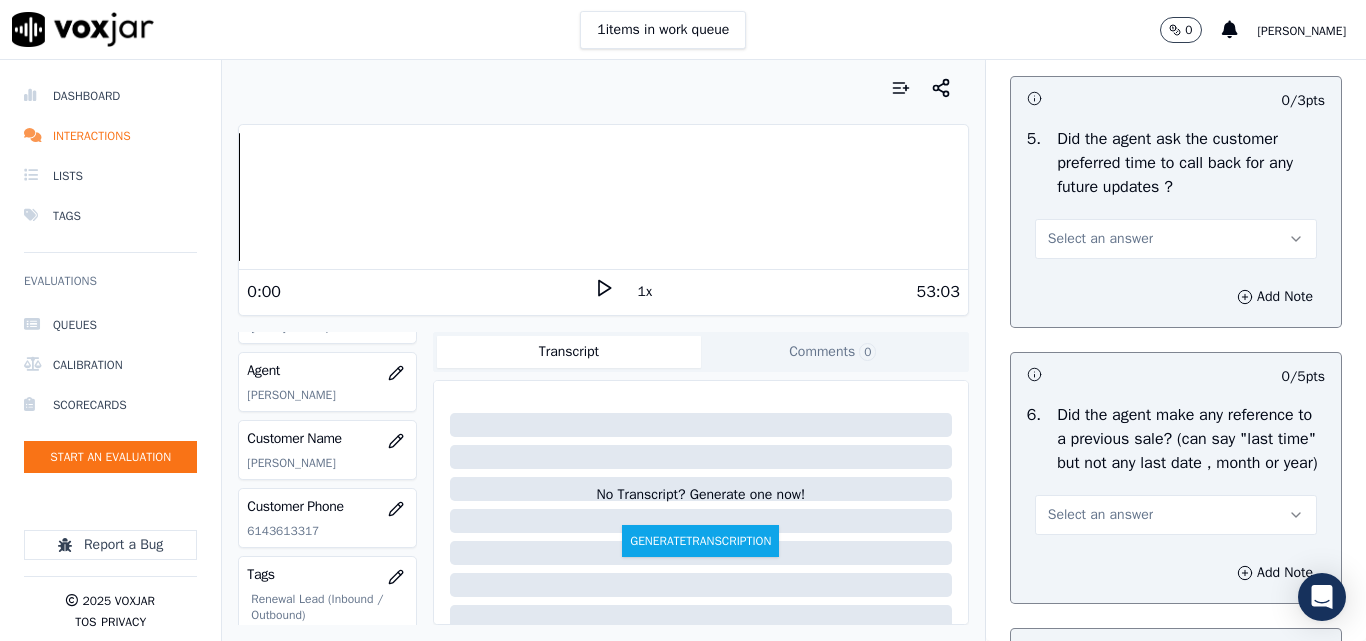 click on "Select an answer" at bounding box center (1100, 239) 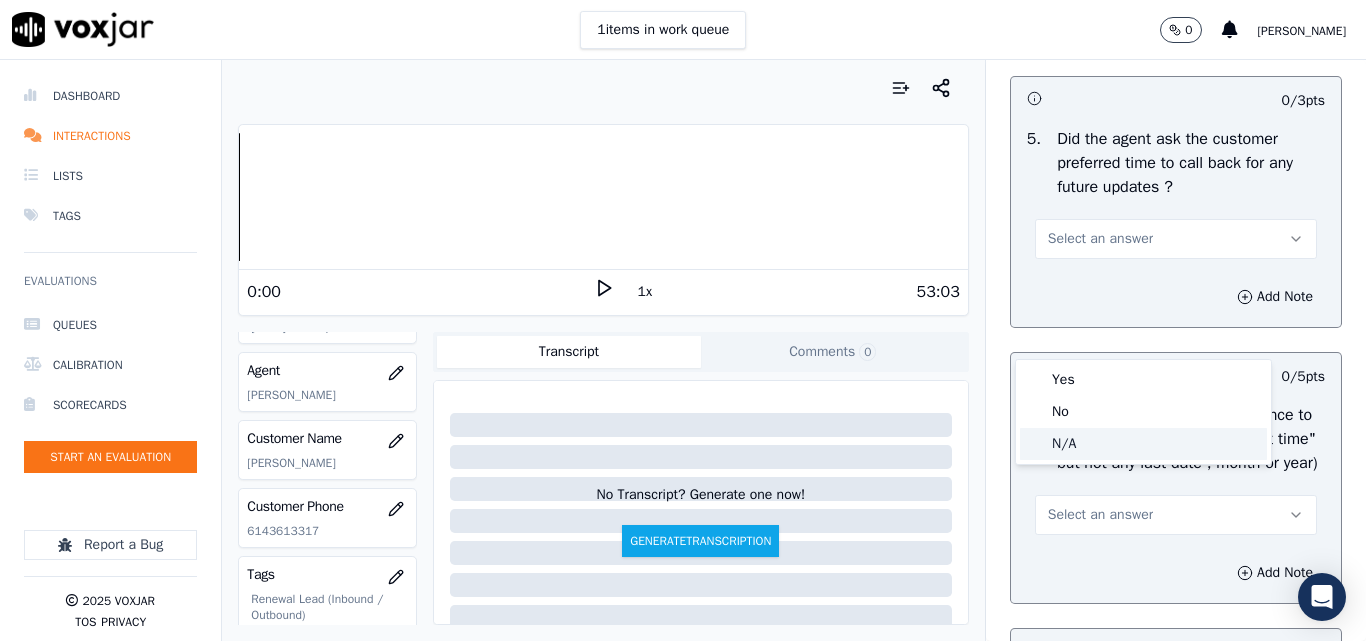 drag, startPoint x: 1064, startPoint y: 437, endPoint x: 1086, endPoint y: 393, distance: 49.193497 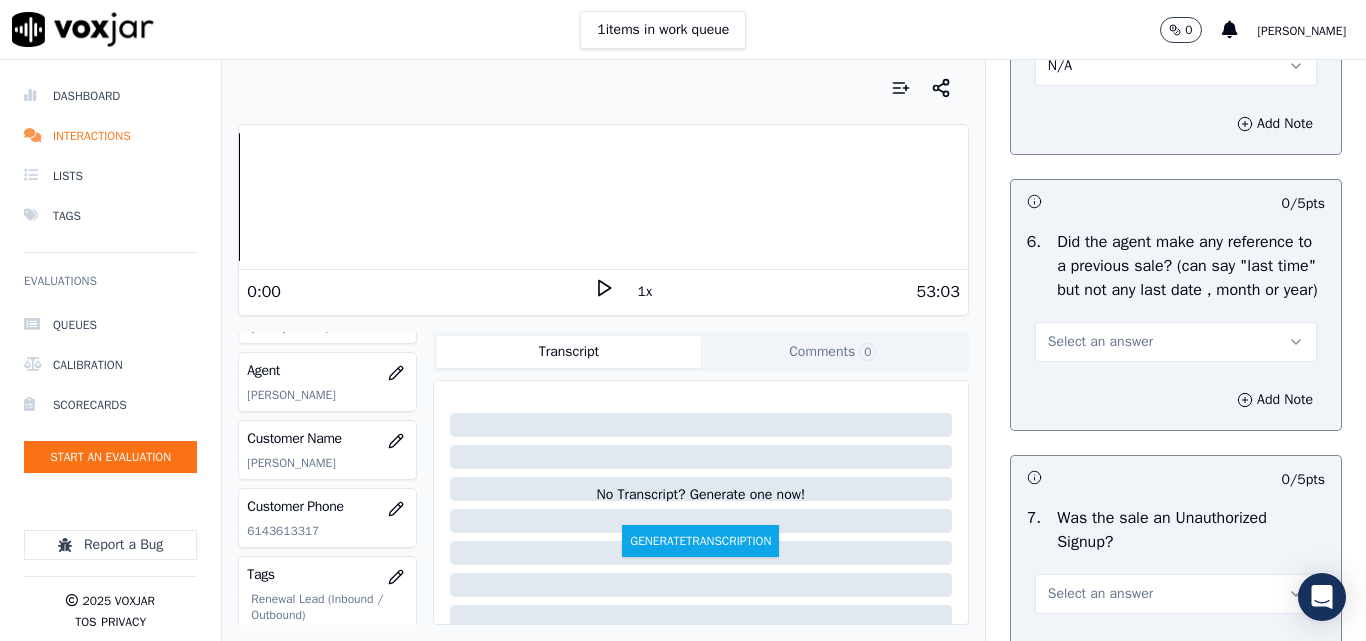 scroll, scrollTop: 5400, scrollLeft: 0, axis: vertical 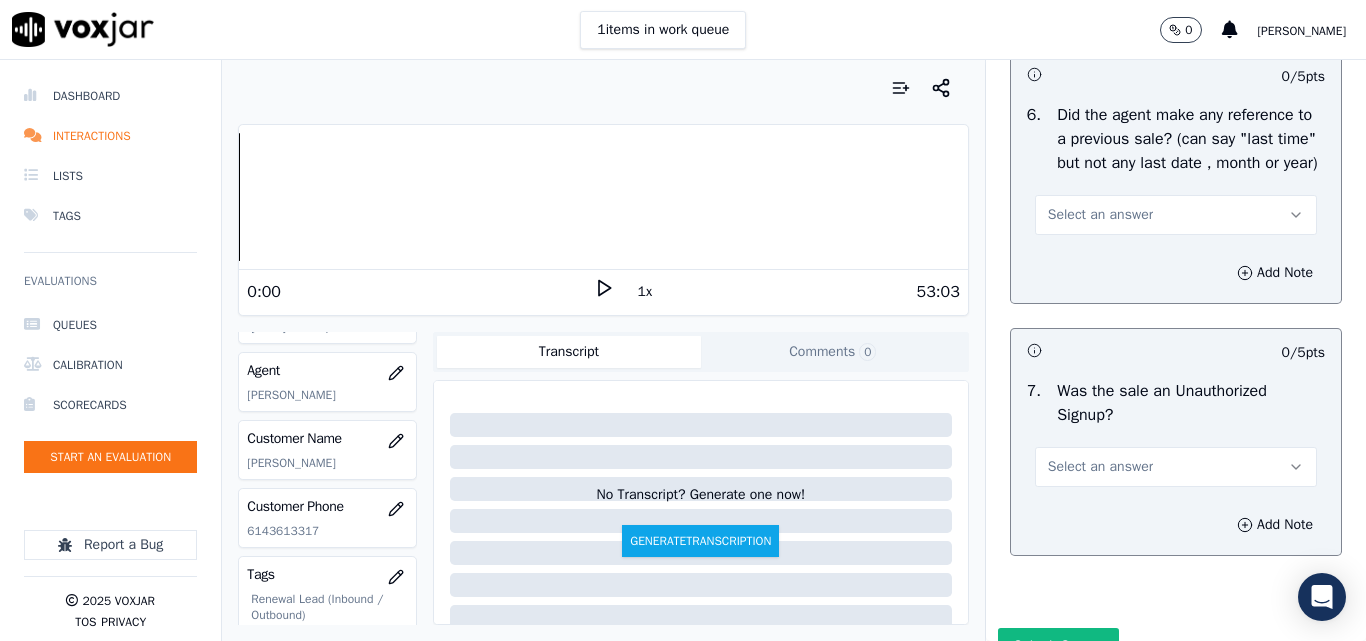 click on "Select an answer" at bounding box center [1100, 215] 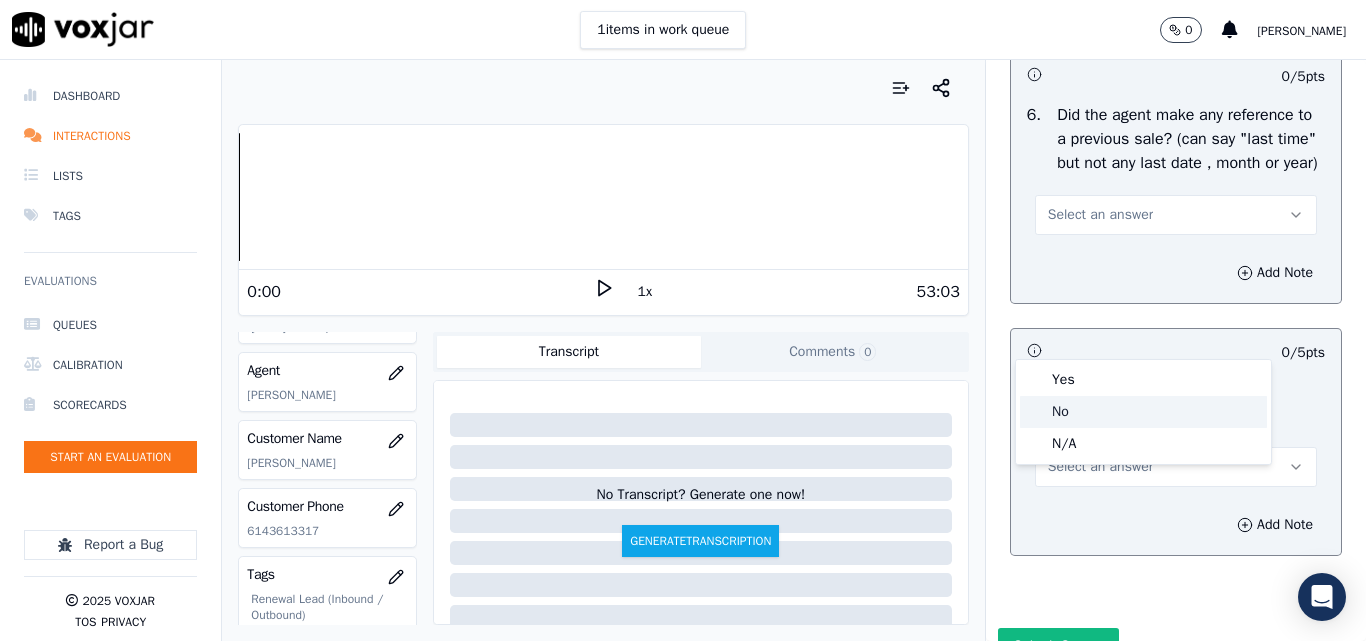 click on "No" 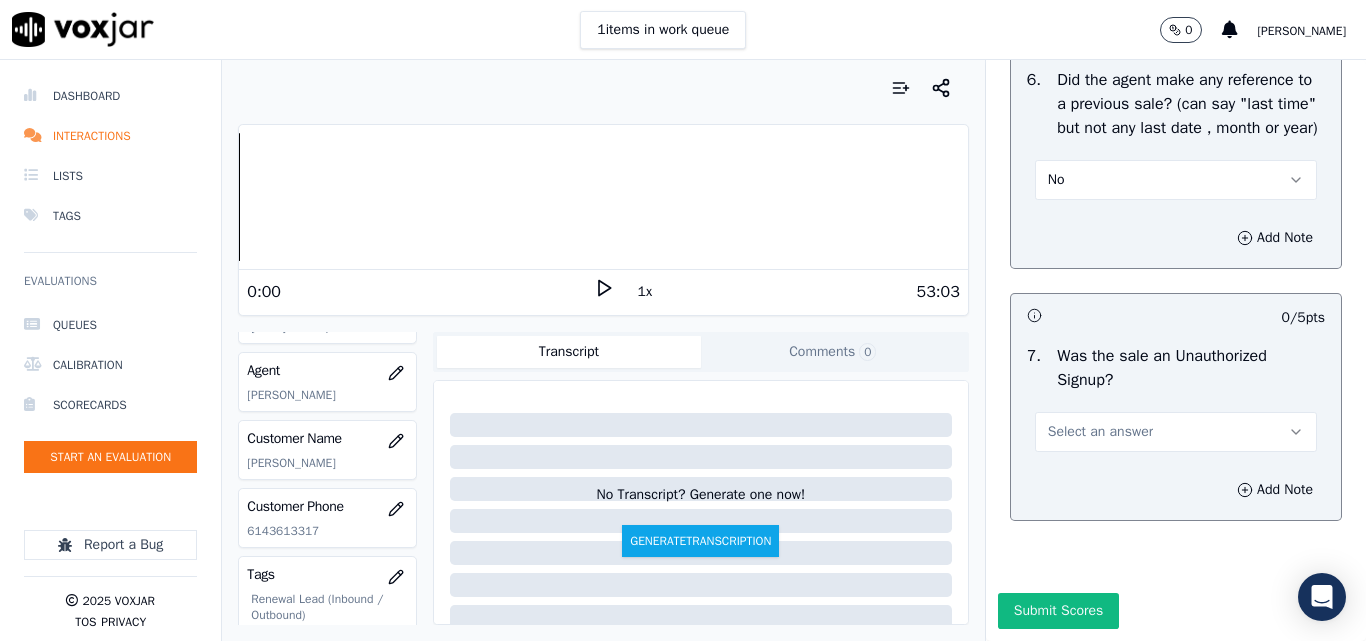 scroll, scrollTop: 5600, scrollLeft: 0, axis: vertical 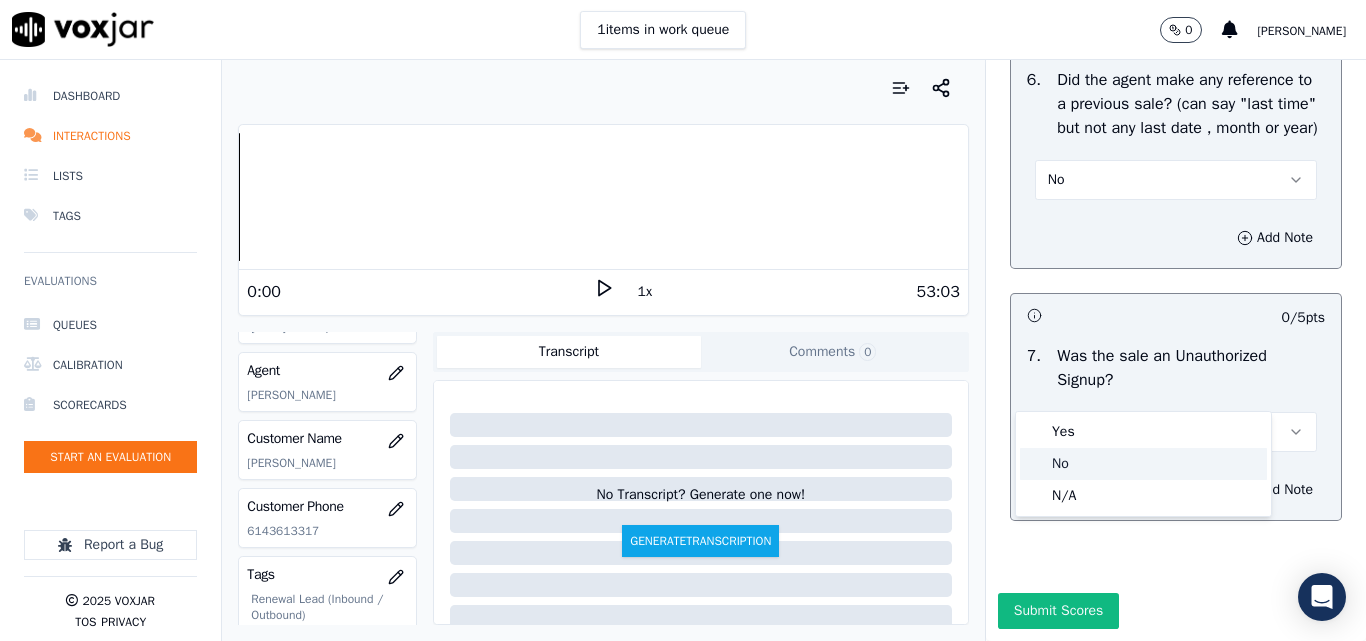 click on "No" 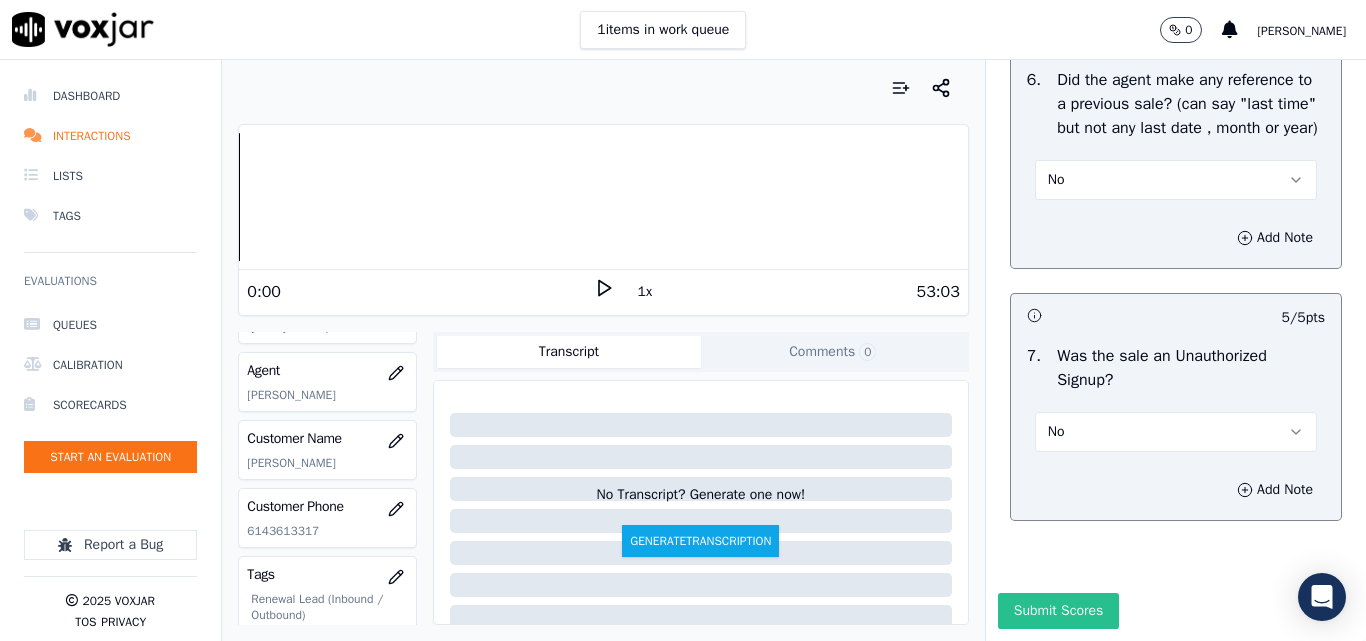 drag, startPoint x: 998, startPoint y: 577, endPoint x: 1017, endPoint y: 568, distance: 21.023796 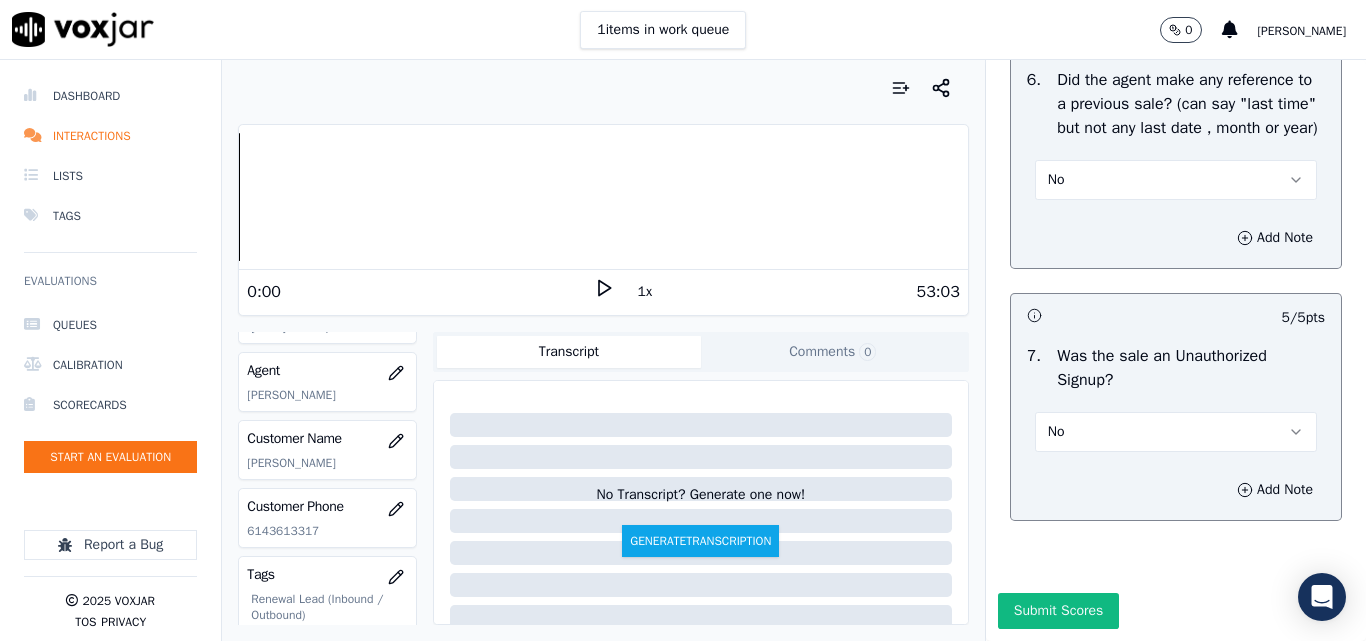 click on "Submit Scores" at bounding box center [1058, 611] 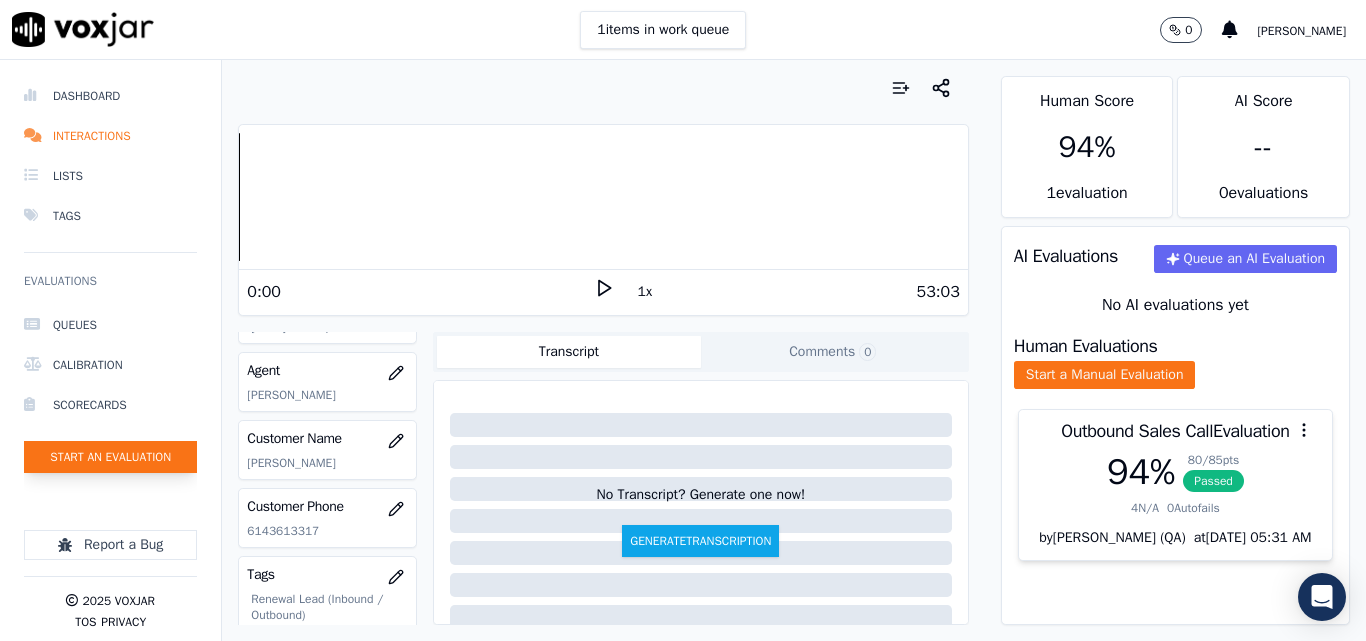 click on "Start an Evaluation" 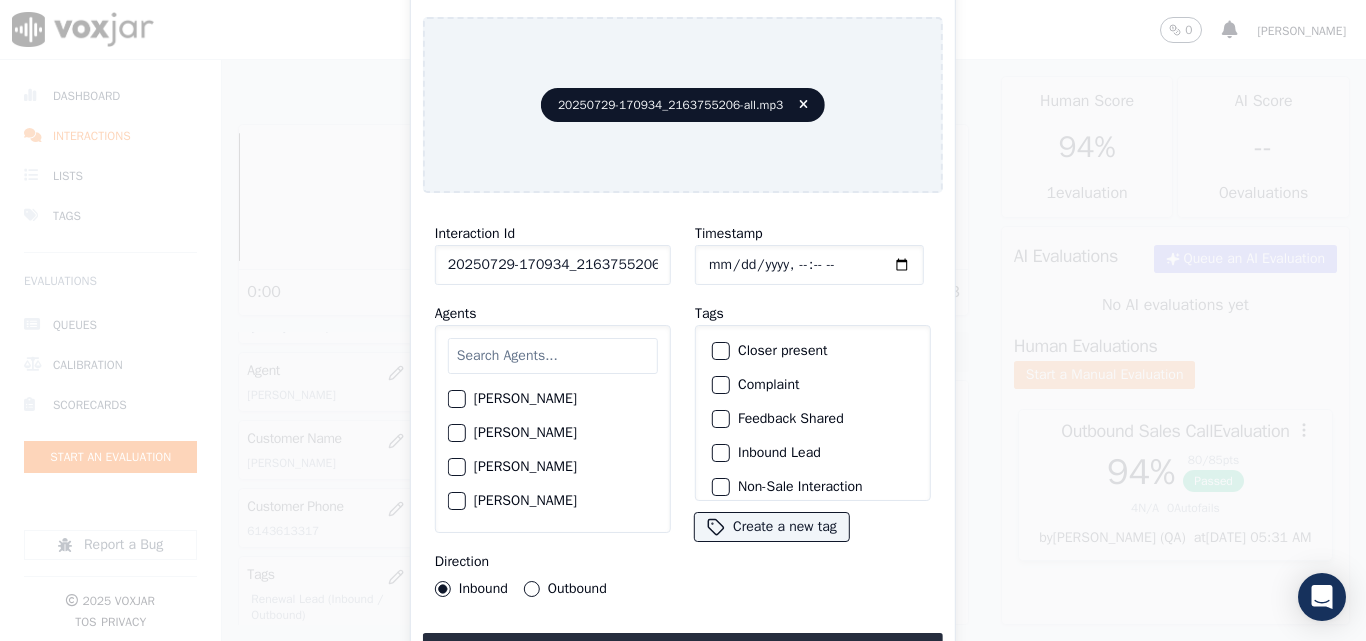 scroll, scrollTop: 0, scrollLeft: 40, axis: horizontal 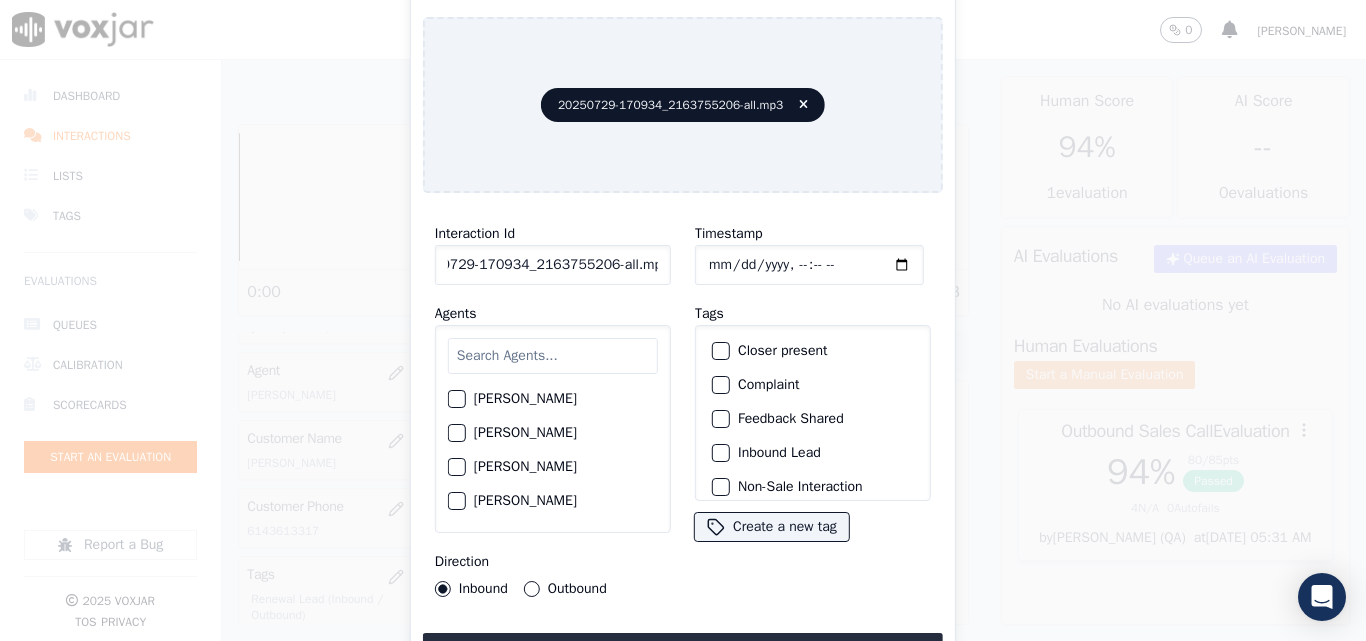 drag, startPoint x: 640, startPoint y: 261, endPoint x: 759, endPoint y: 274, distance: 119.70798 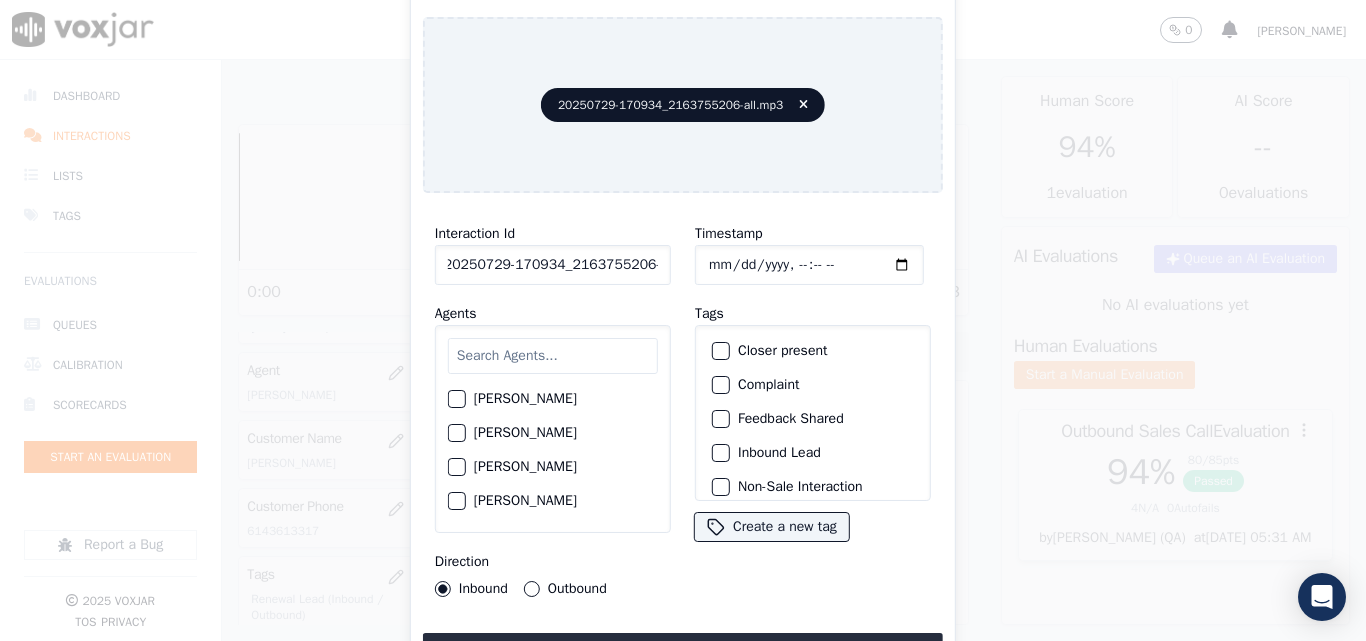 scroll, scrollTop: 0, scrollLeft: 11, axis: horizontal 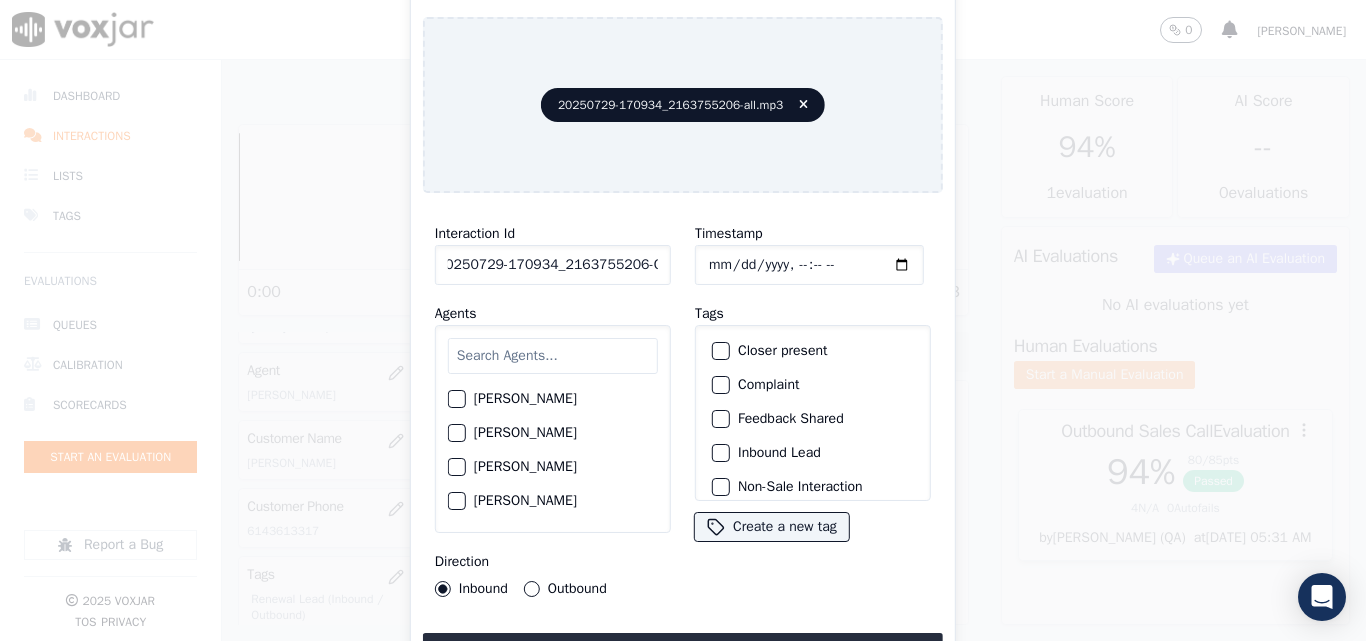 type on "20250729-170934_2163755206-C1" 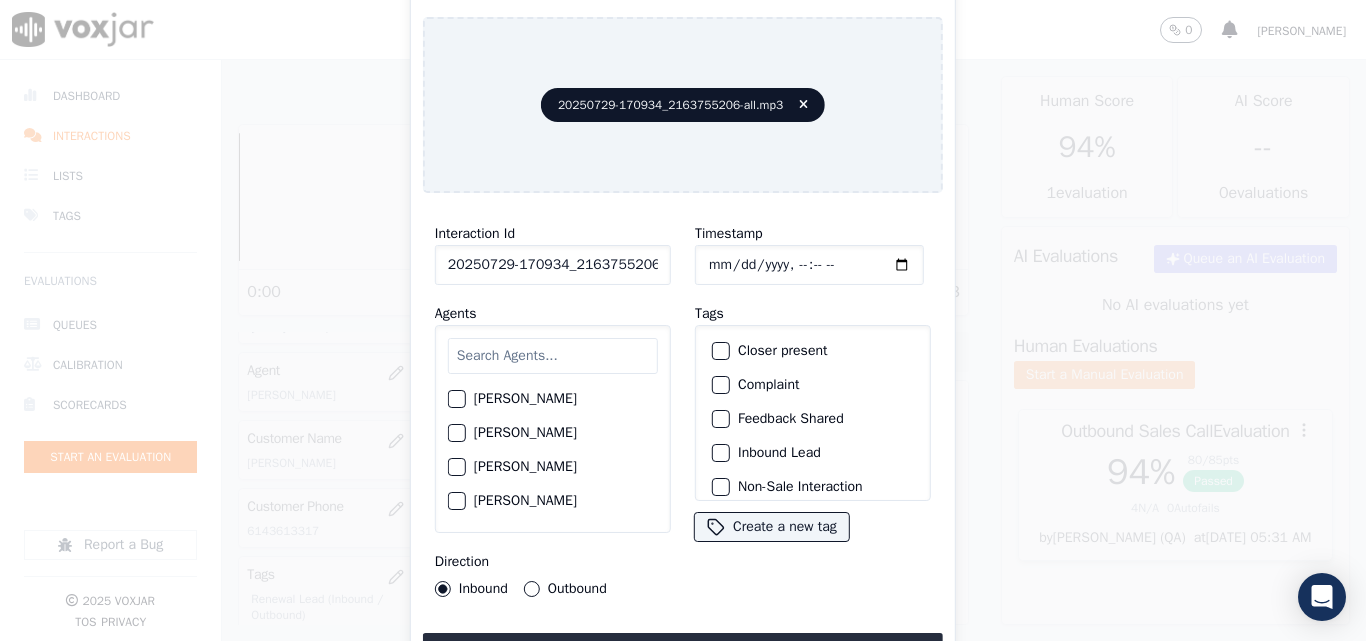 type on "[DATE]T00:04" 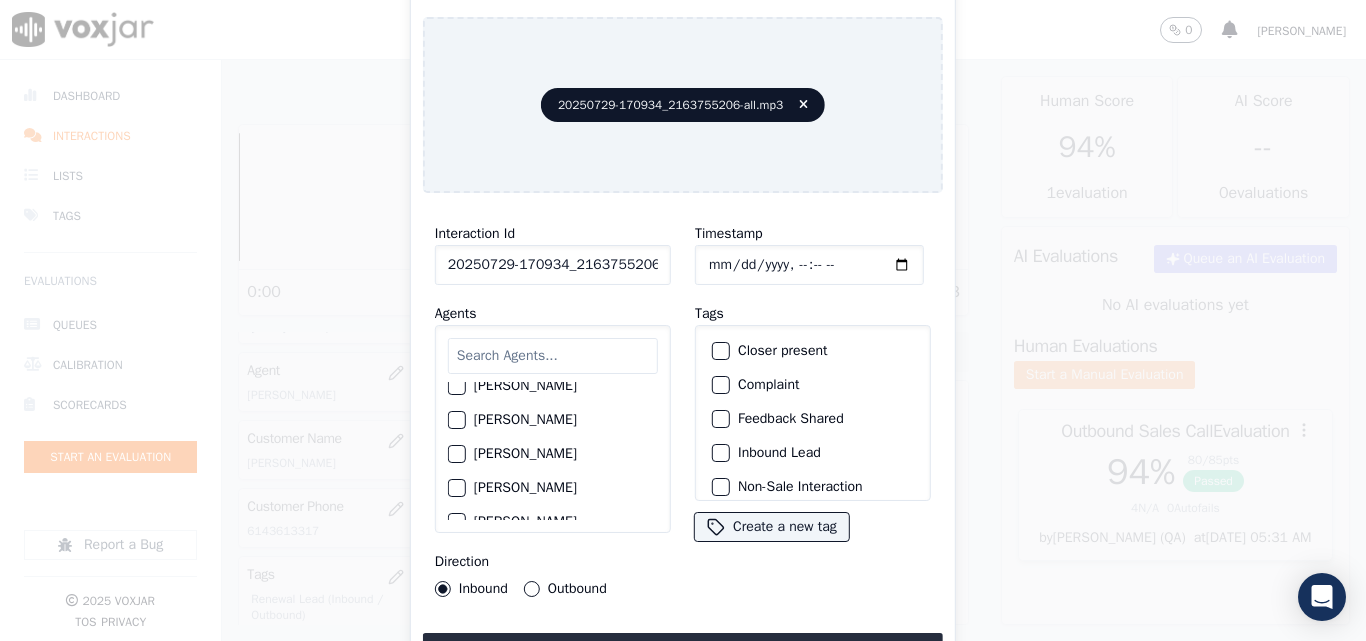 scroll, scrollTop: 1800, scrollLeft: 0, axis: vertical 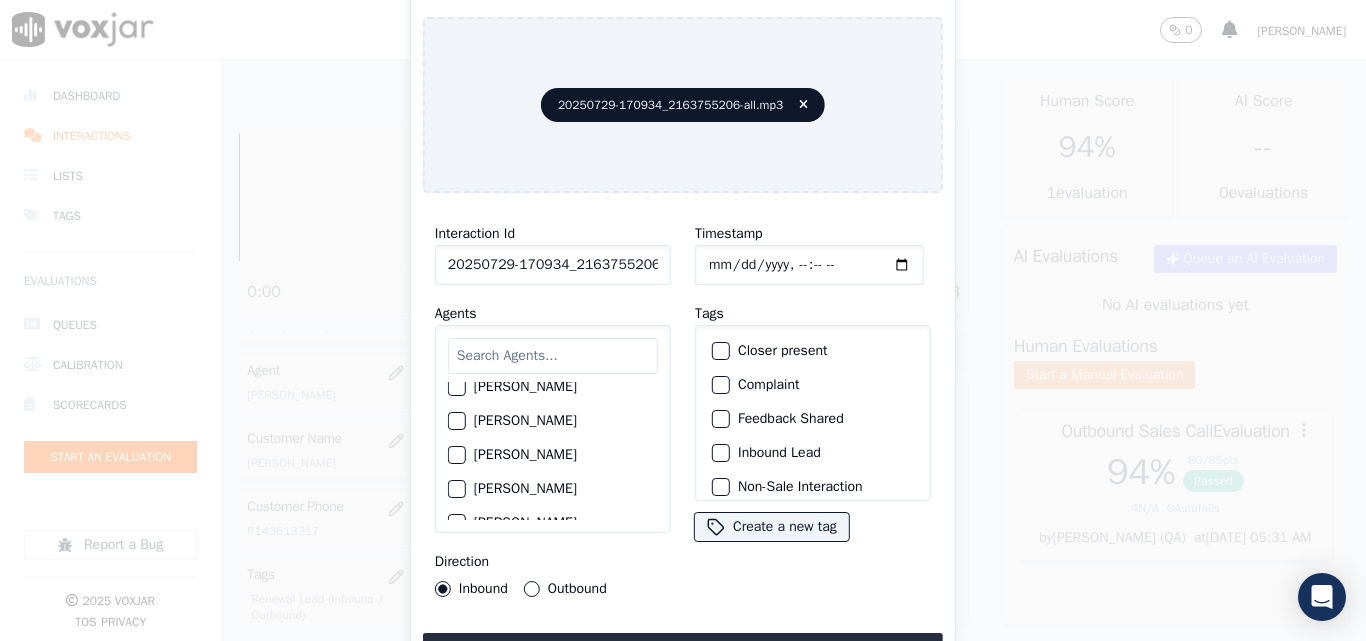 click on "[PERSON_NAME]" 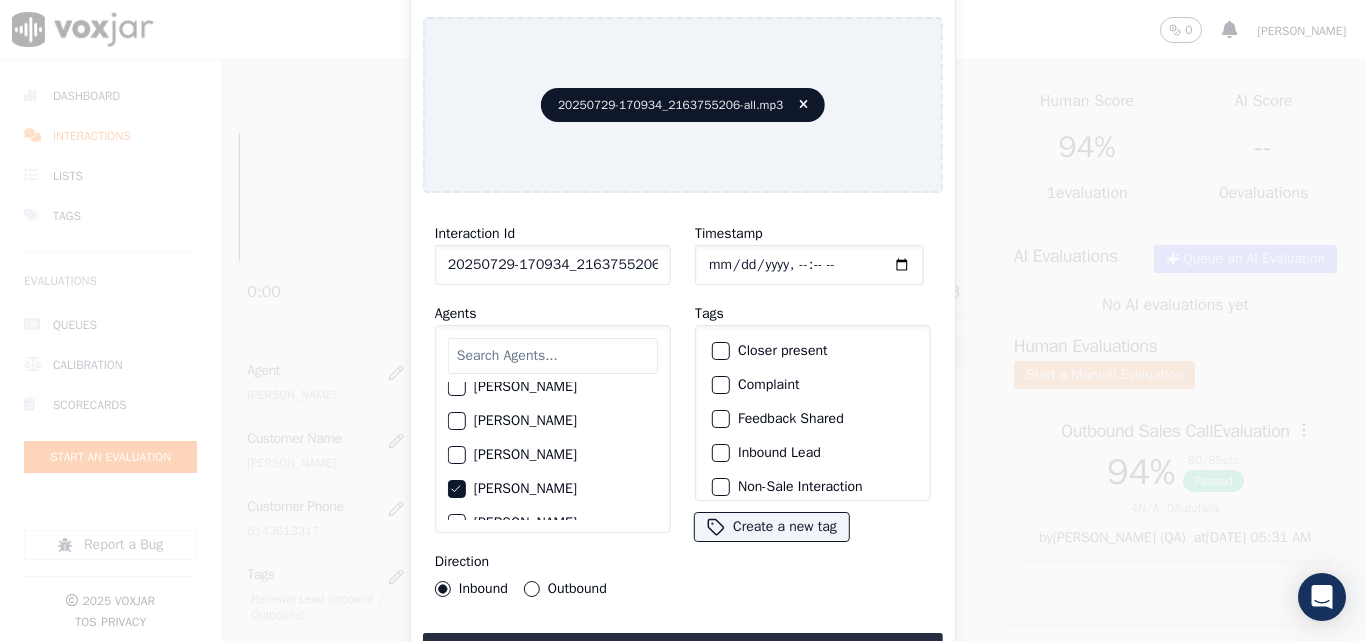 click at bounding box center (720, 351) 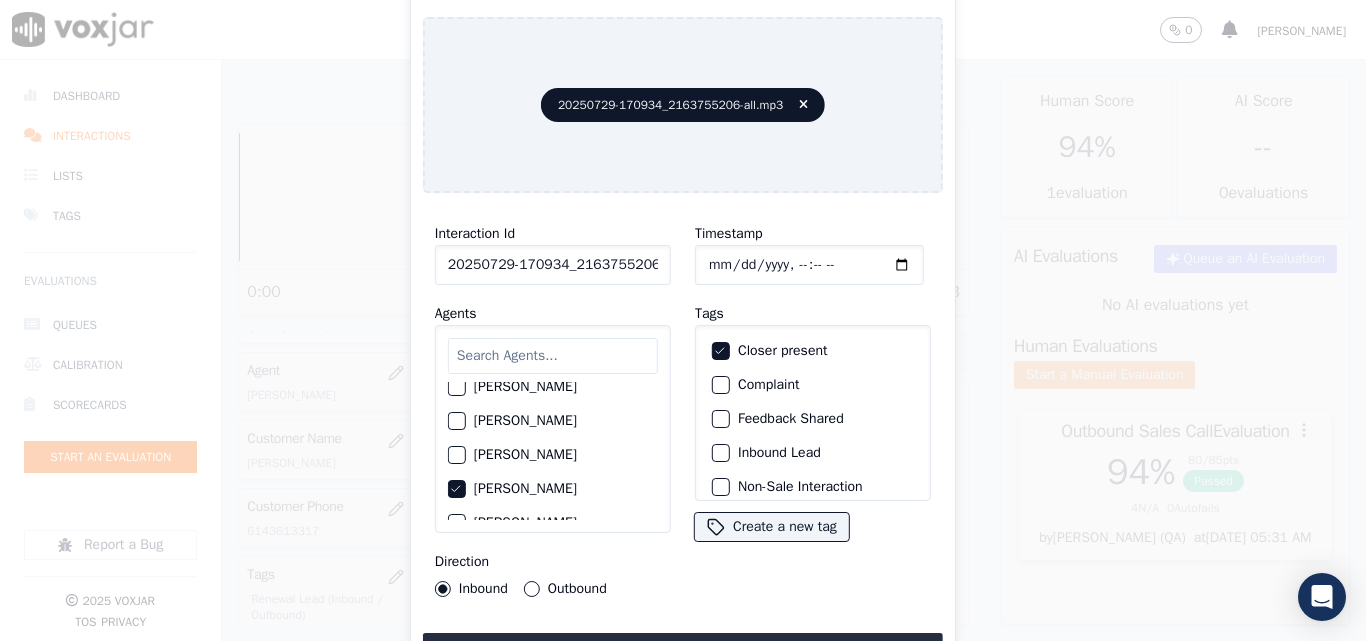 click at bounding box center (720, 453) 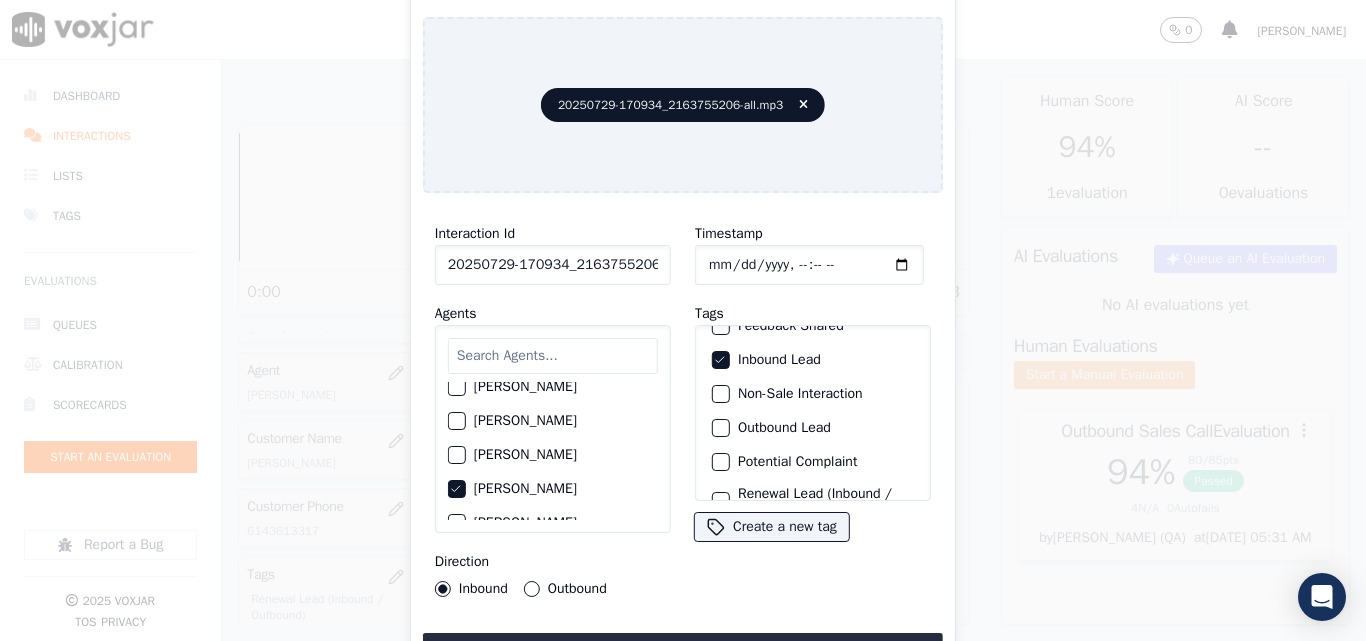 scroll, scrollTop: 173, scrollLeft: 0, axis: vertical 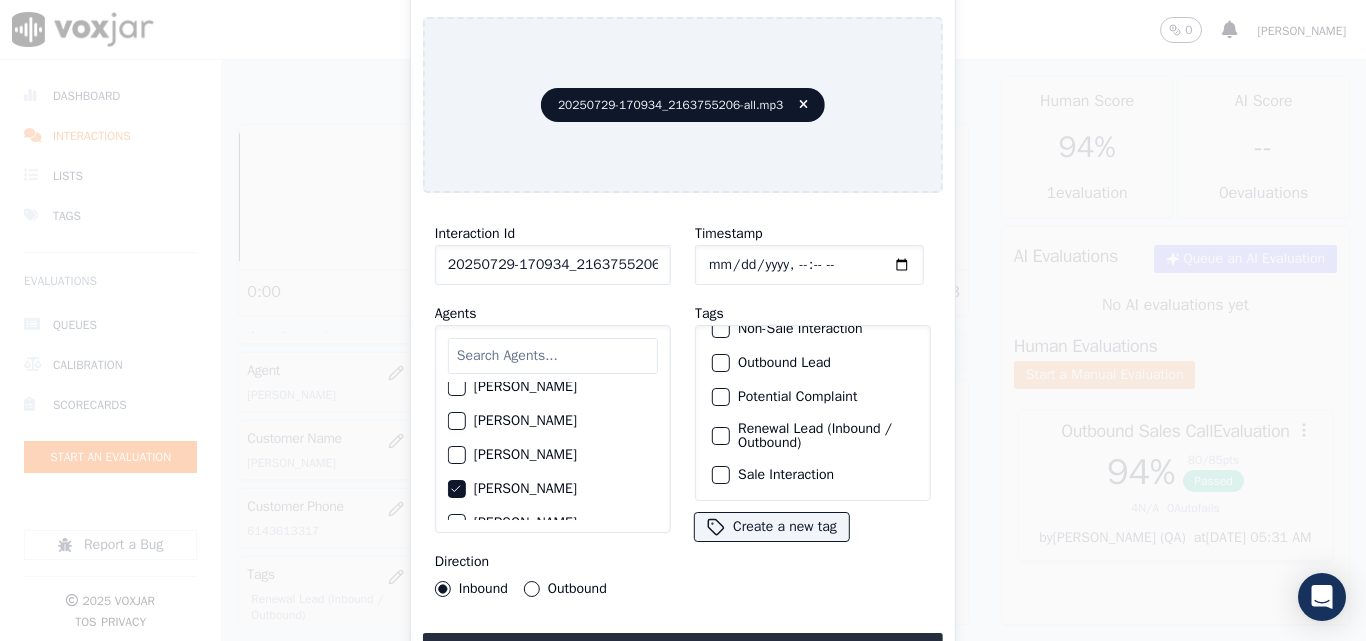 click at bounding box center [720, 475] 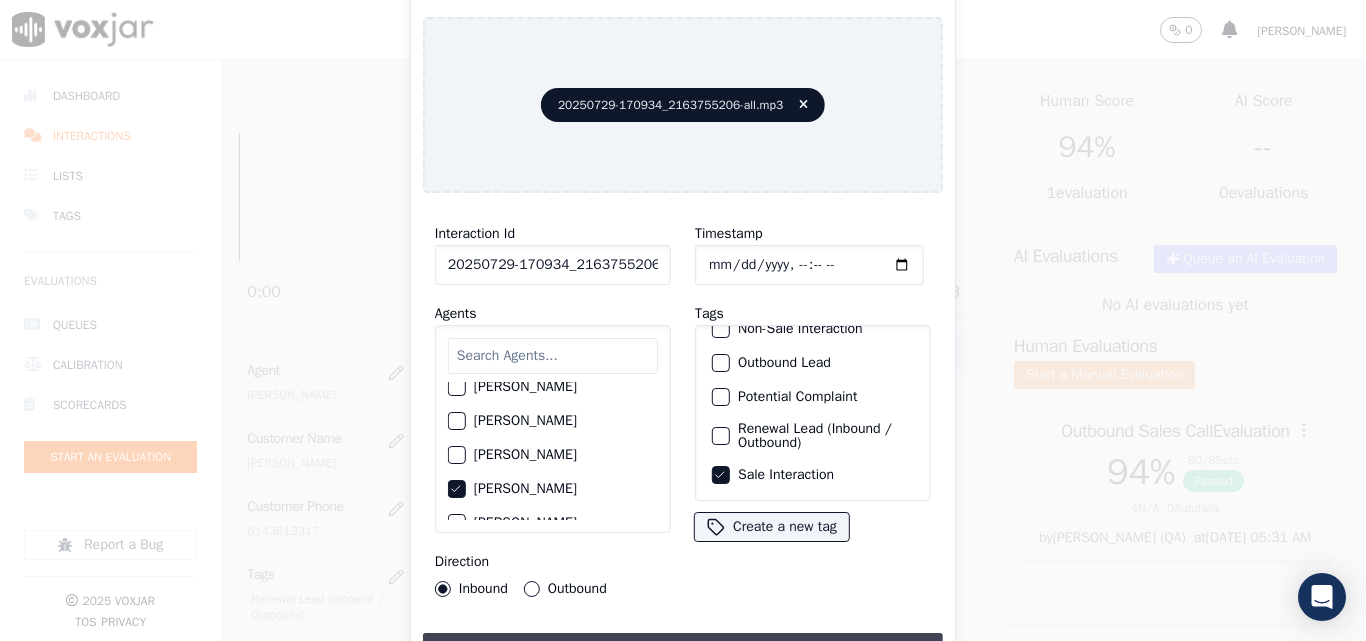 click on "Upload interaction to start evaluation" at bounding box center [683, 651] 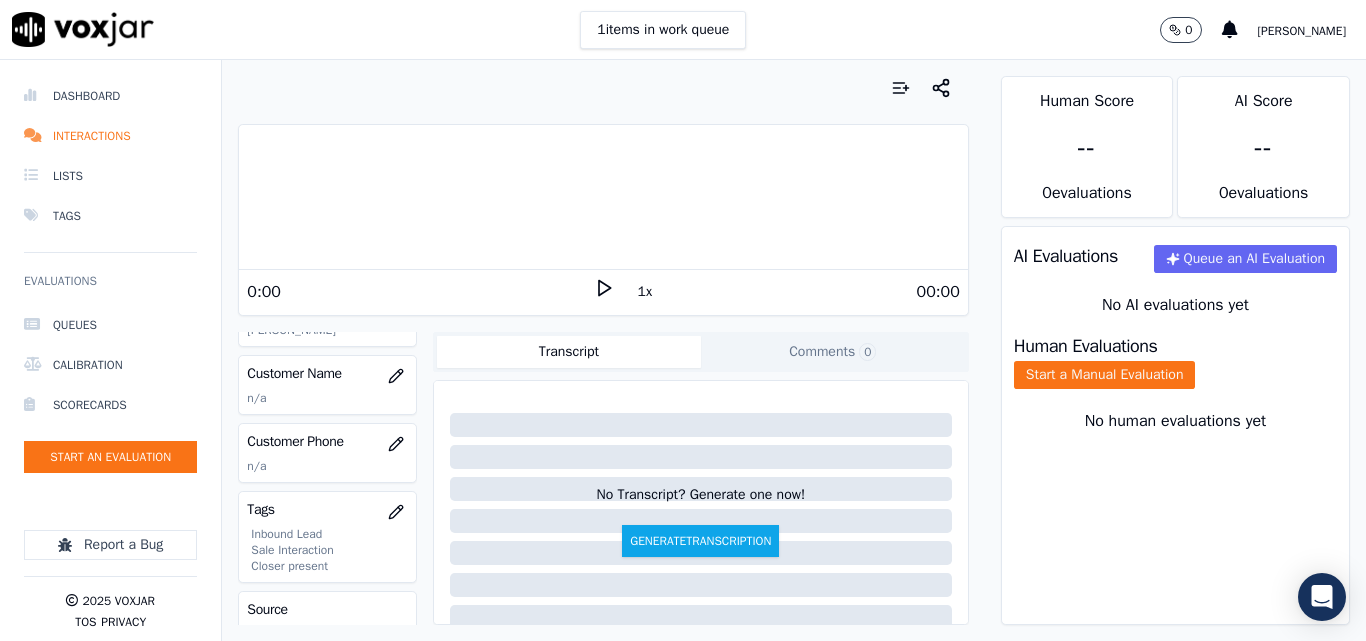 scroll, scrollTop: 300, scrollLeft: 0, axis: vertical 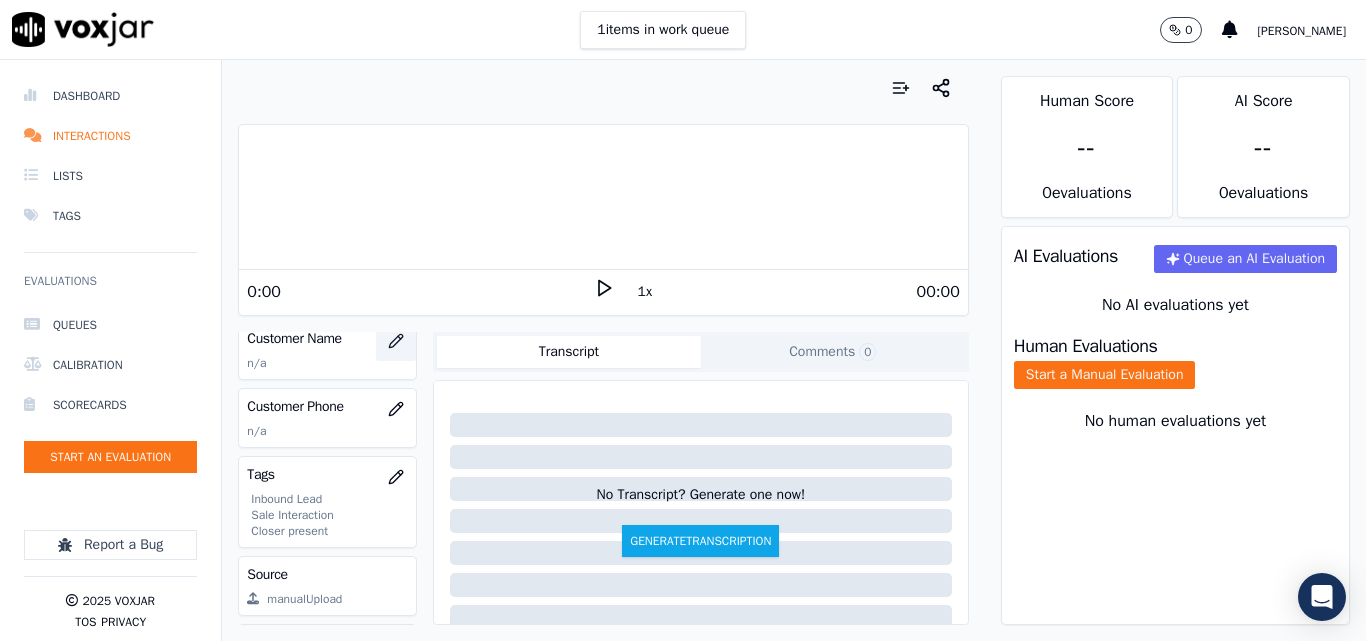 click 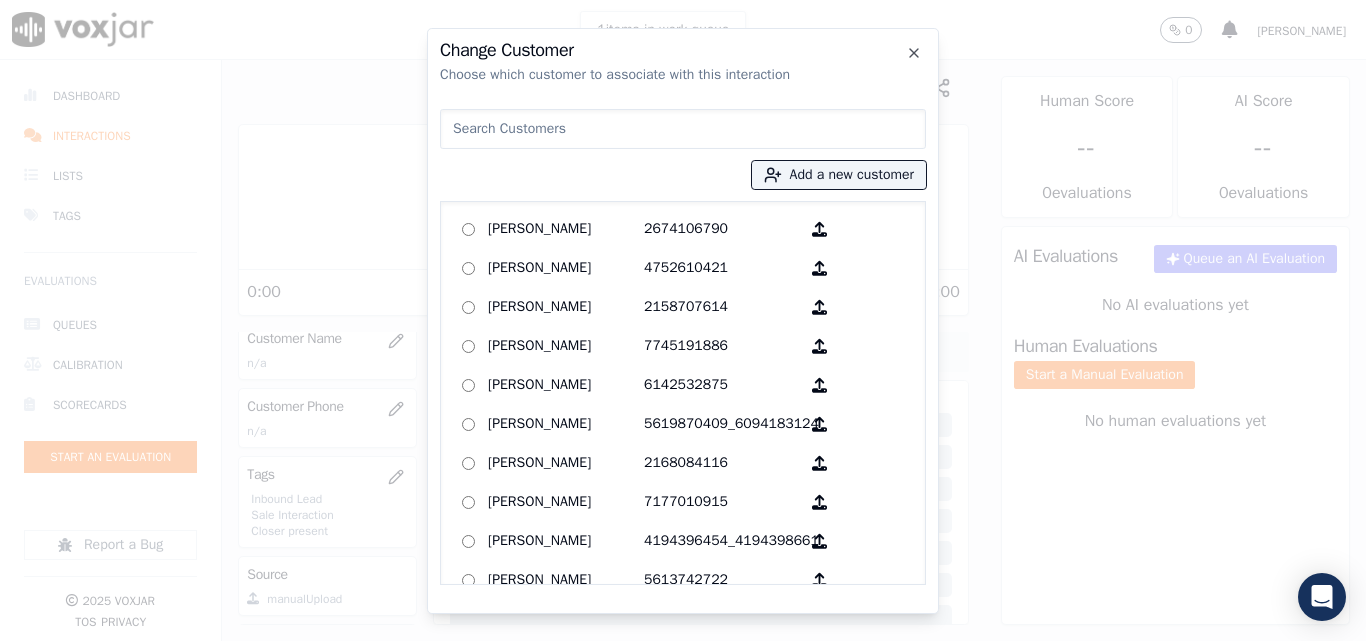 click at bounding box center [683, 129] 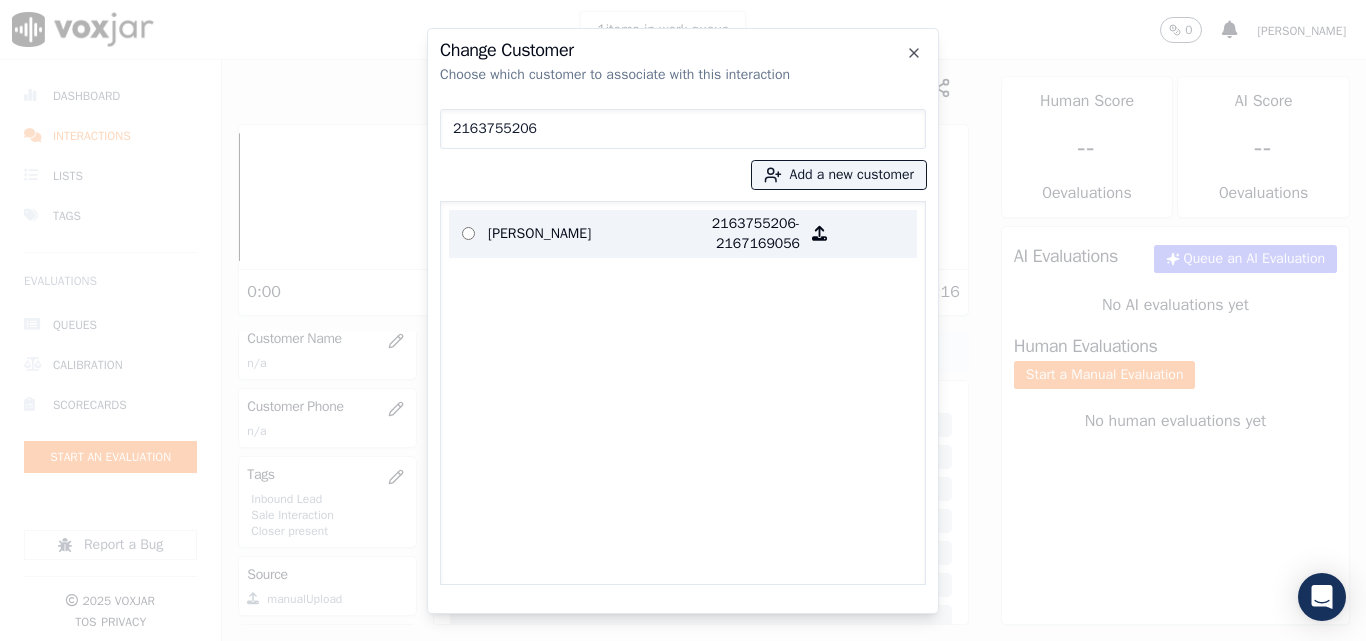 type on "2163755206" 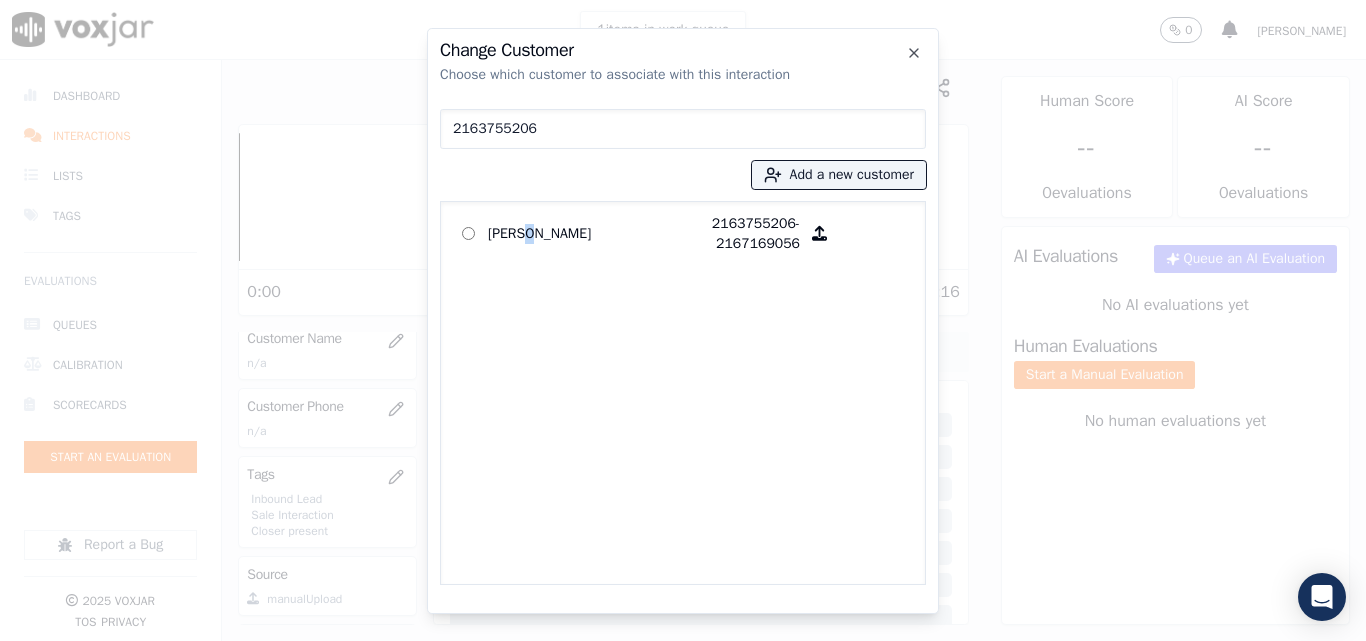 drag, startPoint x: 527, startPoint y: 231, endPoint x: 534, endPoint y: 261, distance: 30.805843 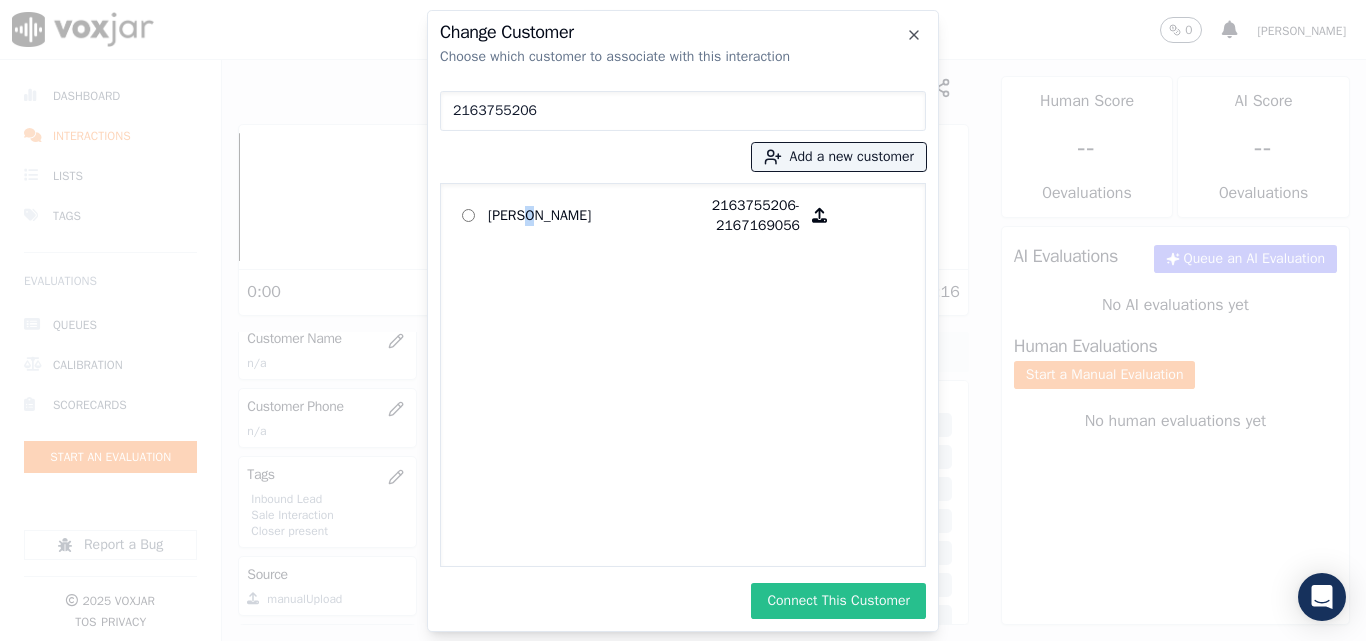 click on "Connect This Customer" at bounding box center [838, 601] 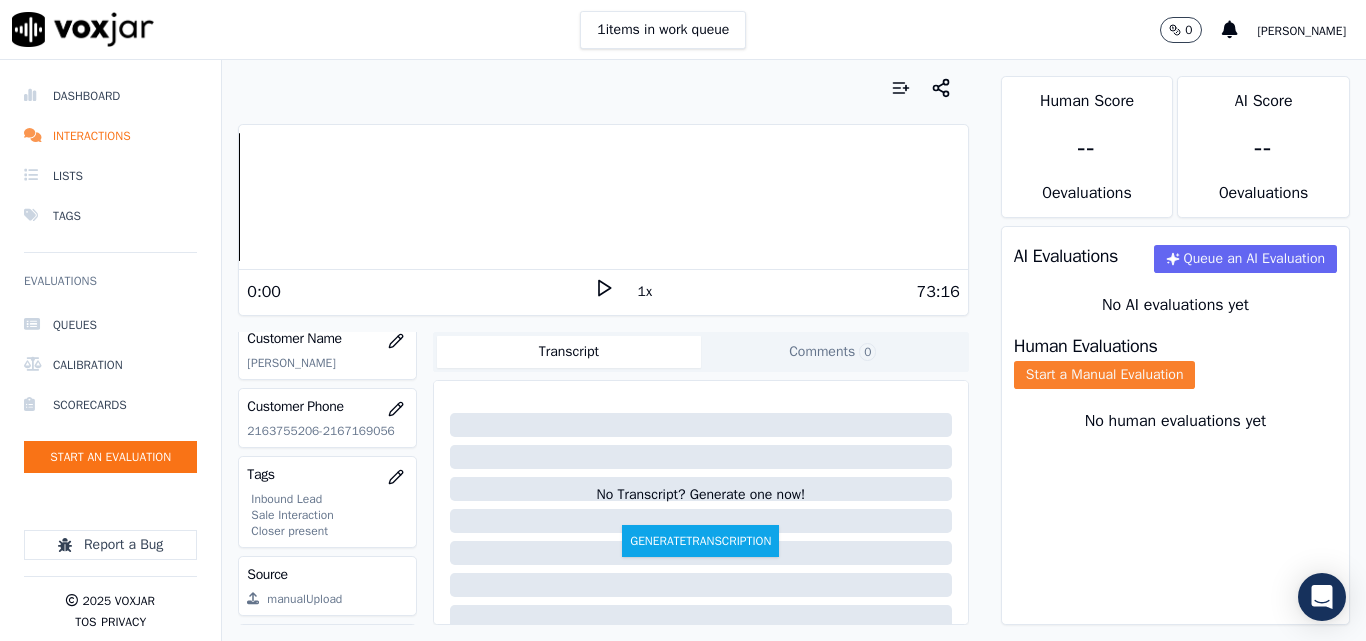 click on "Start a Manual Evaluation" 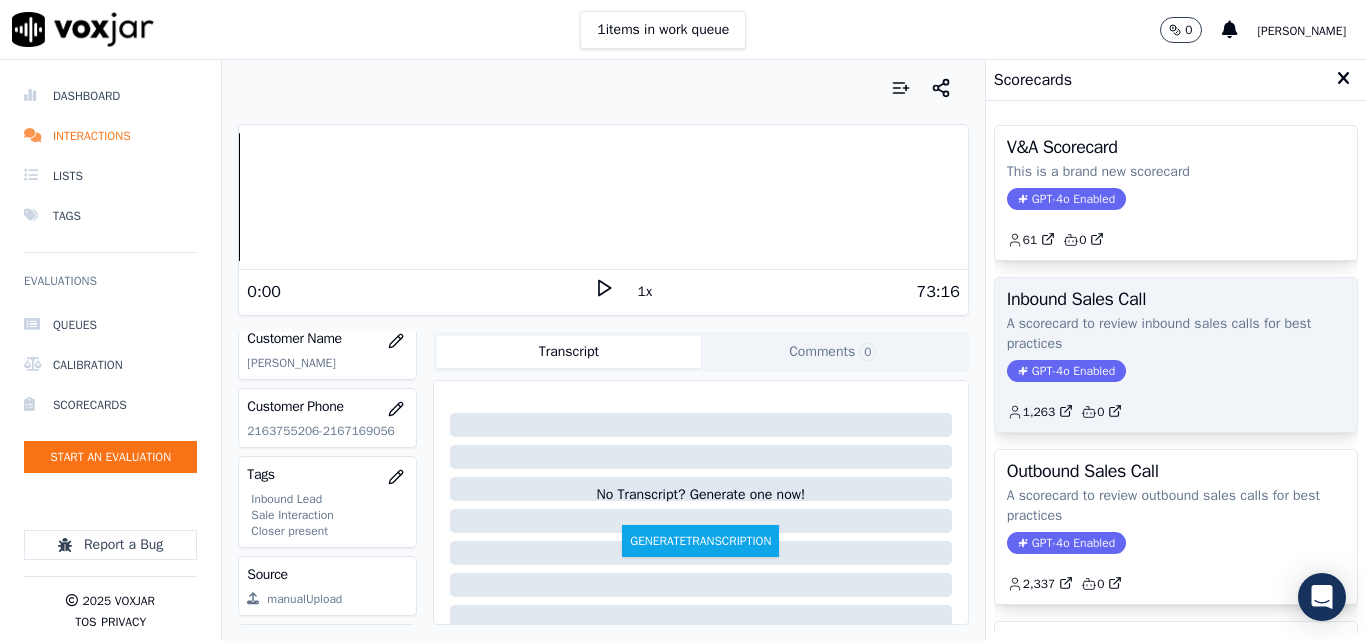 click on "GPT-4o Enabled" 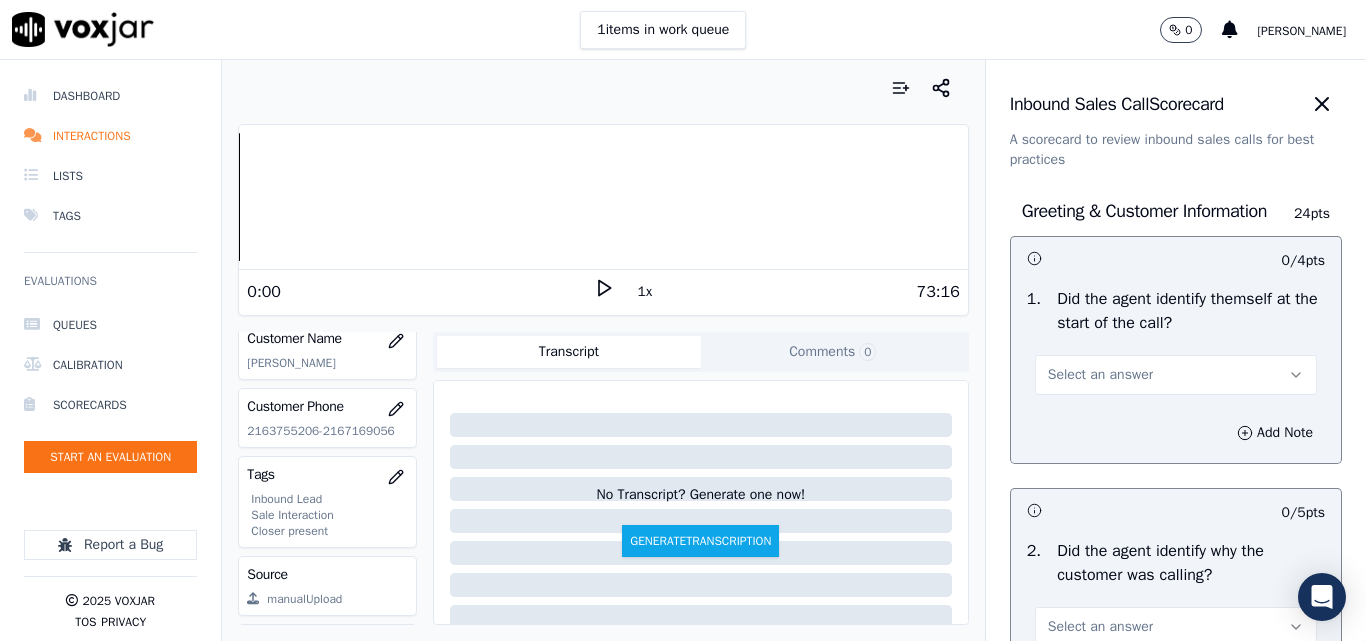 drag, startPoint x: 314, startPoint y: 23, endPoint x: 485, endPoint y: 108, distance: 190.96072 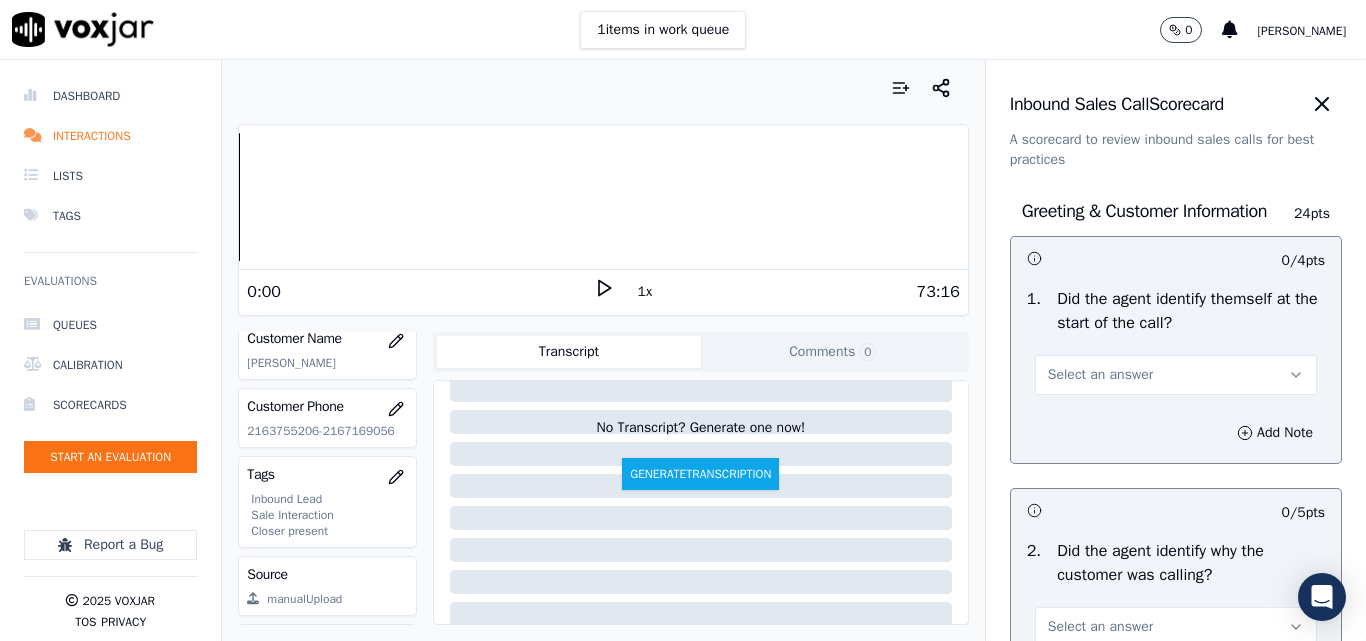 scroll, scrollTop: 100, scrollLeft: 0, axis: vertical 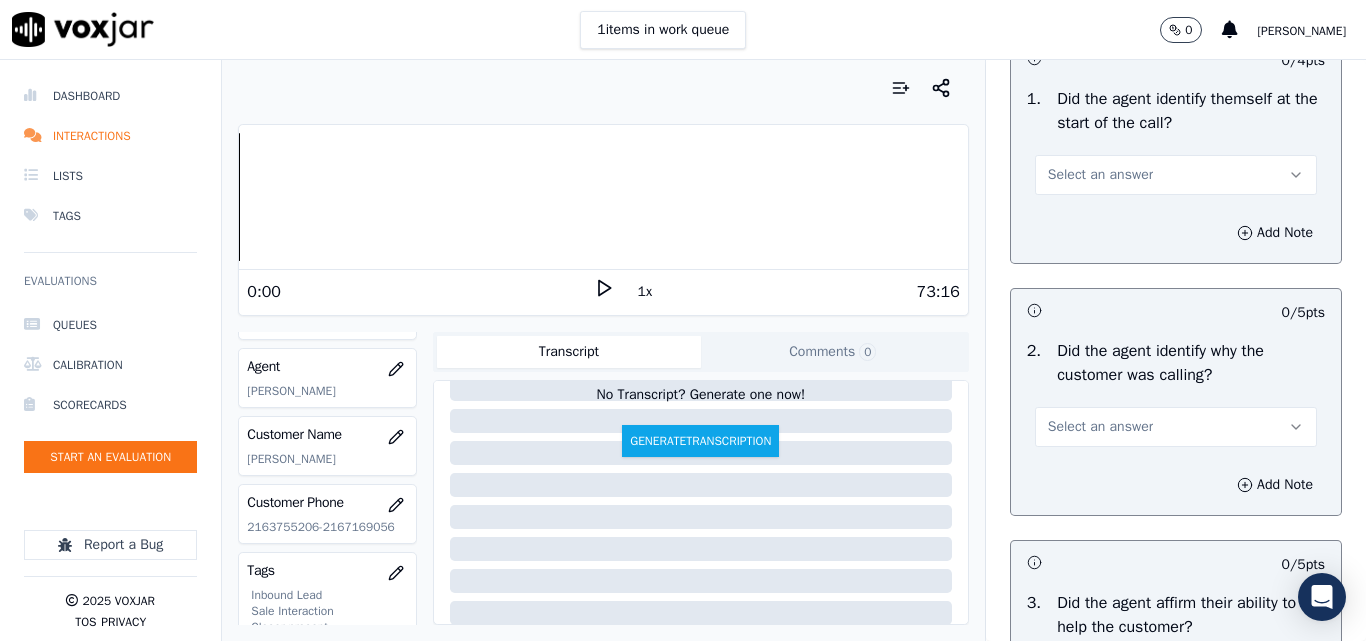 click on "Select an answer" at bounding box center [1100, 175] 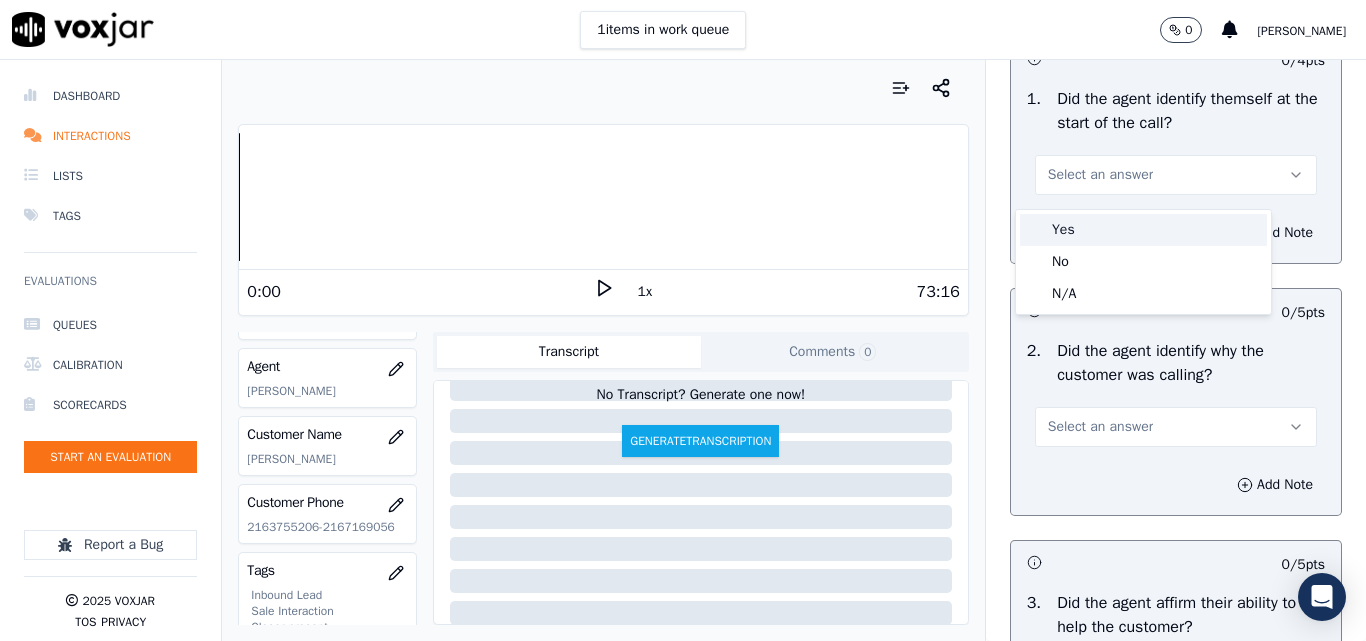 click on "Yes" at bounding box center (1143, 230) 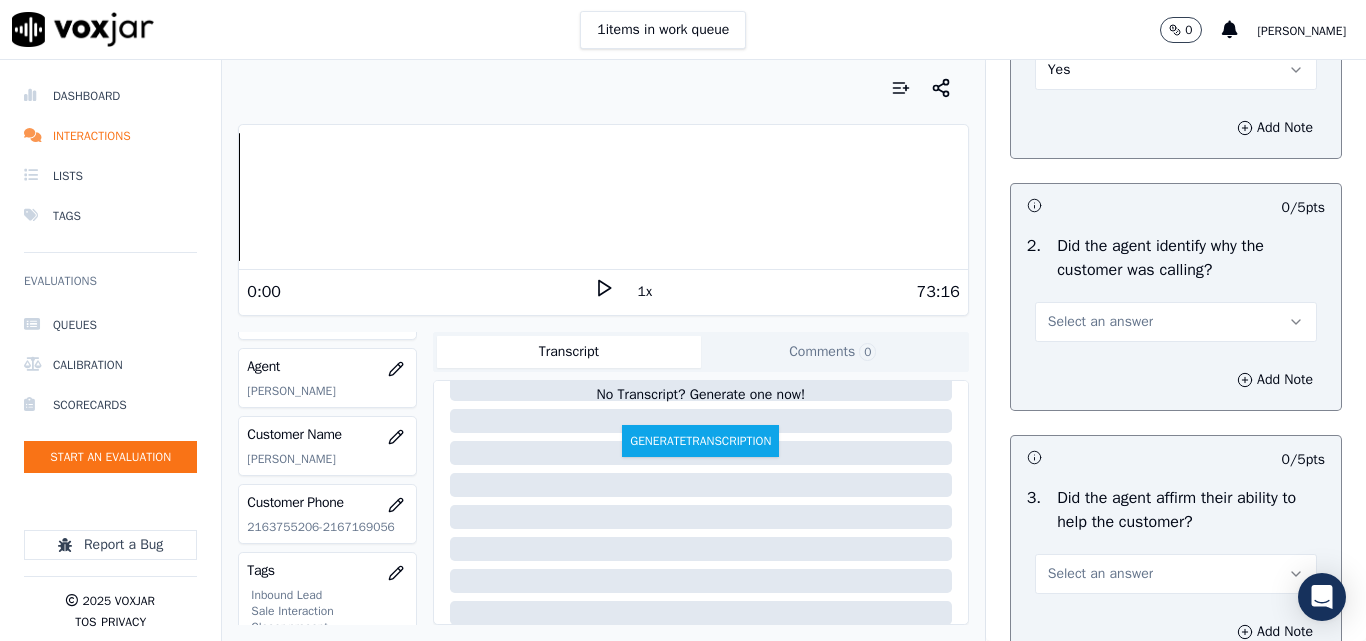 scroll, scrollTop: 400, scrollLeft: 0, axis: vertical 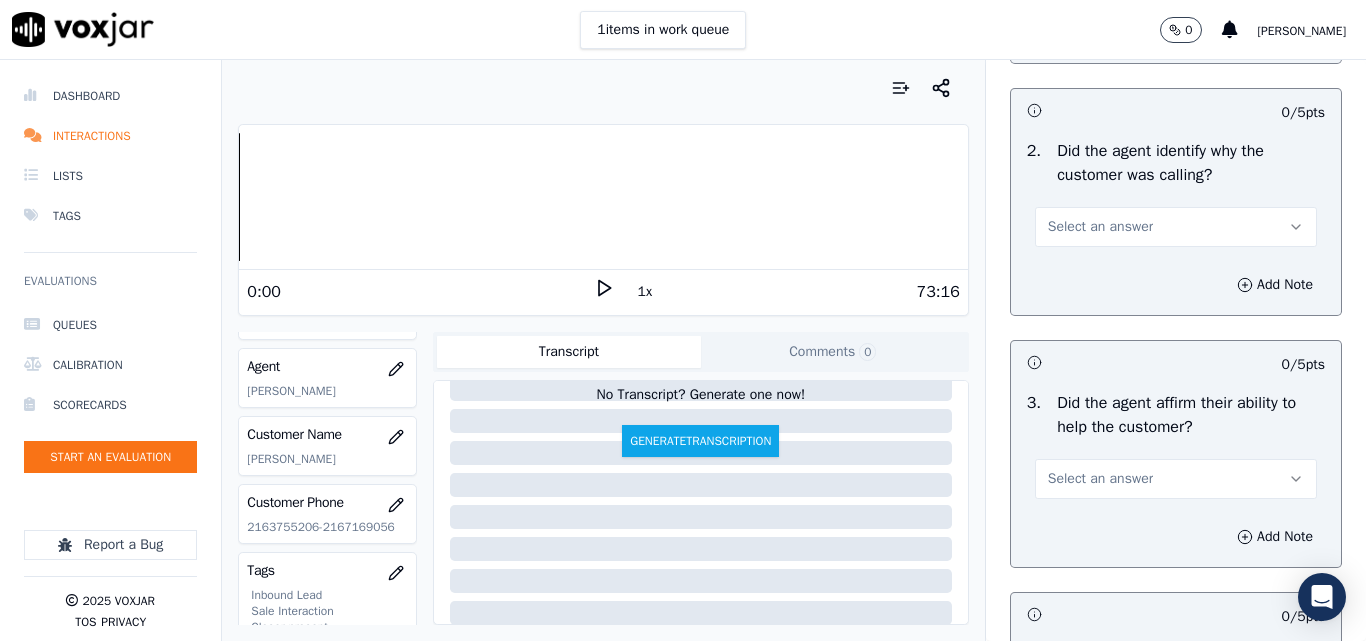 click on "Select an answer" at bounding box center (1176, 227) 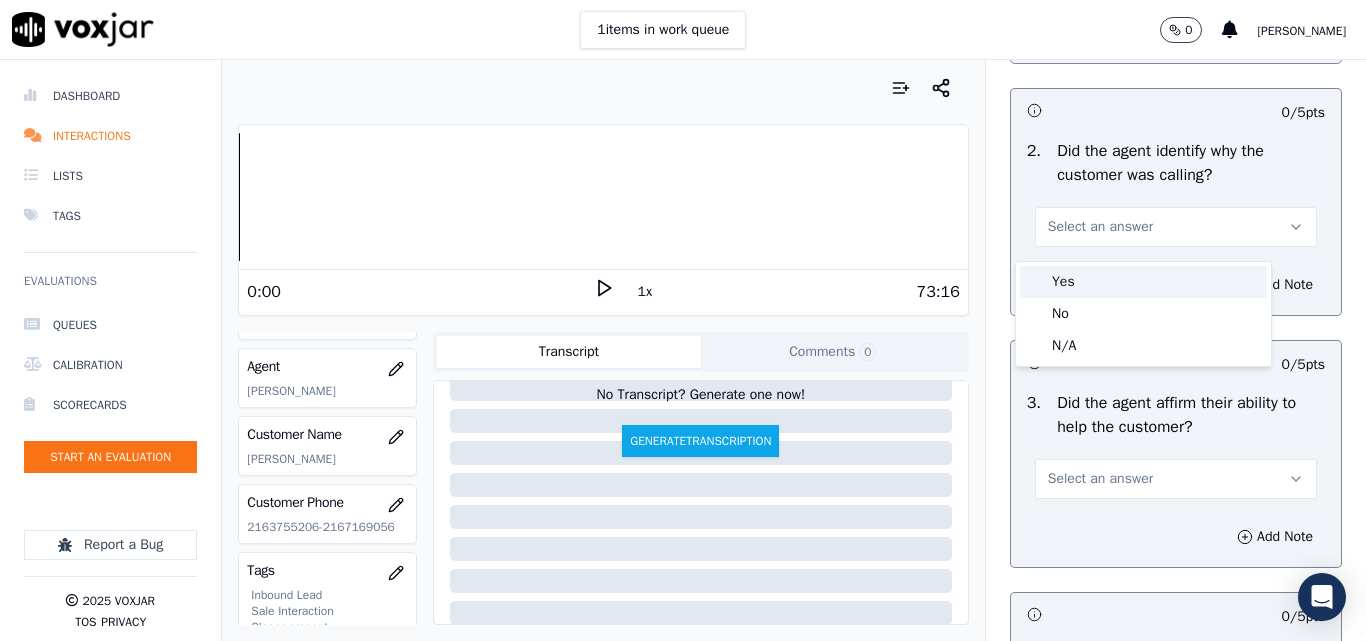 click on "Yes" at bounding box center (1143, 282) 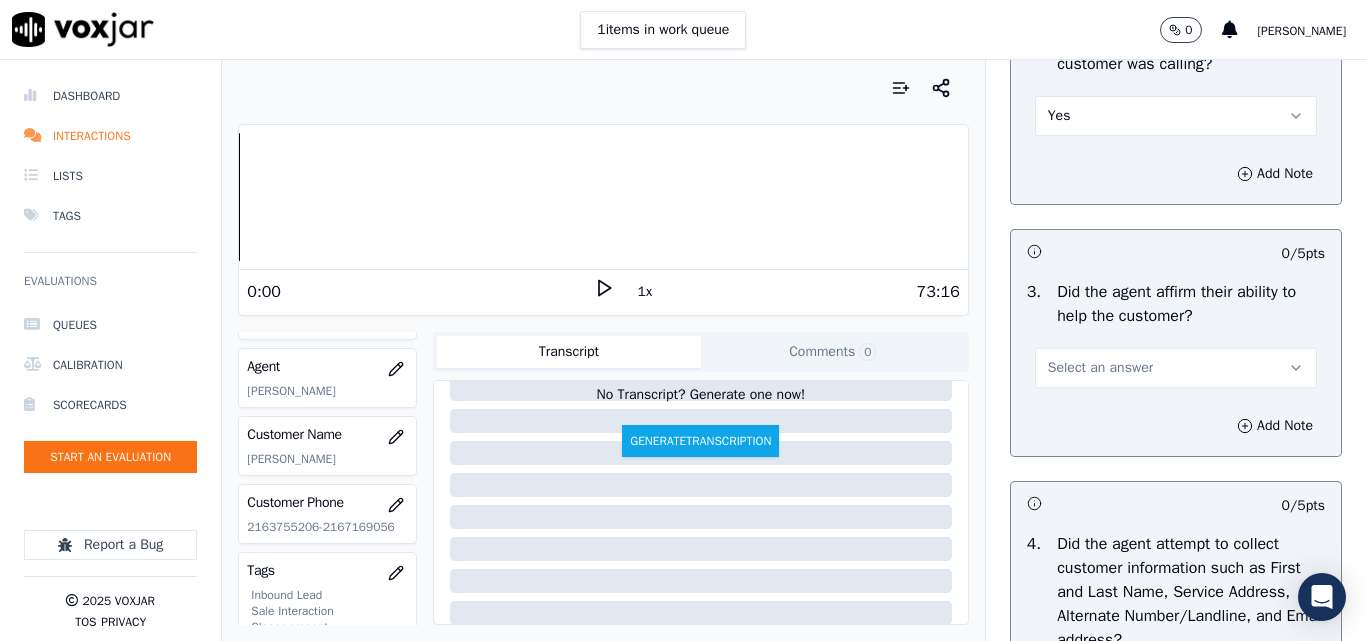 scroll, scrollTop: 600, scrollLeft: 0, axis: vertical 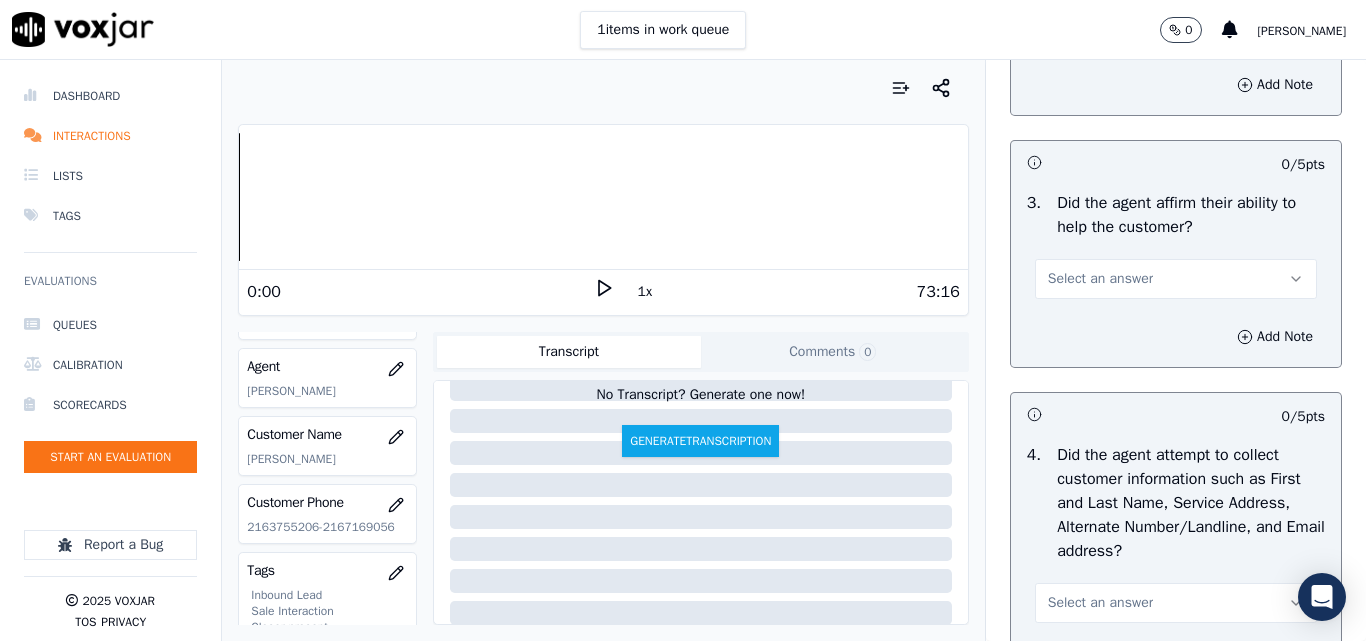 click on "Select an answer" at bounding box center [1100, 279] 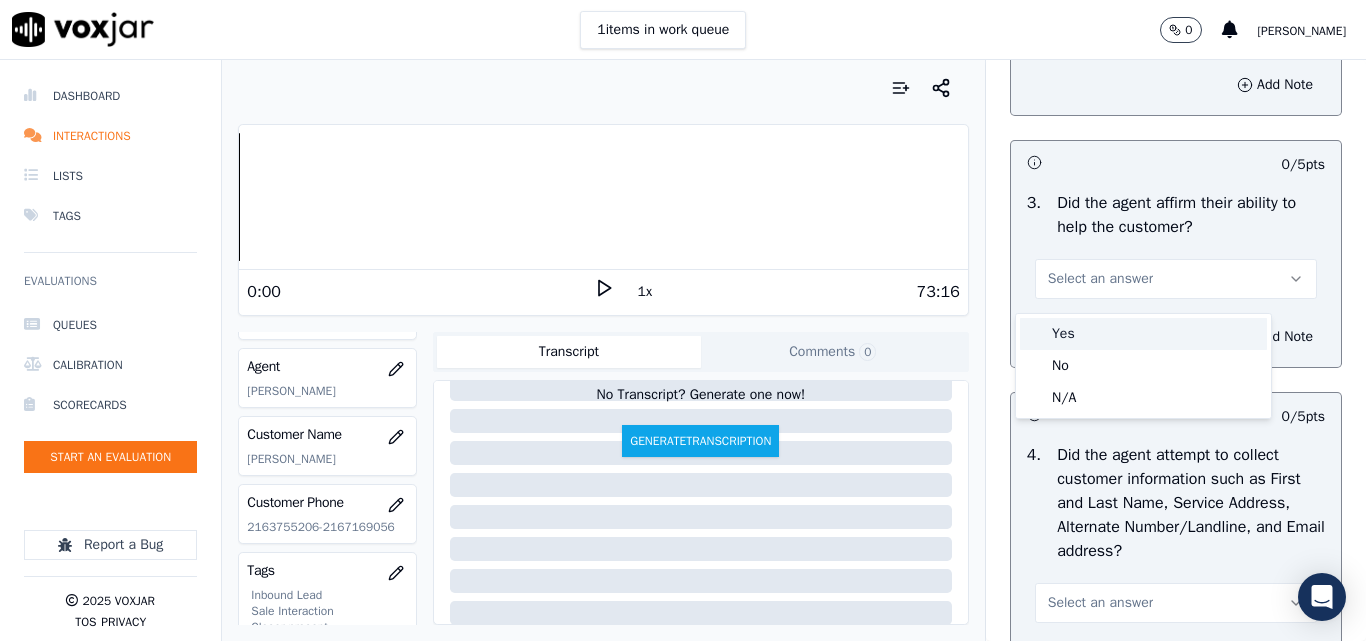 click on "Yes" at bounding box center (1143, 334) 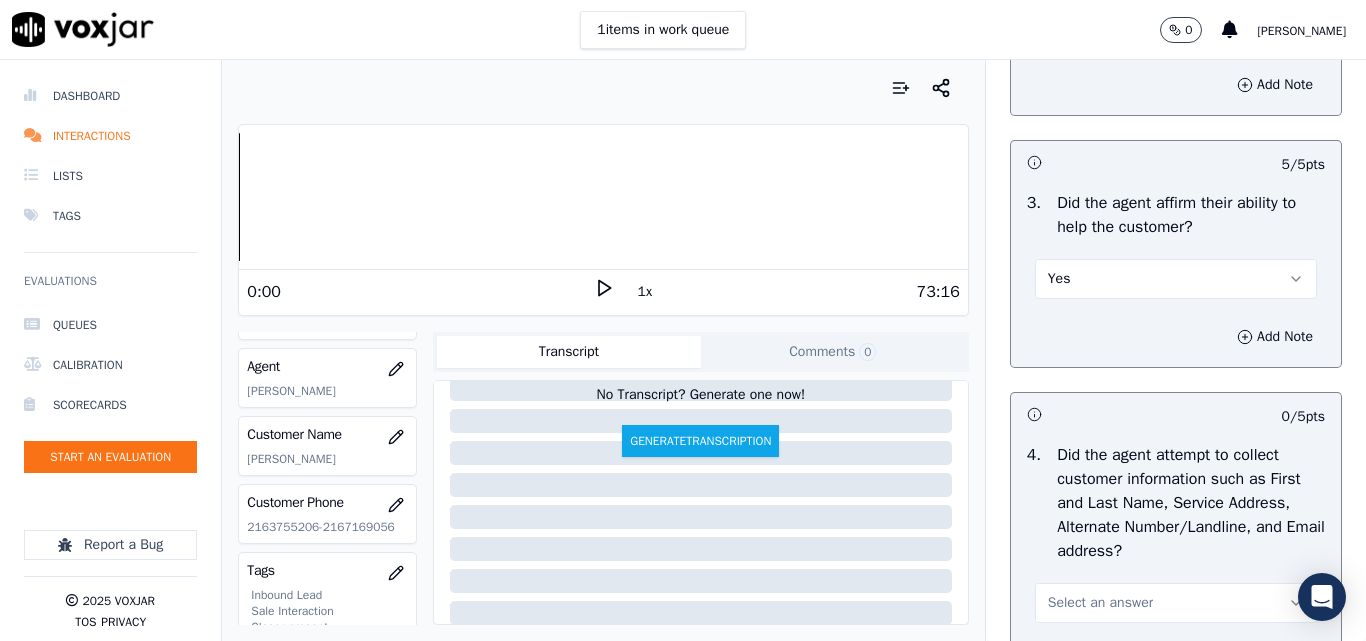 click on "Yes" at bounding box center (1176, 279) 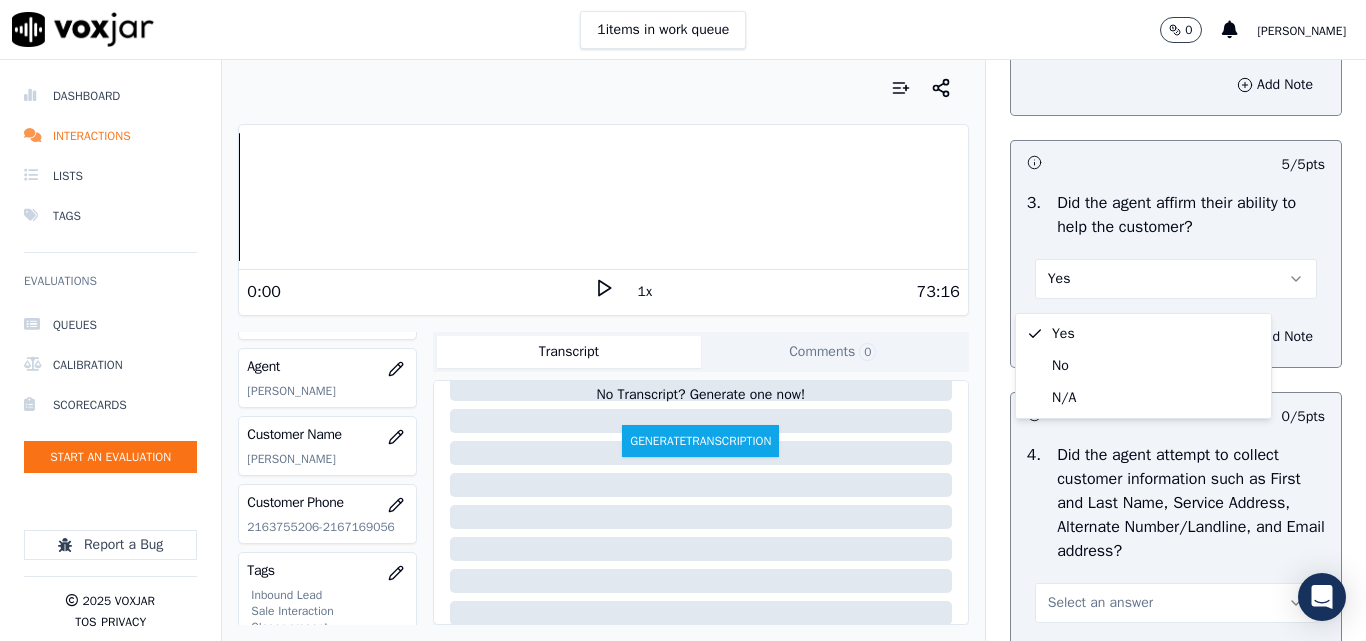 click on "Yes" at bounding box center (1176, 279) 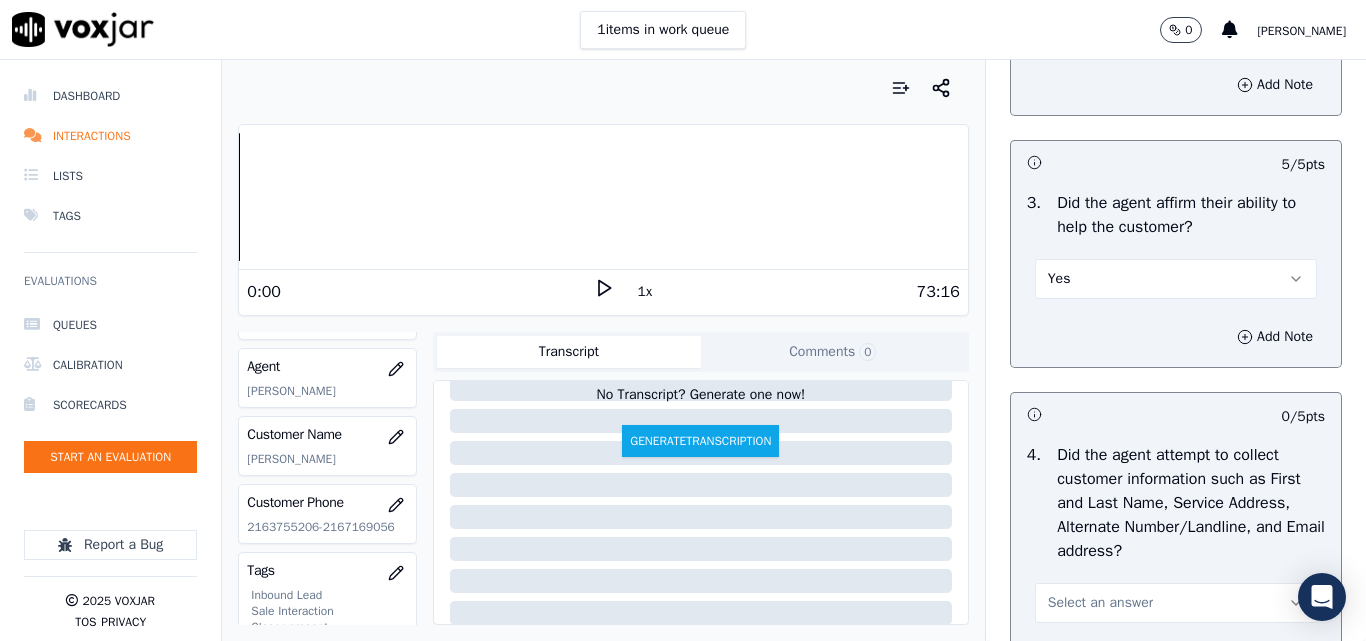 click on "Add Note" at bounding box center (1176, 337) 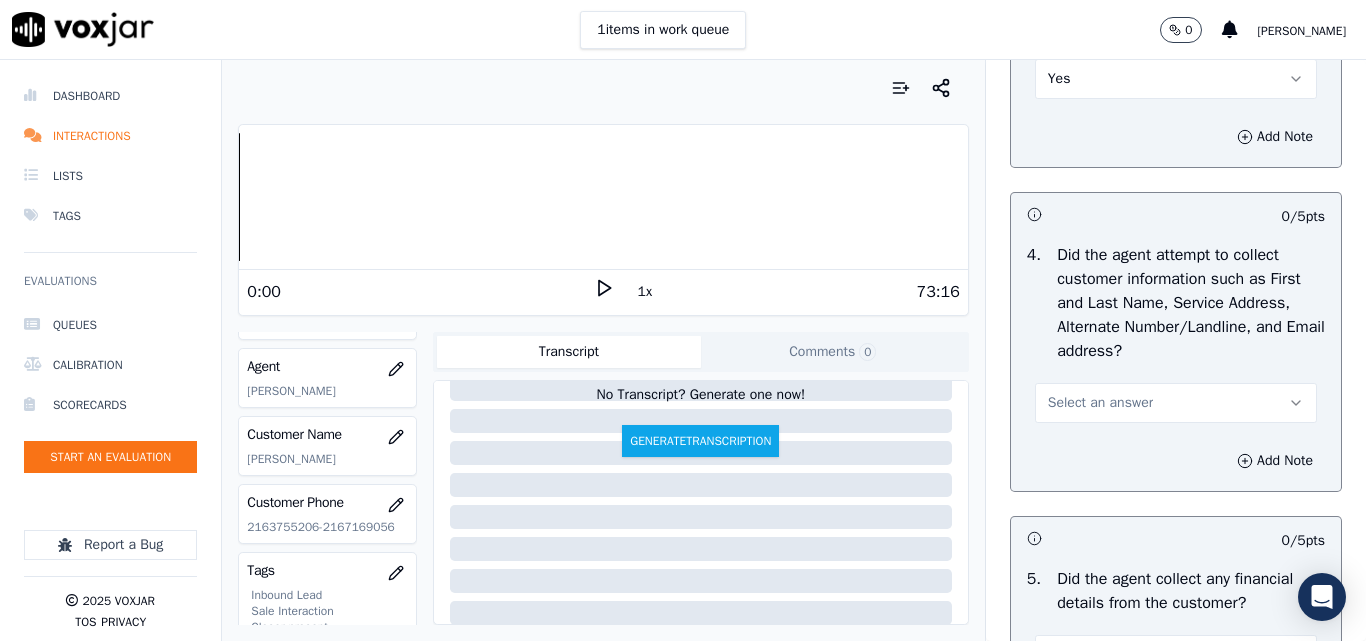 click on "Select an answer" at bounding box center (1176, 403) 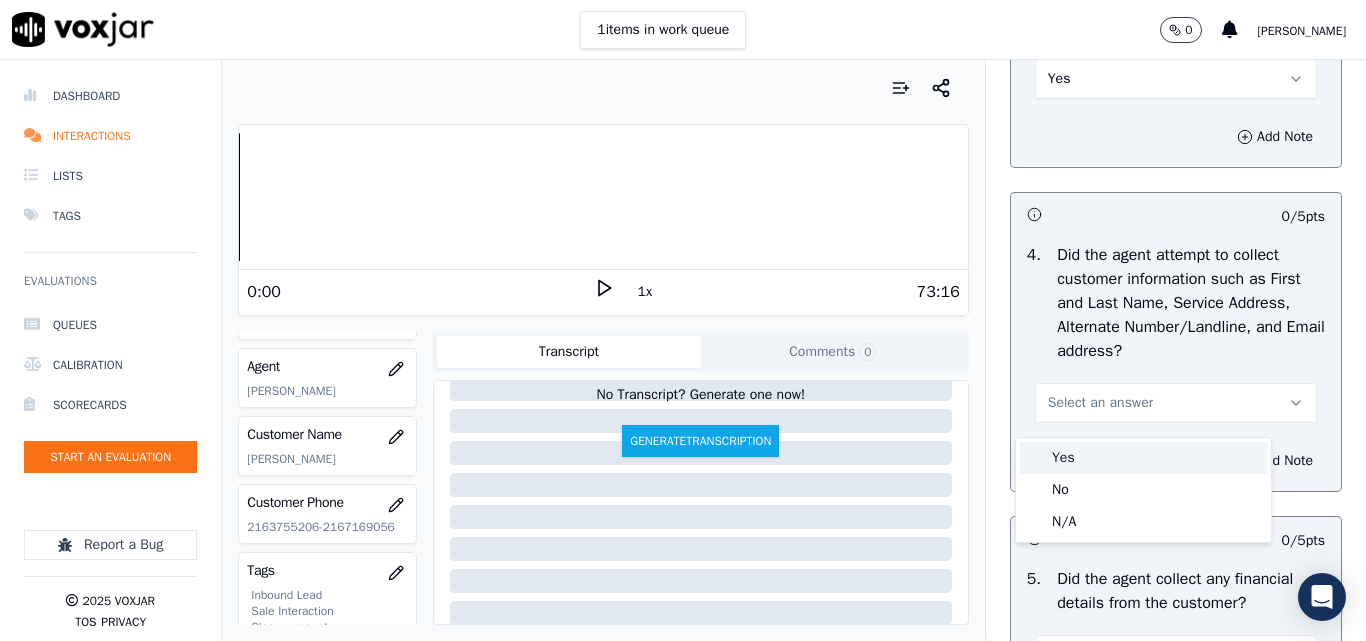 click on "Yes" at bounding box center [1143, 458] 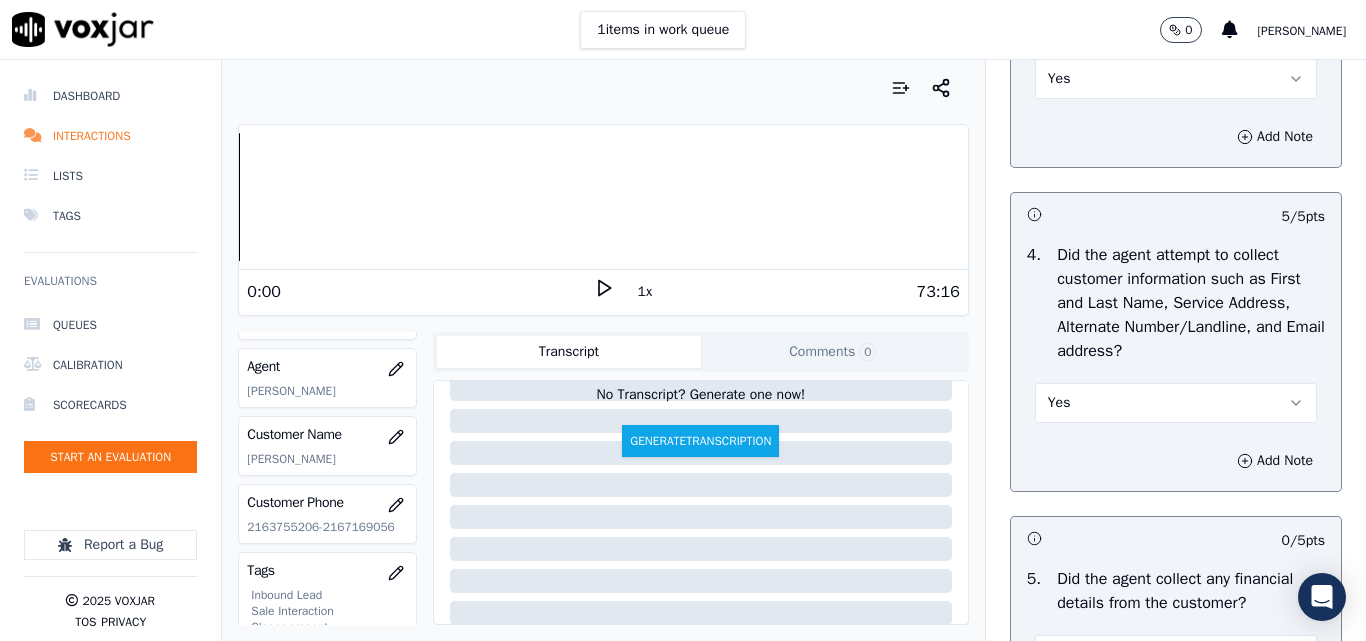 scroll, scrollTop: 1100, scrollLeft: 0, axis: vertical 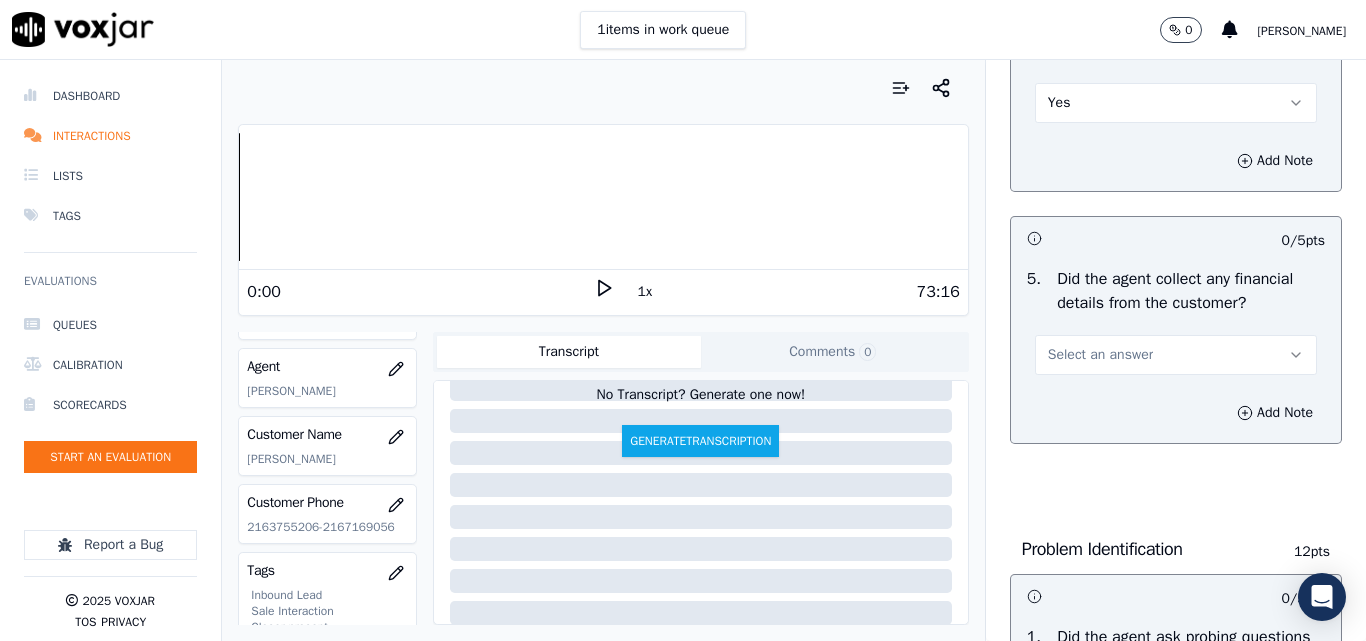 click on "Select an answer" at bounding box center [1100, 355] 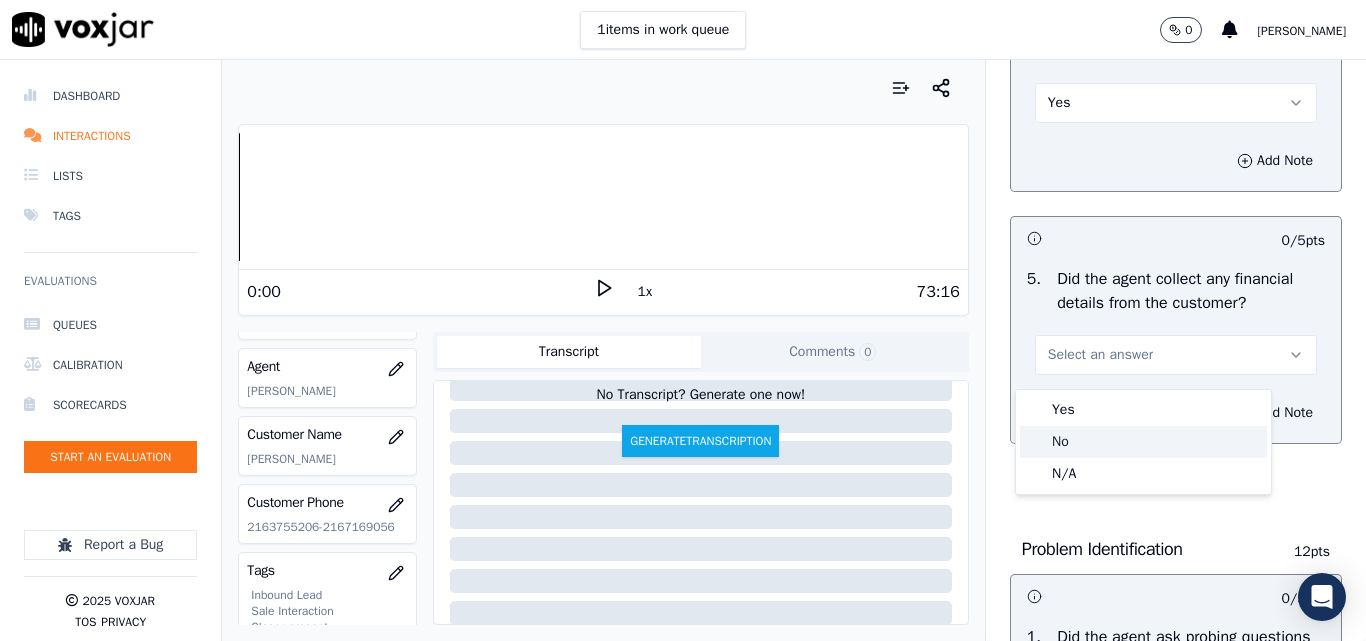 click on "No" 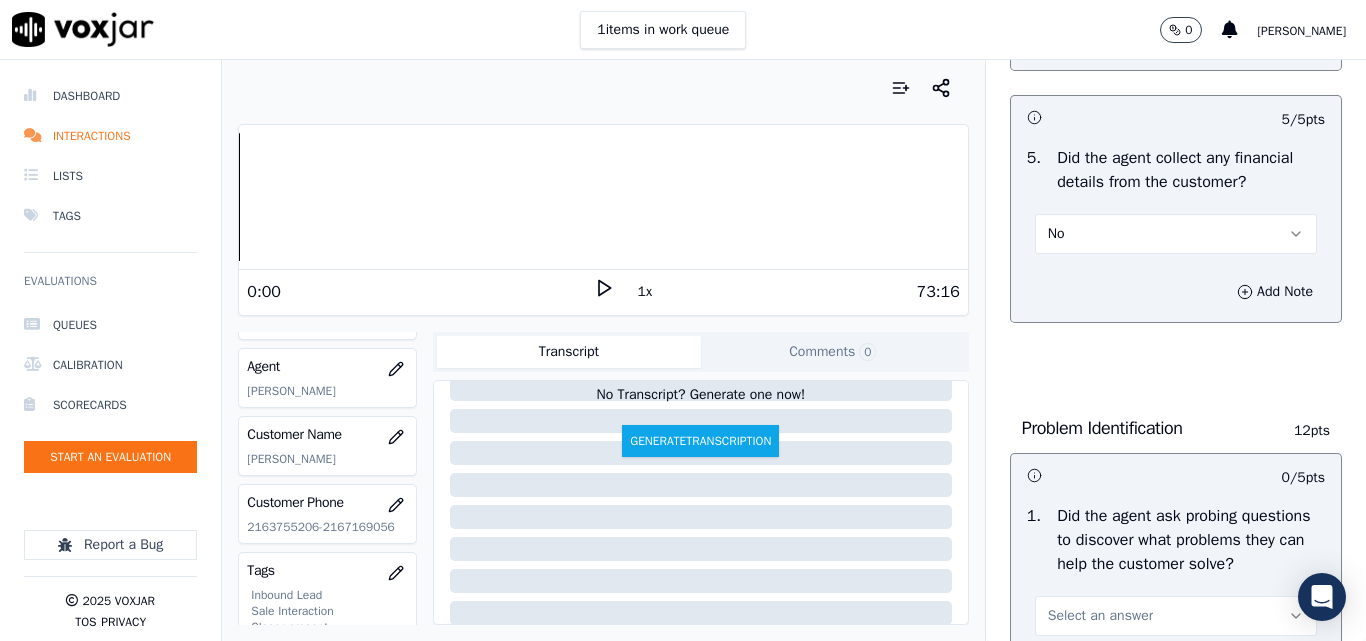 scroll, scrollTop: 1400, scrollLeft: 0, axis: vertical 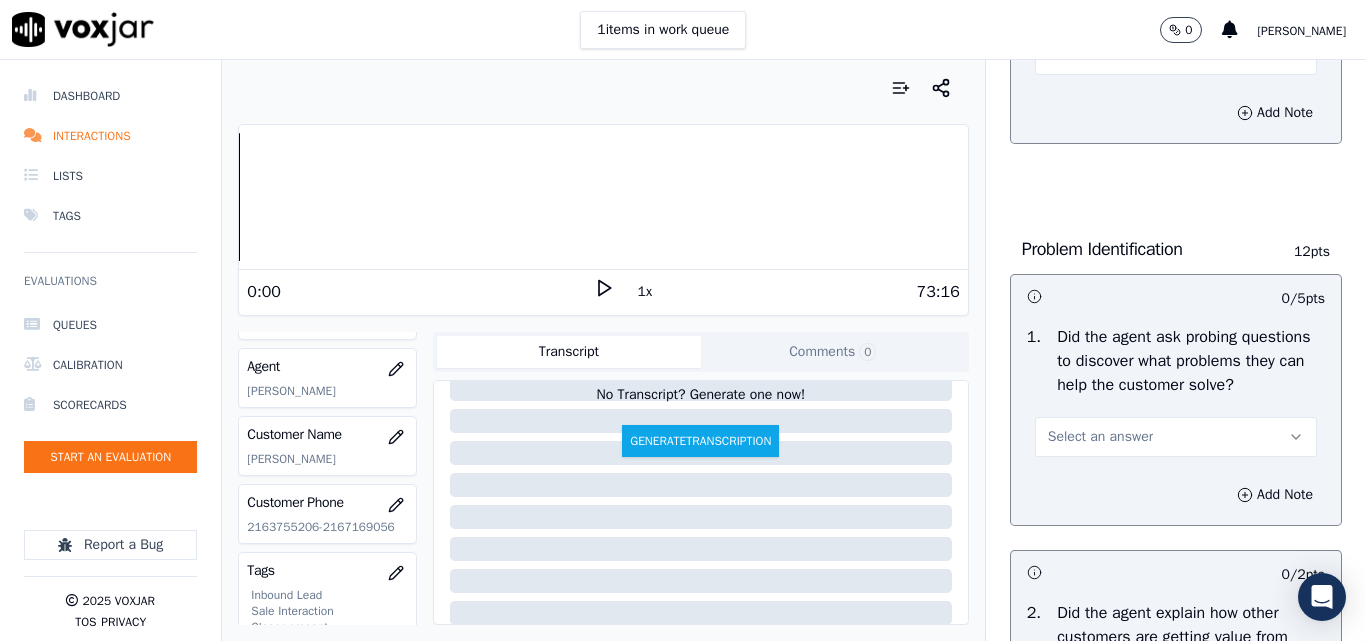 click on "Select an answer" at bounding box center [1176, 437] 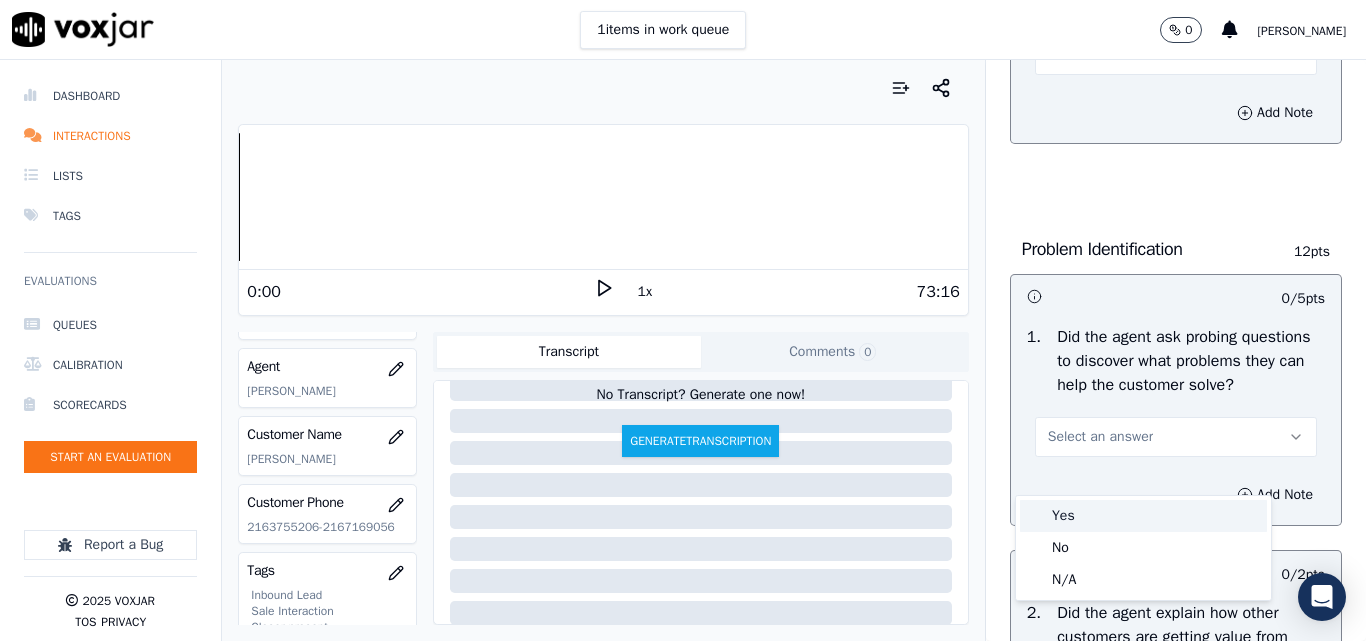 click on "Yes" at bounding box center (1143, 516) 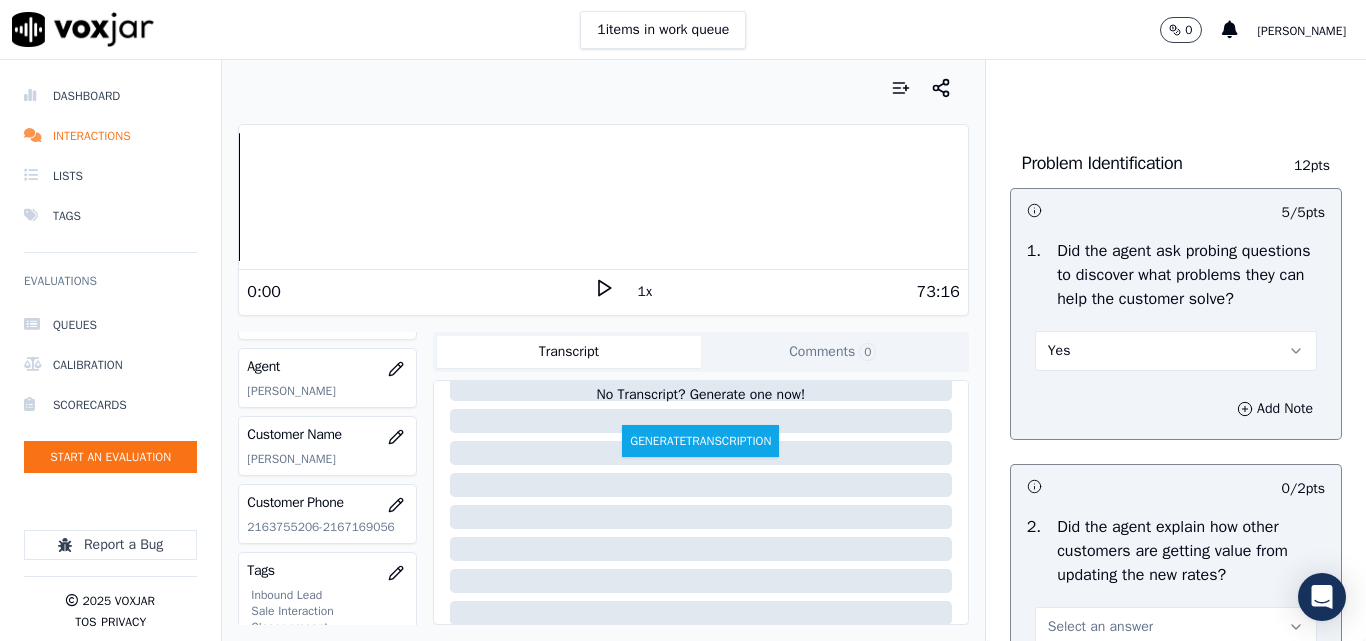 scroll, scrollTop: 1700, scrollLeft: 0, axis: vertical 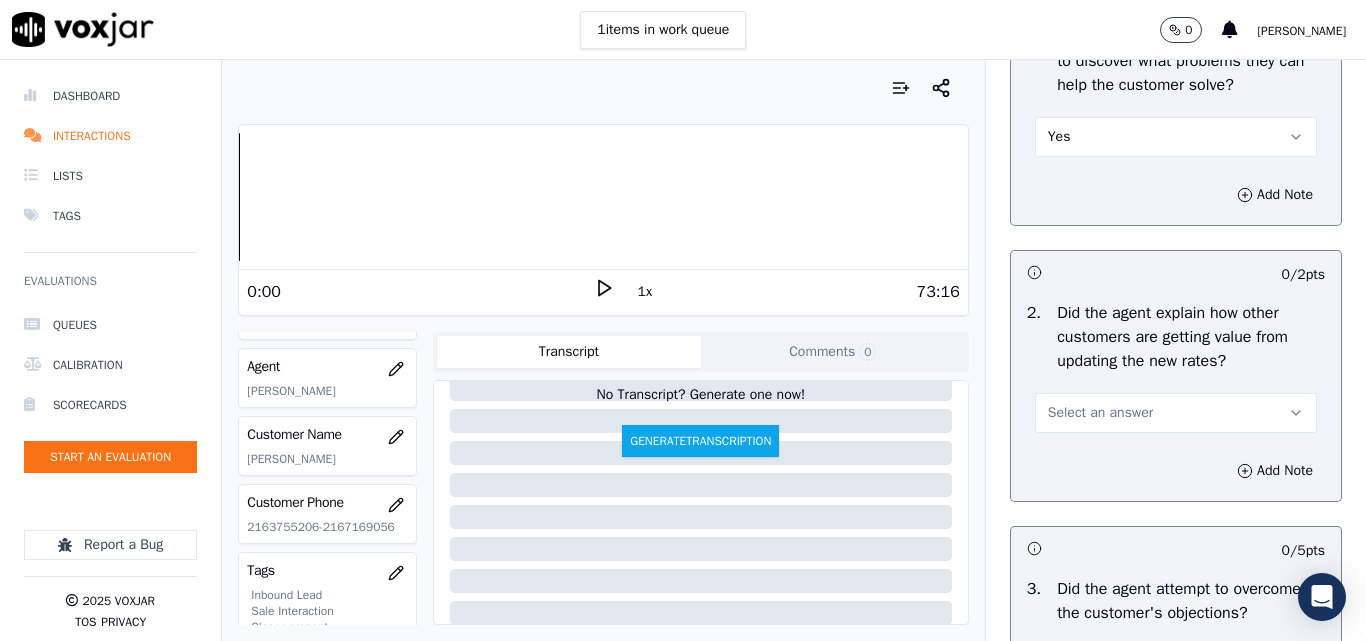 click on "Select an answer" at bounding box center (1100, 413) 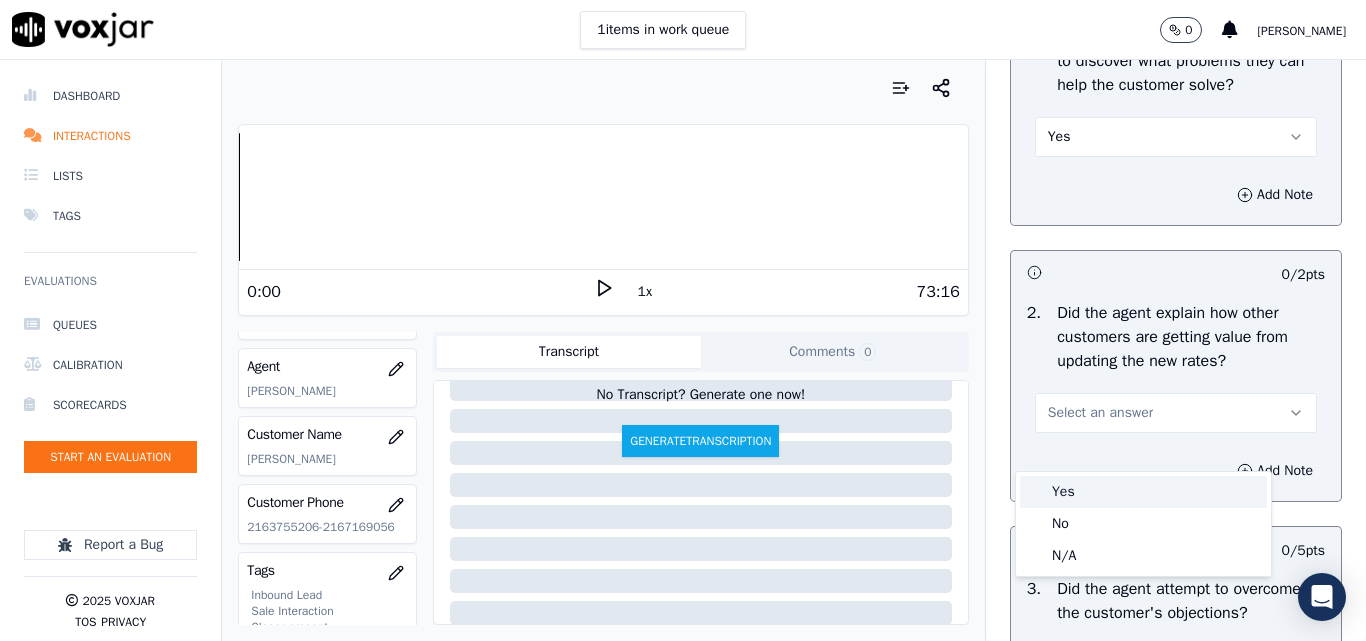 click on "Yes" at bounding box center (1143, 492) 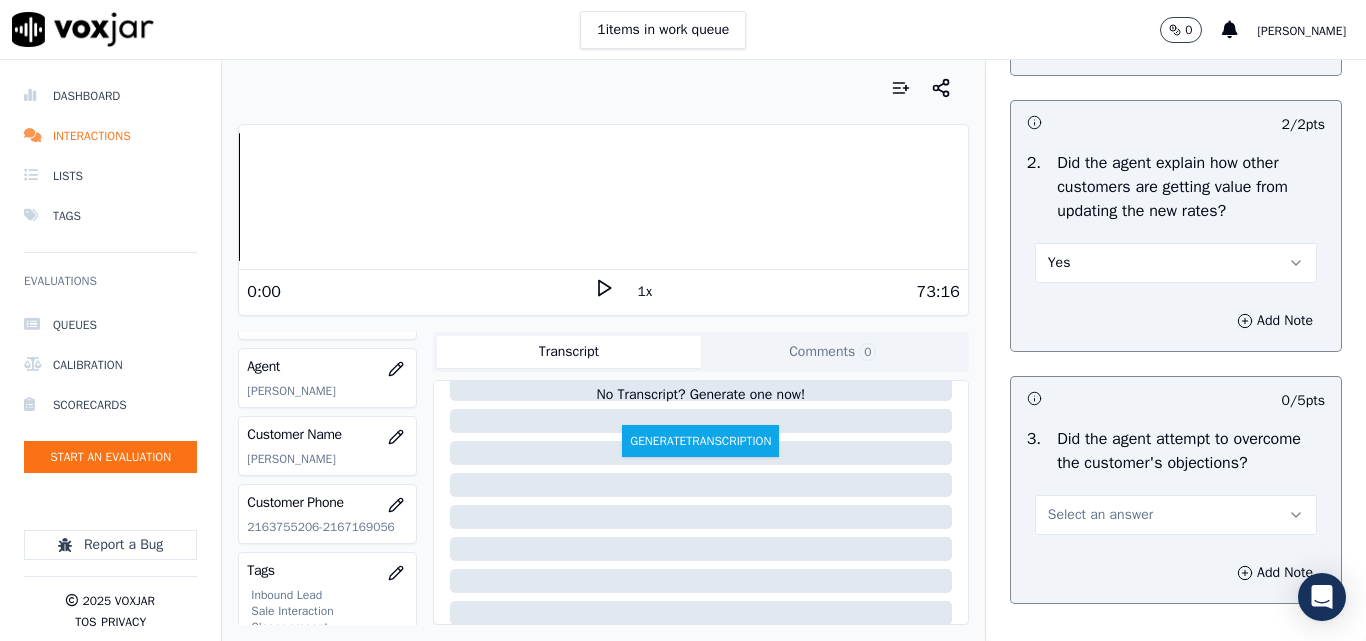 scroll, scrollTop: 2000, scrollLeft: 0, axis: vertical 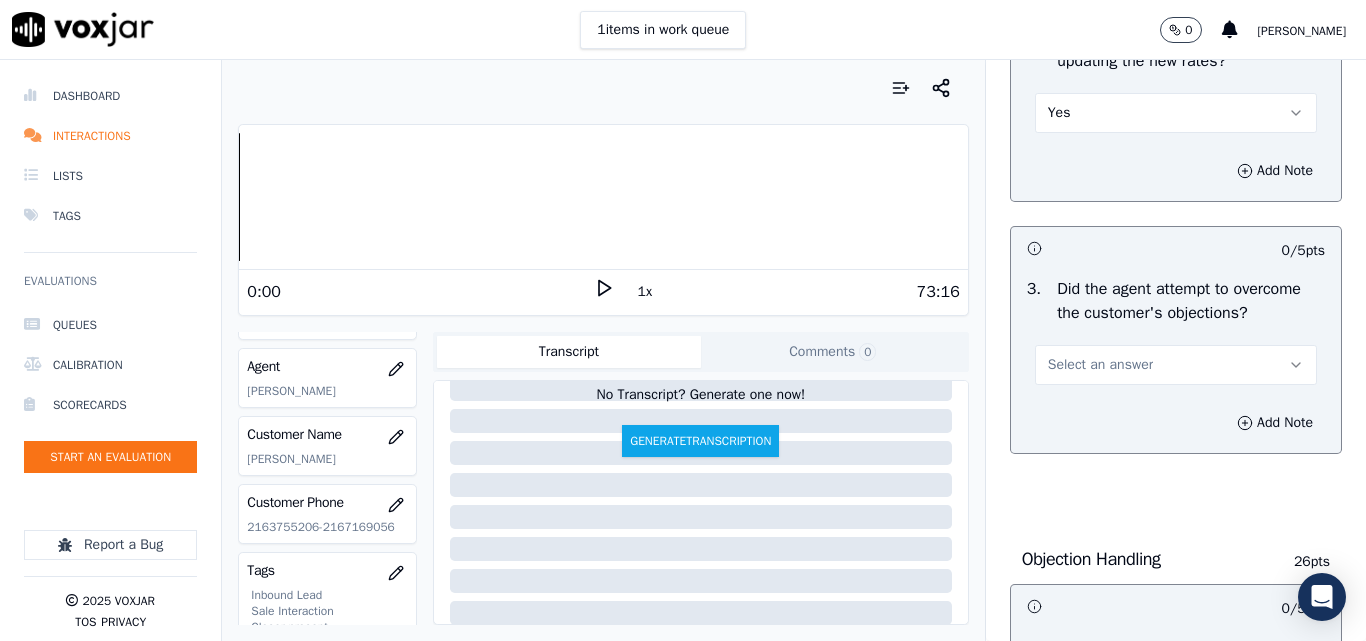 drag, startPoint x: 1054, startPoint y: 138, endPoint x: 1060, endPoint y: 160, distance: 22.803509 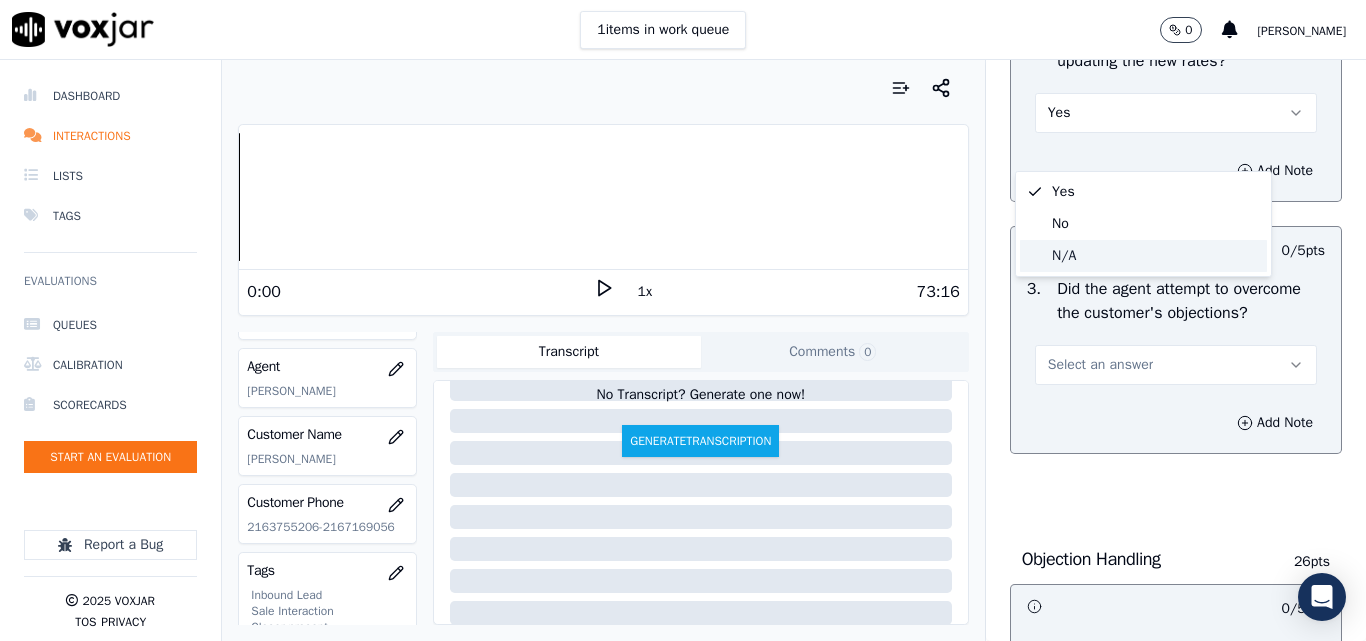 click on "N/A" 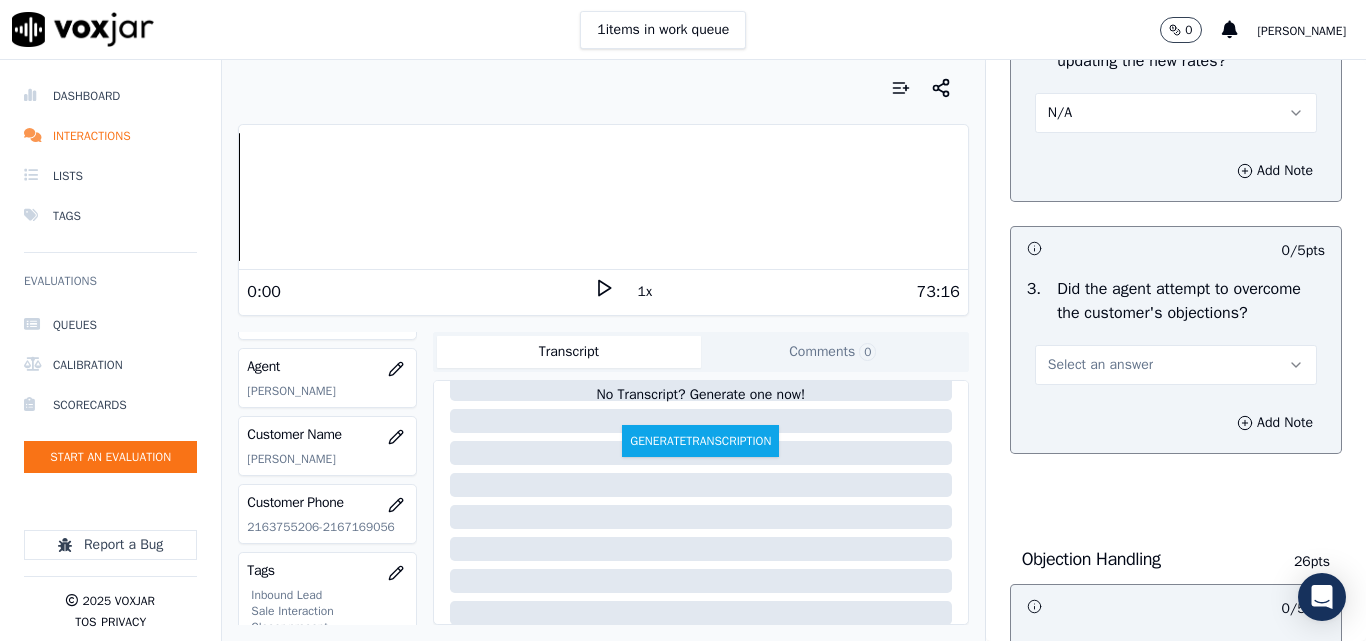 scroll, scrollTop: 2200, scrollLeft: 0, axis: vertical 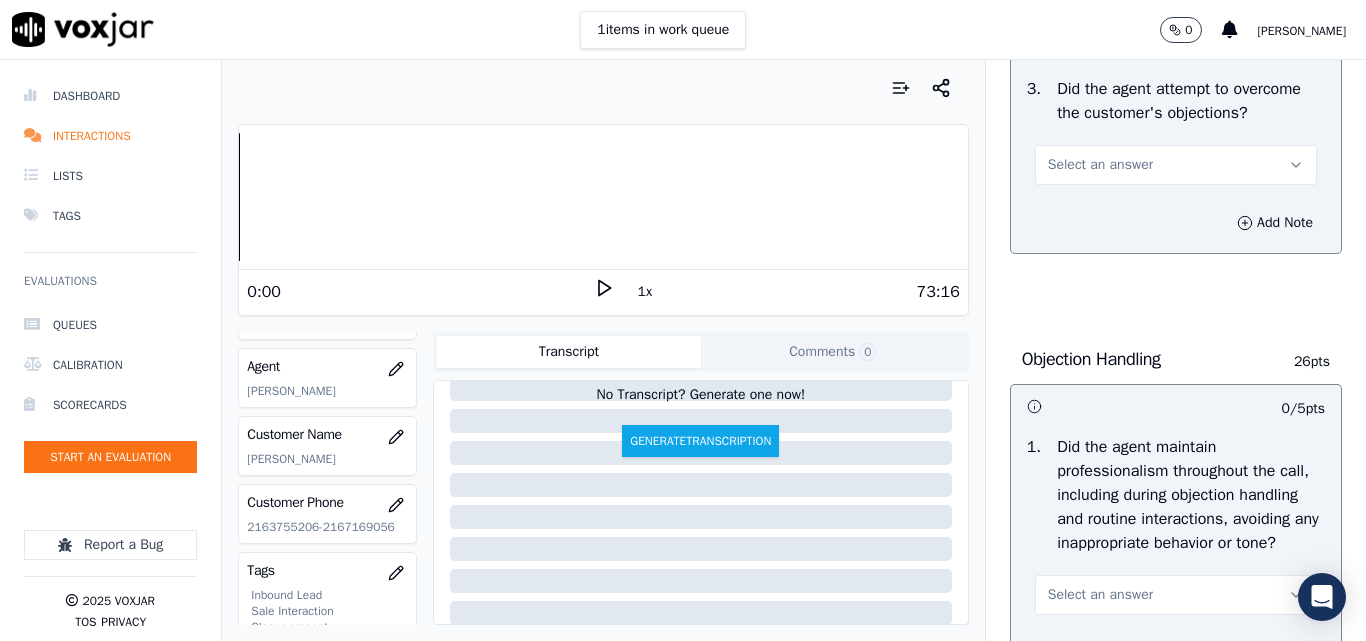 click on "Select an answer" at bounding box center [1100, 165] 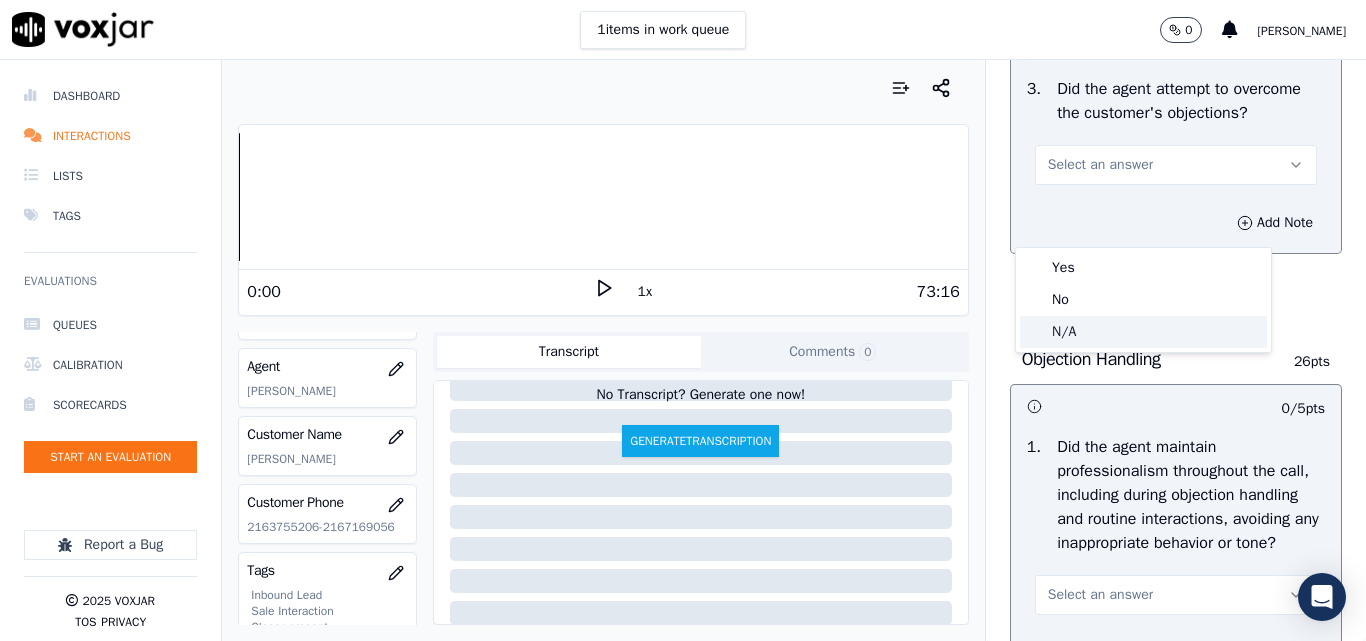 click on "N/A" 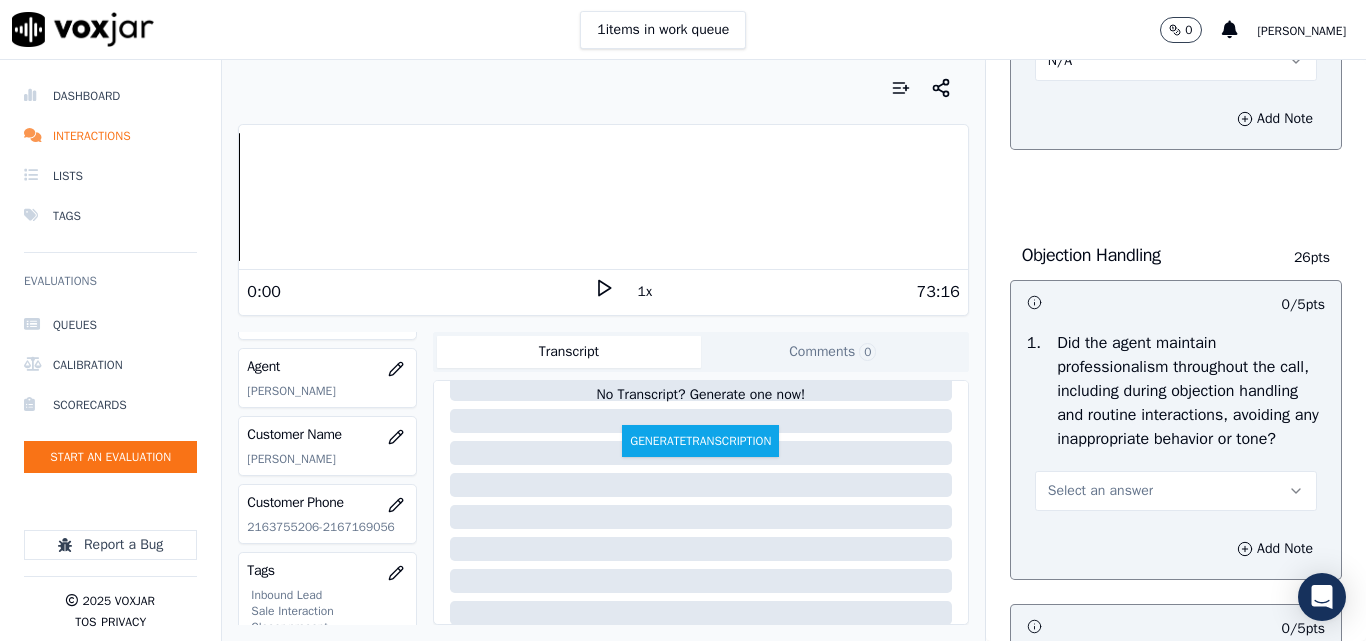 scroll, scrollTop: 2400, scrollLeft: 0, axis: vertical 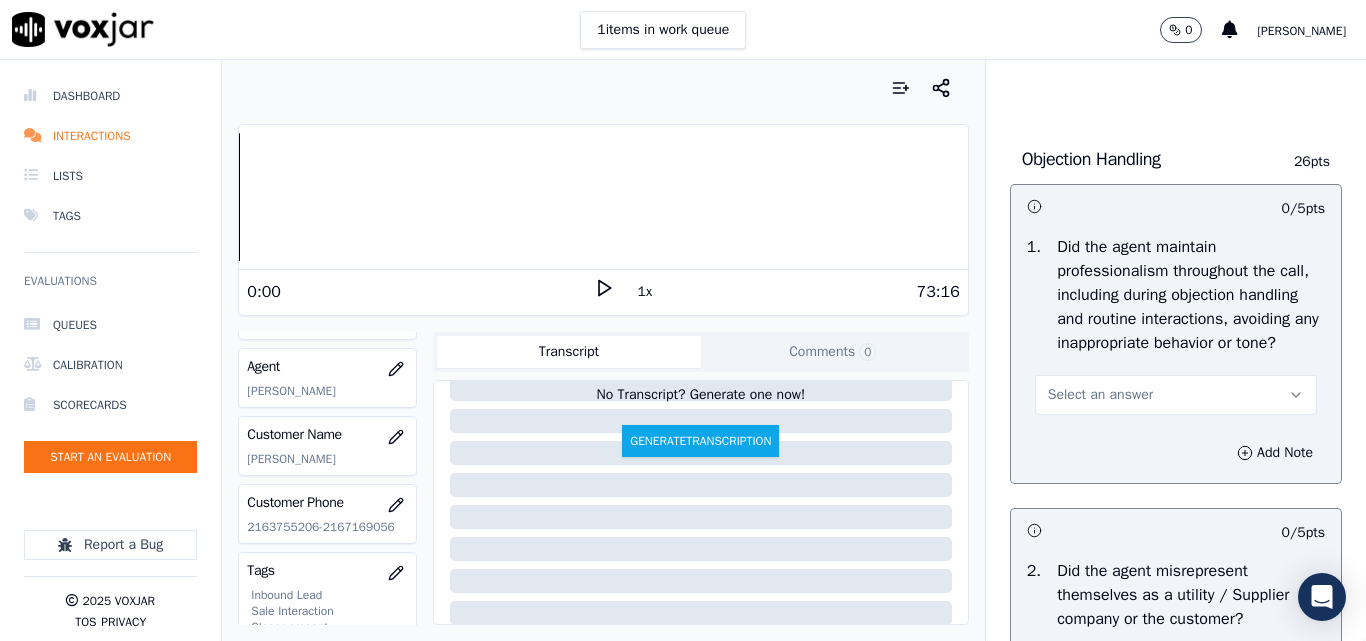click on "Select an answer" at bounding box center [1100, 395] 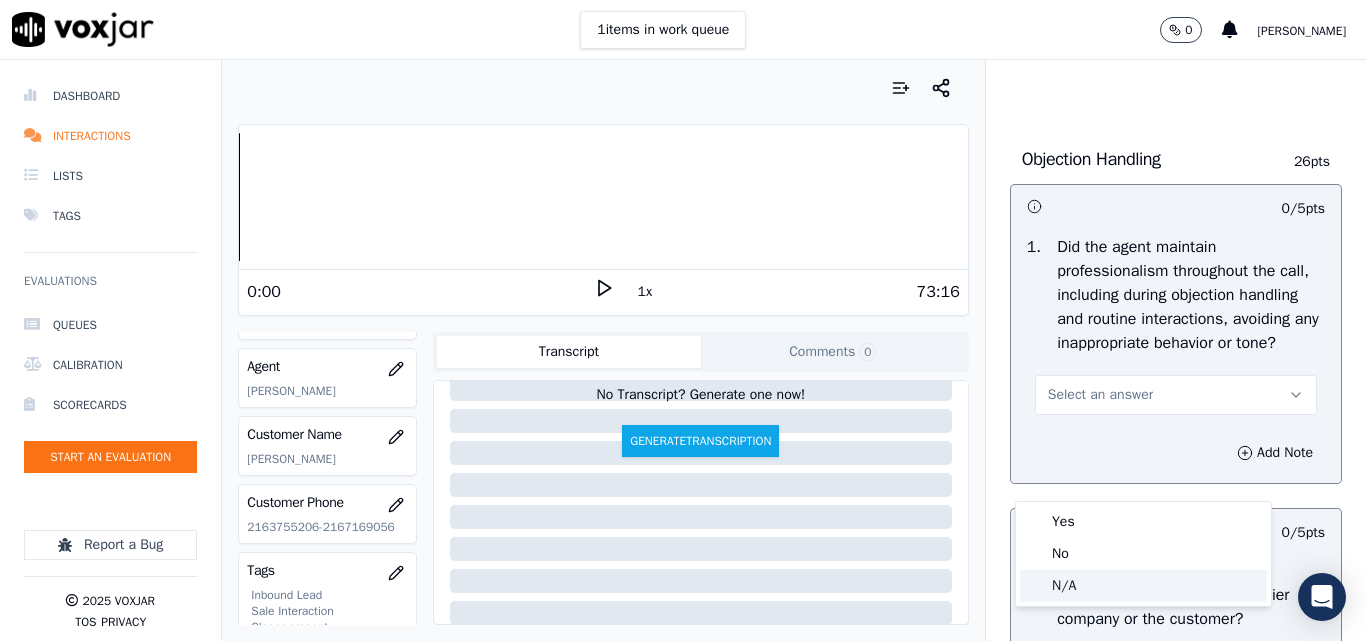 click on "N/A" 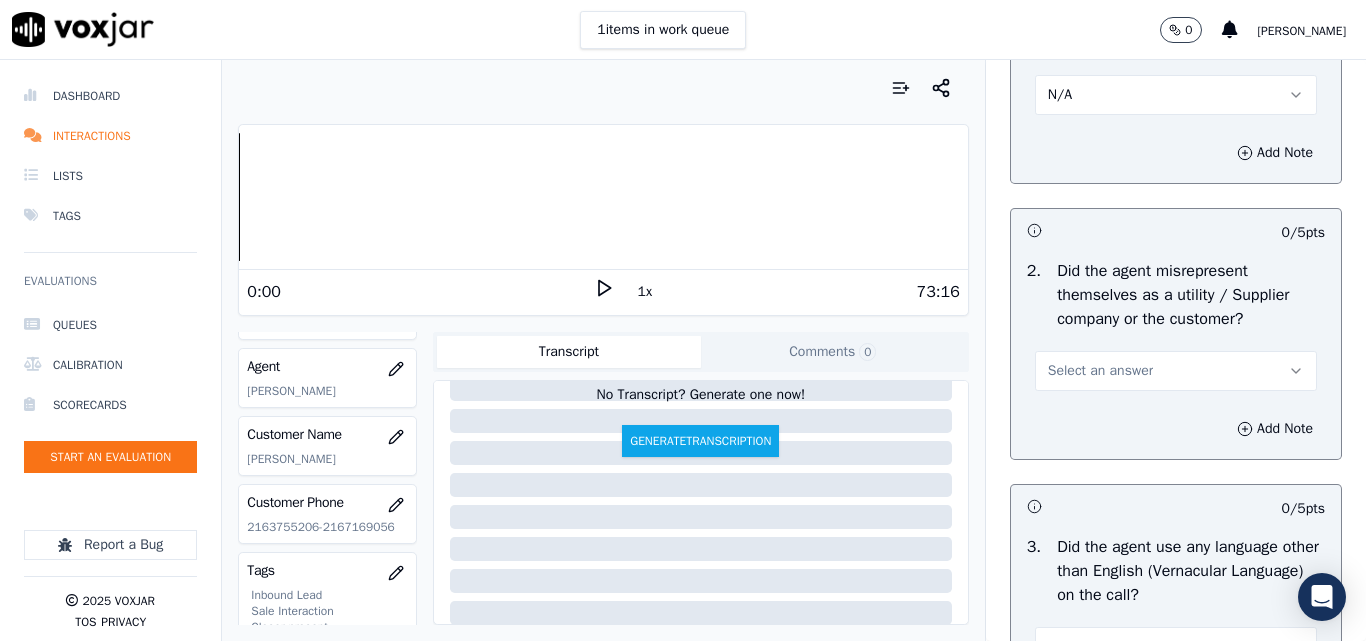 scroll, scrollTop: 2900, scrollLeft: 0, axis: vertical 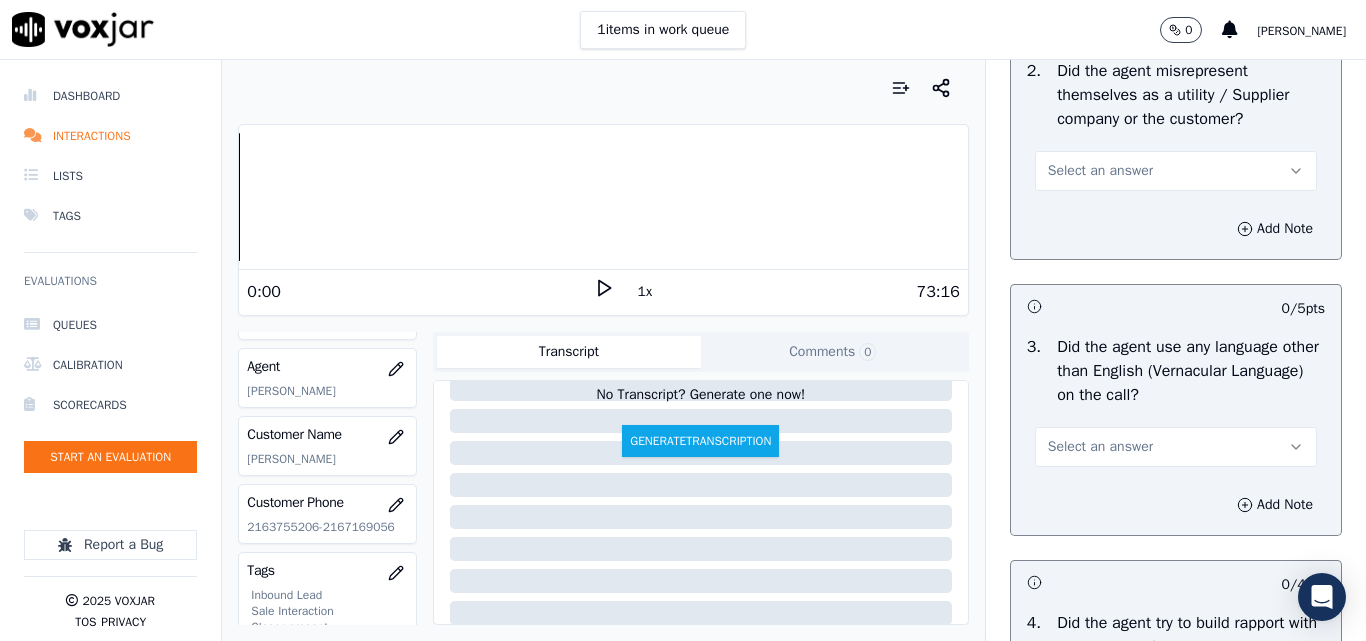 click on "Select an answer" at bounding box center [1100, 171] 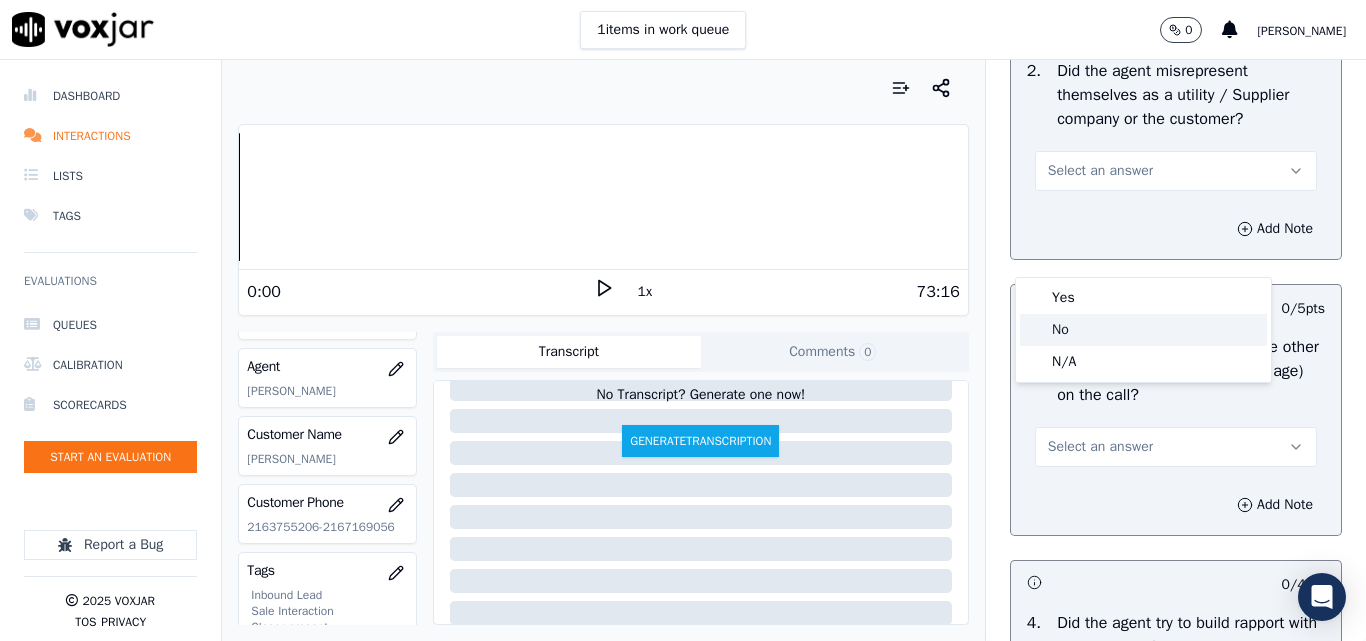 drag, startPoint x: 1075, startPoint y: 333, endPoint x: 1121, endPoint y: 276, distance: 73.24616 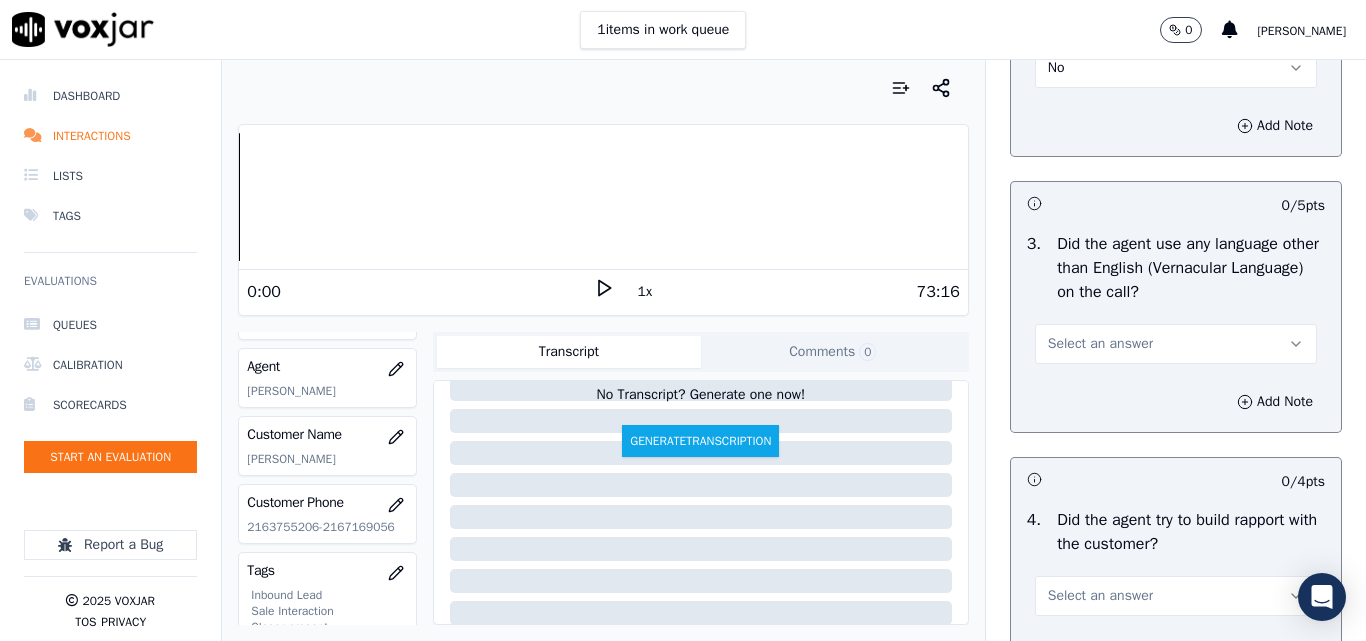 scroll, scrollTop: 3100, scrollLeft: 0, axis: vertical 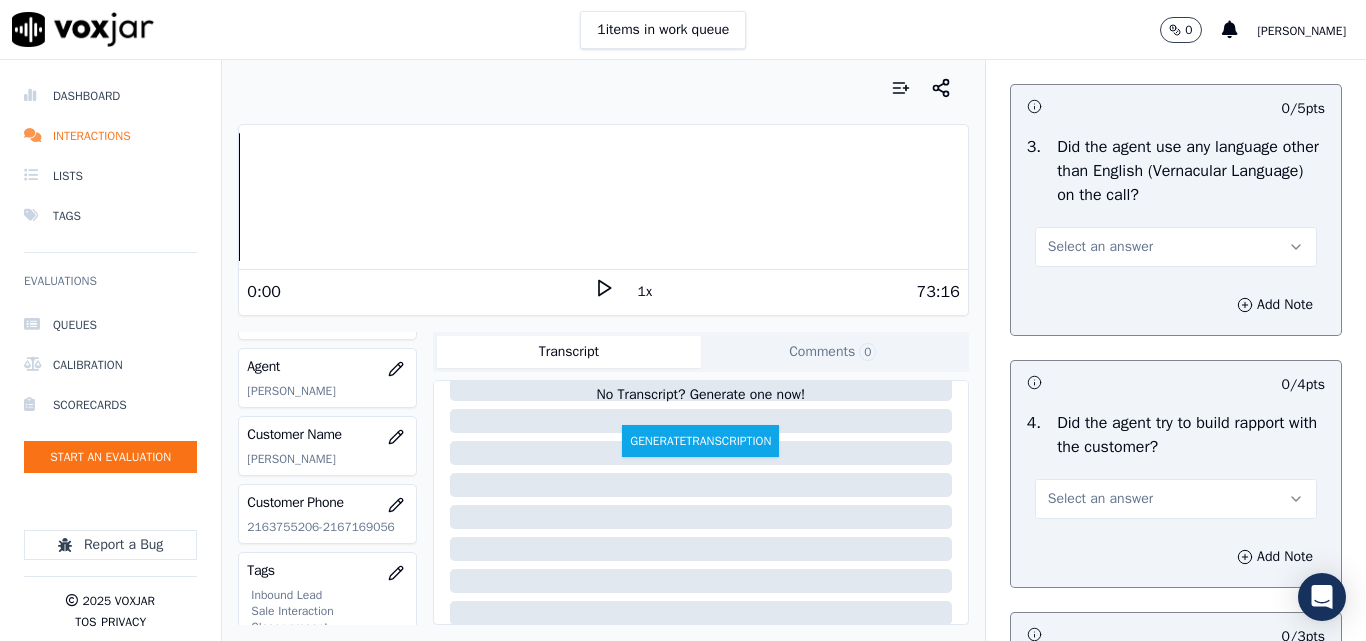 click on "Select an answer" at bounding box center (1100, 247) 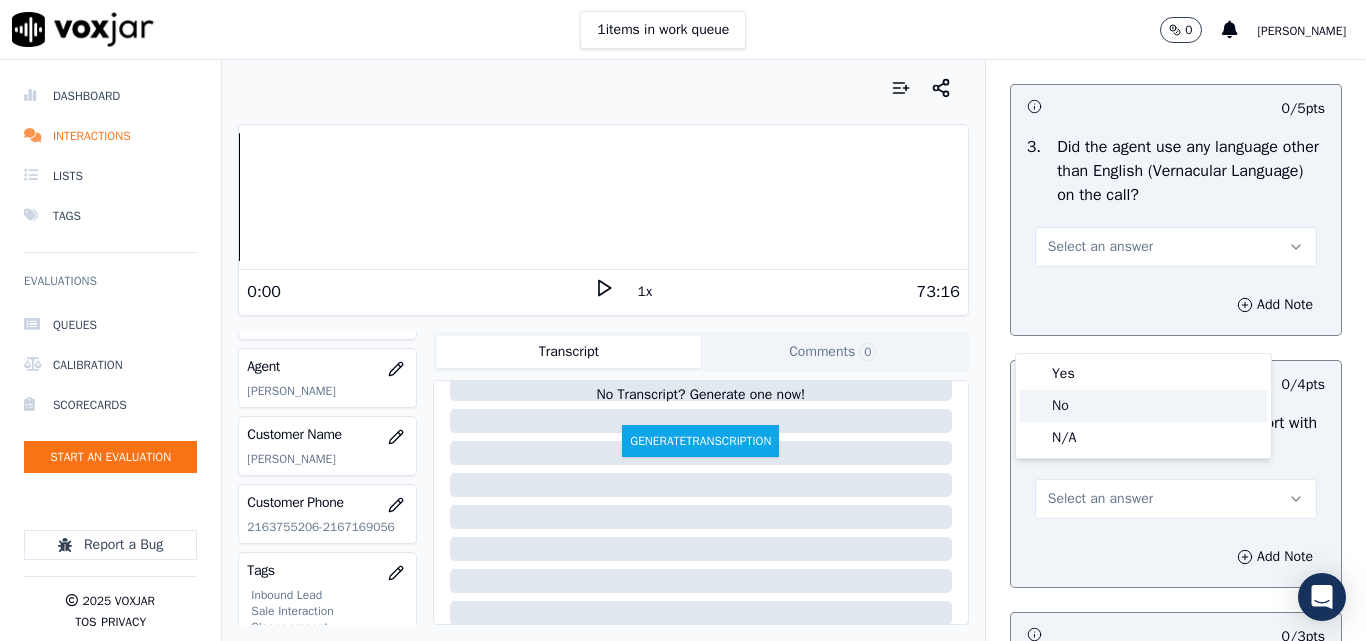 drag, startPoint x: 1068, startPoint y: 412, endPoint x: 1082, endPoint y: 386, distance: 29.529646 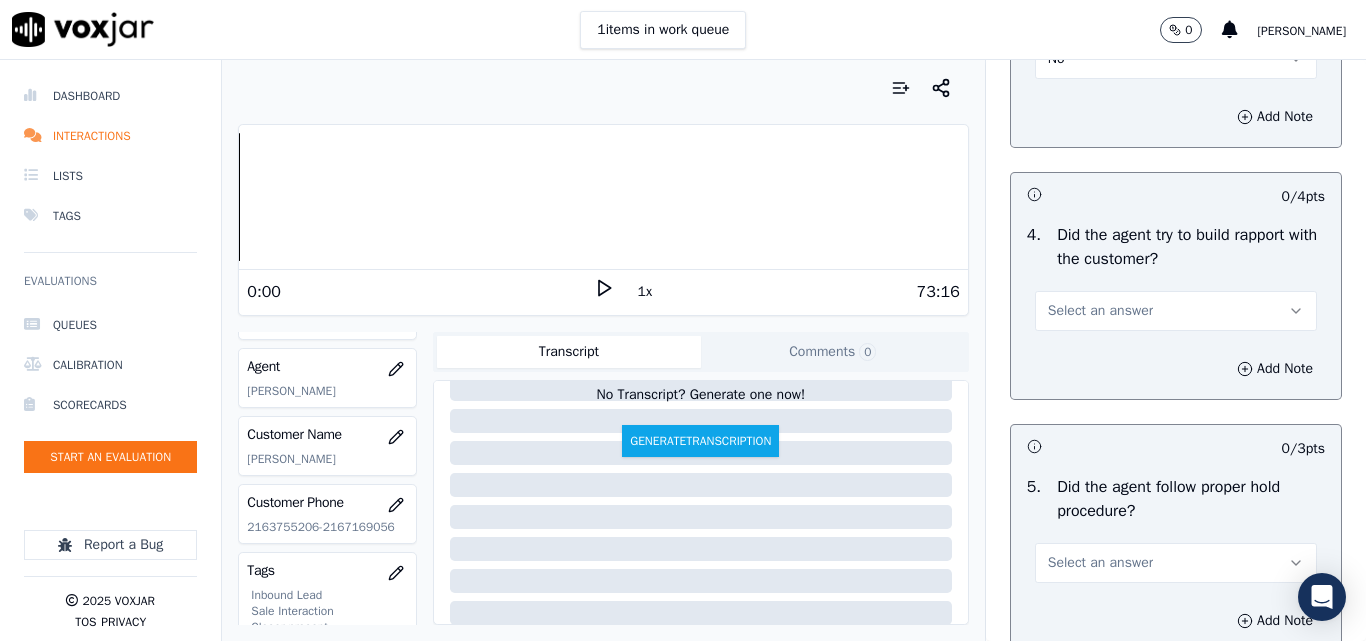 scroll, scrollTop: 3400, scrollLeft: 0, axis: vertical 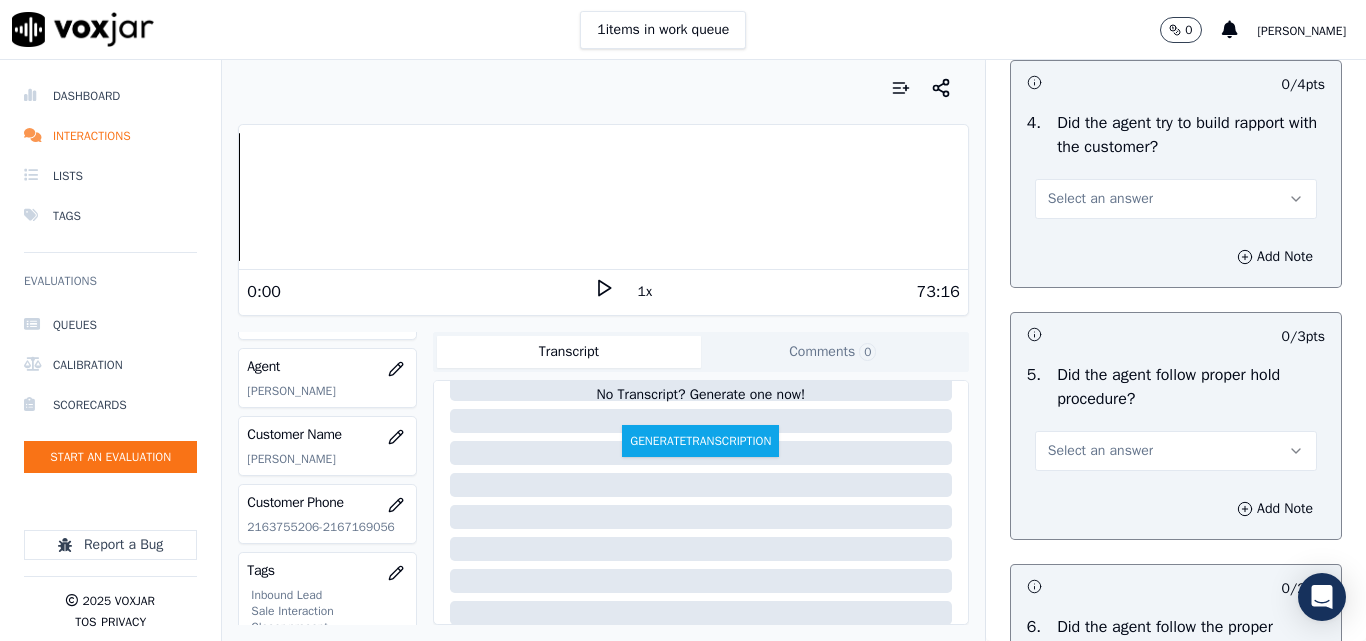 click on "Select an answer" at bounding box center [1100, 199] 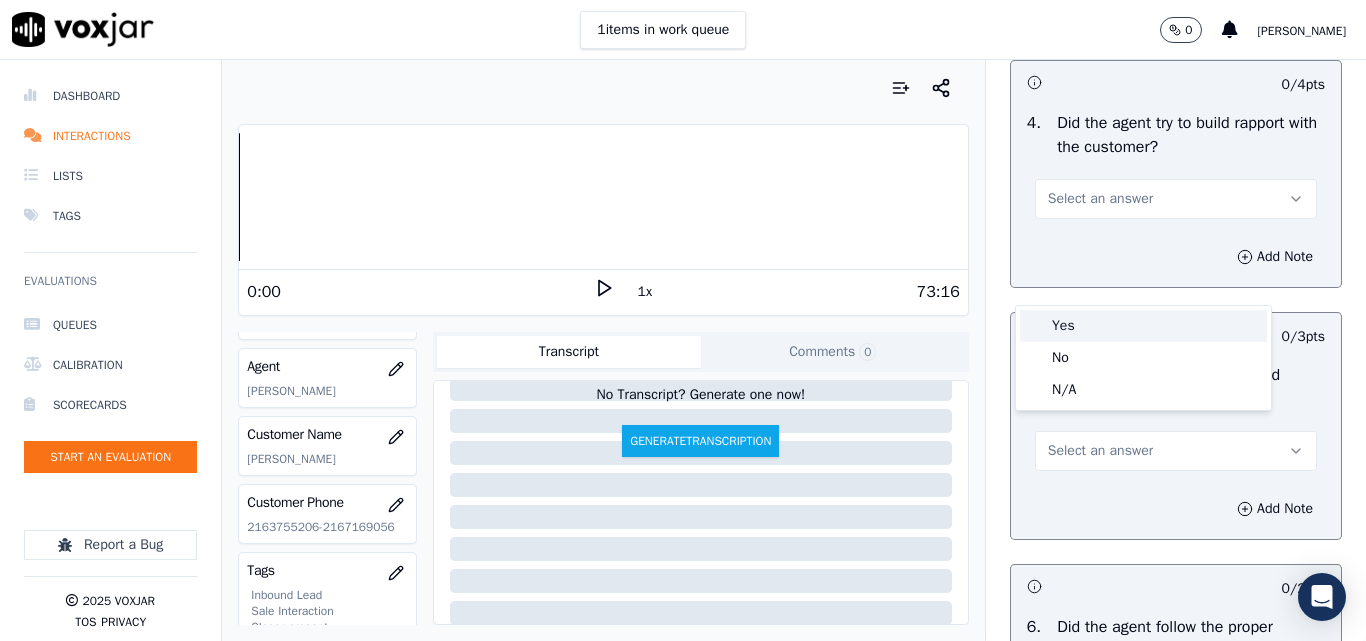 drag, startPoint x: 1068, startPoint y: 333, endPoint x: 1083, endPoint y: 316, distance: 22.671568 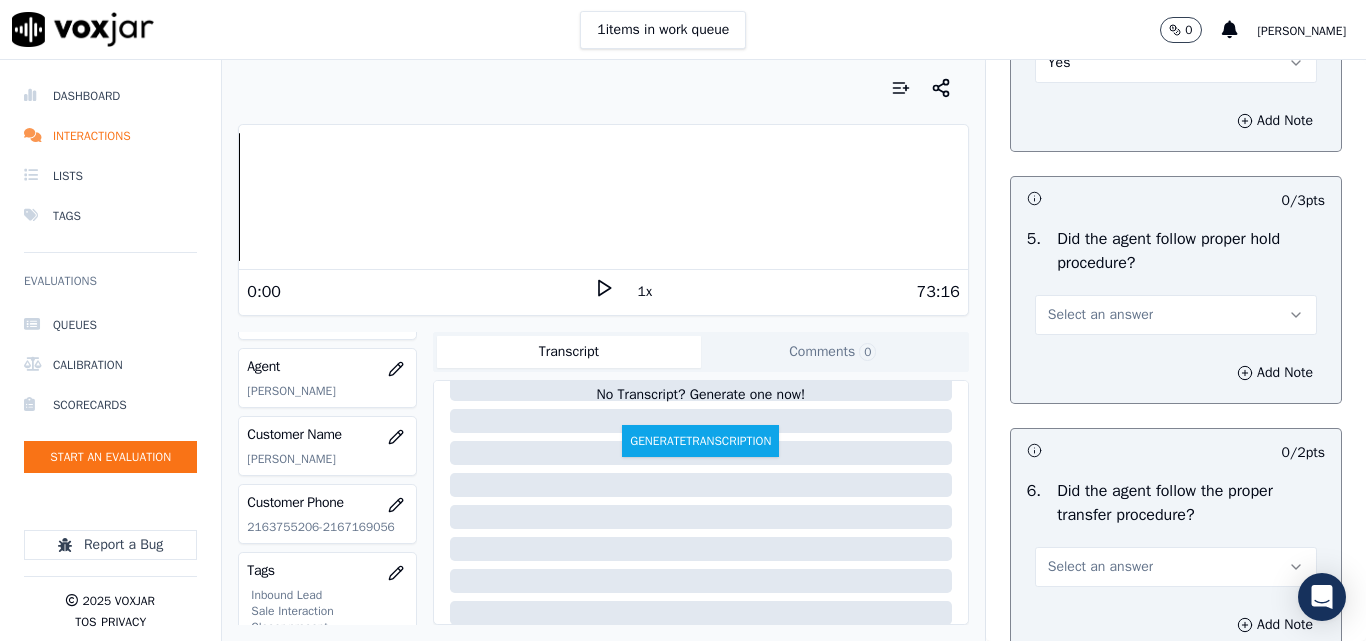 scroll, scrollTop: 3700, scrollLeft: 0, axis: vertical 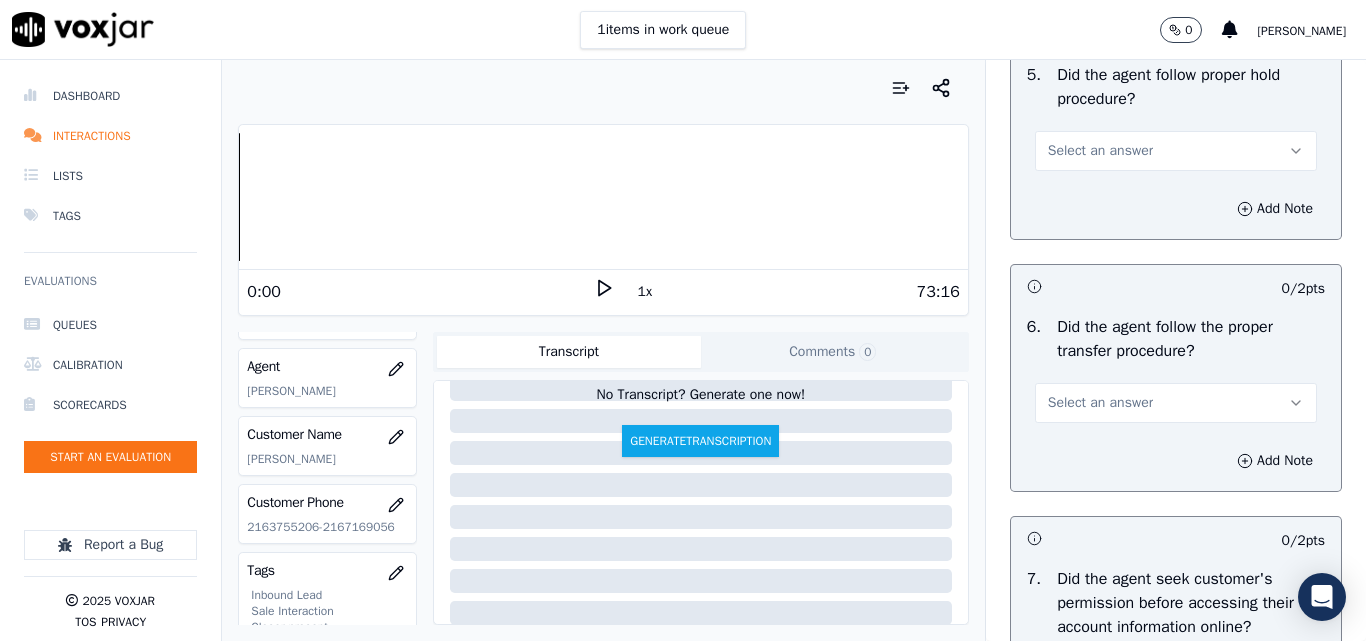 click on "Select an answer" at bounding box center (1100, 151) 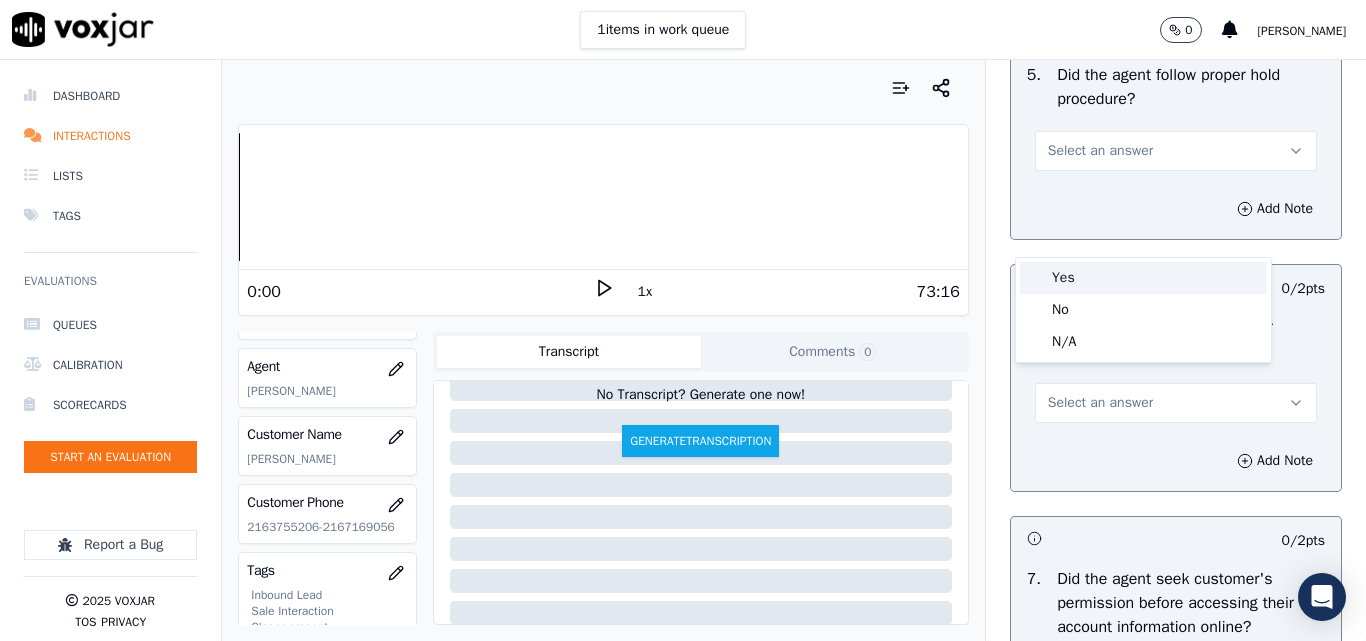 drag, startPoint x: 1067, startPoint y: 277, endPoint x: 1088, endPoint y: 230, distance: 51.47815 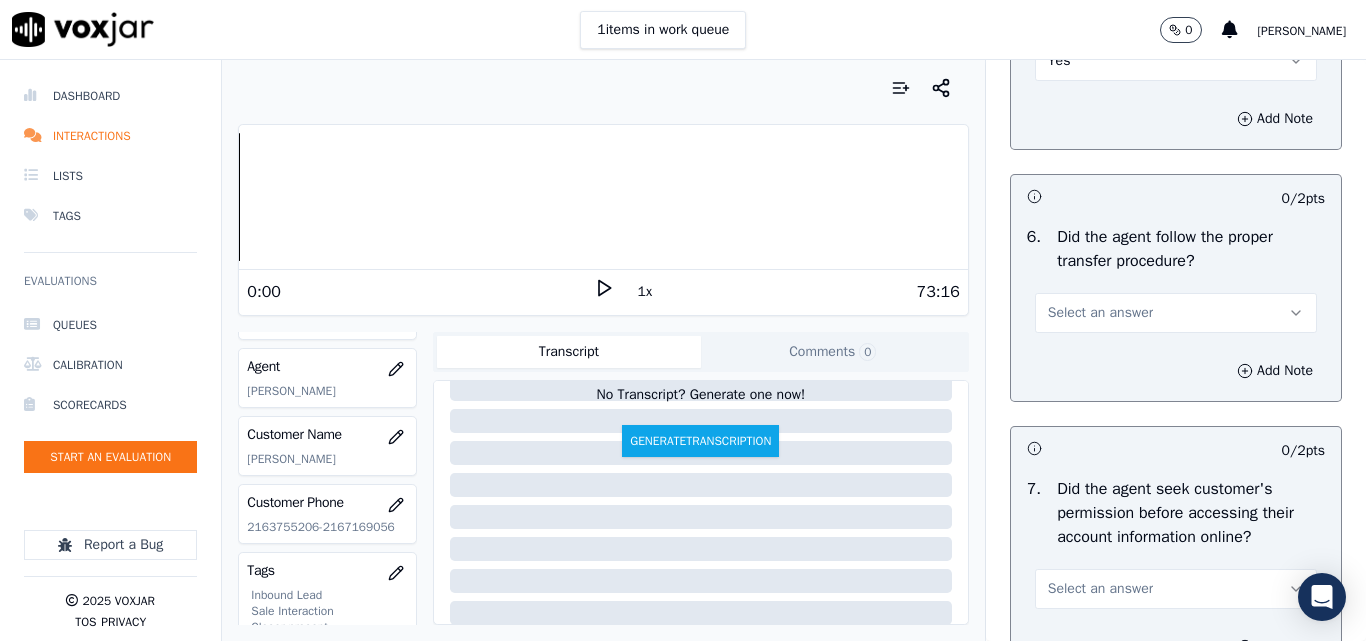 scroll, scrollTop: 3900, scrollLeft: 0, axis: vertical 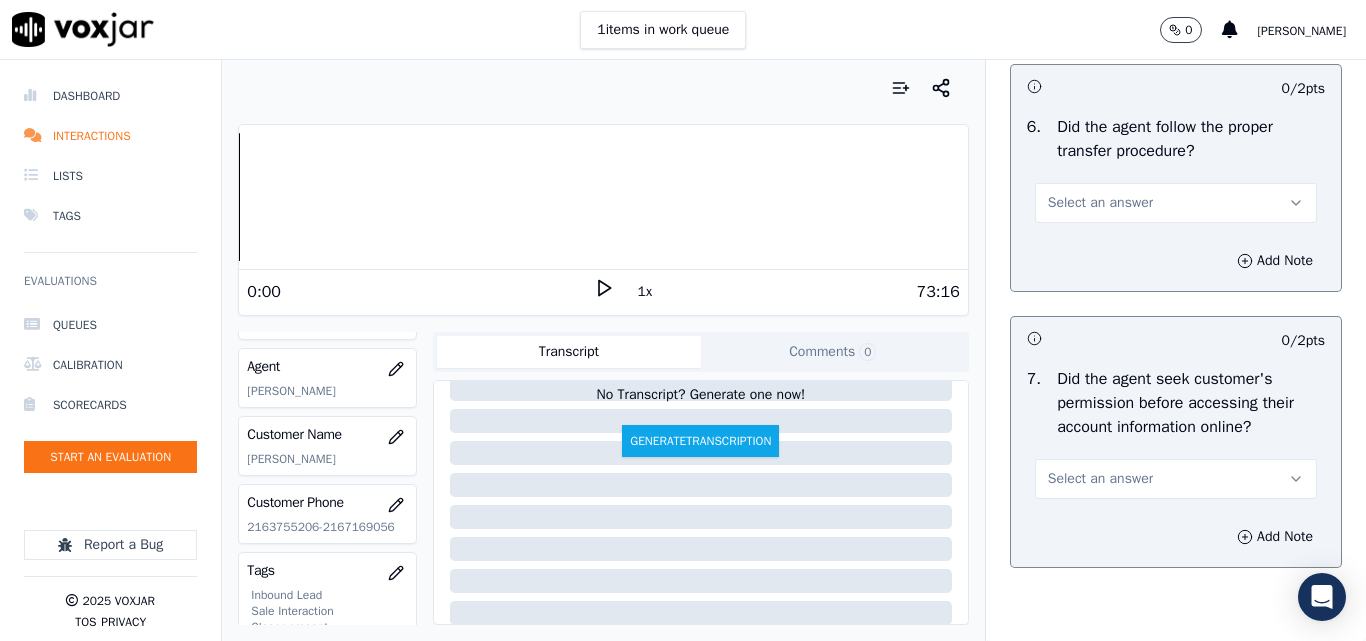 click on "Select an answer" at bounding box center [1100, 203] 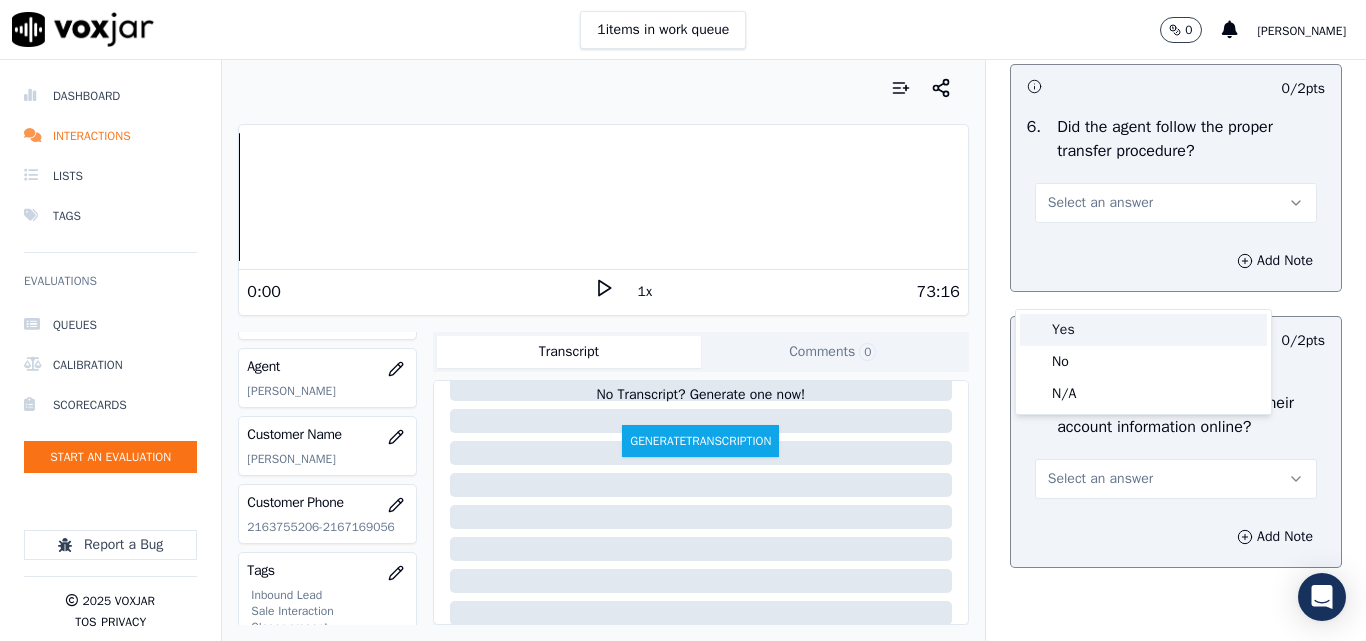 click on "Yes" at bounding box center (1143, 330) 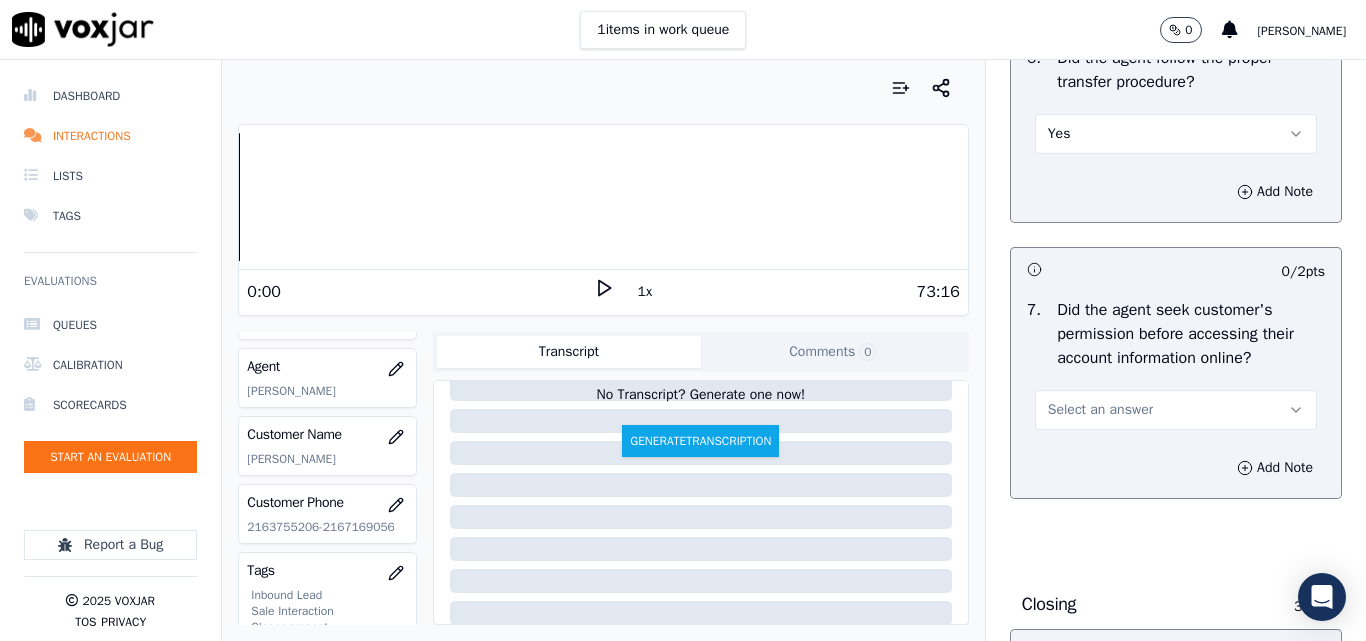 scroll, scrollTop: 4100, scrollLeft: 0, axis: vertical 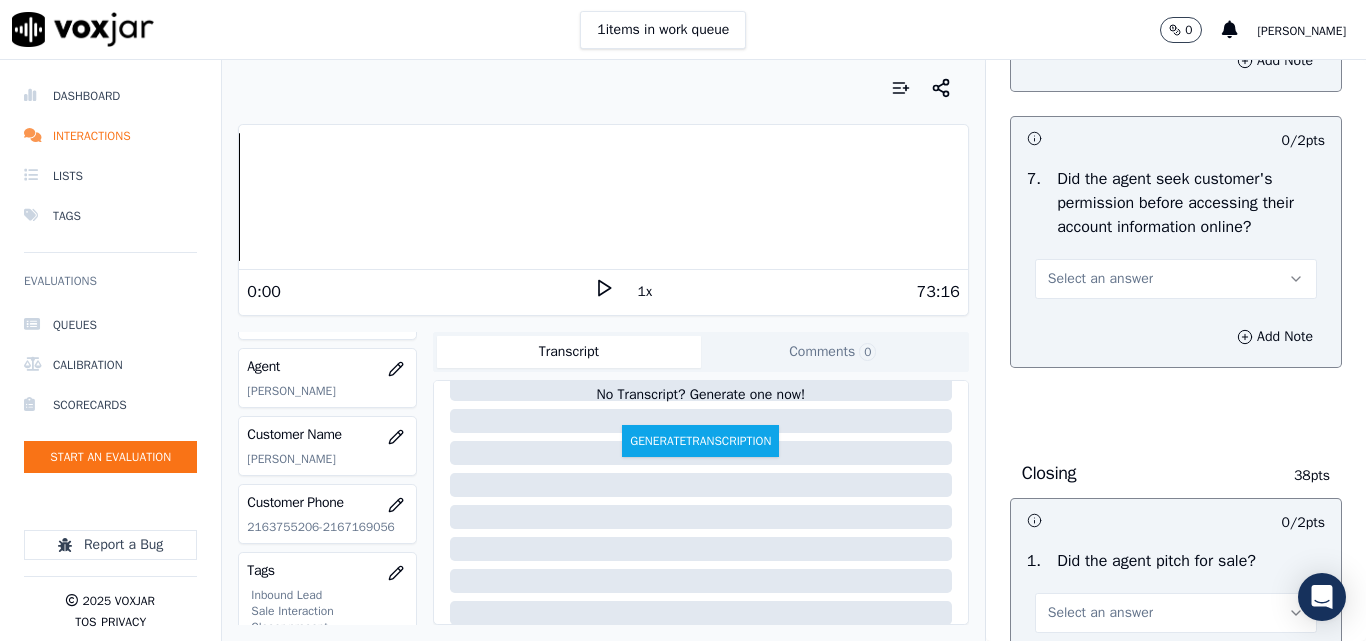 click on "Select an answer" at bounding box center [1100, 279] 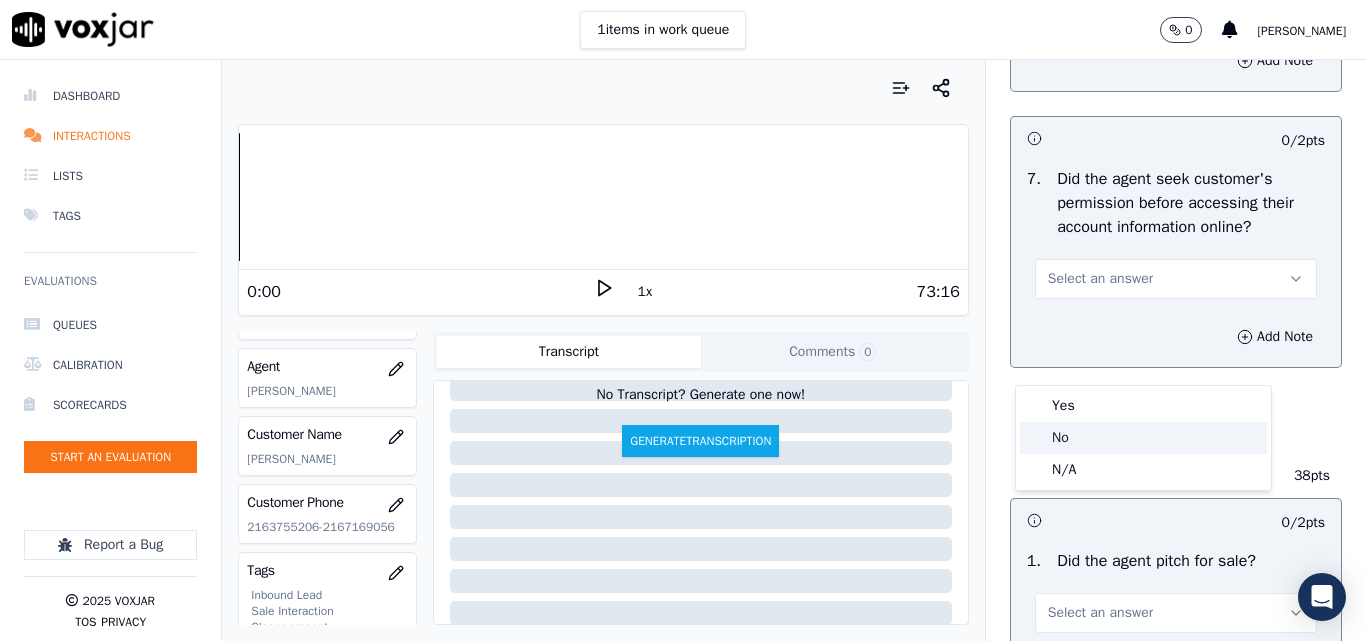 click on "No" 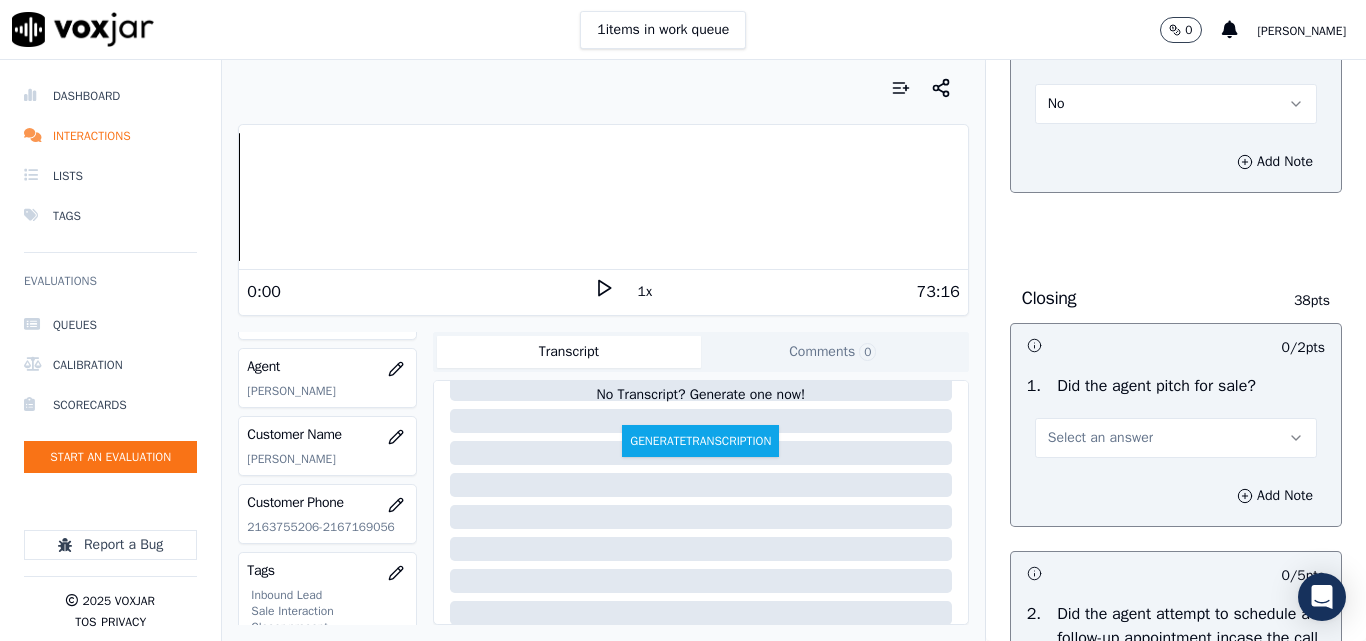 scroll, scrollTop: 4400, scrollLeft: 0, axis: vertical 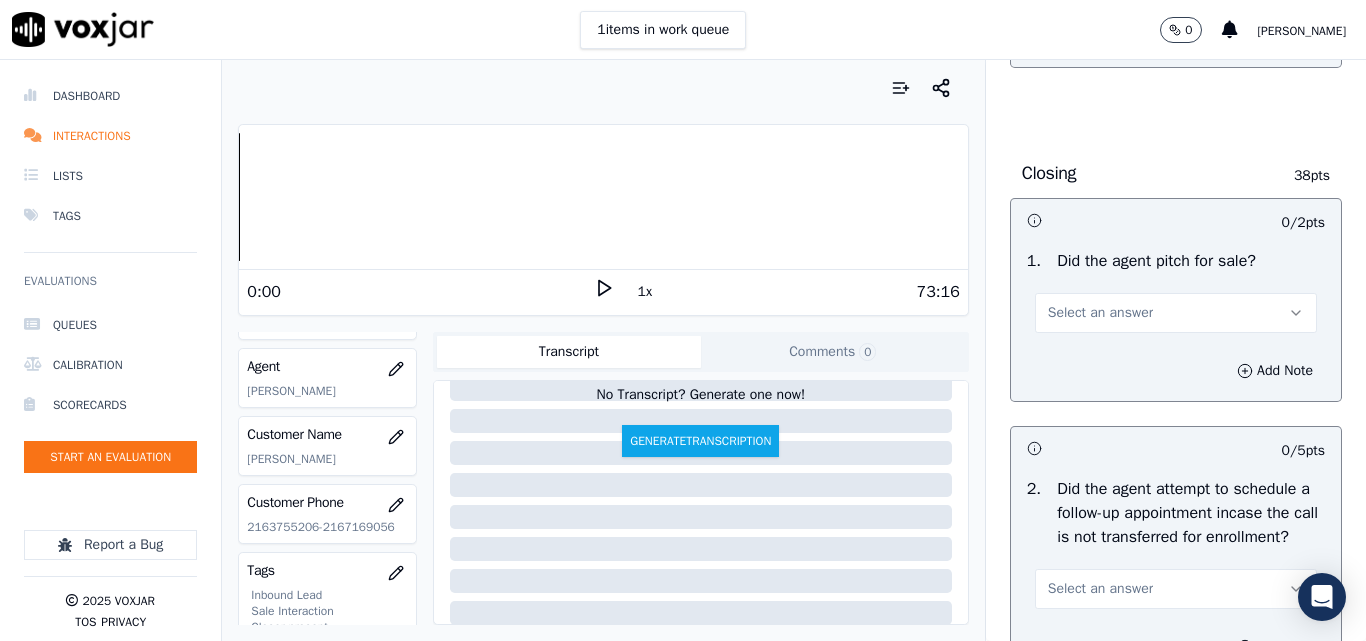drag, startPoint x: 1066, startPoint y: 388, endPoint x: 1066, endPoint y: 403, distance: 15 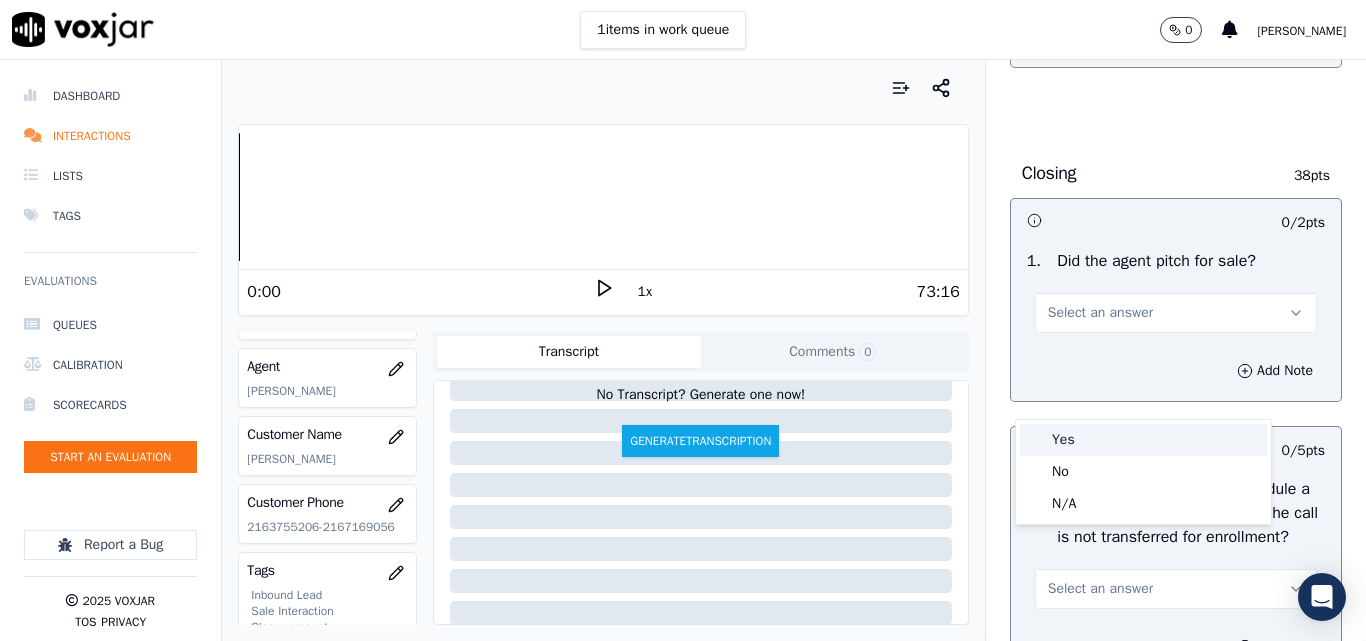 click on "Yes" at bounding box center [1143, 440] 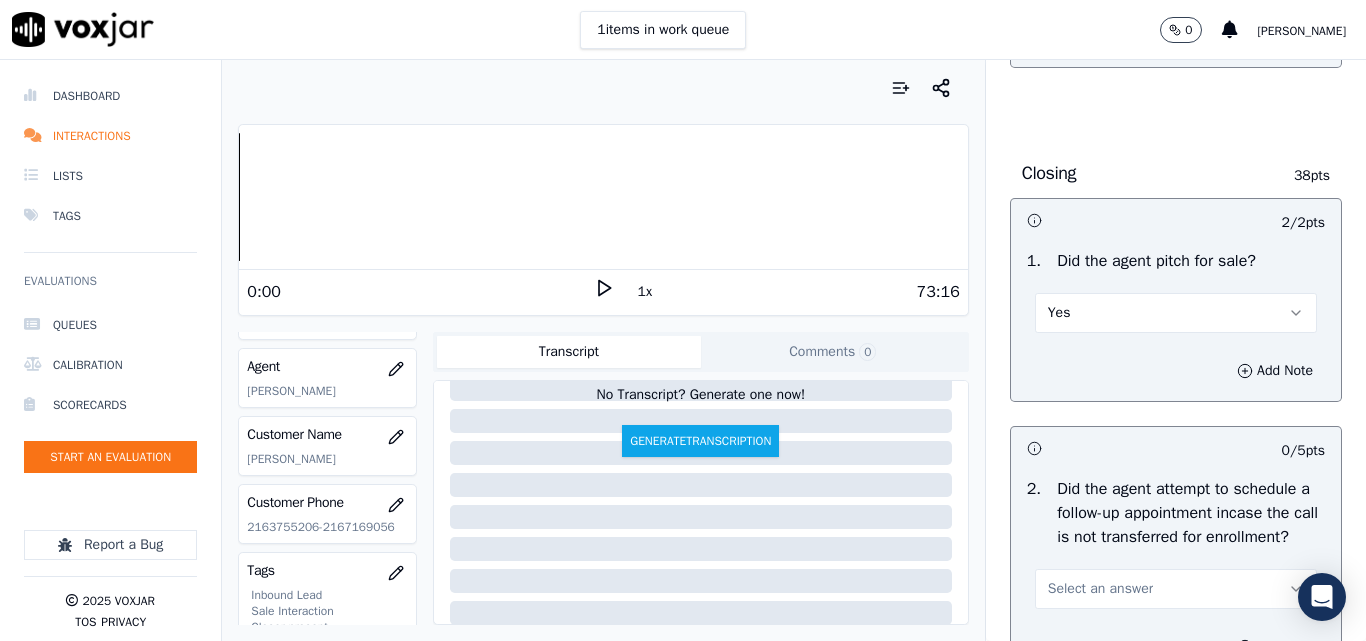 click on "Closing     38  pts" at bounding box center [1176, 173] 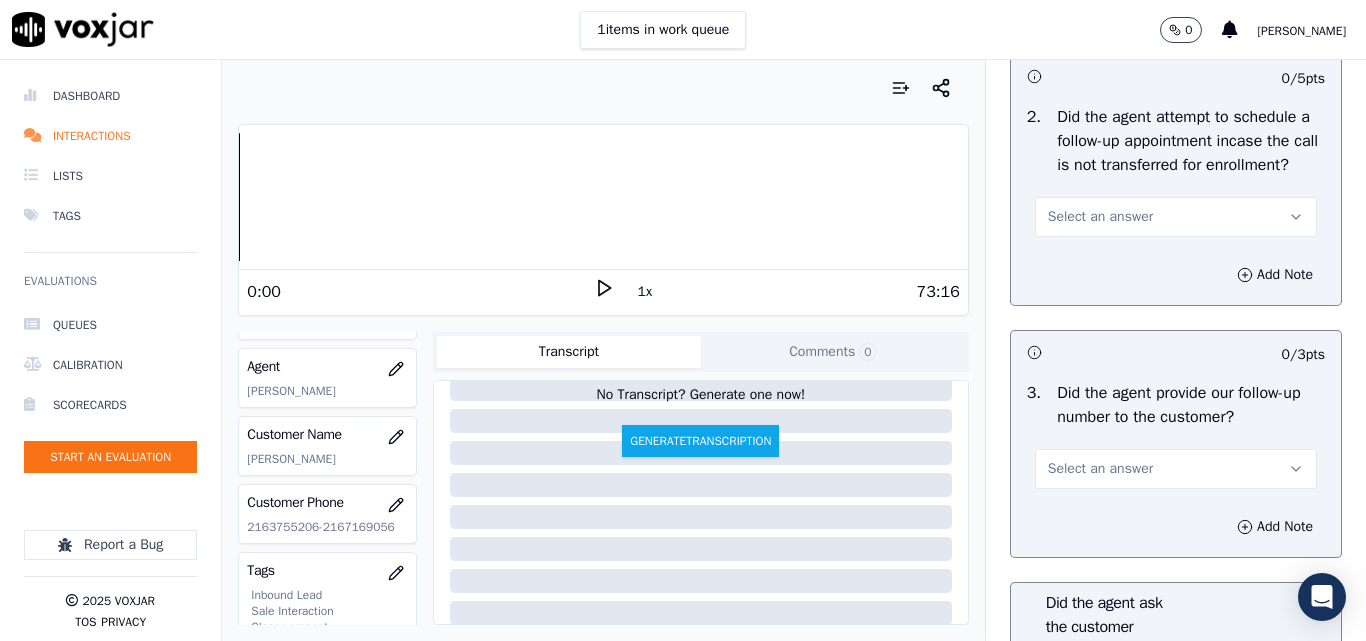 scroll, scrollTop: 4800, scrollLeft: 0, axis: vertical 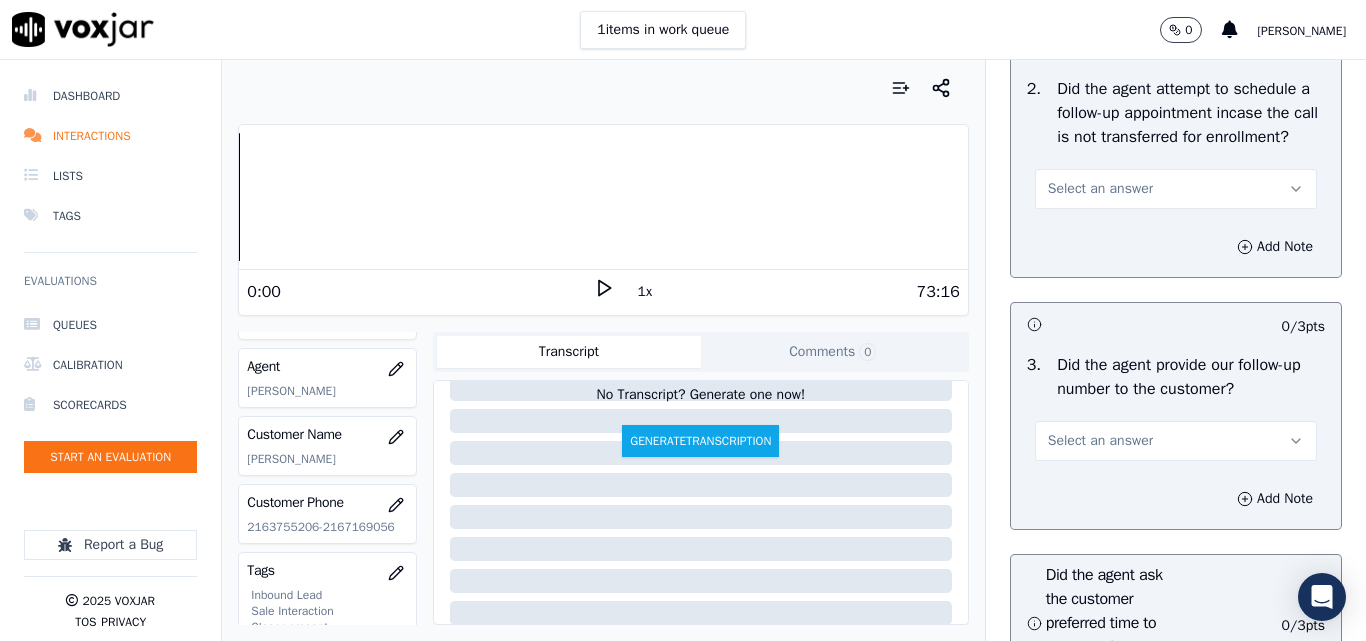 click on "Select an answer" at bounding box center (1100, 189) 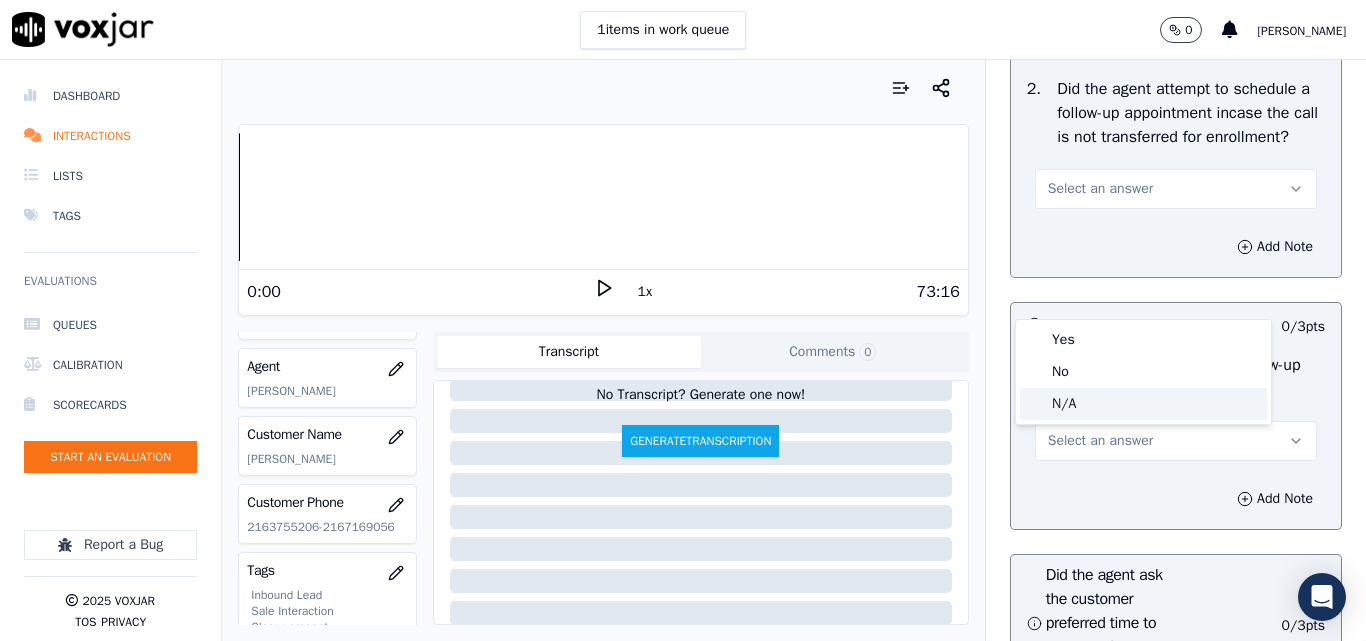drag, startPoint x: 1057, startPoint y: 408, endPoint x: 1085, endPoint y: 381, distance: 38.8973 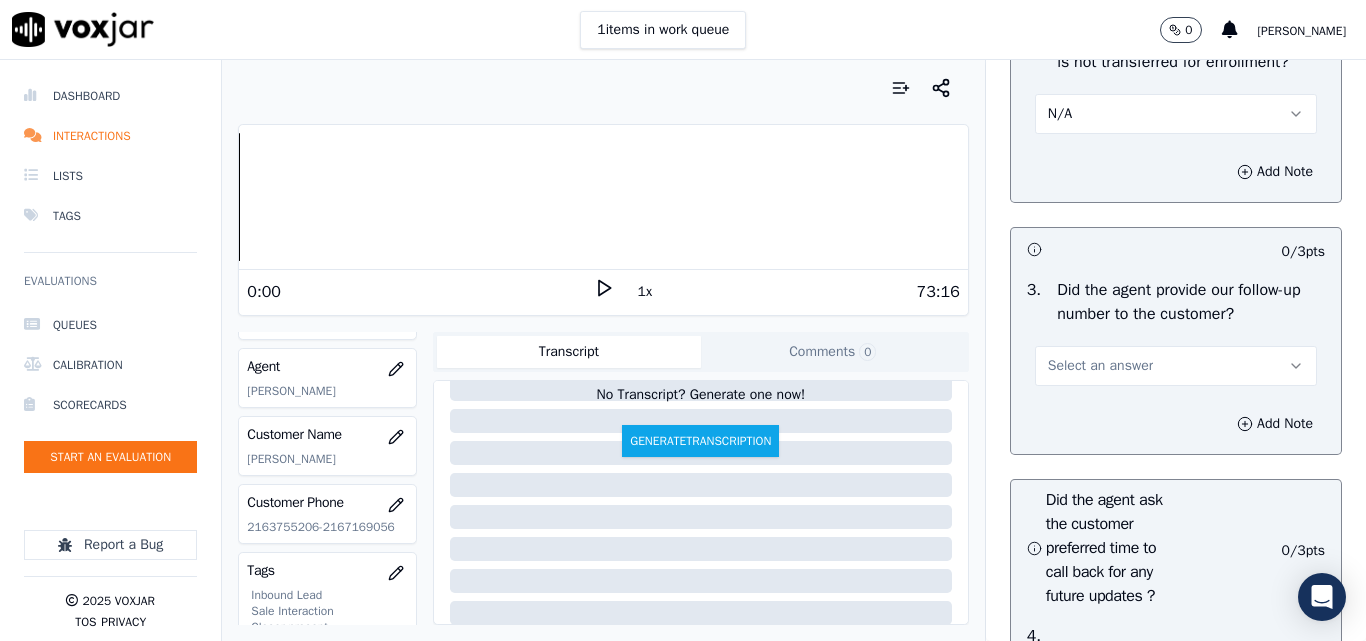 scroll, scrollTop: 5000, scrollLeft: 0, axis: vertical 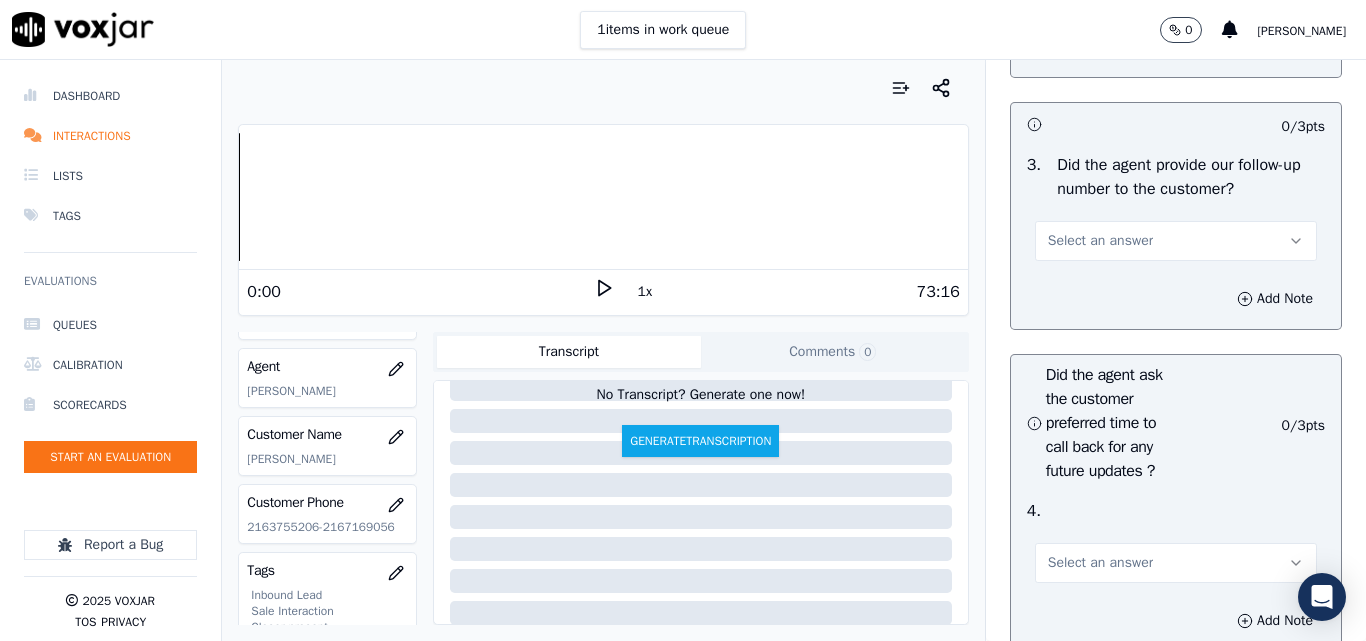 drag, startPoint x: 1065, startPoint y: 348, endPoint x: 1065, endPoint y: 366, distance: 18 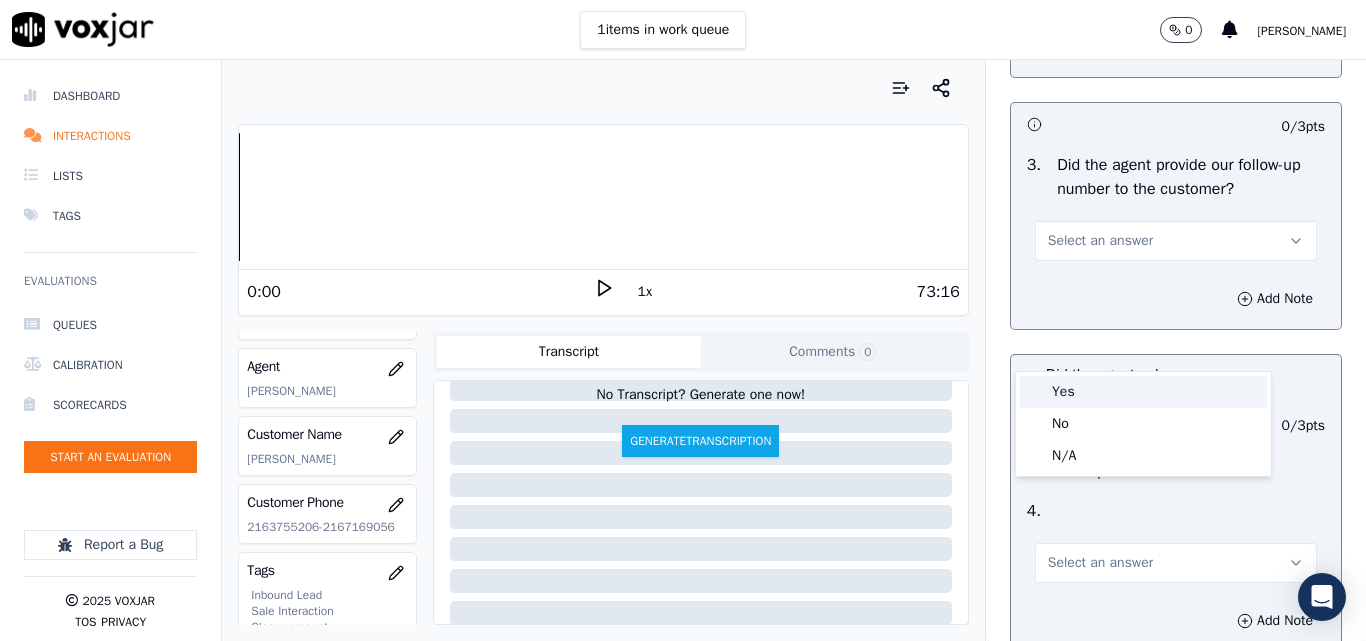 click on "Yes" at bounding box center [1143, 392] 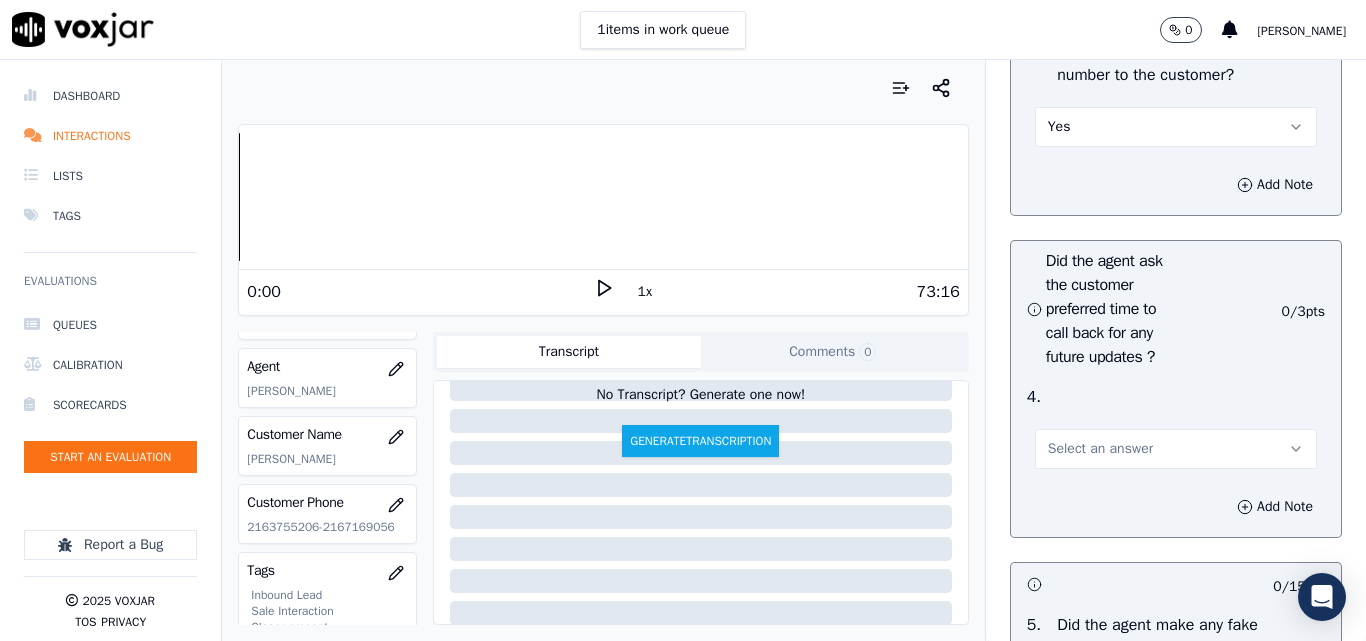 scroll, scrollTop: 5300, scrollLeft: 0, axis: vertical 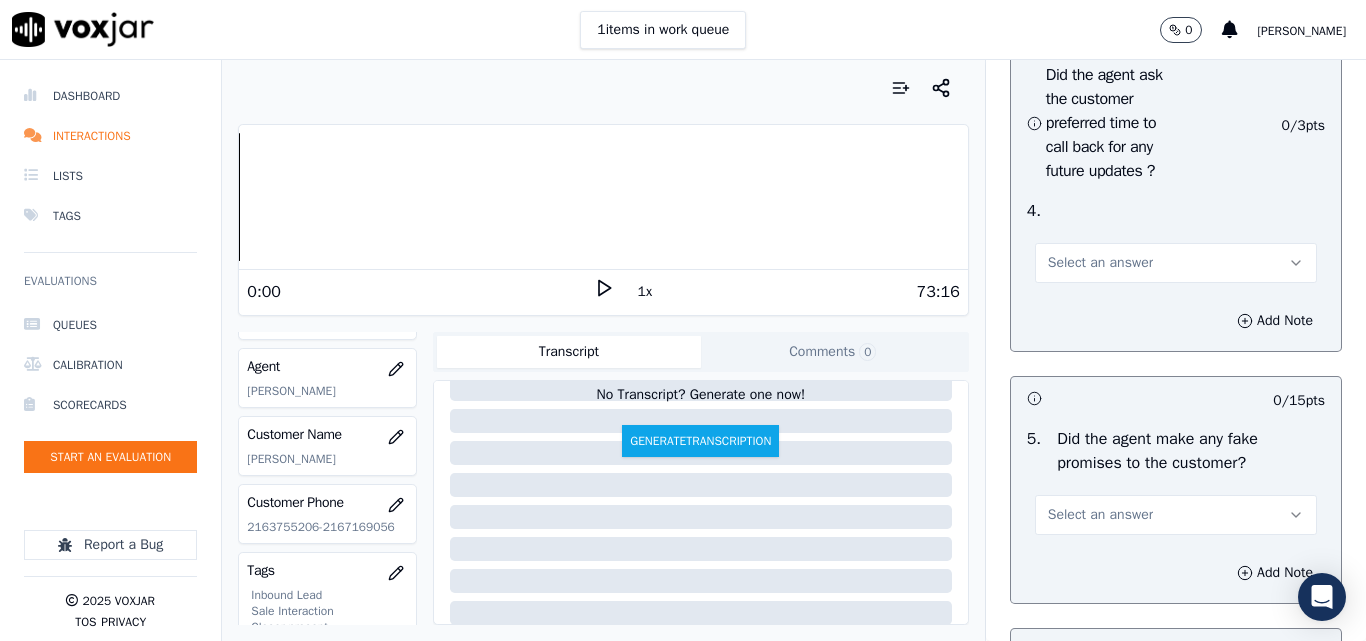 click on "Select an answer" at bounding box center (1176, 263) 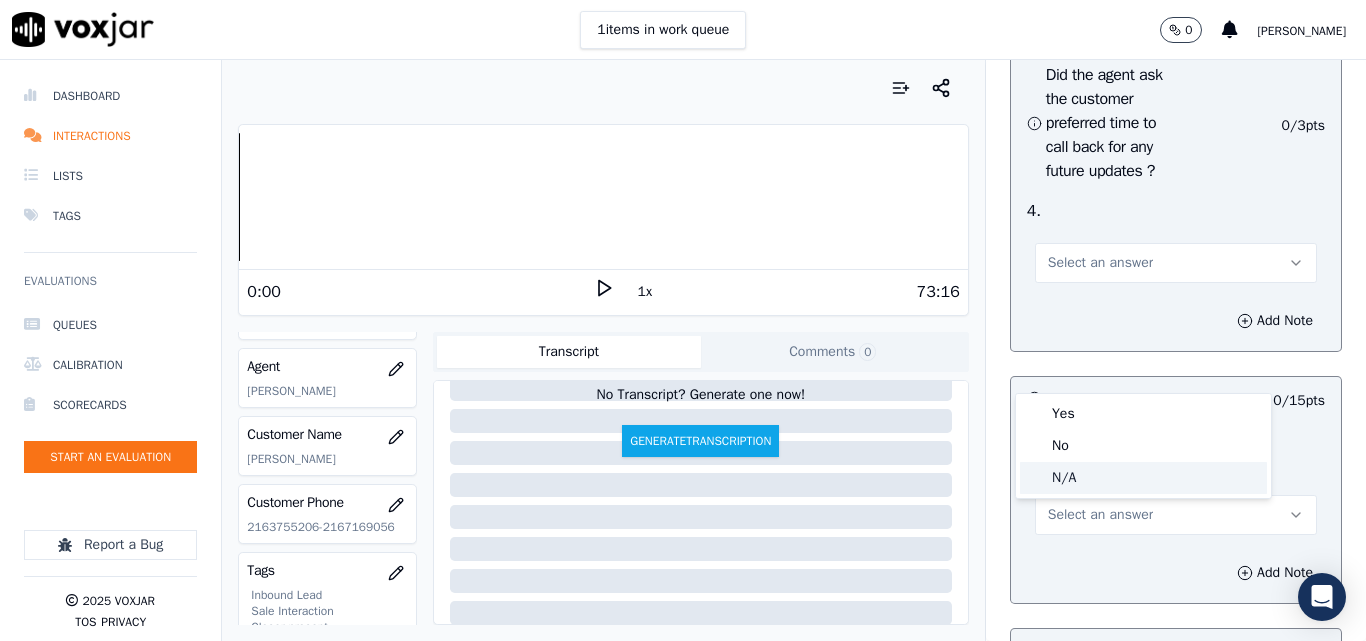 click on "N/A" 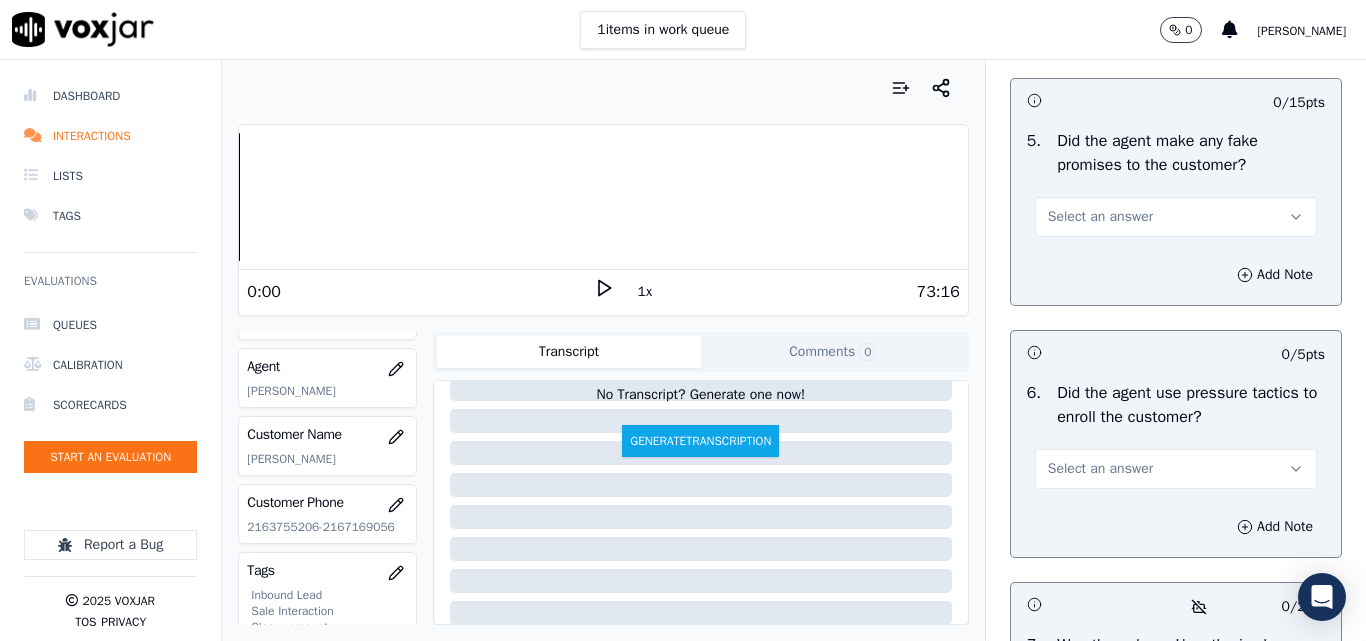 scroll, scrollTop: 5600, scrollLeft: 0, axis: vertical 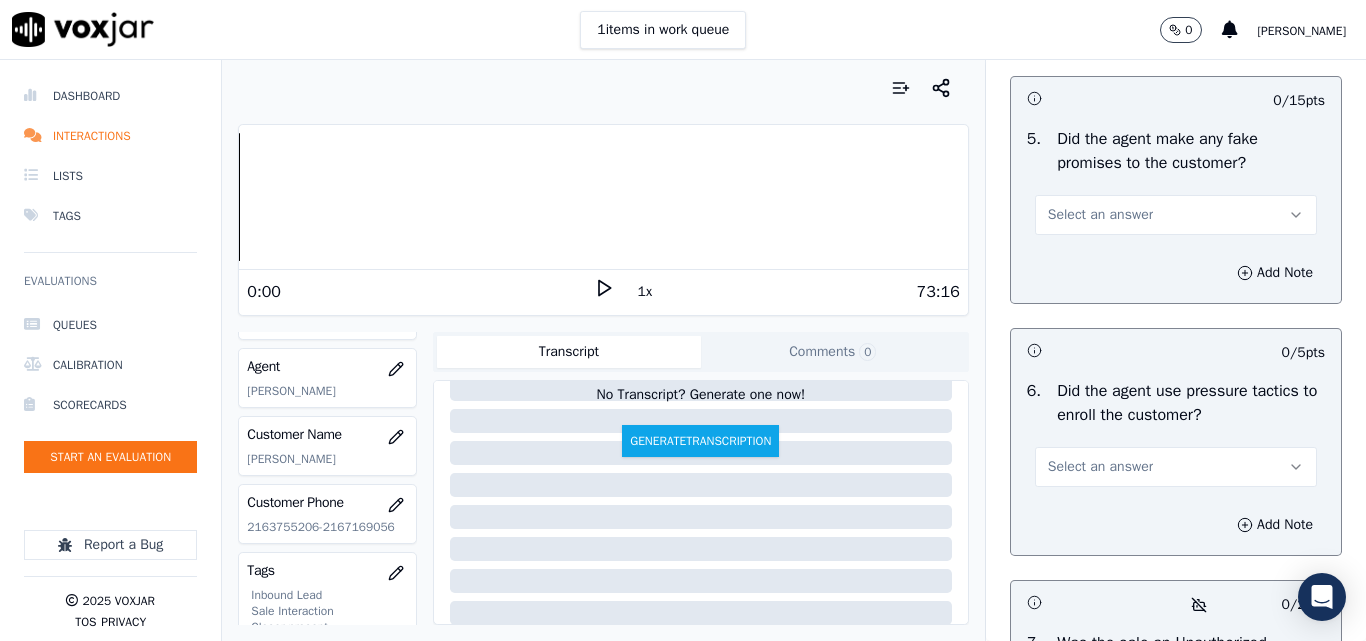 click on "Select an answer" at bounding box center (1100, 215) 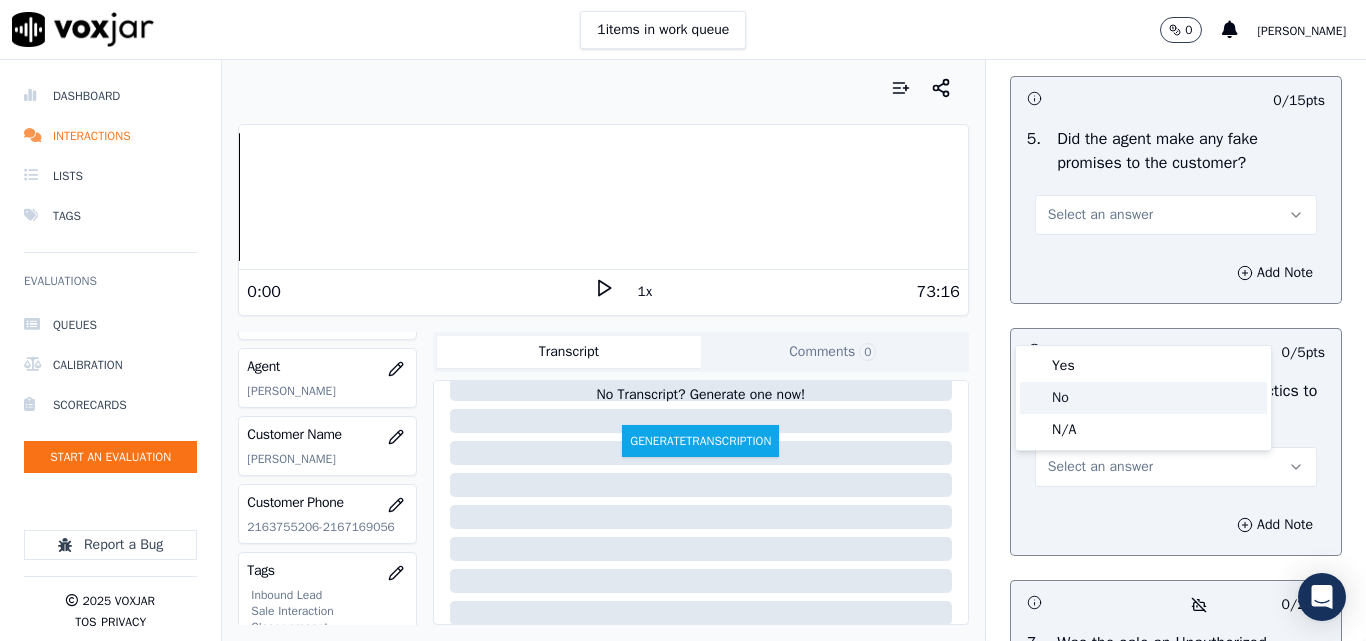 click on "No" 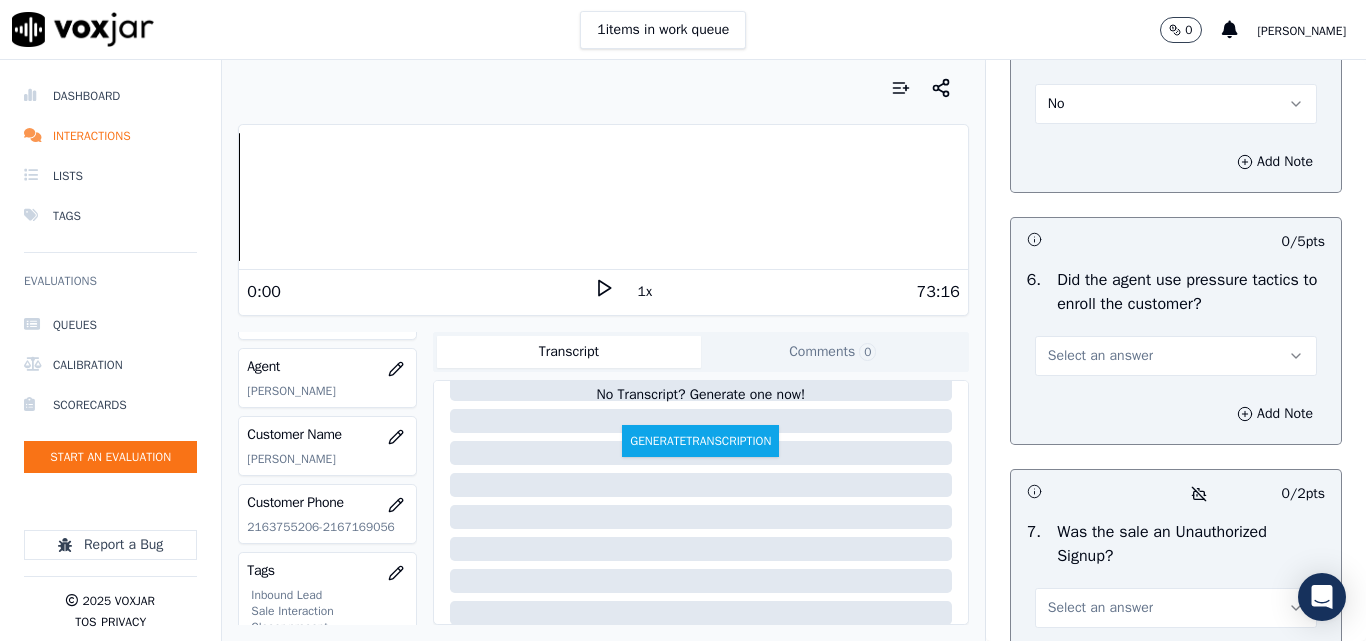 scroll, scrollTop: 5900, scrollLeft: 0, axis: vertical 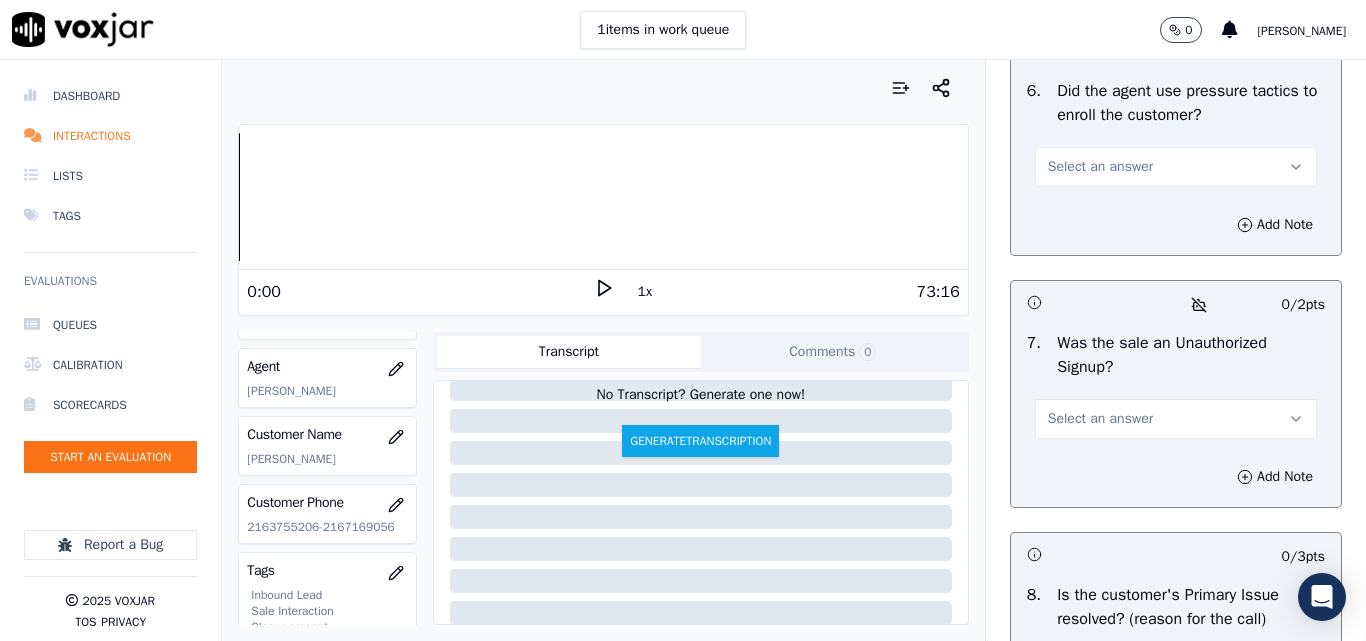 click on "Select an answer" at bounding box center [1100, 167] 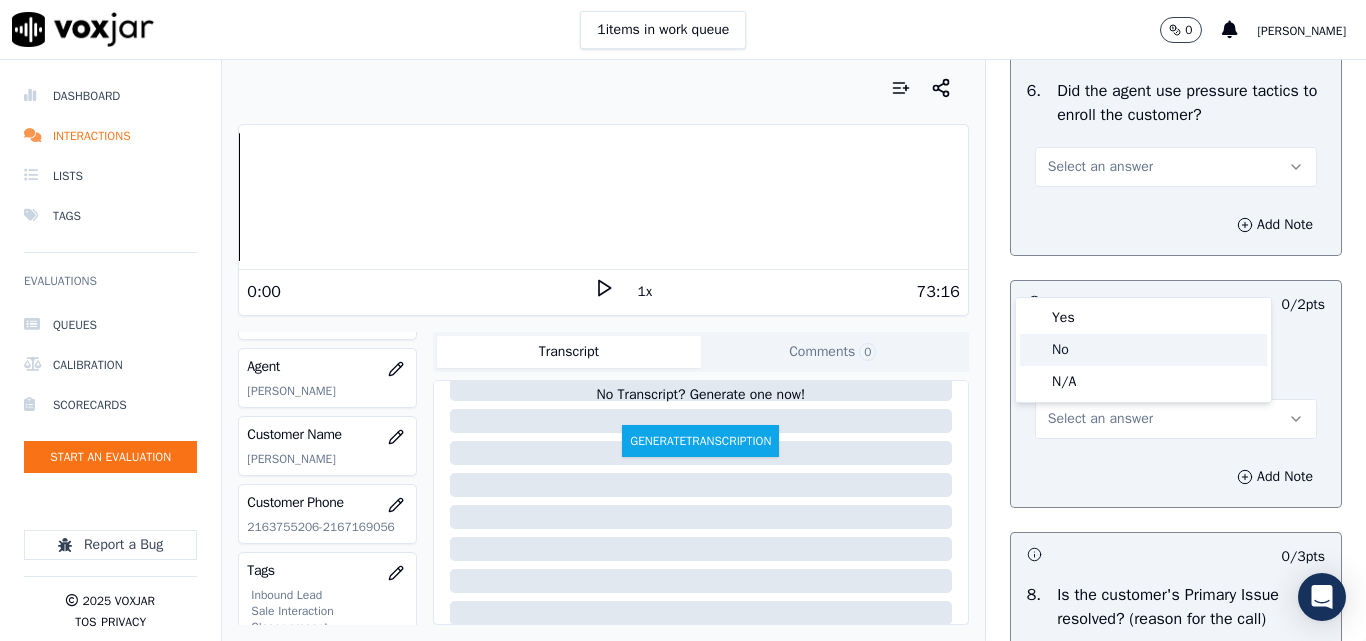 click on "No" 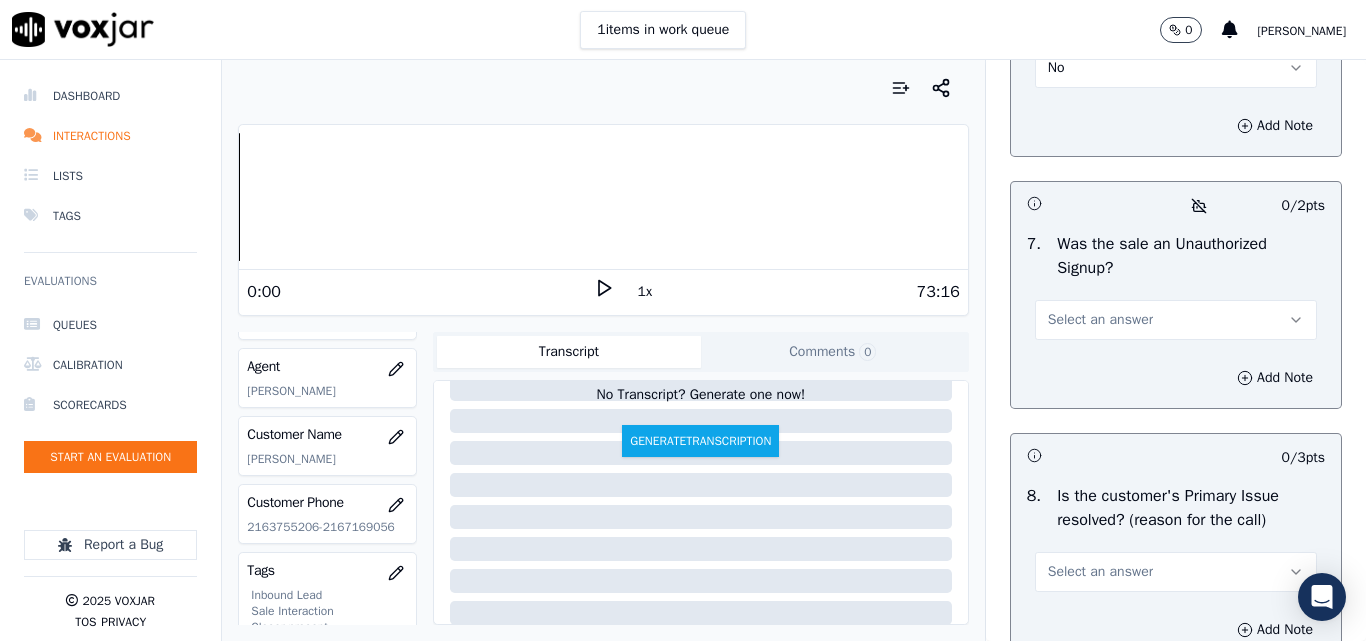 scroll, scrollTop: 6100, scrollLeft: 0, axis: vertical 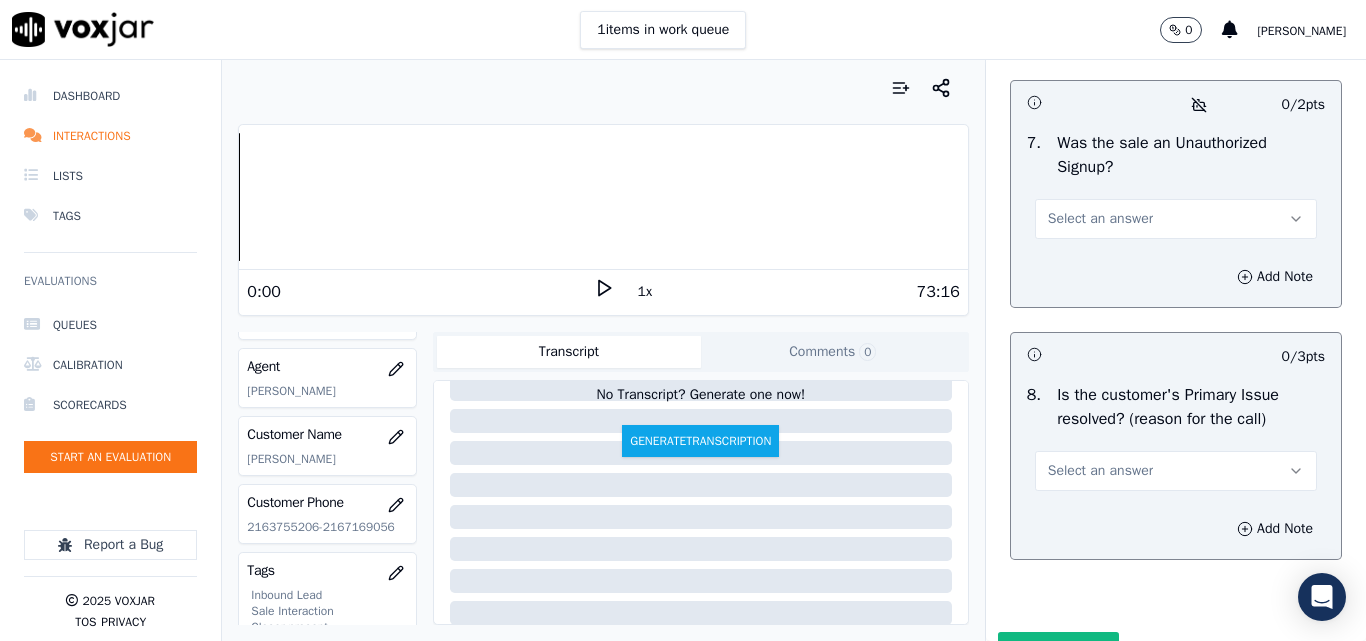 click on "Select an answer" at bounding box center [1100, 219] 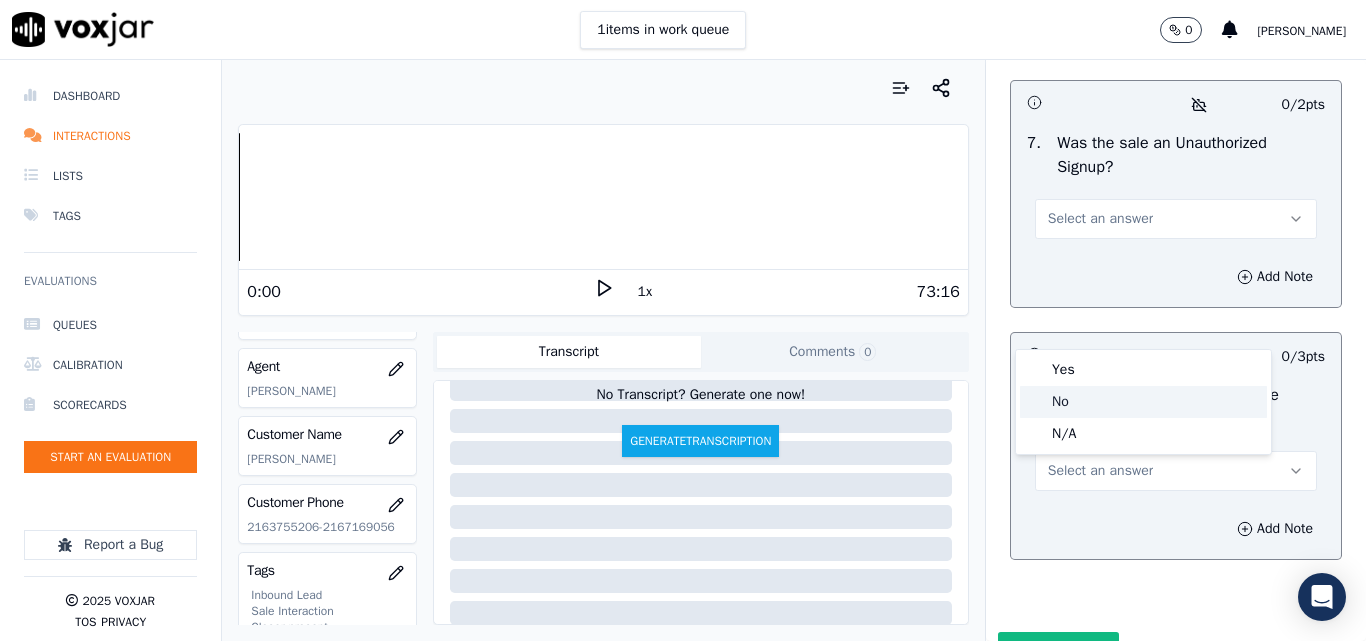 click on "No" 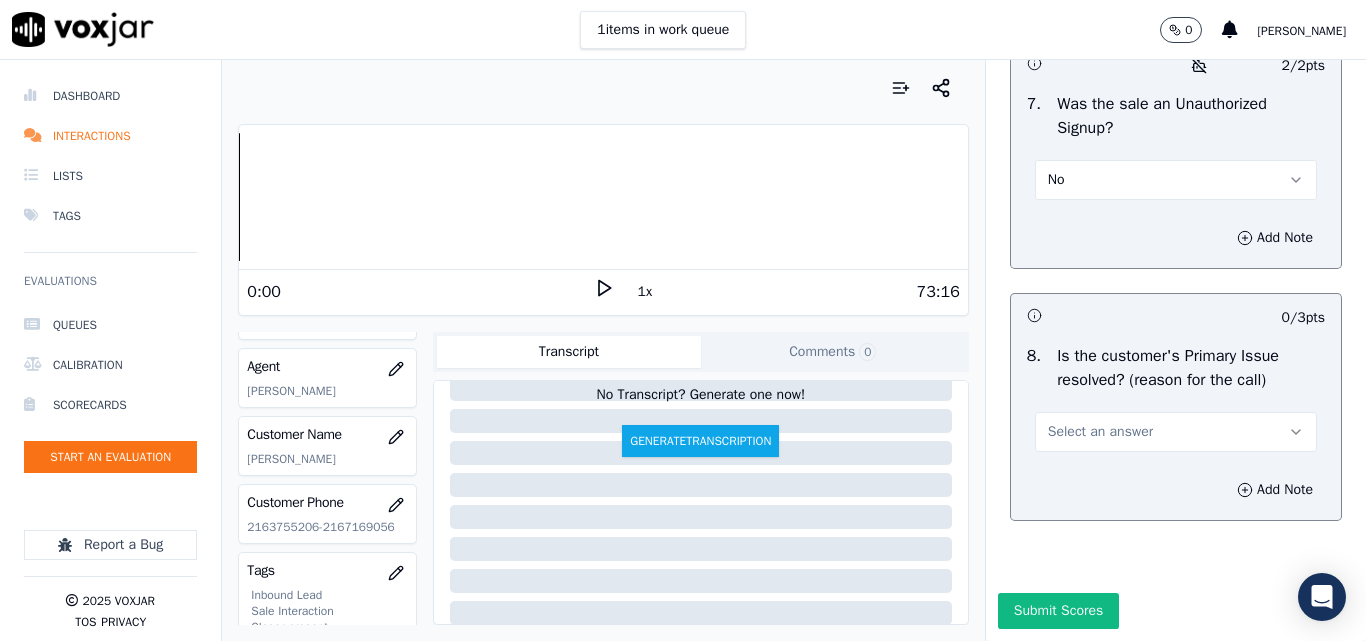 scroll, scrollTop: 6290, scrollLeft: 0, axis: vertical 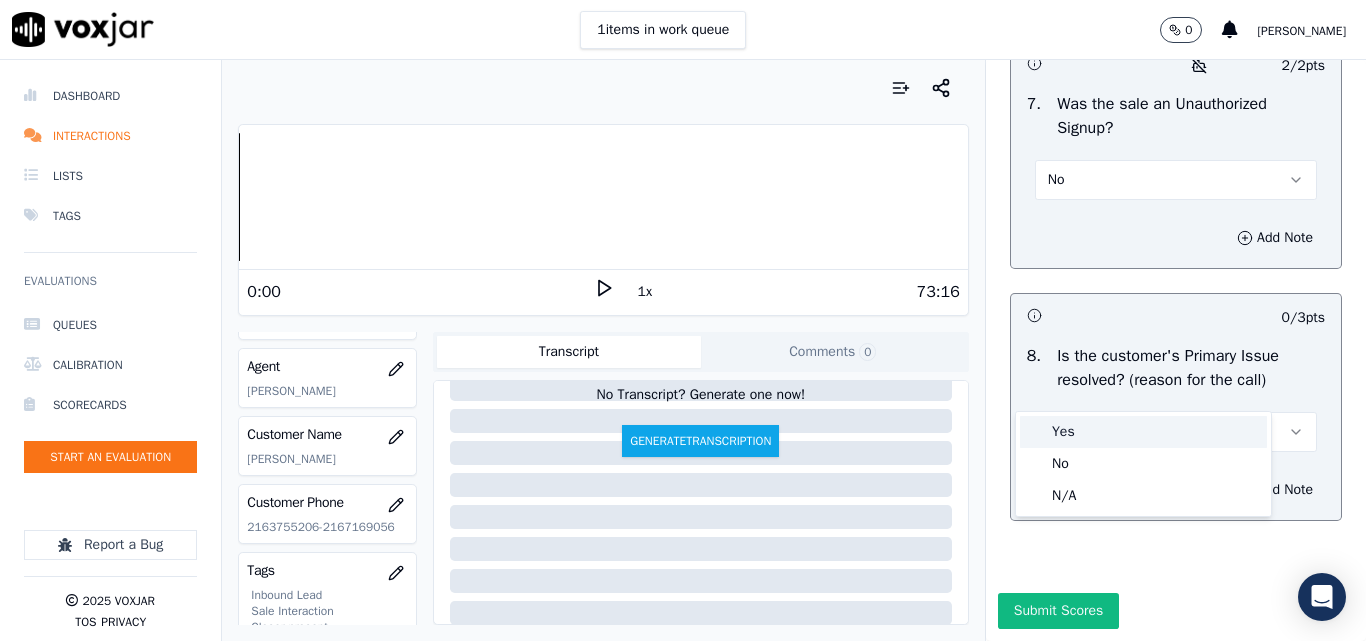 click on "Yes" at bounding box center (1143, 432) 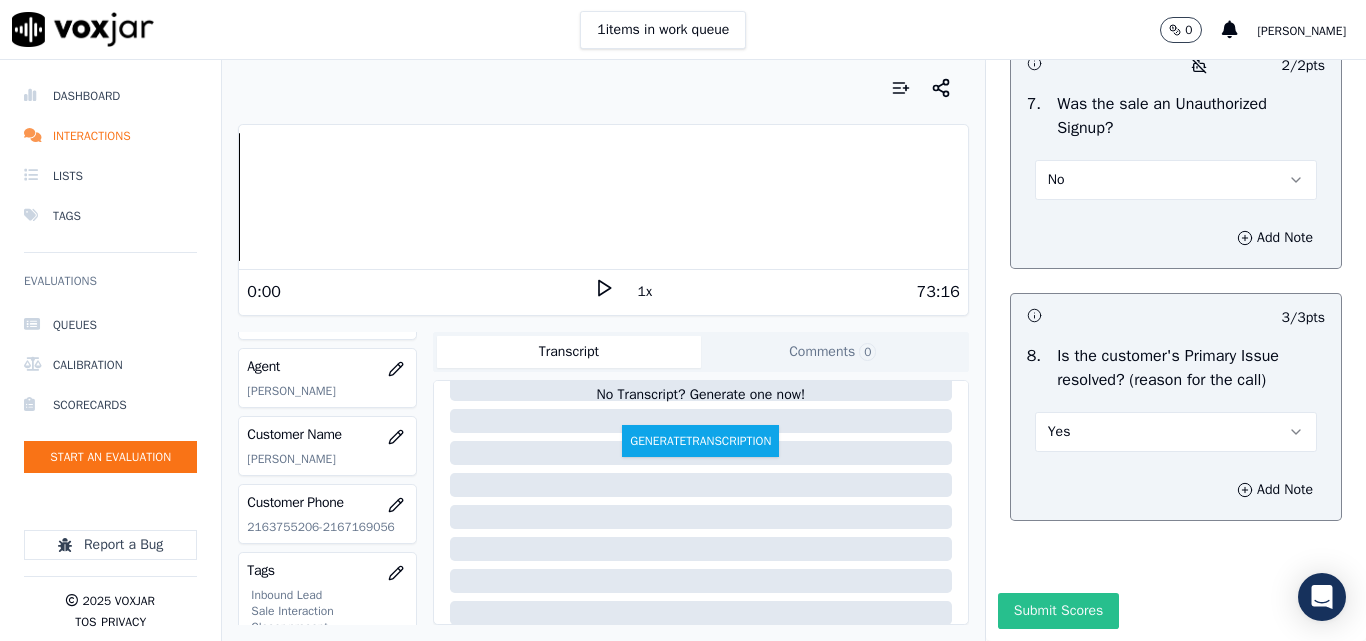 click on "Submit Scores" at bounding box center [1058, 611] 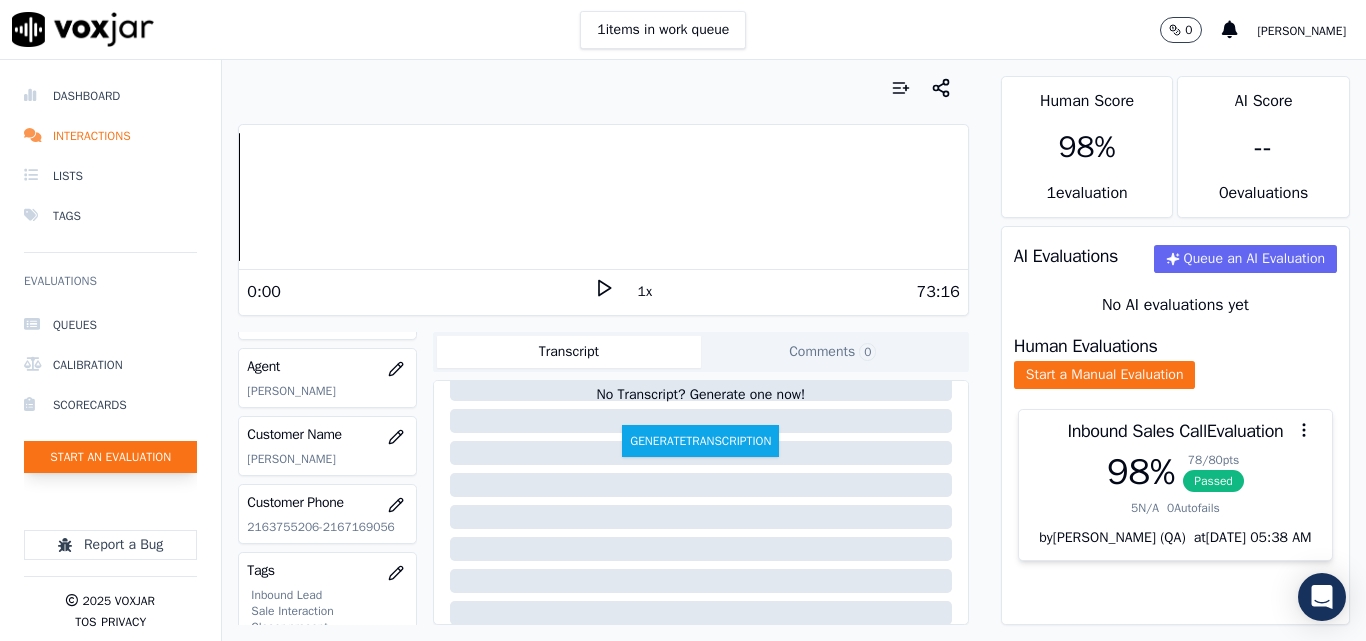 click on "Start an Evaluation" 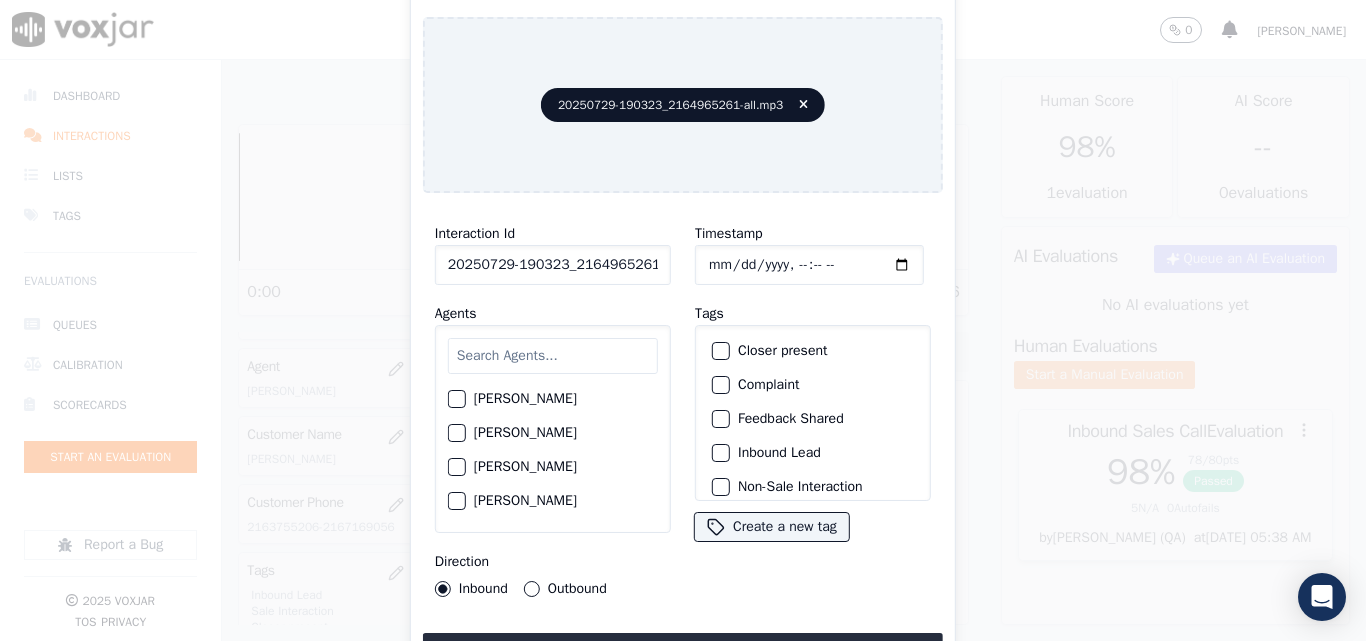 scroll, scrollTop: 0, scrollLeft: 40, axis: horizontal 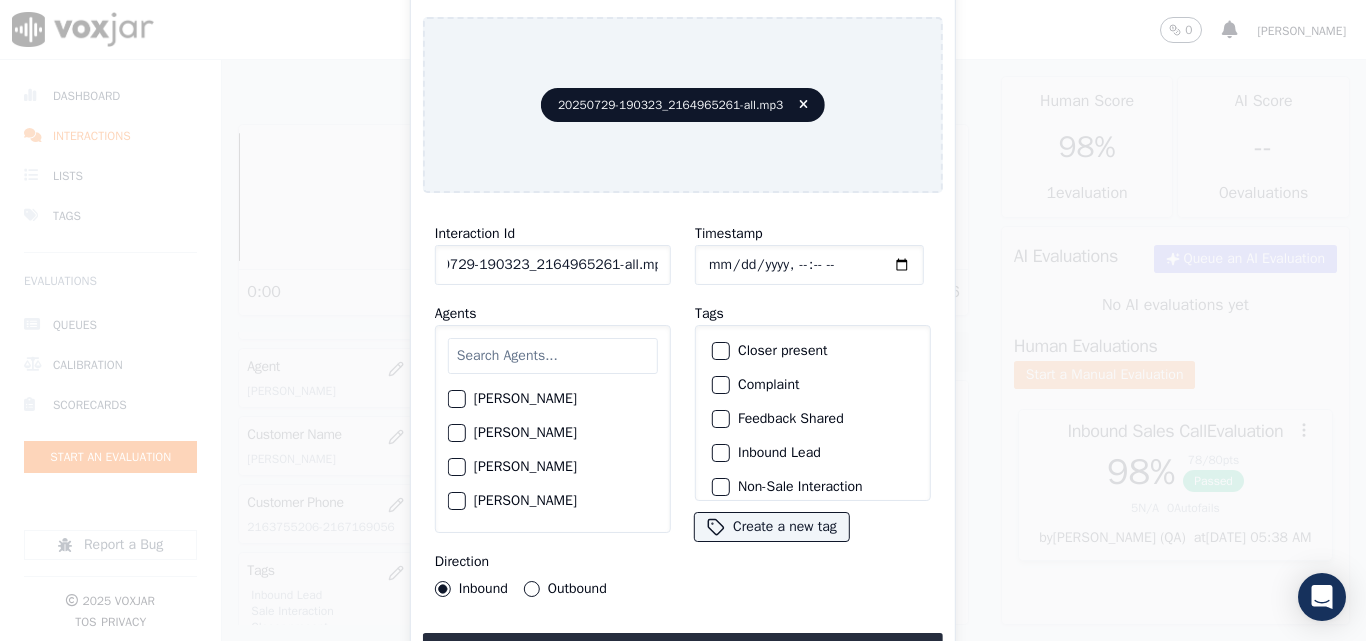 drag, startPoint x: 639, startPoint y: 256, endPoint x: 762, endPoint y: 255, distance: 123.00407 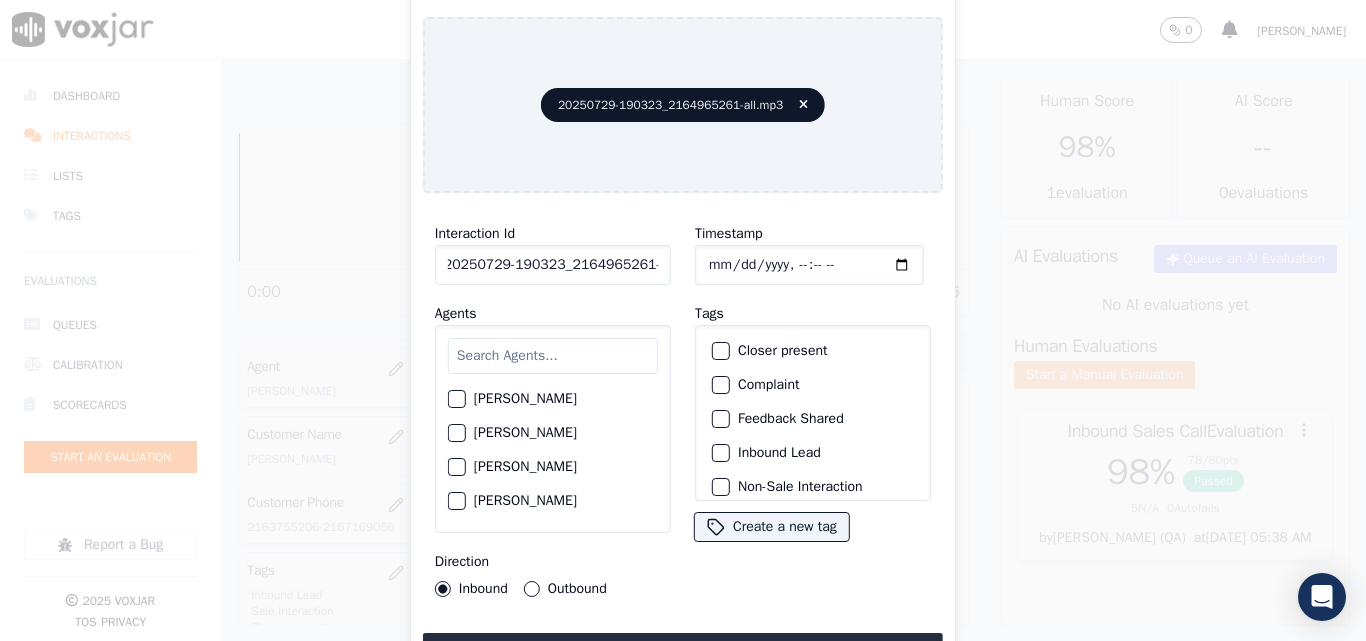 scroll, scrollTop: 0, scrollLeft: 11, axis: horizontal 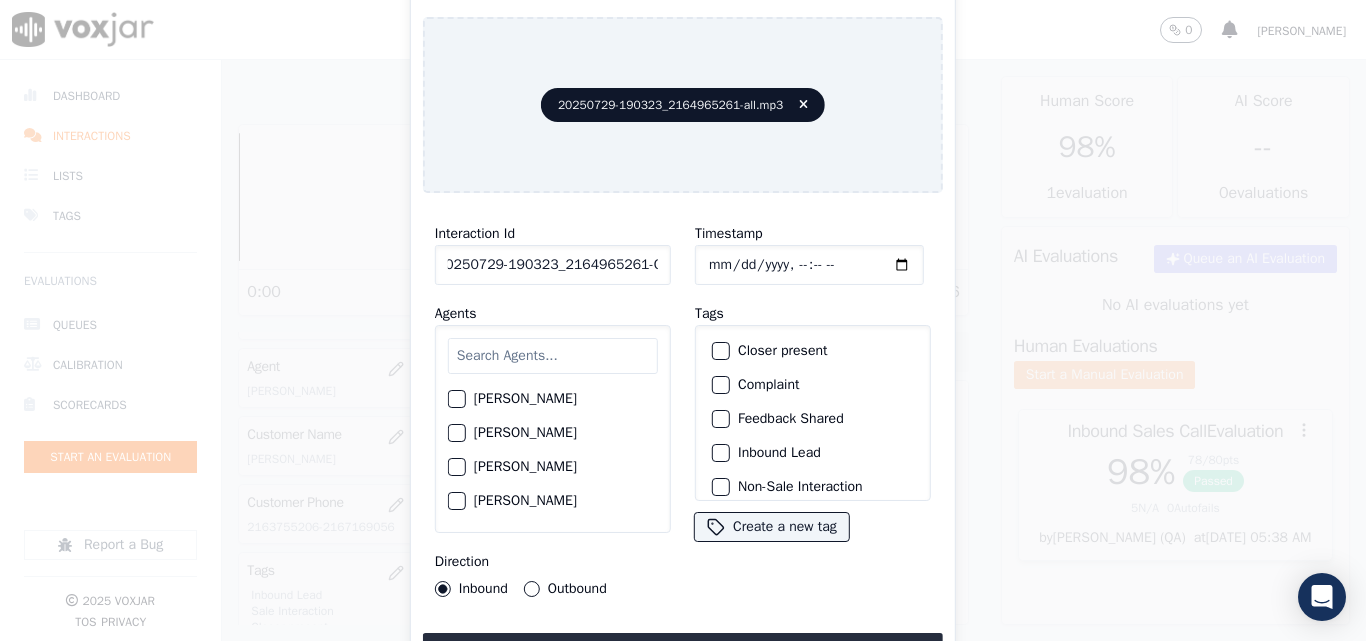 type on "20250729-190323_2164965261-C1" 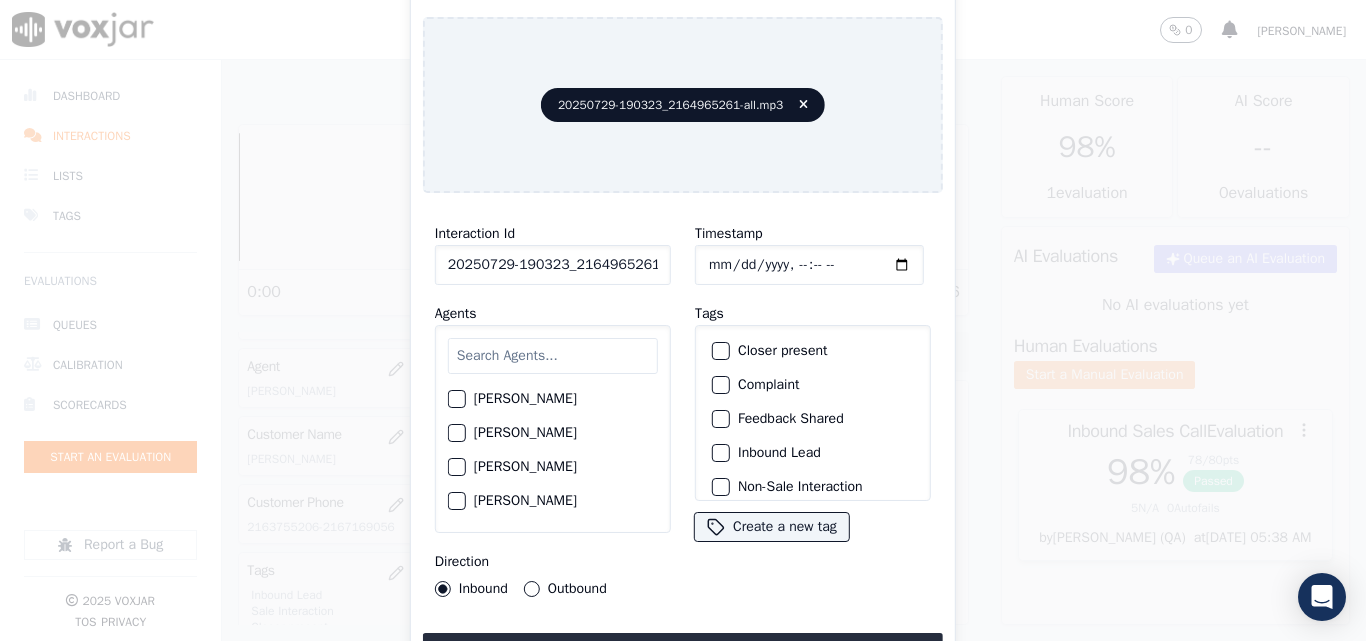 type on "[DATE]T00:12" 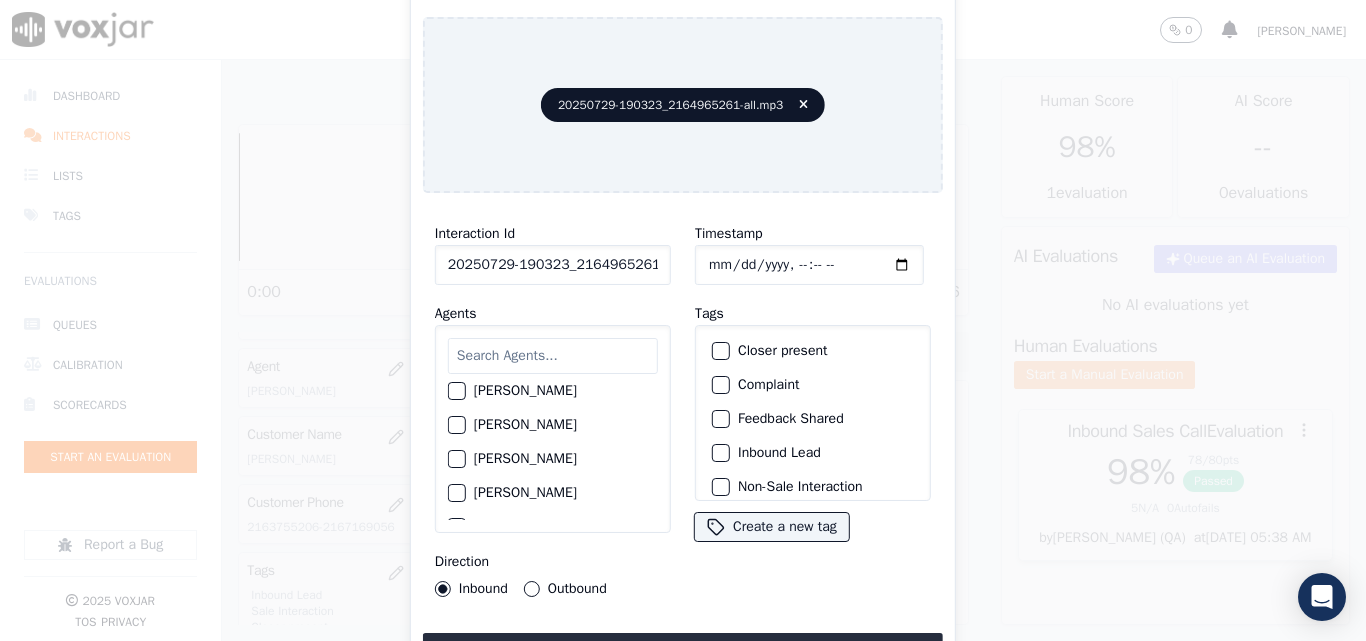 scroll, scrollTop: 1800, scrollLeft: 0, axis: vertical 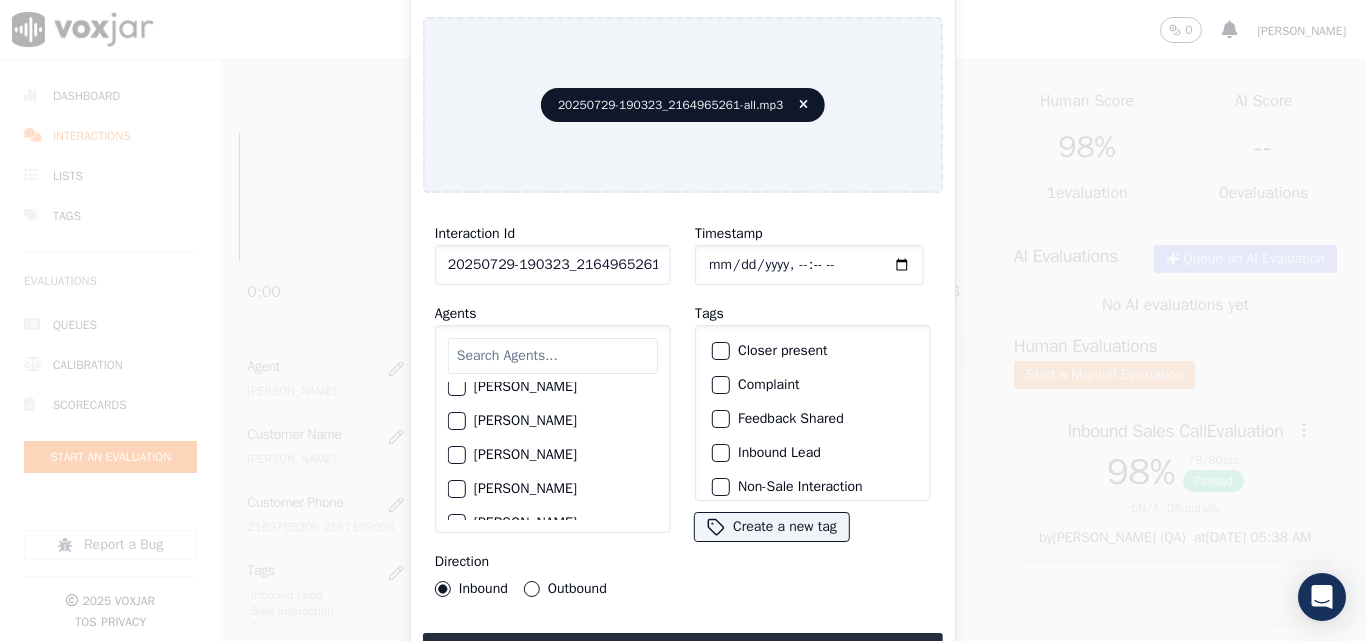 click on "[PERSON_NAME]" 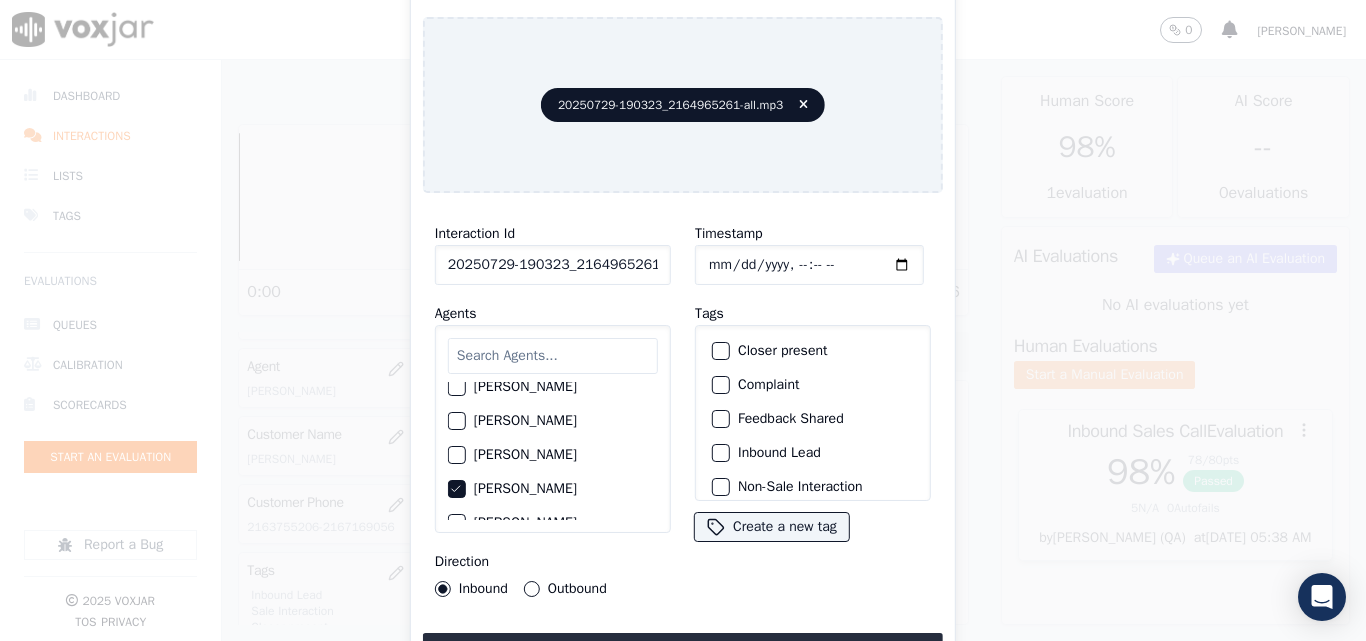 click on "Start an Evaluation   20250729-190323_2164965261-all.mp3       Interaction Id   20250729-190323_2164965261-C1     Agents        [PERSON_NAME]      [PERSON_NAME]     [PERSON_NAME]     [PERSON_NAME]      [PERSON_NAME]     [PERSON_NAME]      [PERSON_NAME]     [PERSON_NAME]     [PERSON_NAME]     [PERSON_NAME]     [PERSON_NAME]     [PERSON_NAME]     [PERSON_NAME]     [PERSON_NAME]     [PERSON_NAME]     [PERSON_NAME]     [PERSON_NAME] not Count     [PERSON_NAME]     [PERSON_NAME]       [PERSON_NAME]     [PERSON_NAME]     [PERSON_NAME]     [PERSON_NAME]     [PERSON_NAME]     [PERSON_NAME]     [PERSON_NAME]     [PERSON_NAME]     [PERSON_NAME]     [PERSON_NAME]     [PERSON_NAME]     [PERSON_NAME]     [PERSON_NAME]     [PERSON_NAME]     [PERSON_NAME]     [PERSON_NAME]     [PERSON_NAME]     [PERSON_NAME]      [PERSON_NAME]     [PERSON_NAME]         MD [PERSON_NAME] - [PERSON_NAME]     [PERSON_NAME]     [PERSON_NAME]     [PERSON_NAME]     [PERSON_NAME]     [PERSON_NAME]     [PERSON_NAME]     [PERSON_NAME]     [PERSON_NAME]" 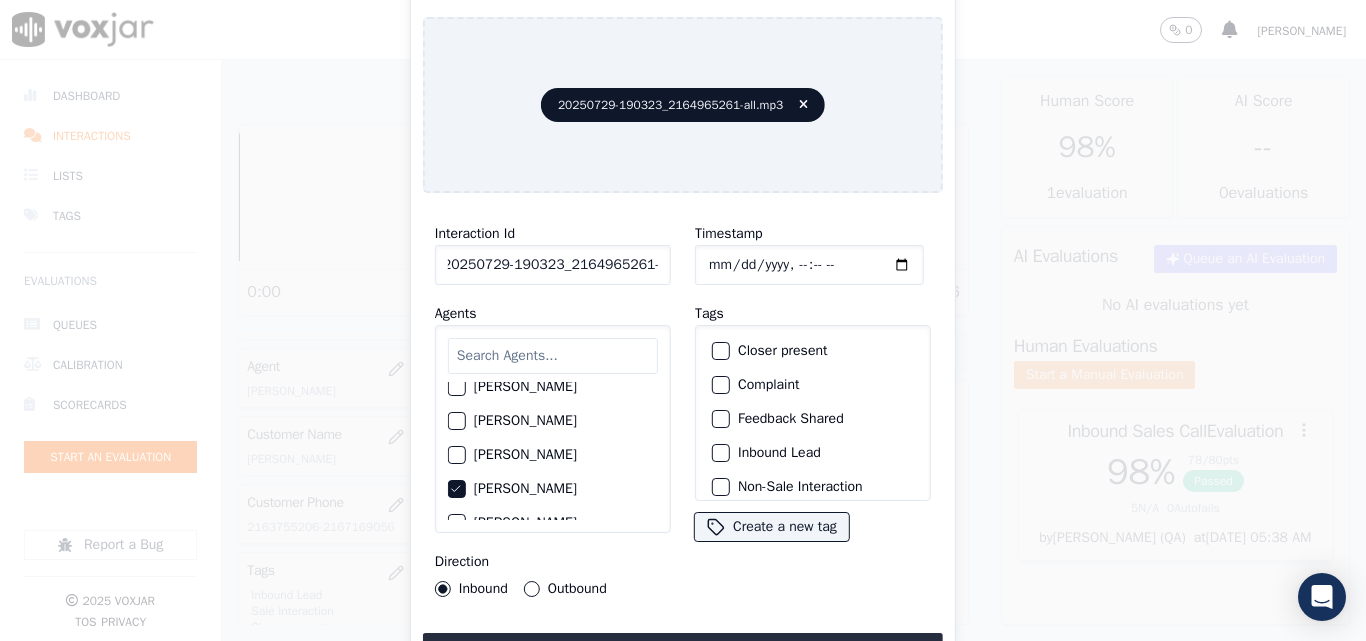 scroll, scrollTop: 0, scrollLeft: 11, axis: horizontal 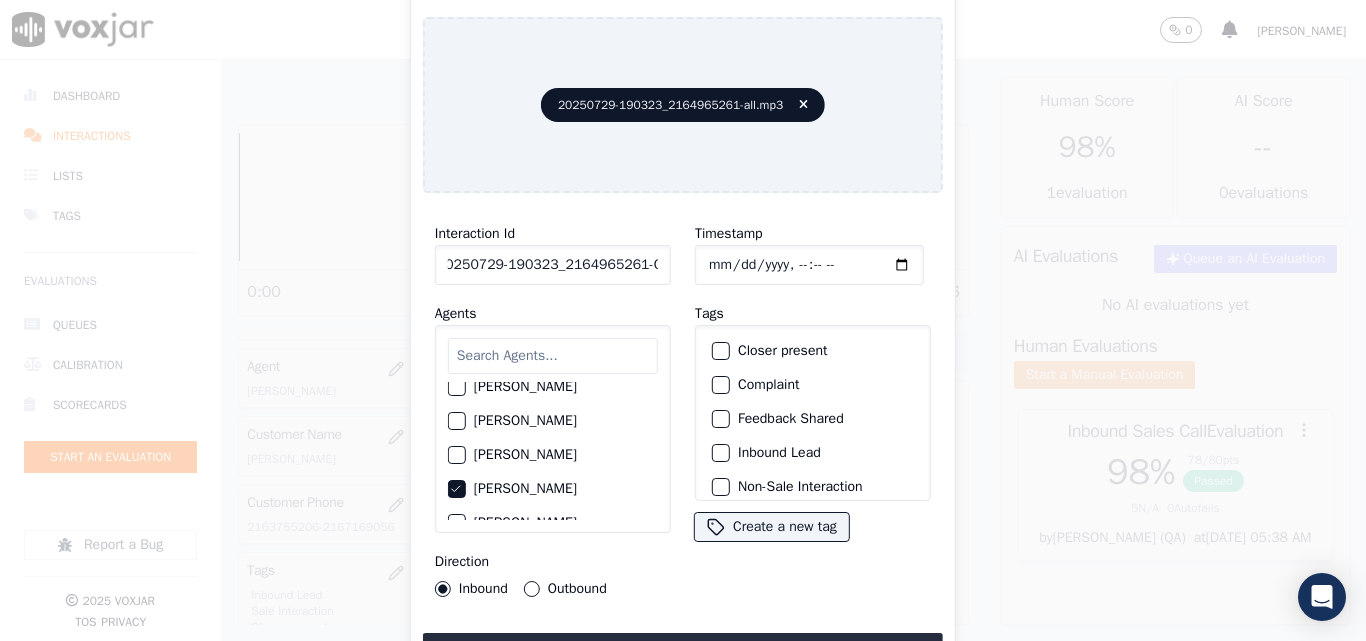 click on "Closer present" 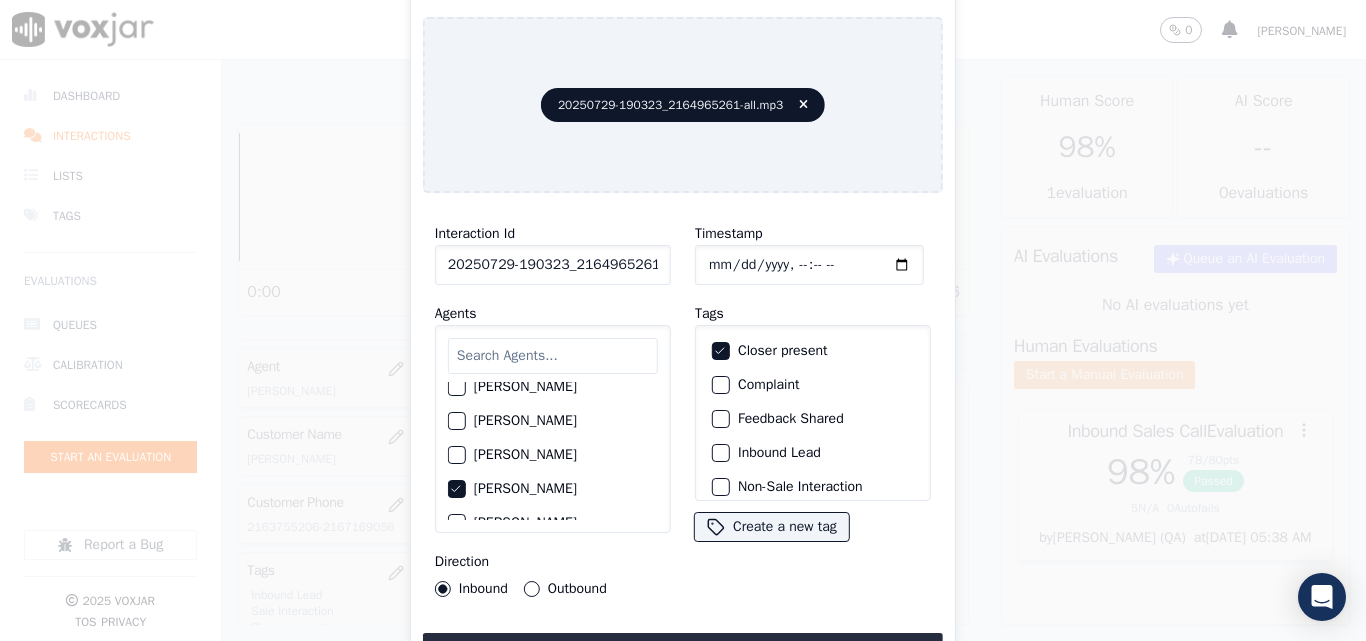 click at bounding box center [720, 453] 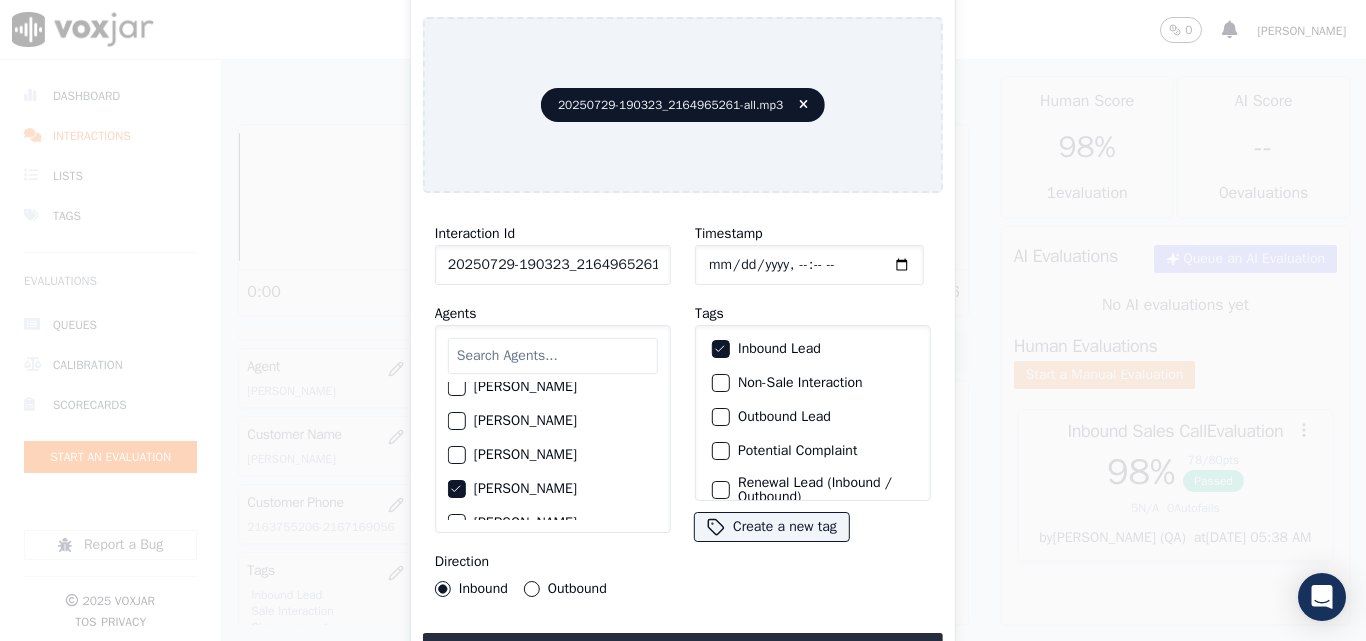 scroll, scrollTop: 173, scrollLeft: 0, axis: vertical 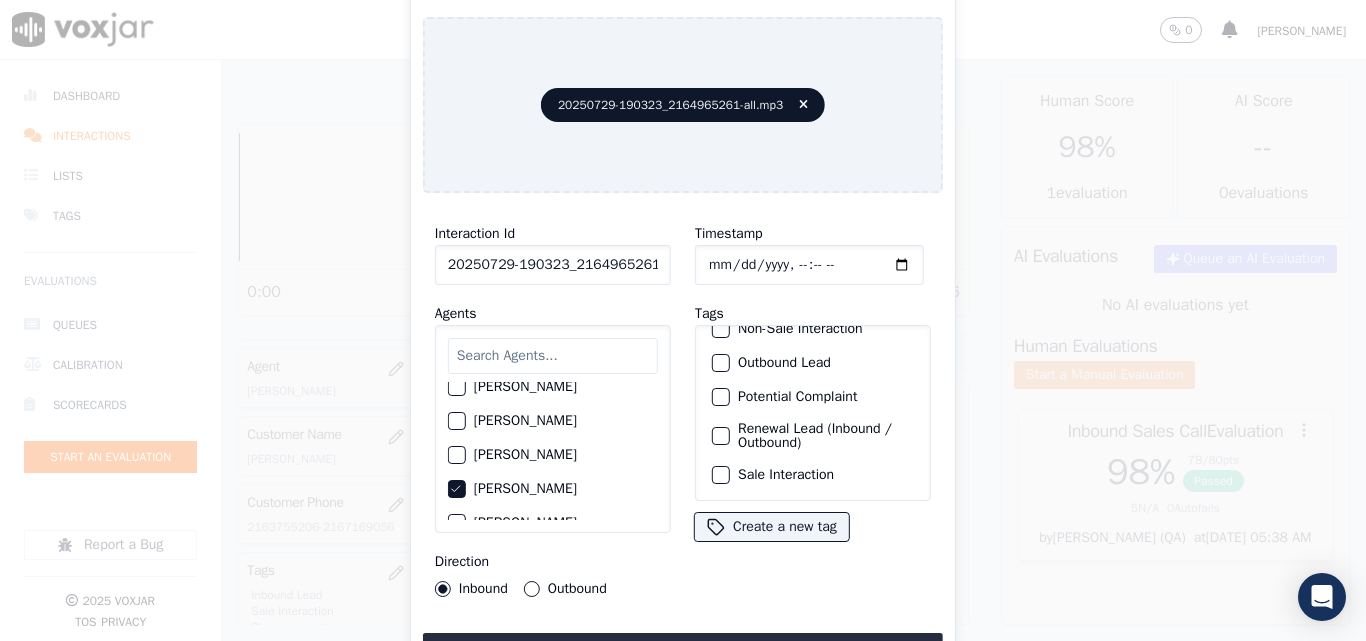 click at bounding box center (720, 475) 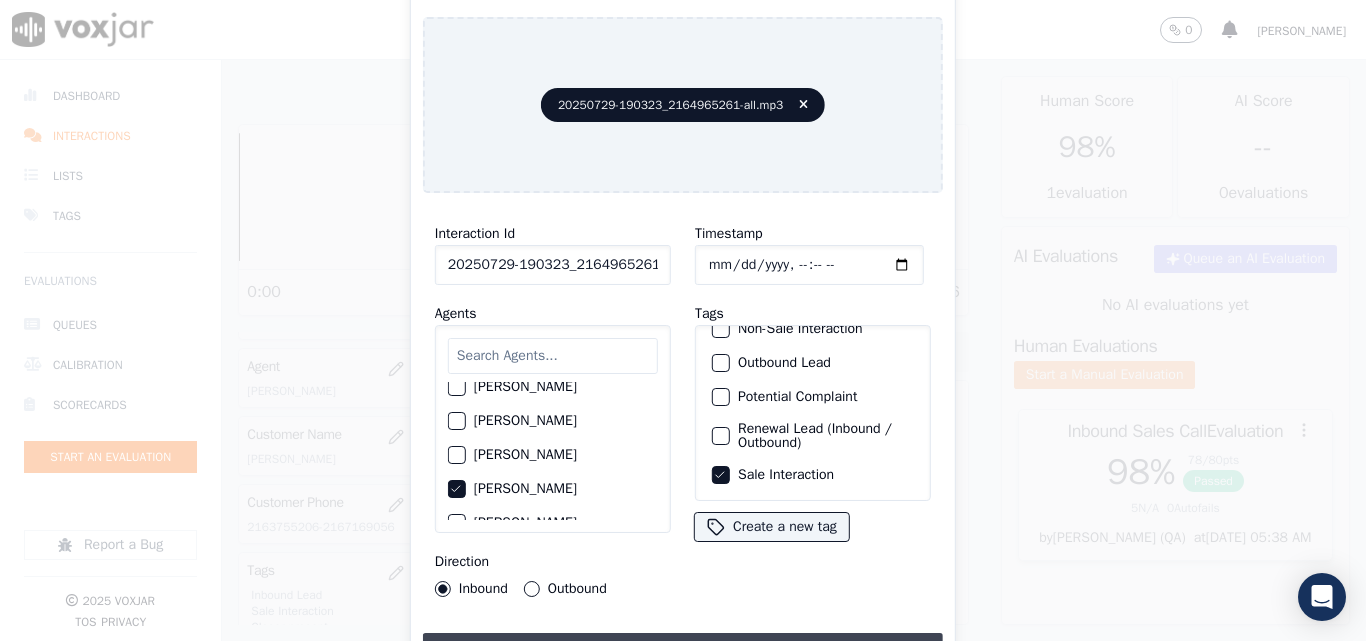 click on "Upload interaction to start evaluation" at bounding box center [683, 651] 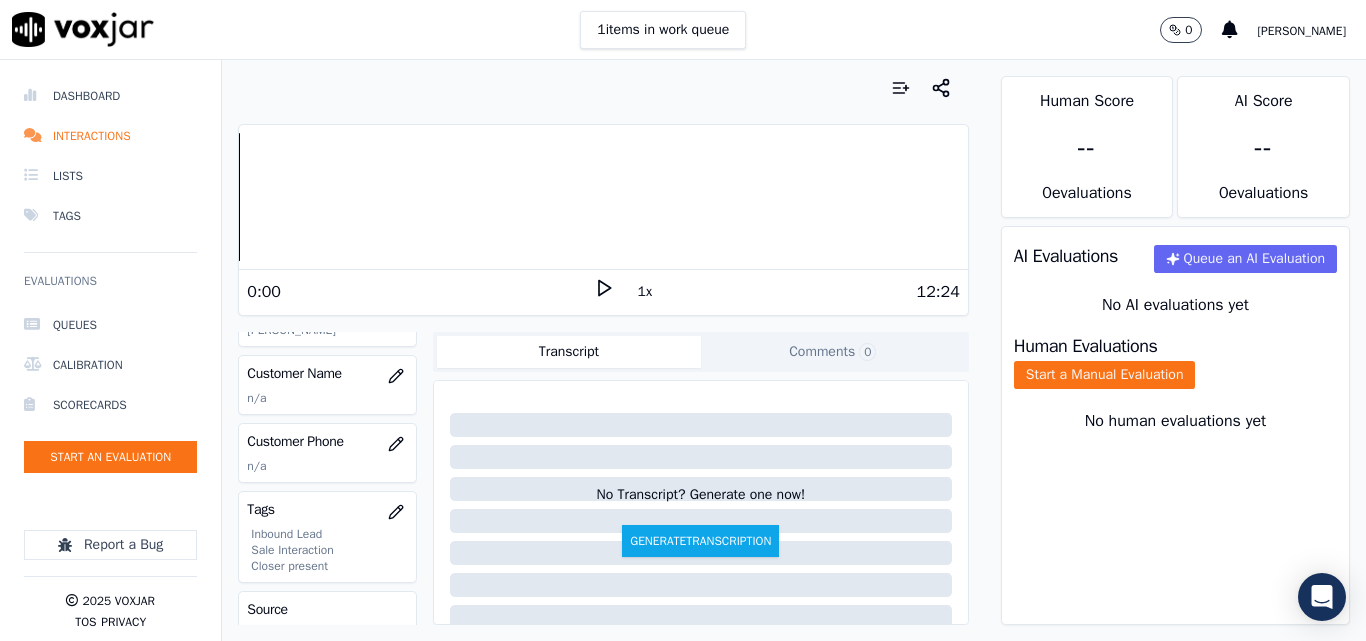 scroll, scrollTop: 300, scrollLeft: 0, axis: vertical 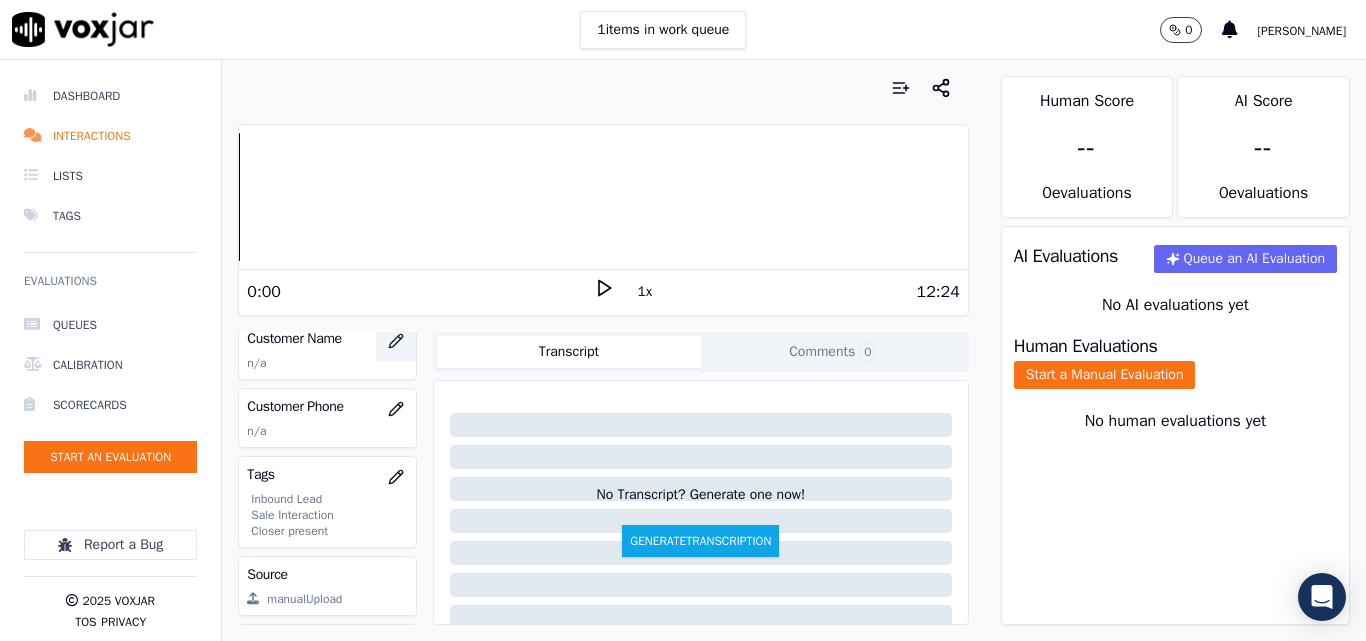 click 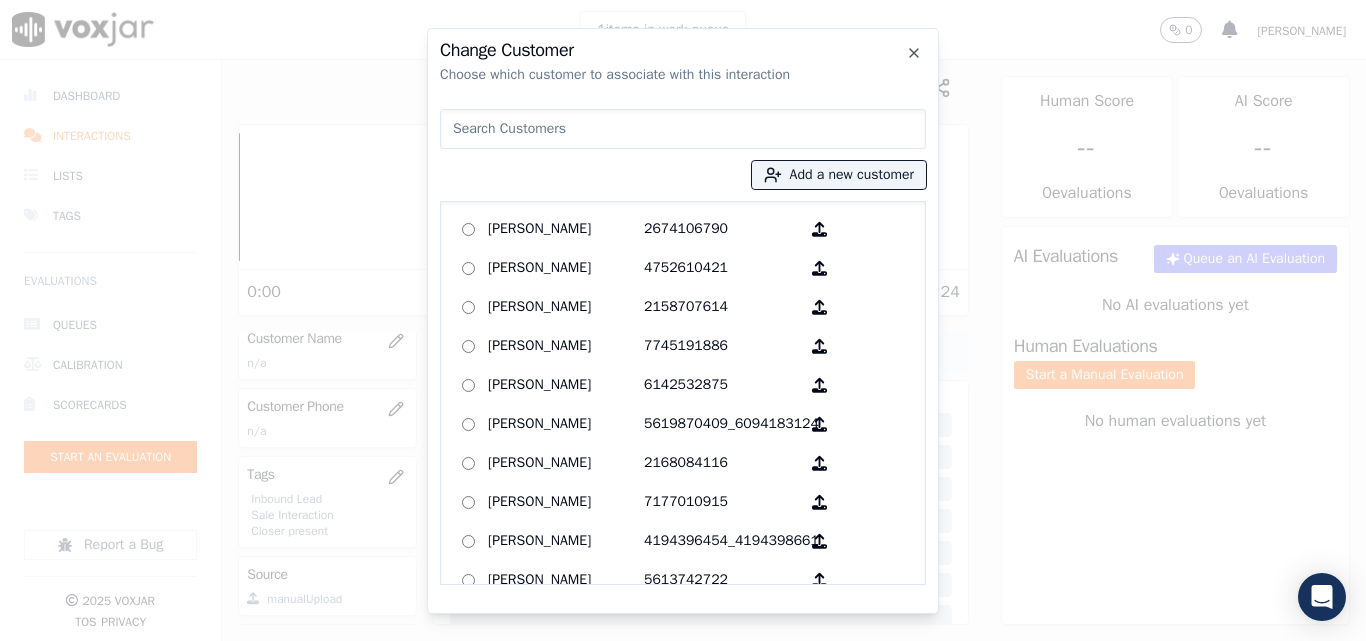 click at bounding box center (683, 129) 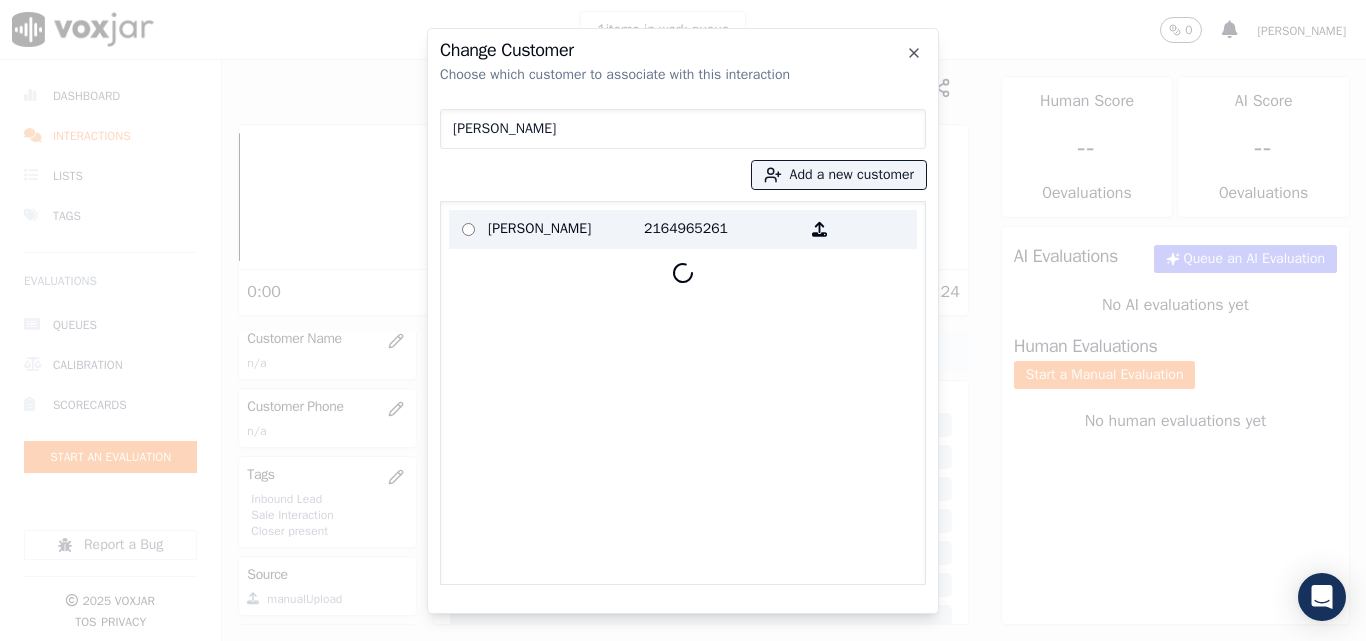 type on "[PERSON_NAME]" 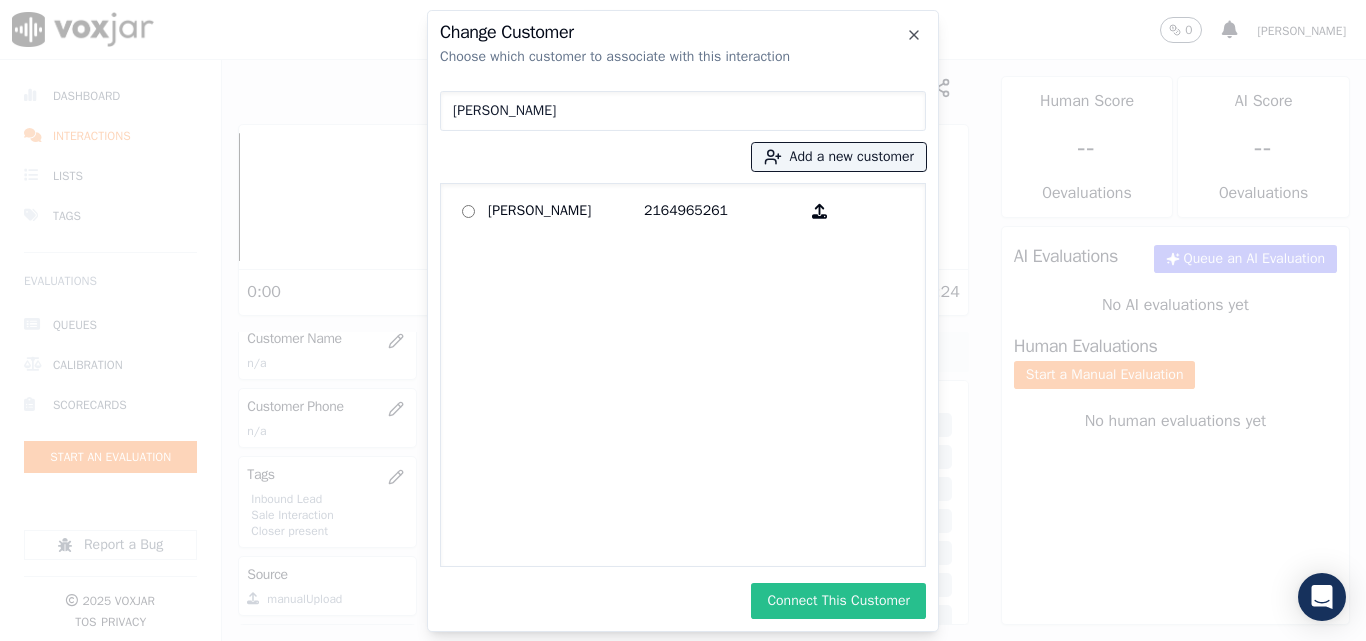 click on "Connect This Customer" at bounding box center (838, 601) 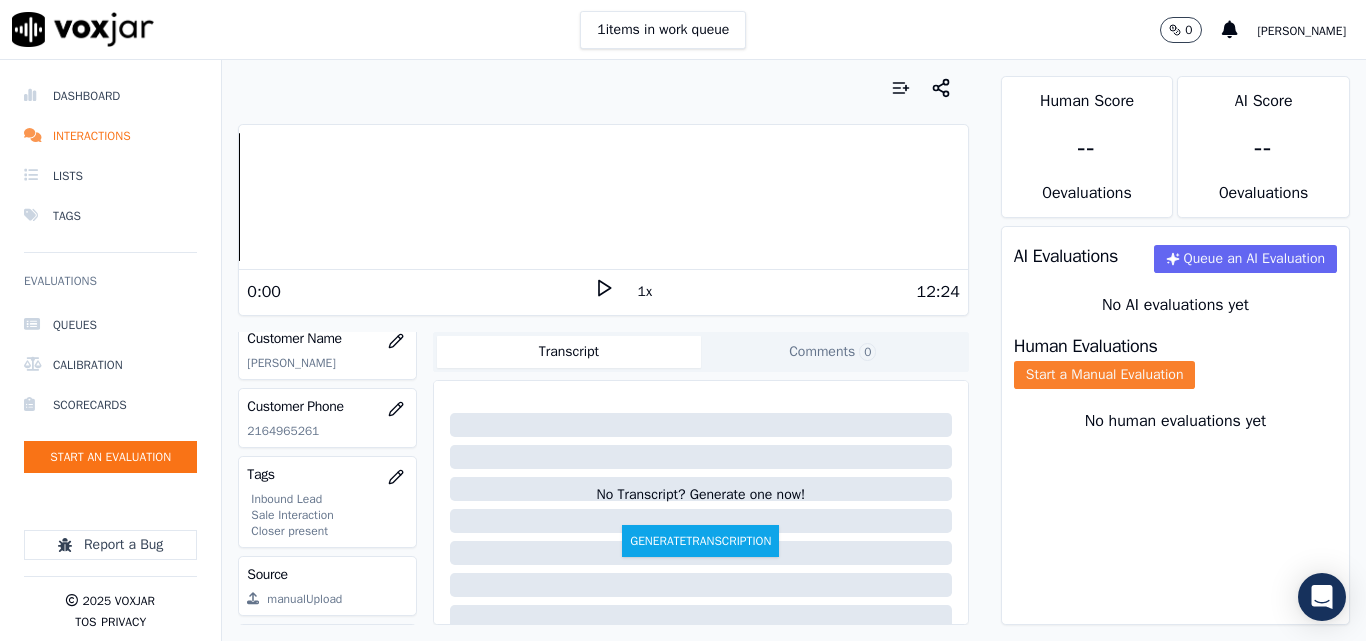 click on "Start a Manual Evaluation" 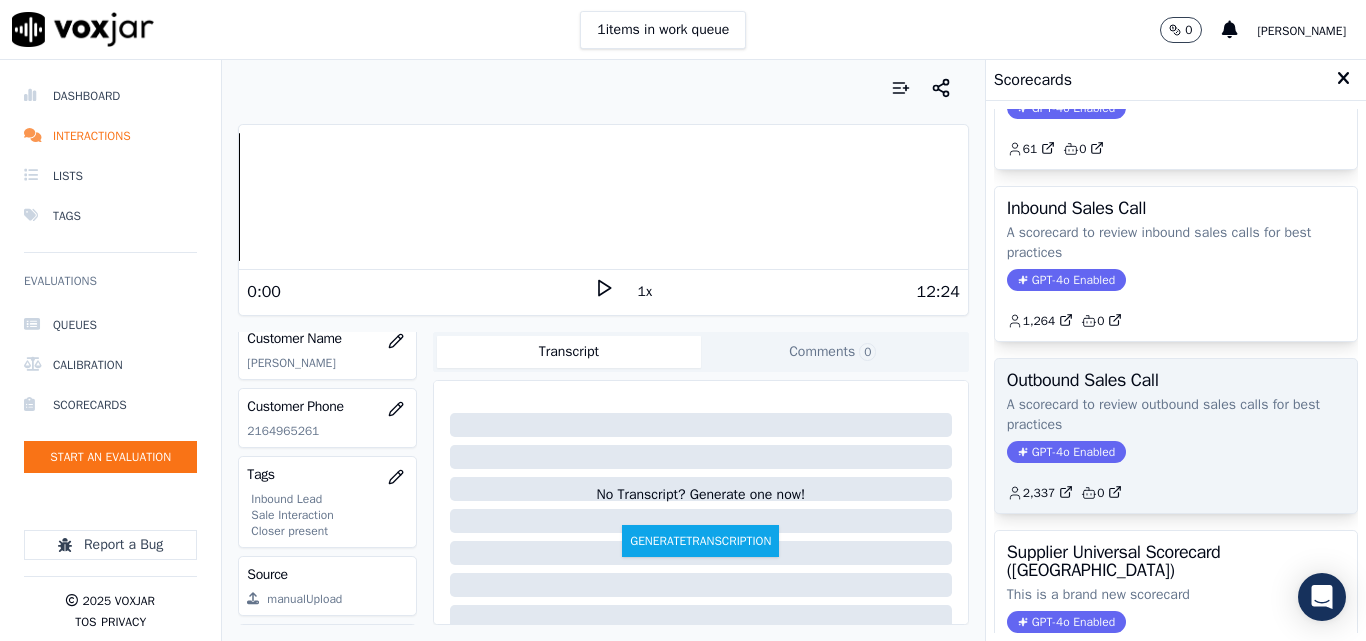 scroll, scrollTop: 200, scrollLeft: 0, axis: vertical 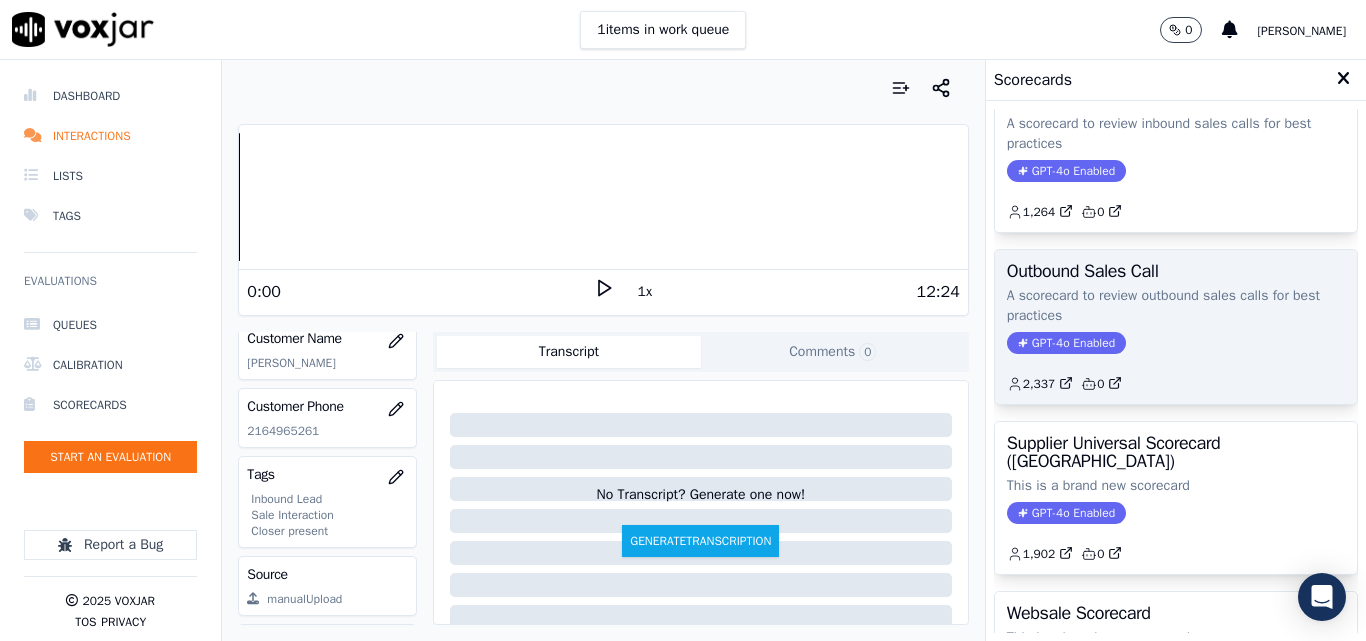 click on "GPT-4o Enabled" 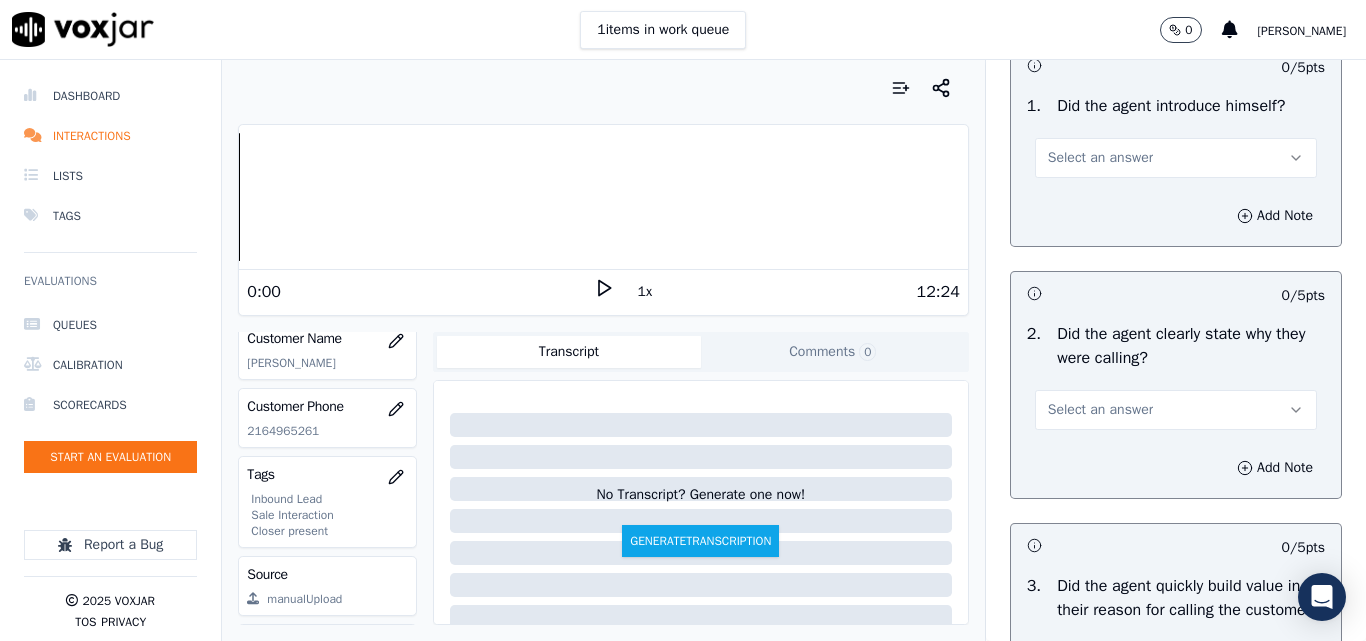 scroll, scrollTop: 200, scrollLeft: 0, axis: vertical 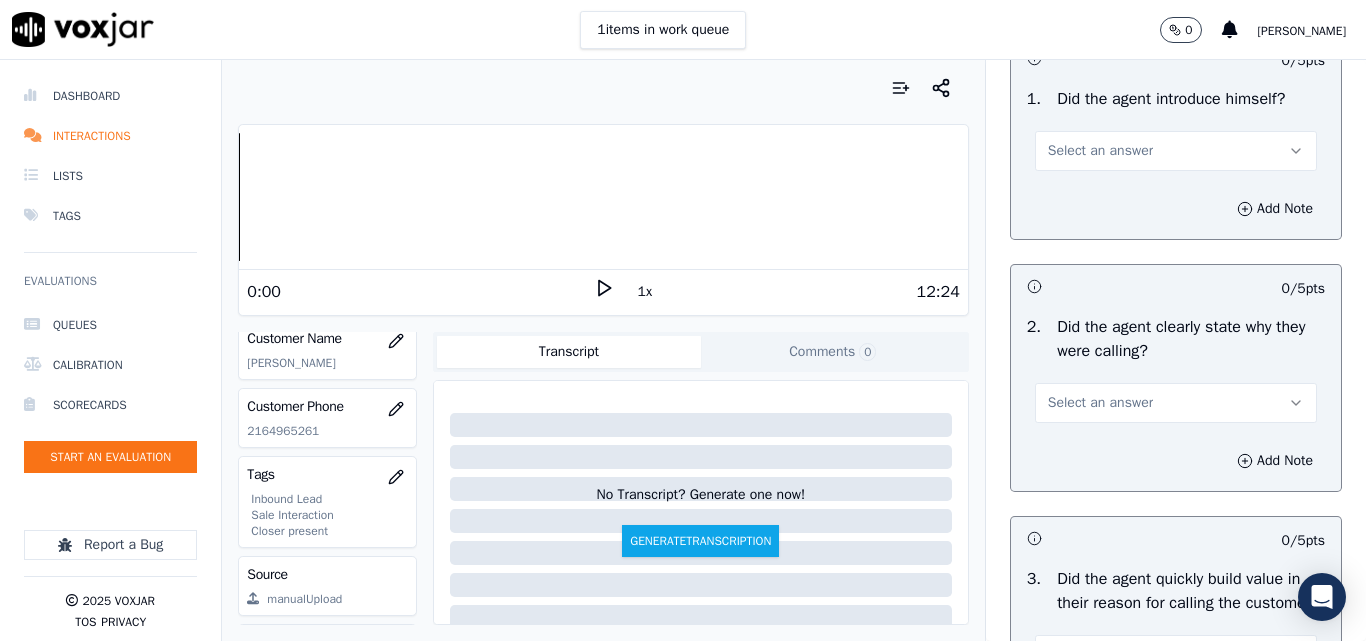 click on "Select an answer" at bounding box center (1176, 151) 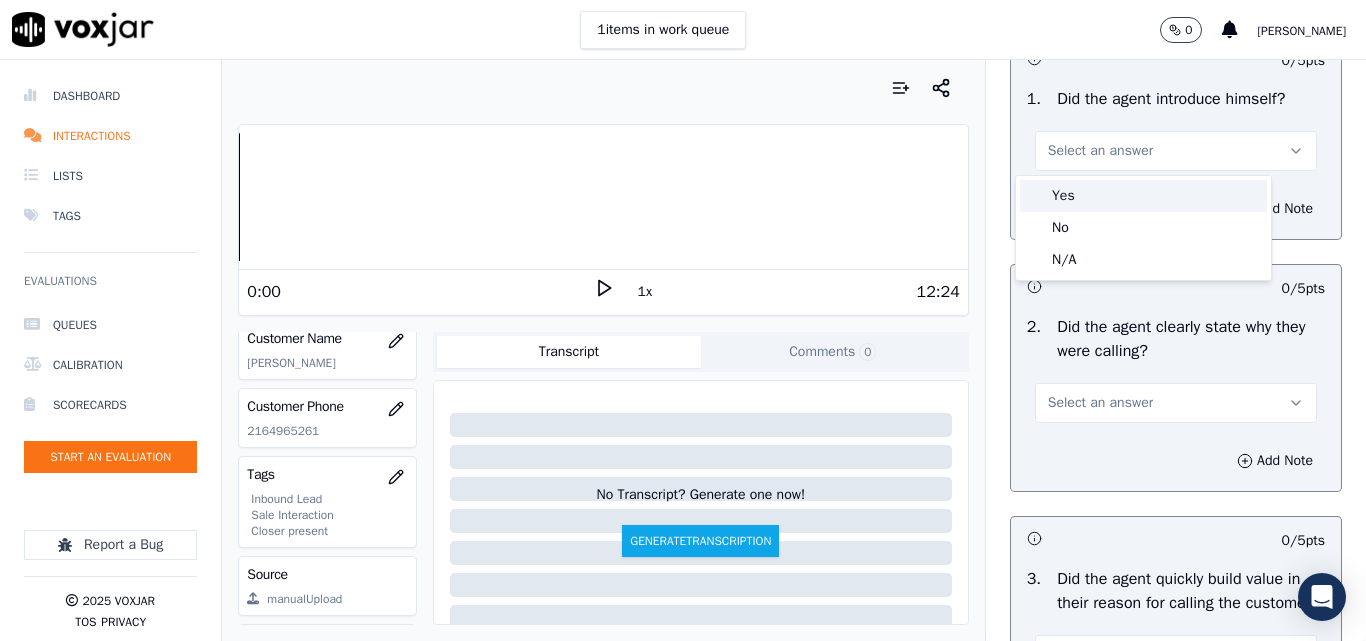 click on "Yes" at bounding box center [1143, 196] 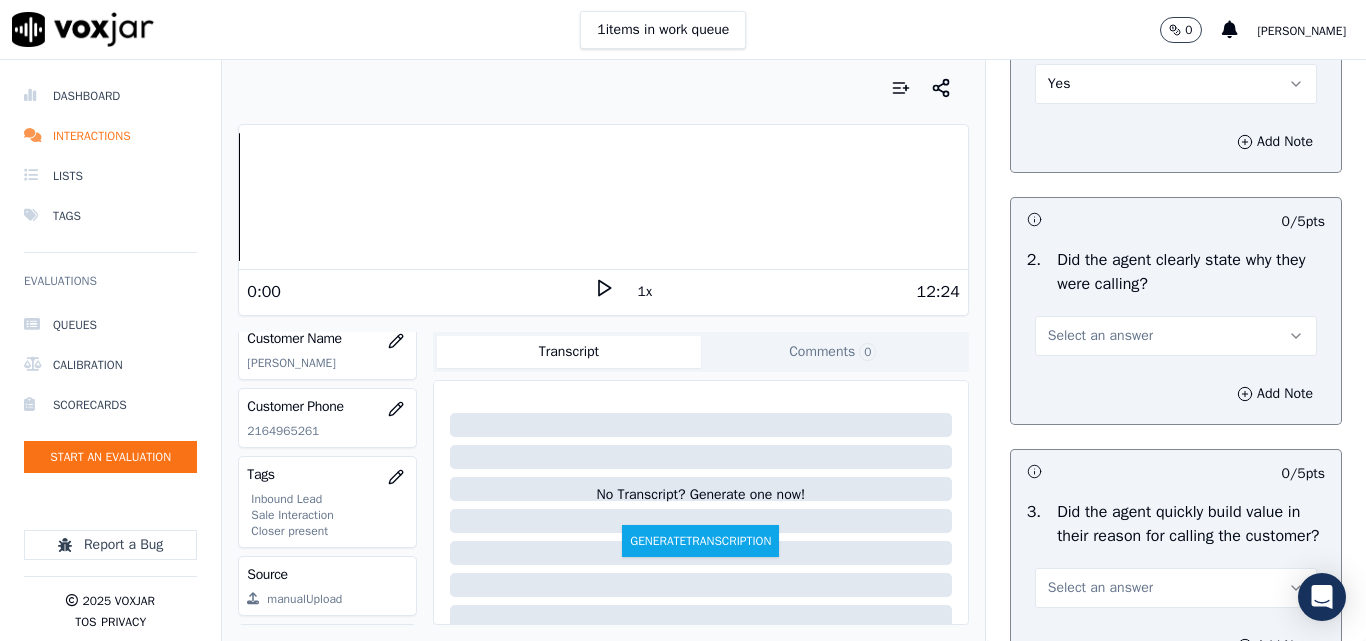 scroll, scrollTop: 300, scrollLeft: 0, axis: vertical 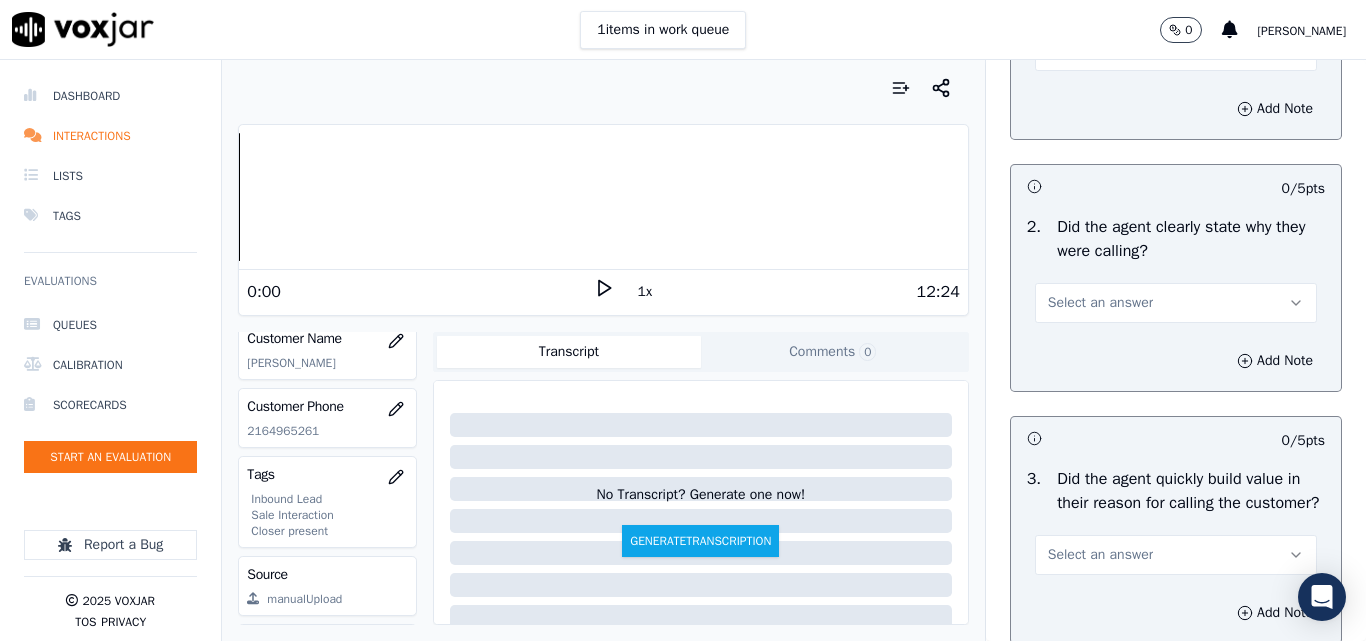click on "Select an answer" at bounding box center (1176, 303) 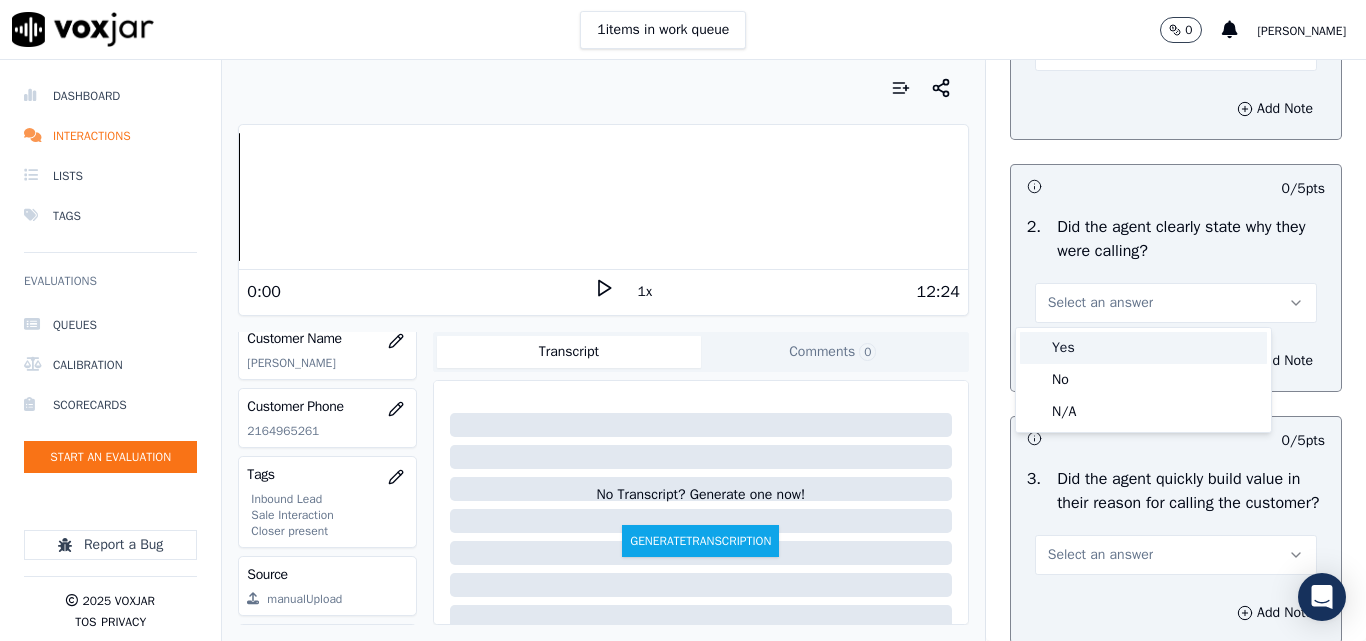 click on "Yes" at bounding box center (1143, 348) 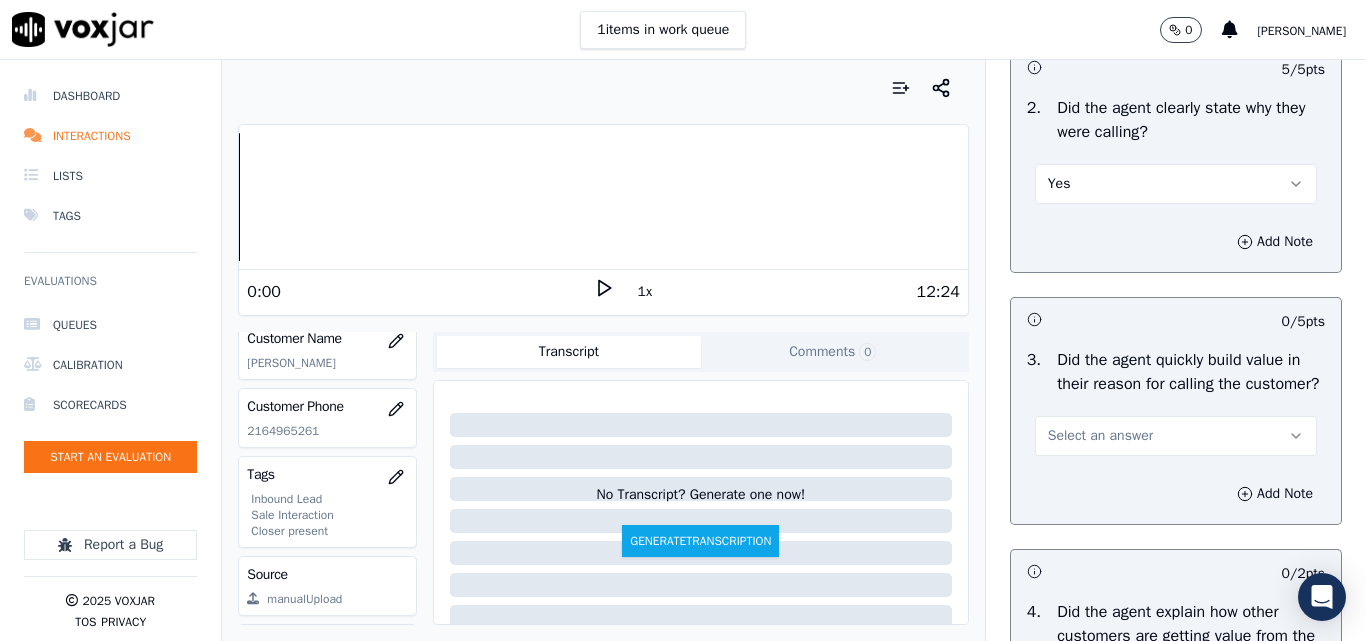 scroll, scrollTop: 600, scrollLeft: 0, axis: vertical 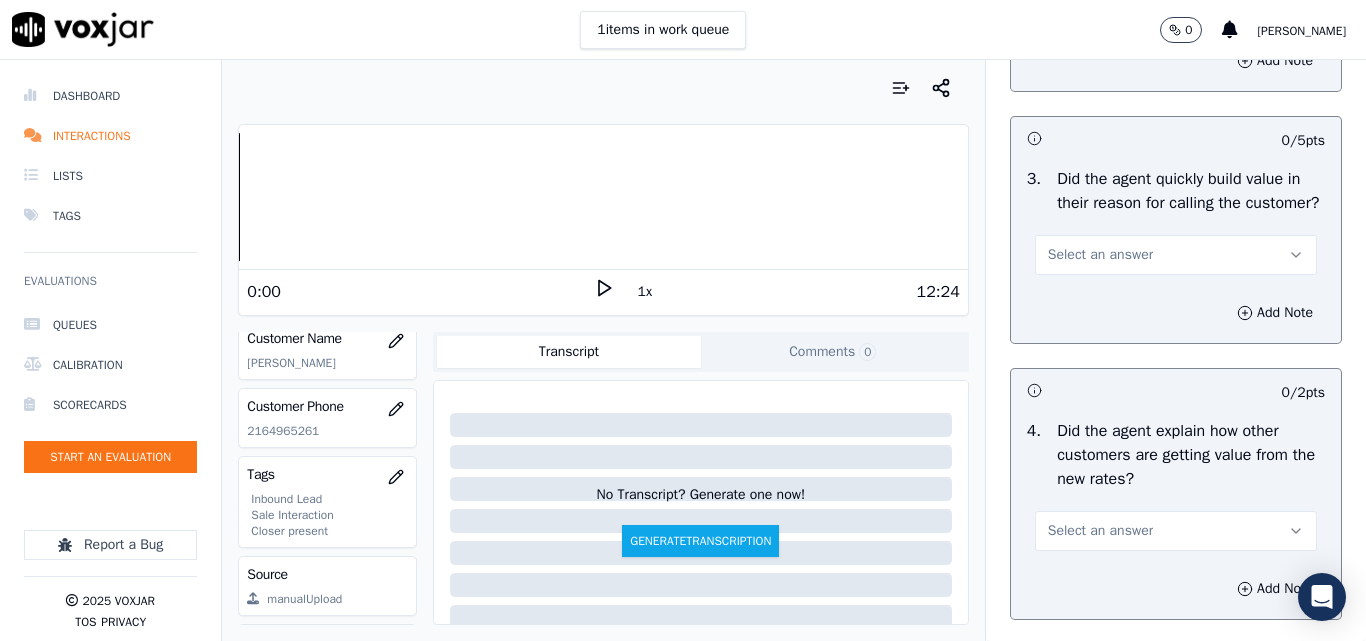 click on "Select an answer" at bounding box center [1100, 255] 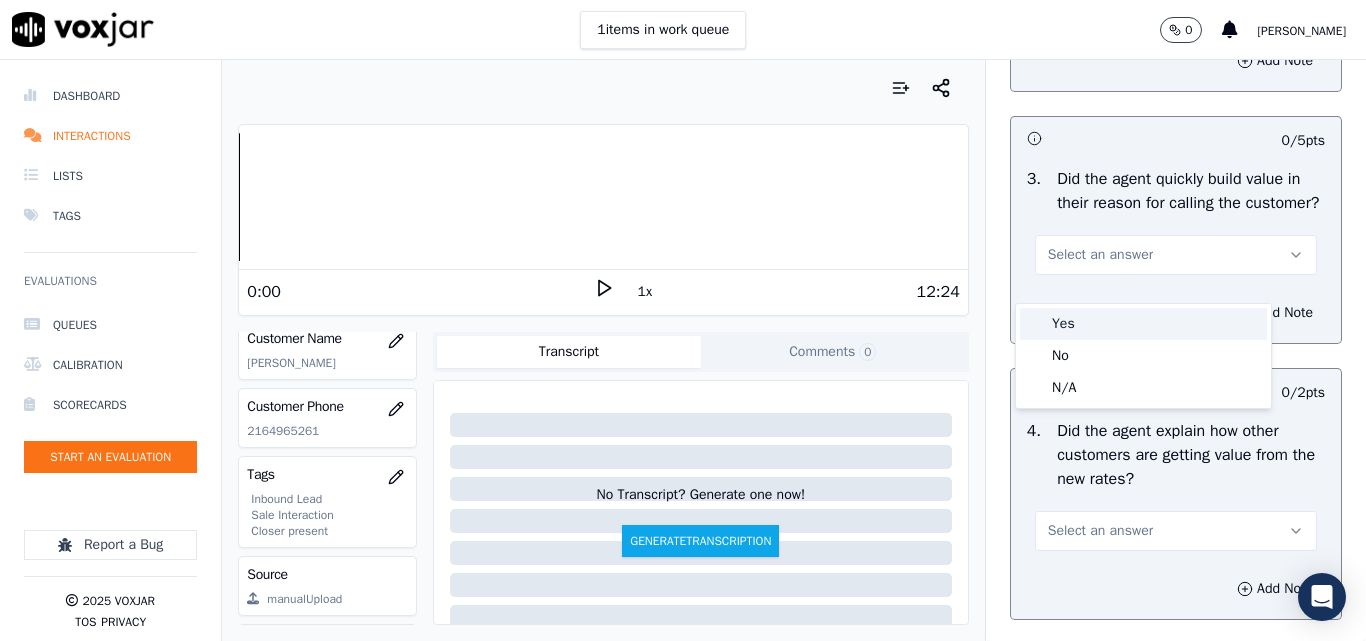 click on "Yes" at bounding box center [1143, 324] 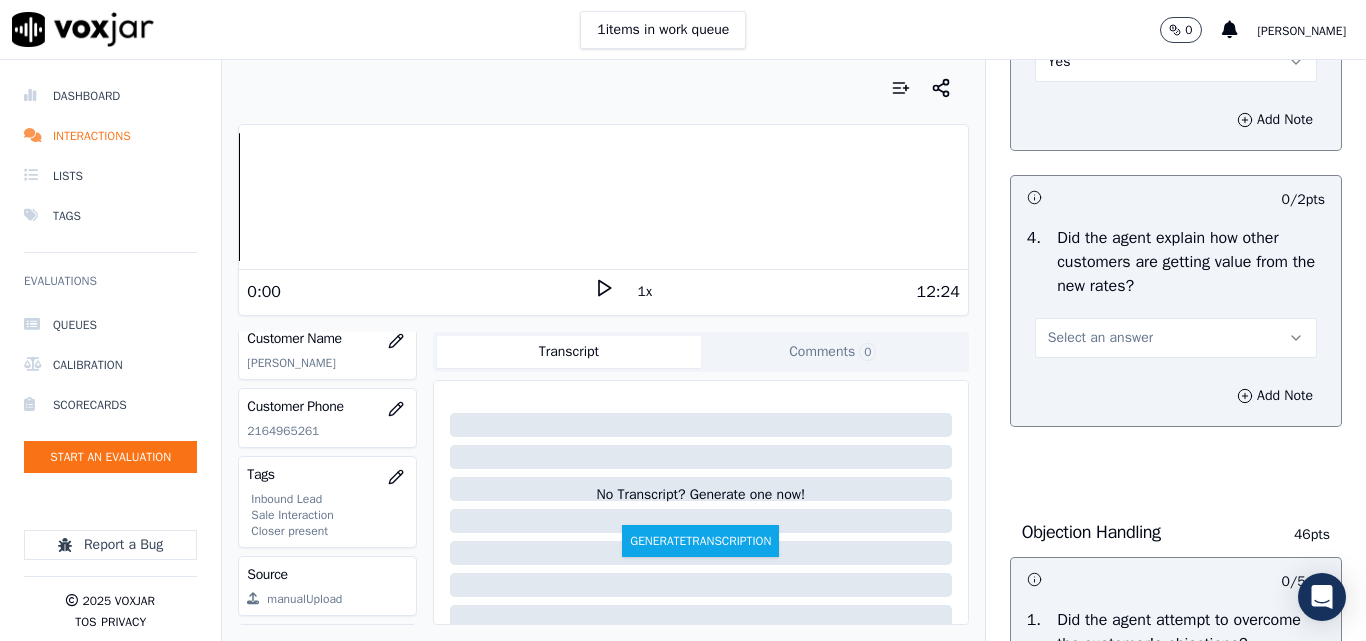 scroll, scrollTop: 800, scrollLeft: 0, axis: vertical 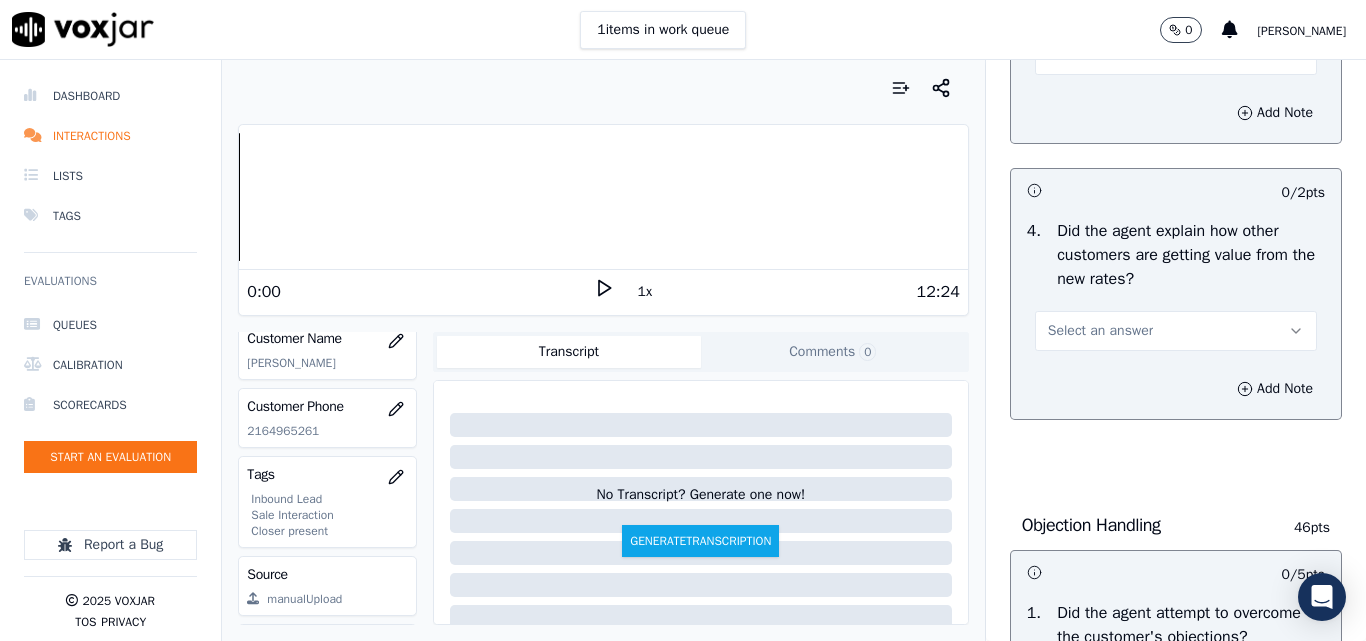 drag, startPoint x: 1068, startPoint y: 348, endPoint x: 1070, endPoint y: 362, distance: 14.142136 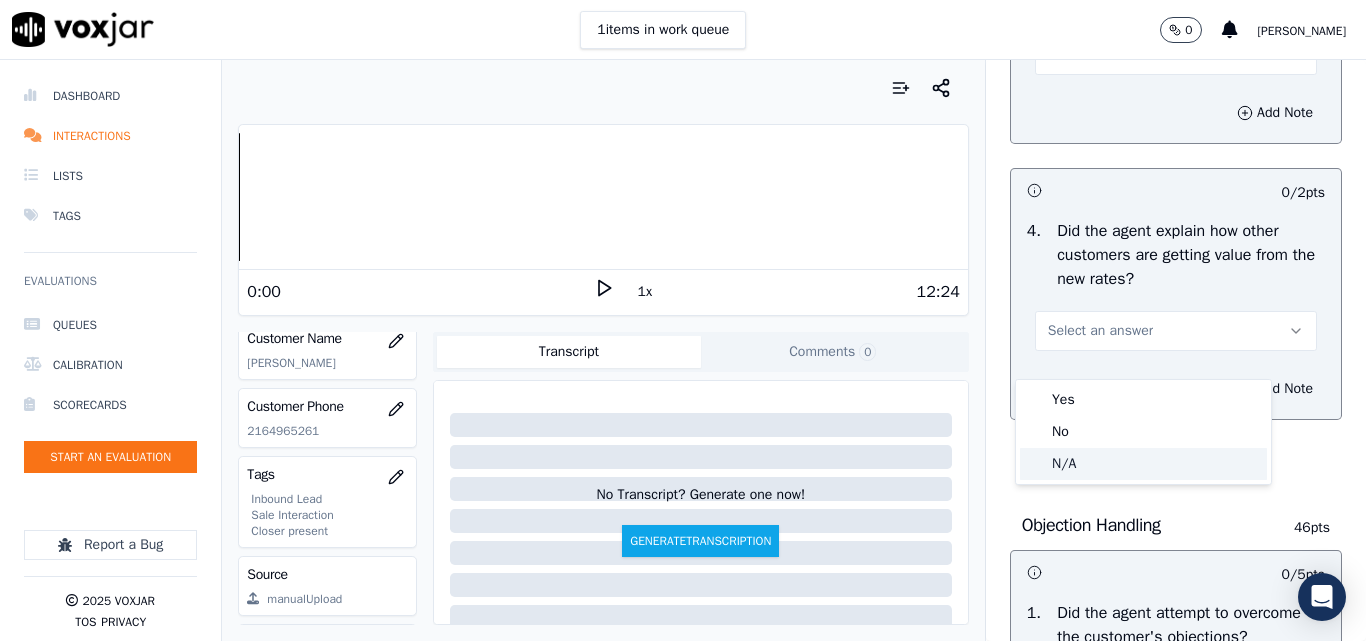 click on "N/A" 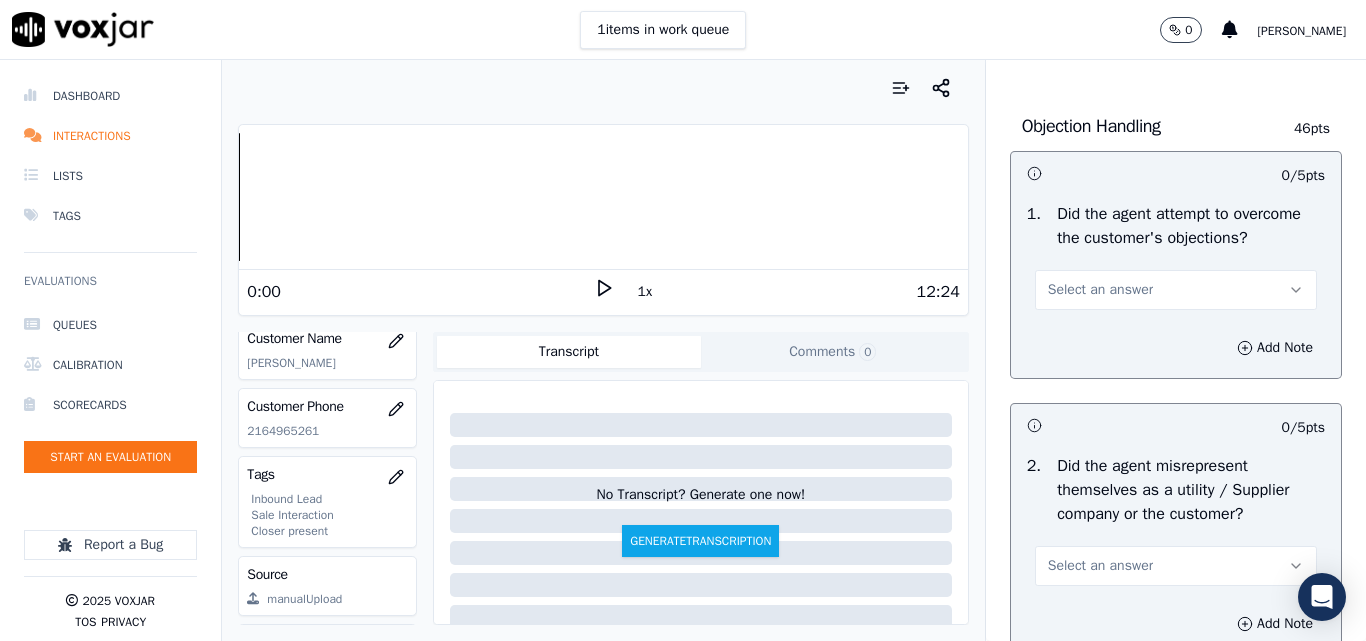 scroll, scrollTop: 1300, scrollLeft: 0, axis: vertical 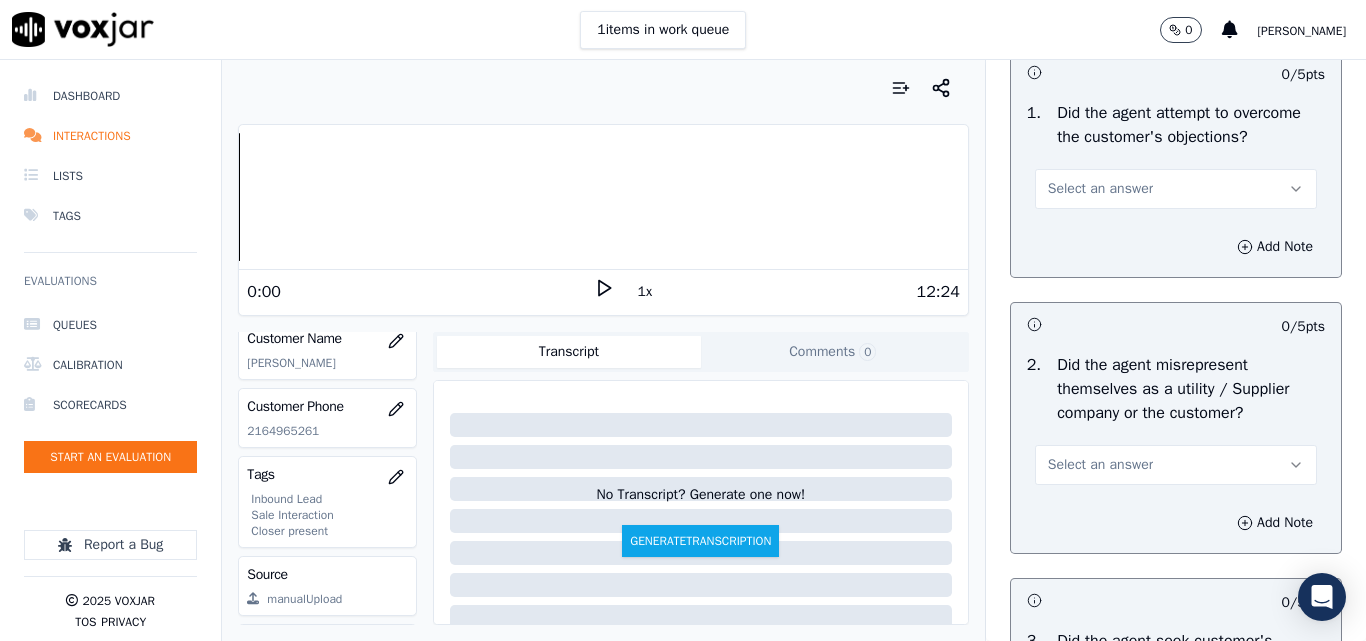 click on "Select an answer" at bounding box center (1100, 189) 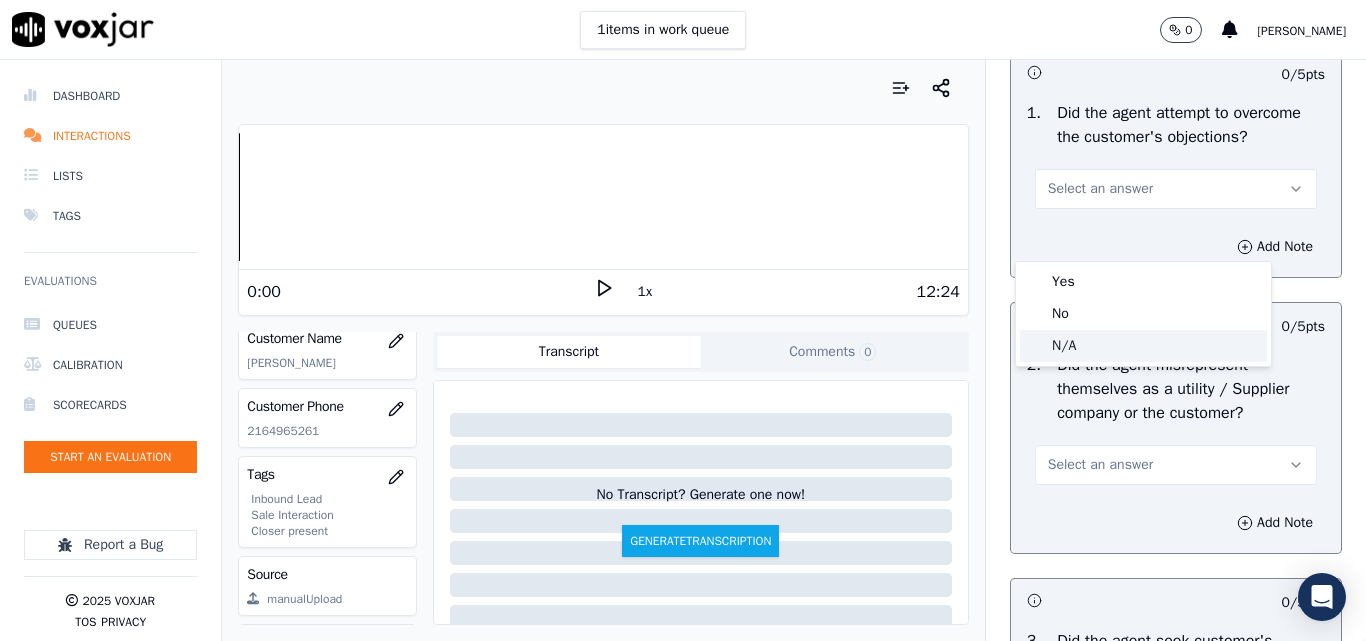 click on "N/A" 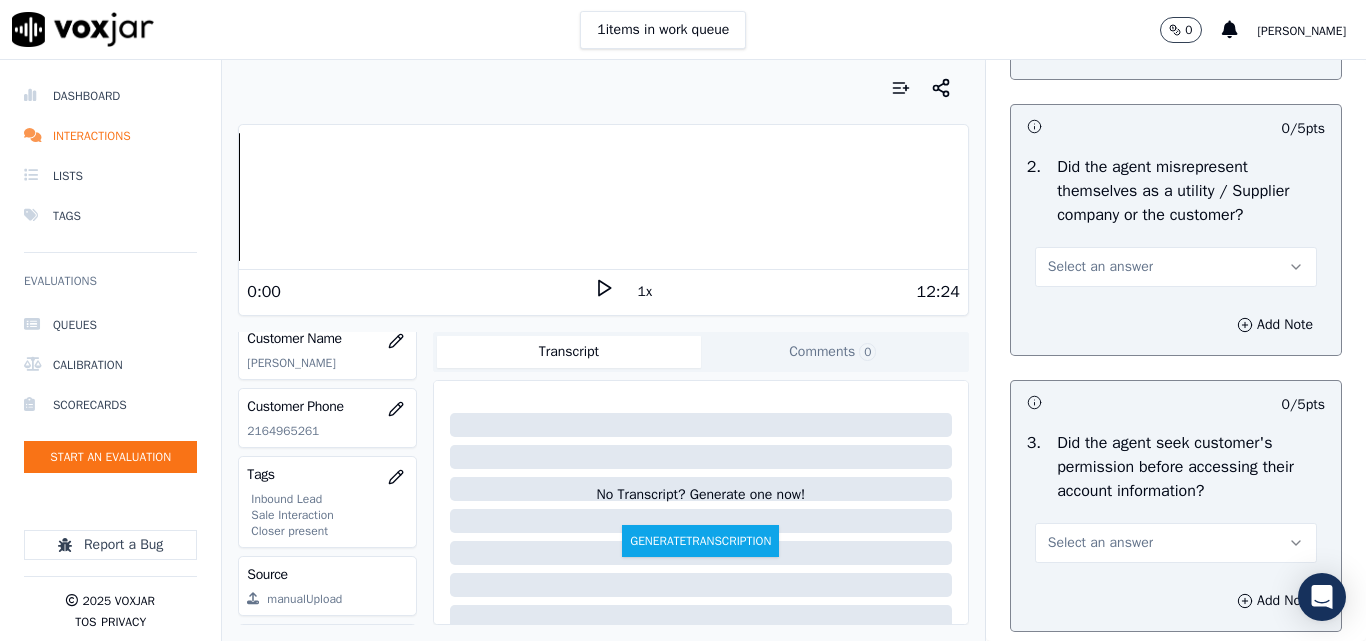 scroll, scrollTop: 1500, scrollLeft: 0, axis: vertical 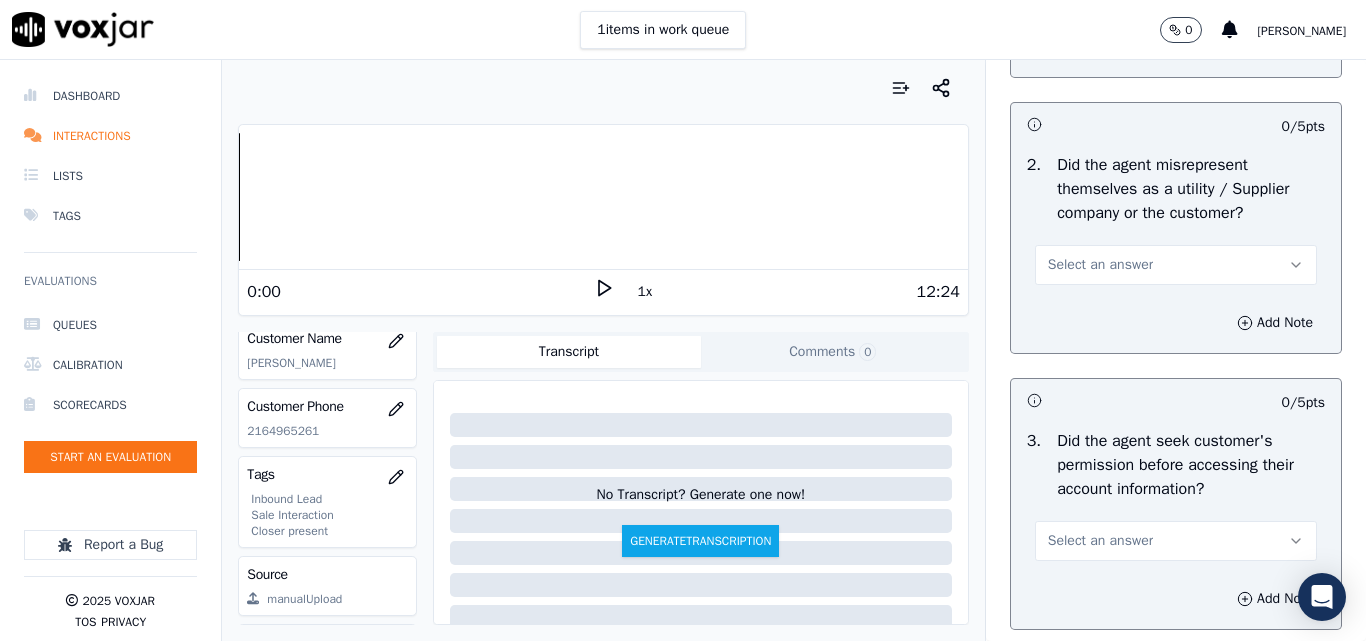 click on "Select an answer" at bounding box center [1100, 265] 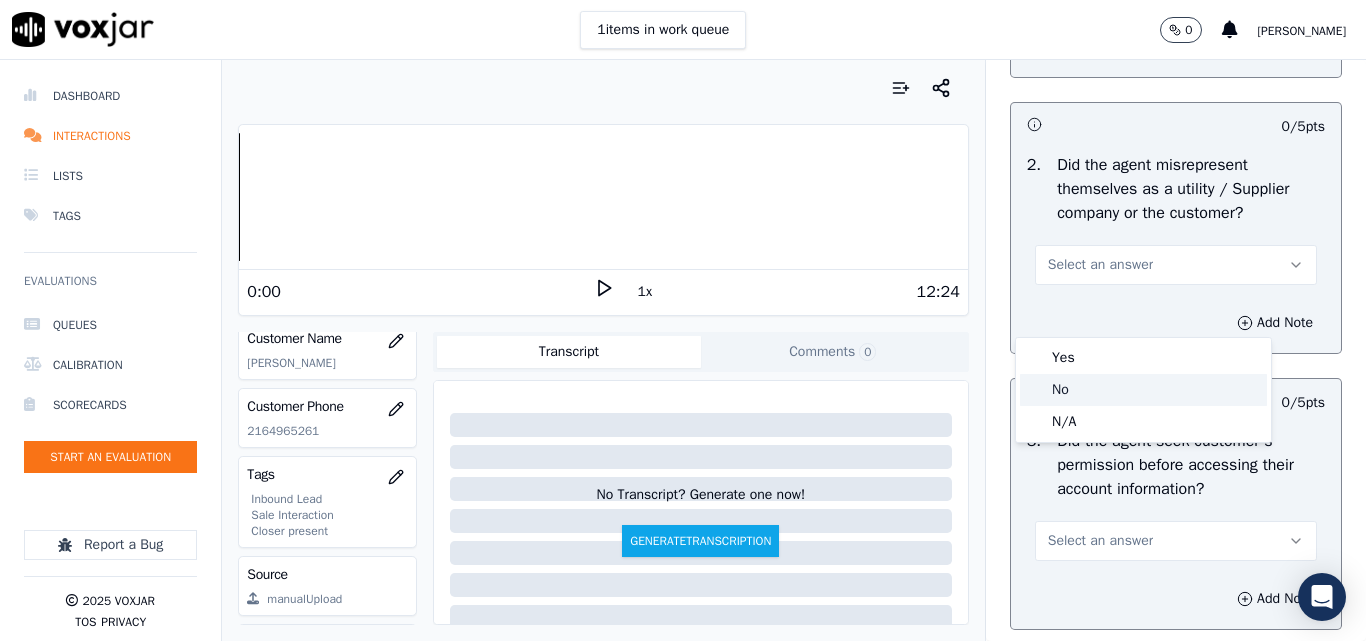 click on "No" 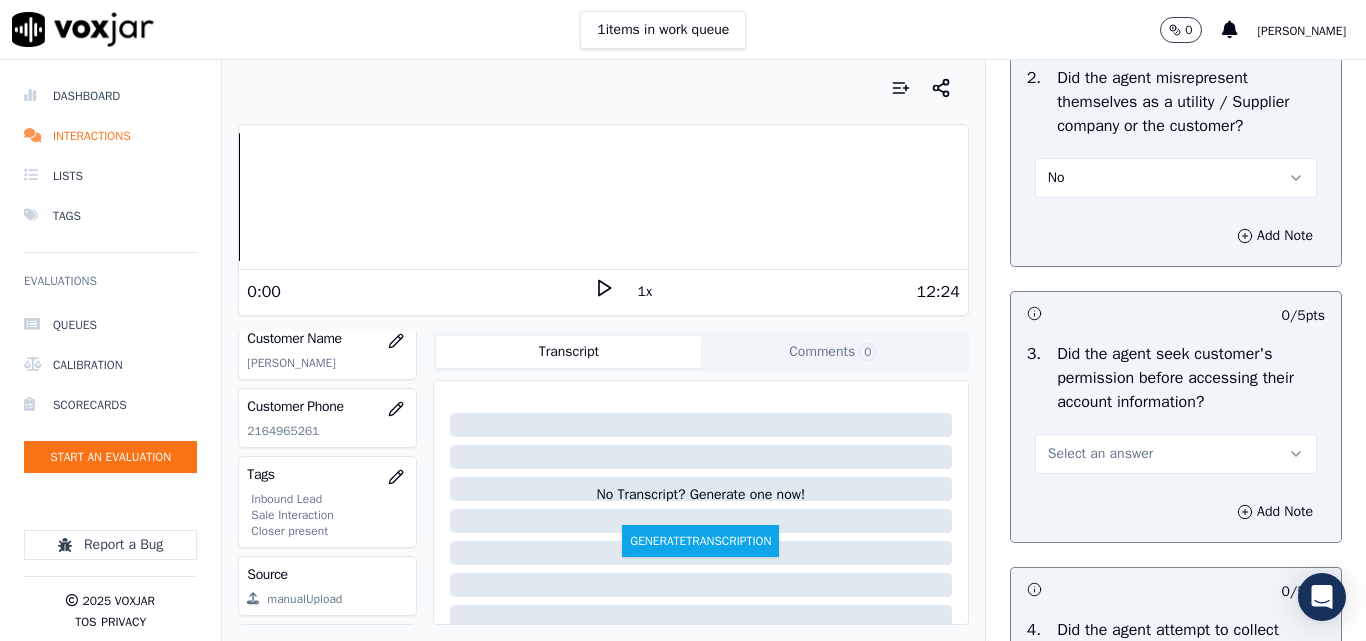 scroll, scrollTop: 1700, scrollLeft: 0, axis: vertical 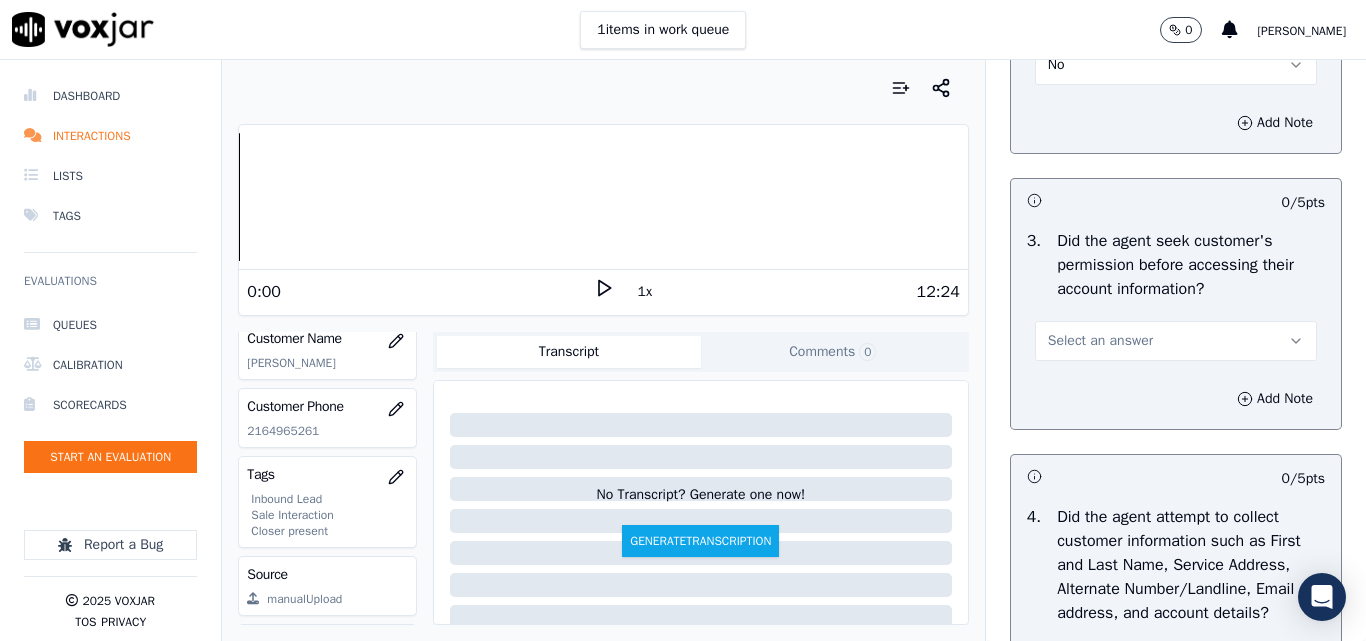 click on "Select an answer" at bounding box center [1100, 341] 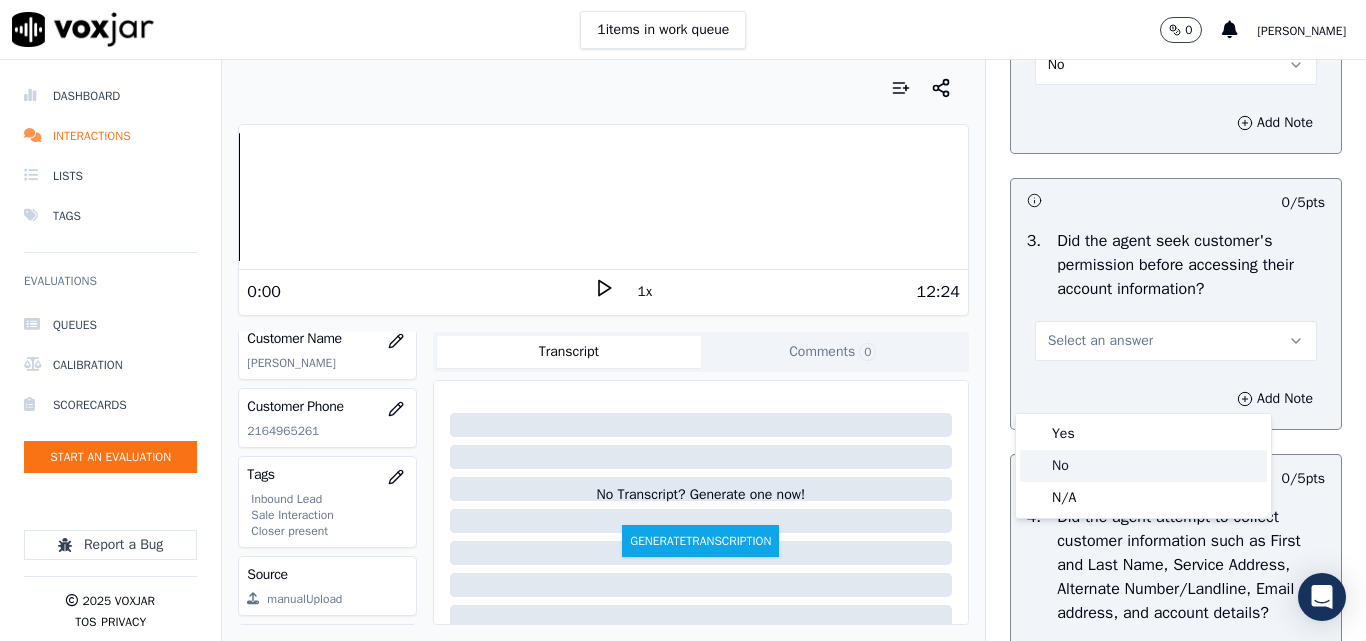 click on "No" 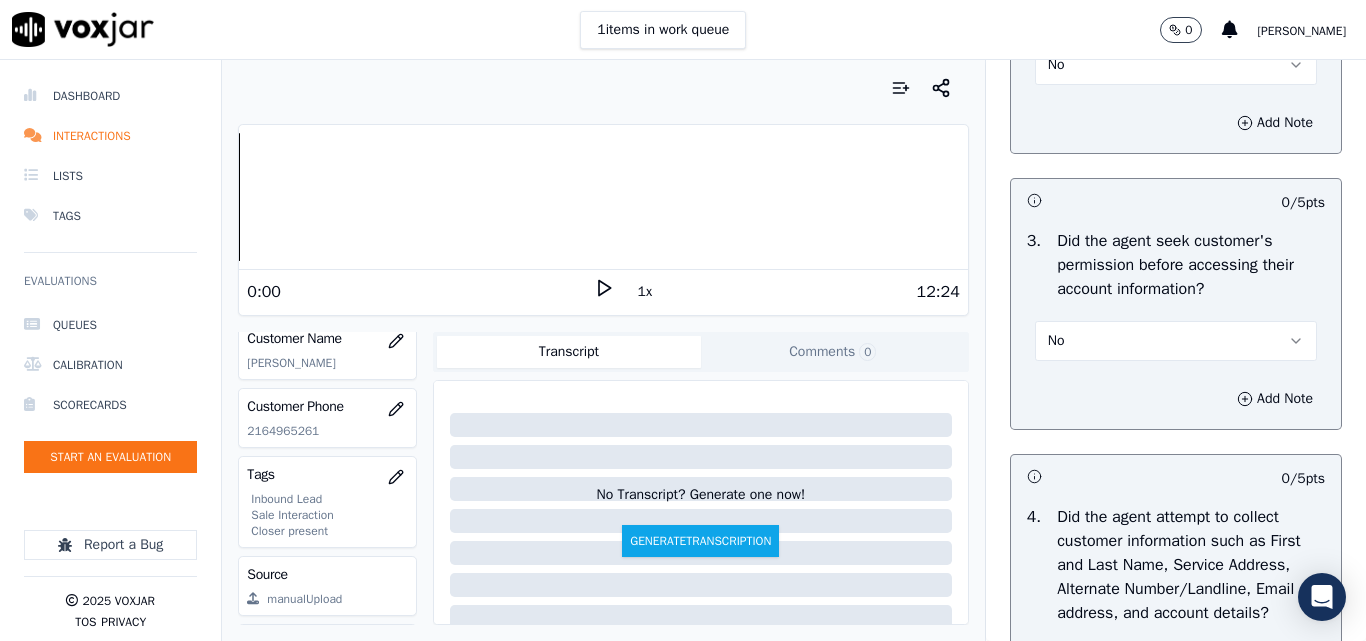 scroll, scrollTop: 2000, scrollLeft: 0, axis: vertical 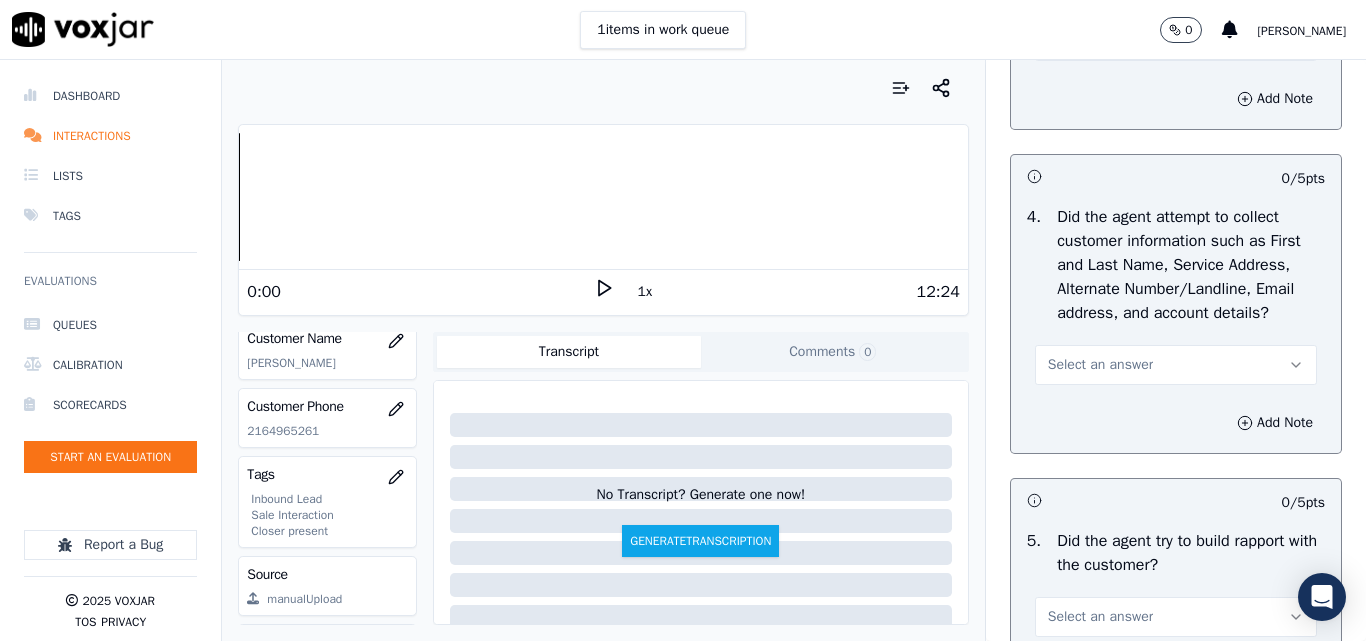 click on "Select an answer" at bounding box center [1100, 365] 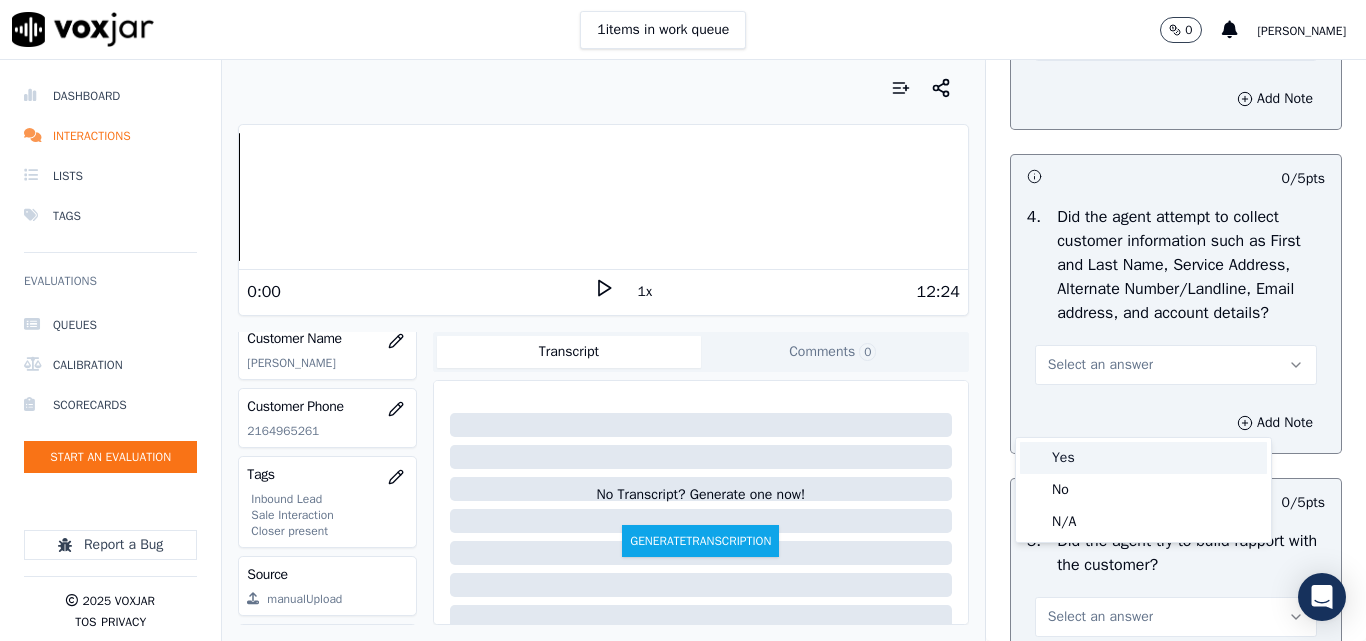 click on "Yes" at bounding box center [1143, 458] 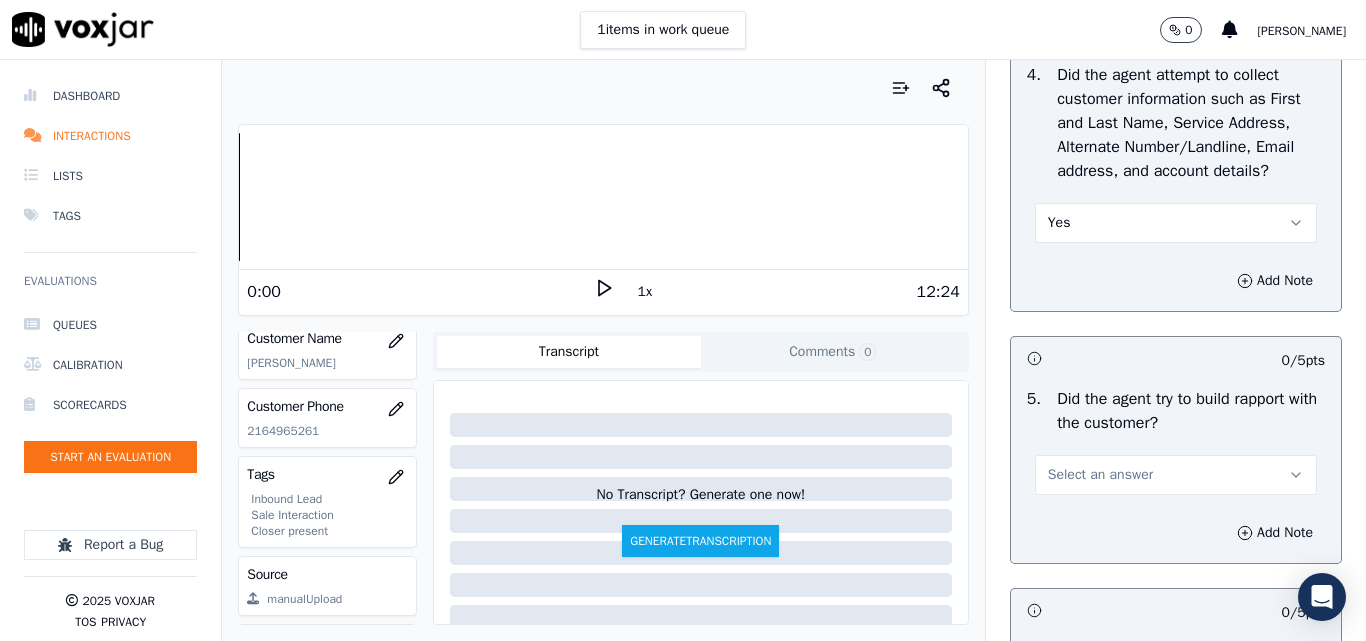 scroll, scrollTop: 2300, scrollLeft: 0, axis: vertical 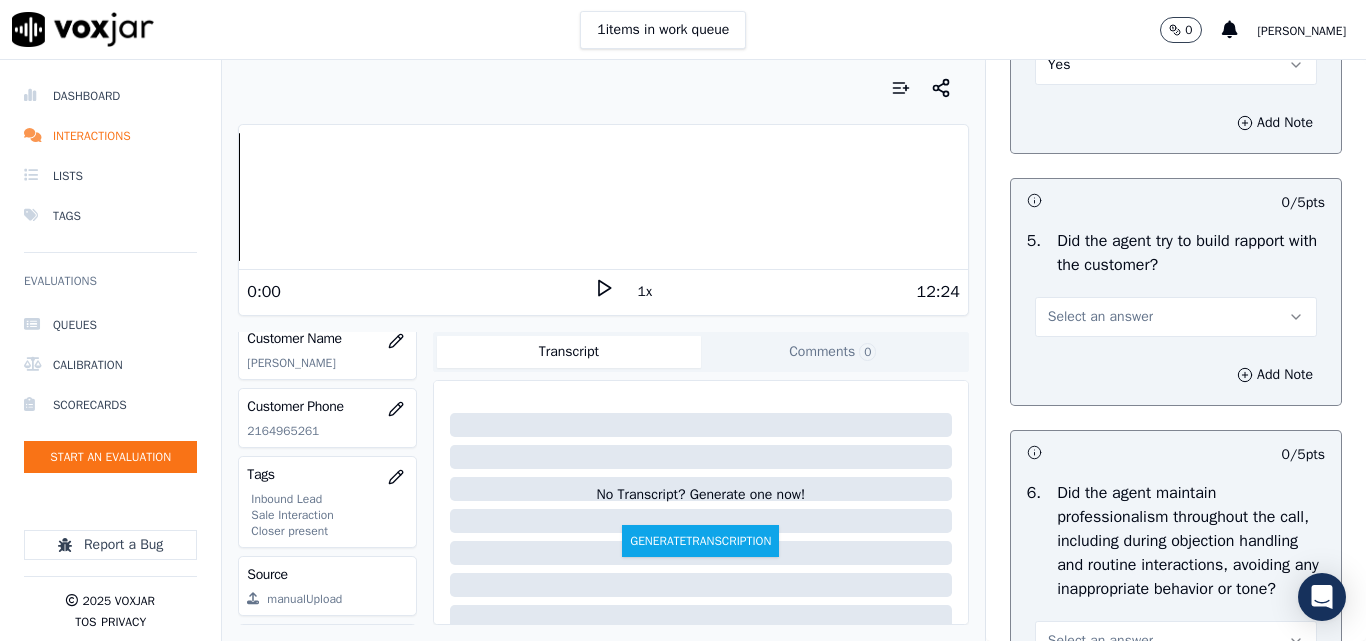 click on "Select an answer" at bounding box center (1100, 317) 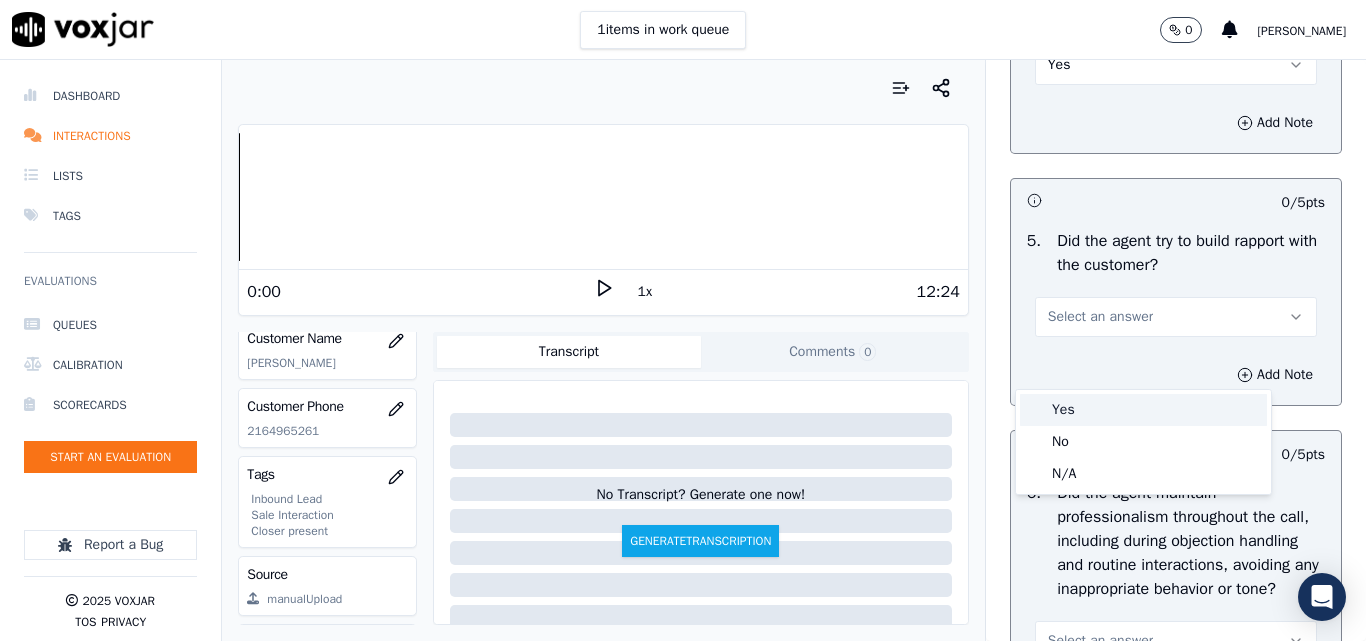click on "Yes" at bounding box center (1143, 410) 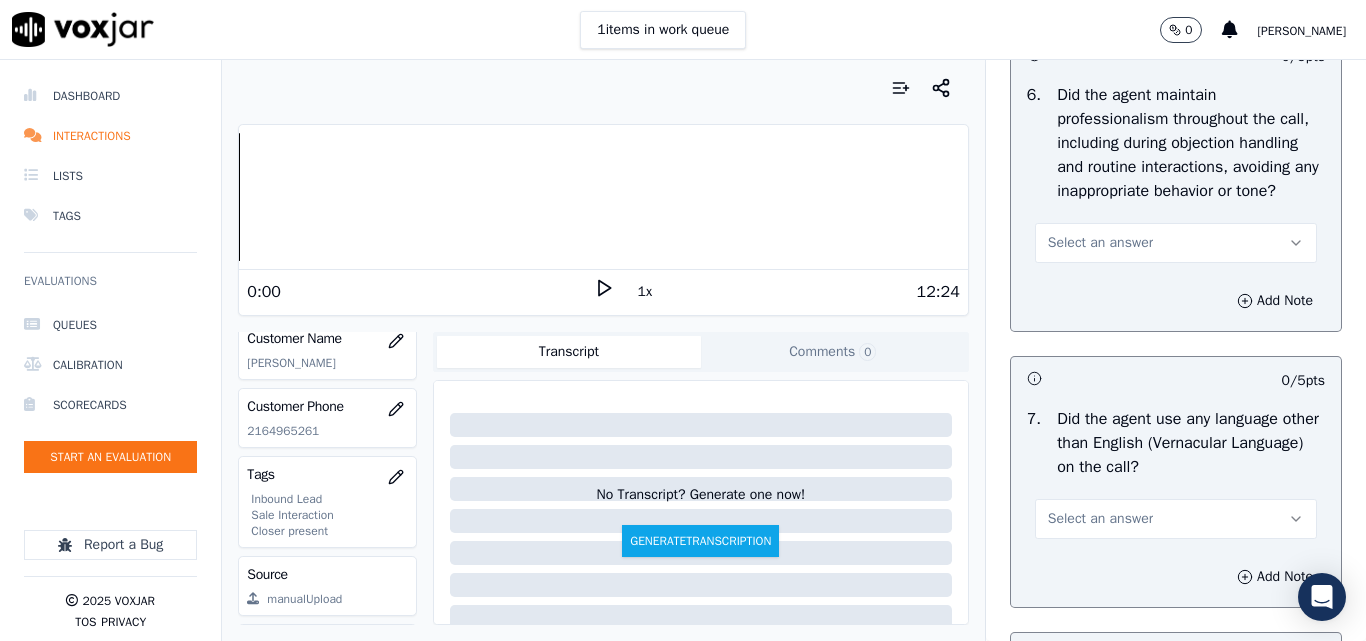 scroll, scrollTop: 2700, scrollLeft: 0, axis: vertical 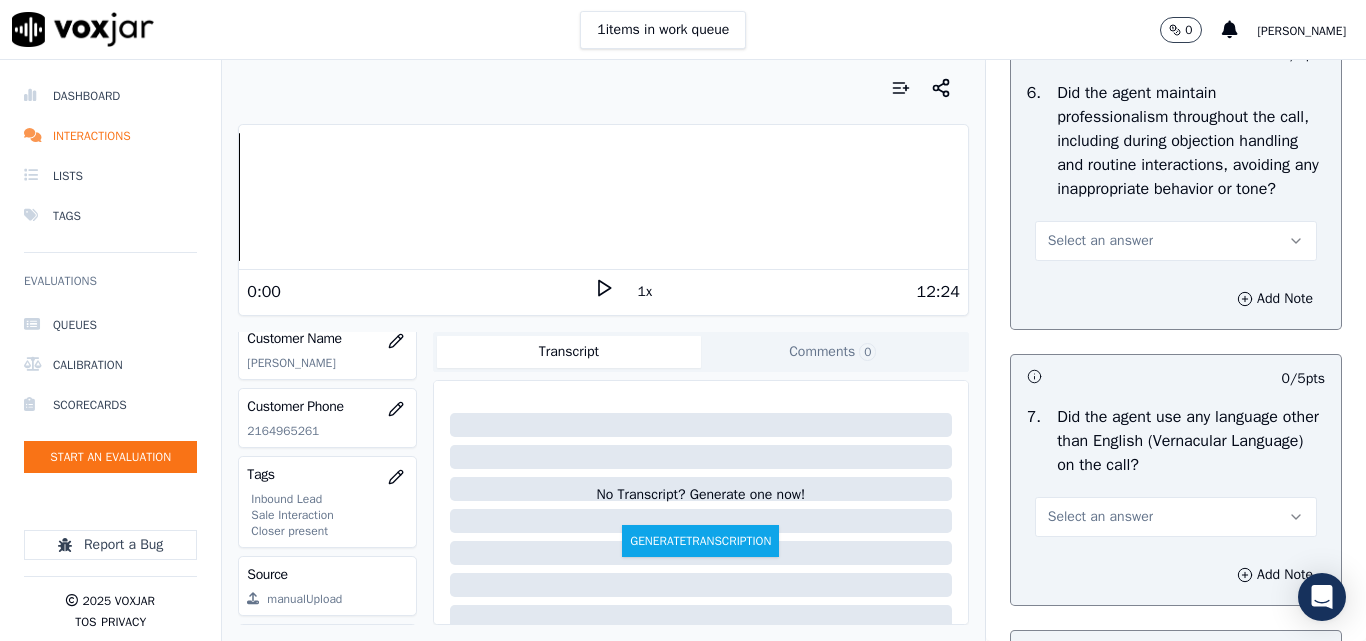click on "Select an answer" at bounding box center [1100, 241] 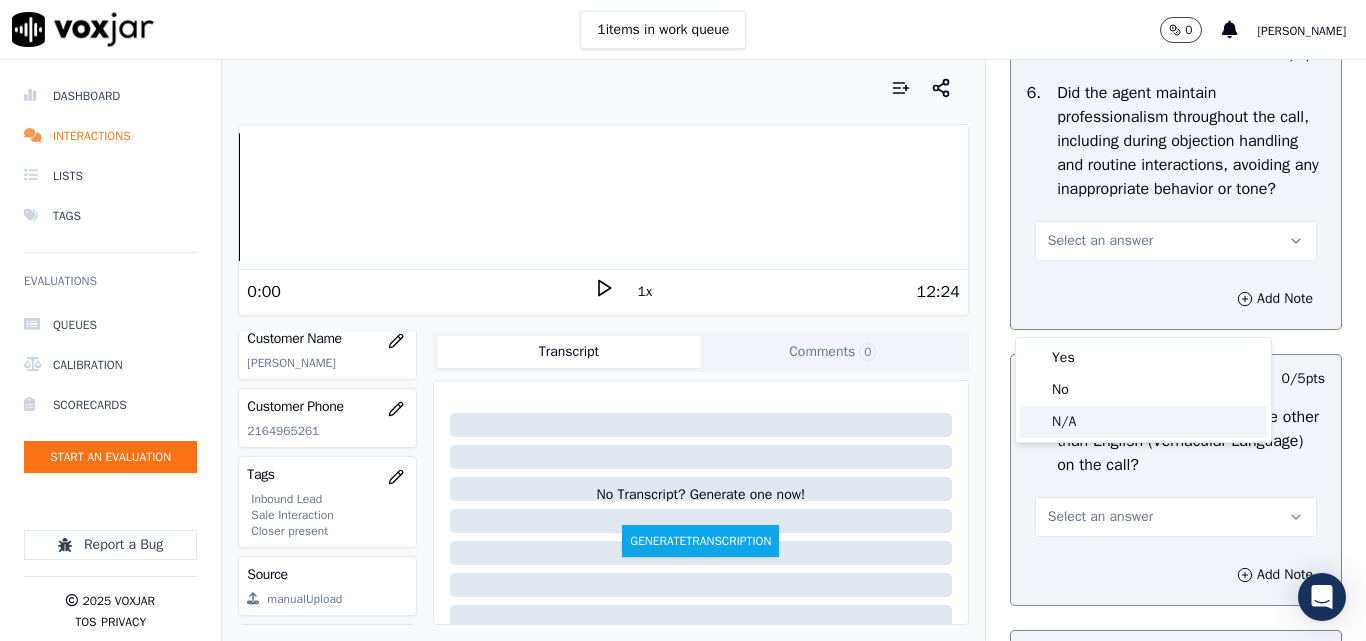 click on "N/A" 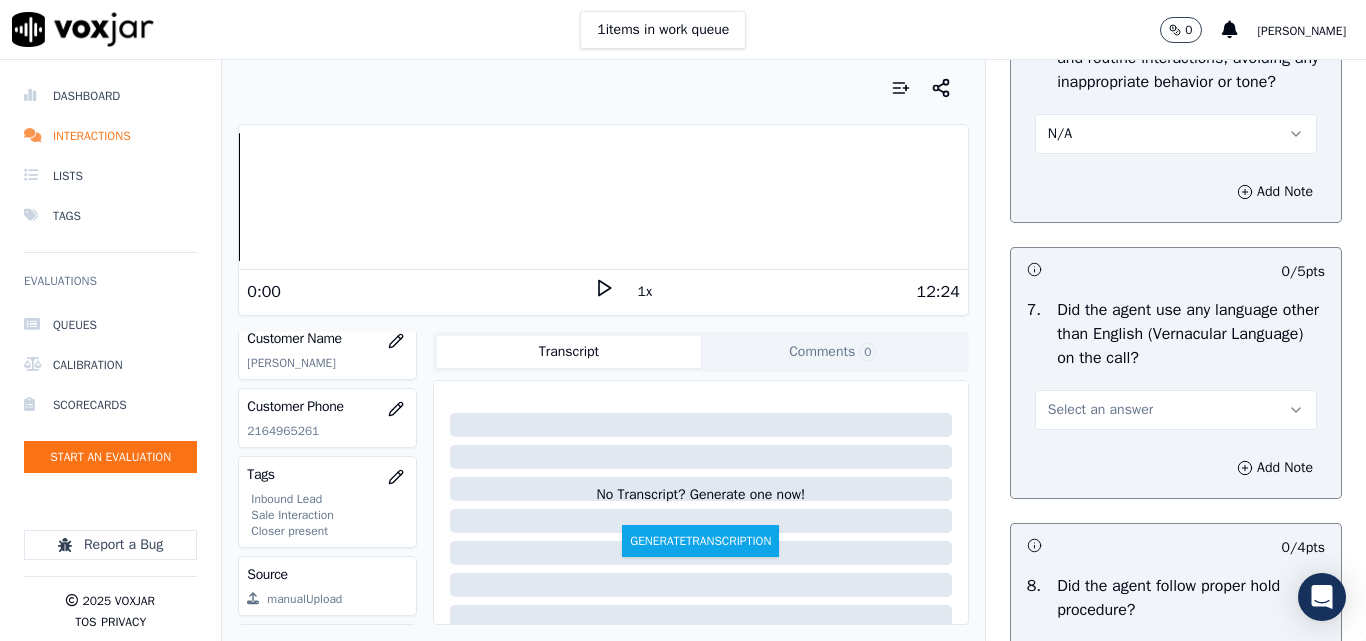 scroll, scrollTop: 2900, scrollLeft: 0, axis: vertical 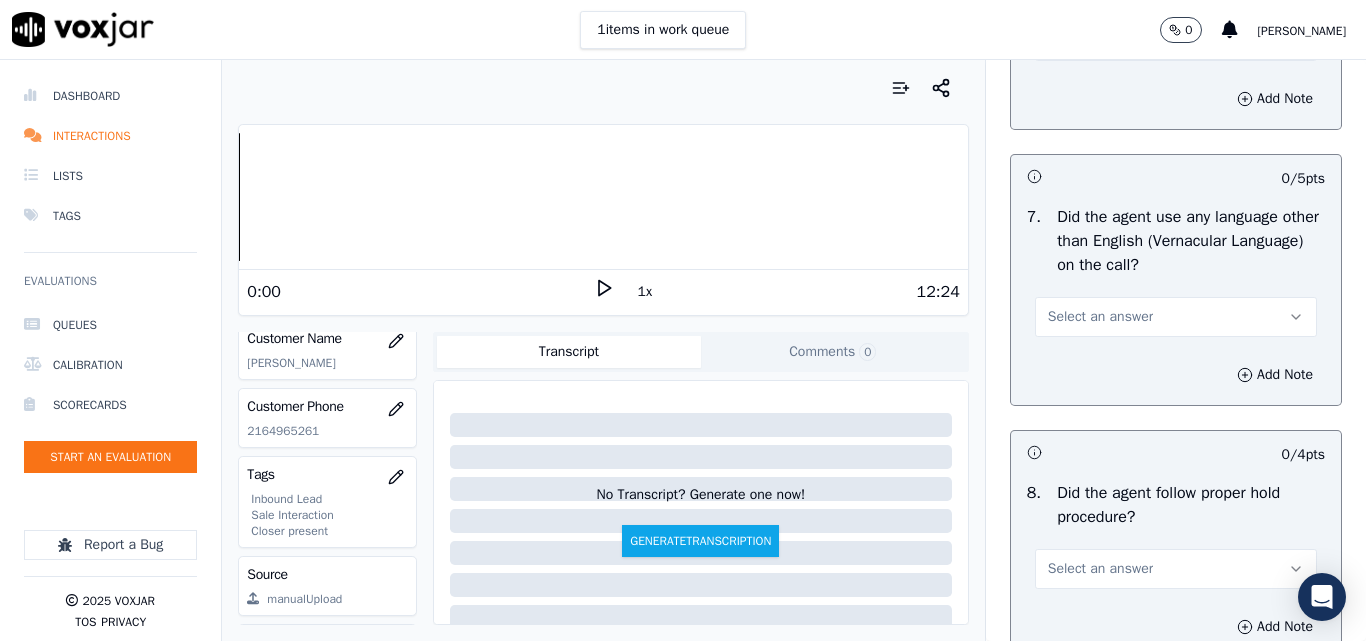 click on "Select an answer" at bounding box center (1100, 317) 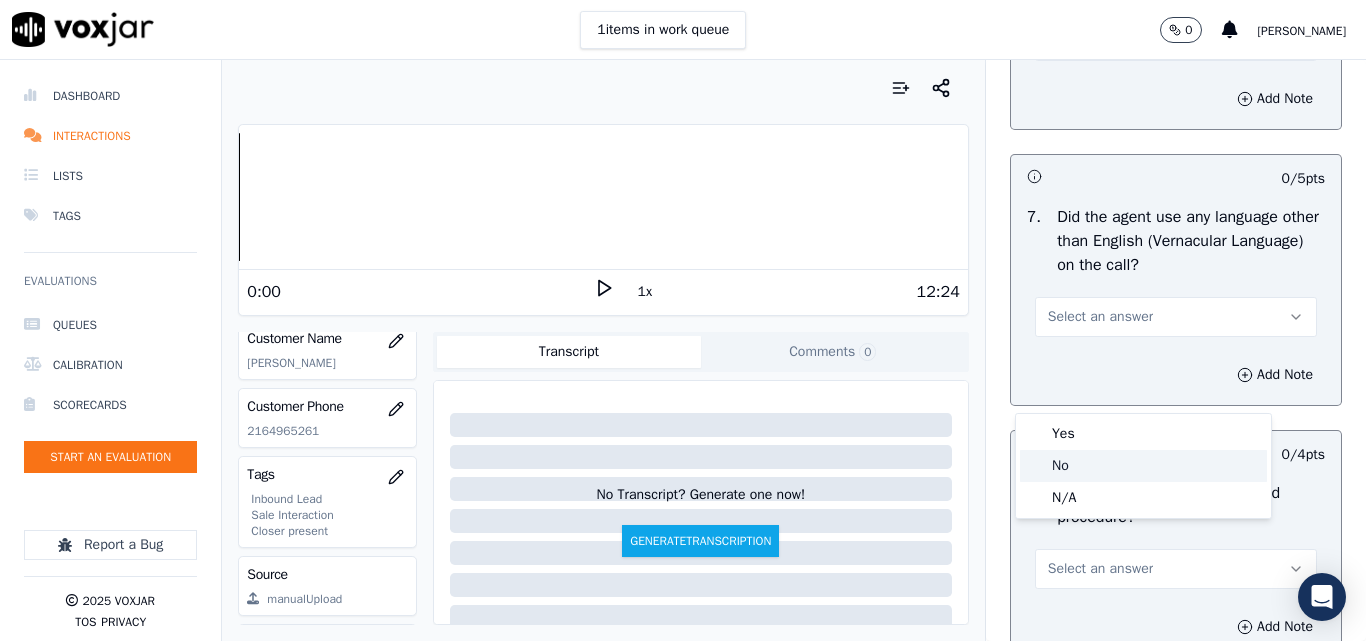 click on "No" 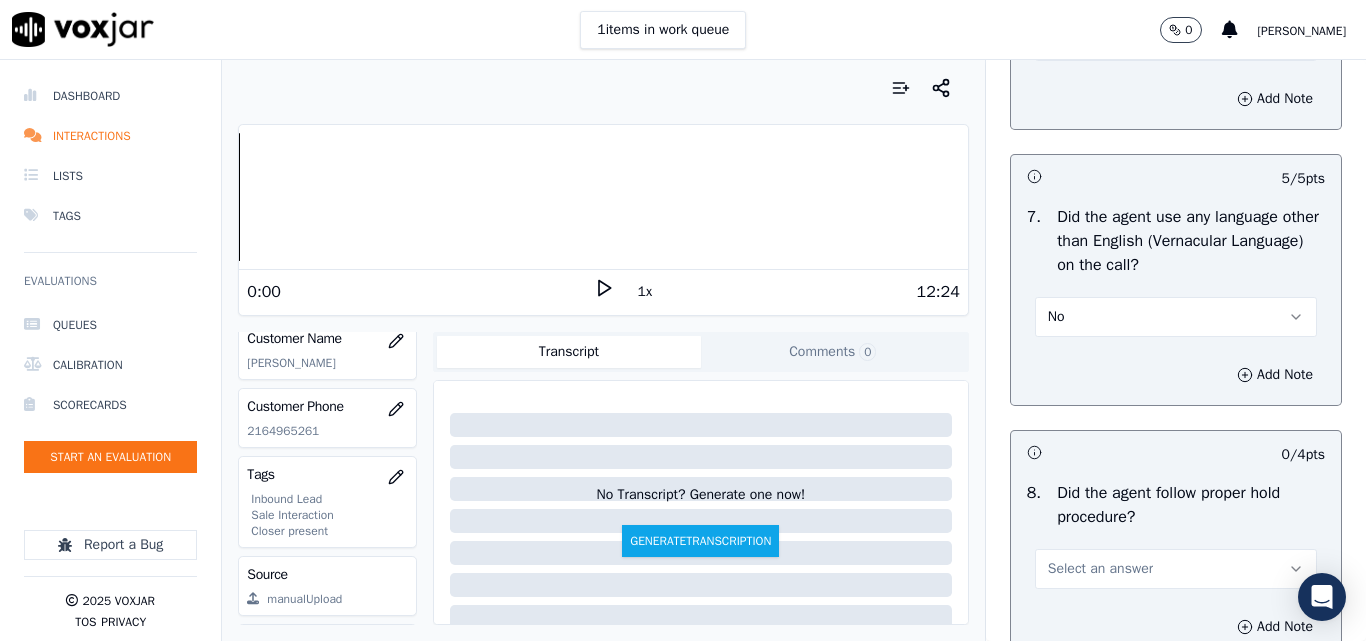 scroll, scrollTop: 3200, scrollLeft: 0, axis: vertical 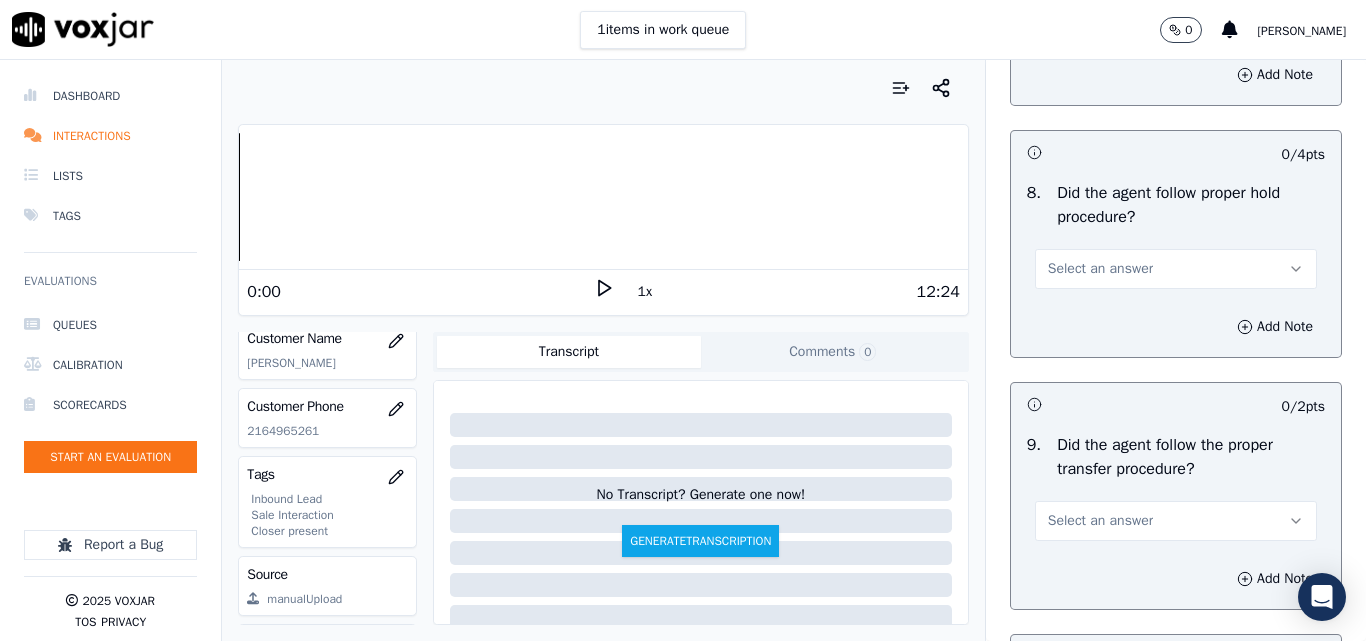 click on "Select an answer" at bounding box center [1100, 269] 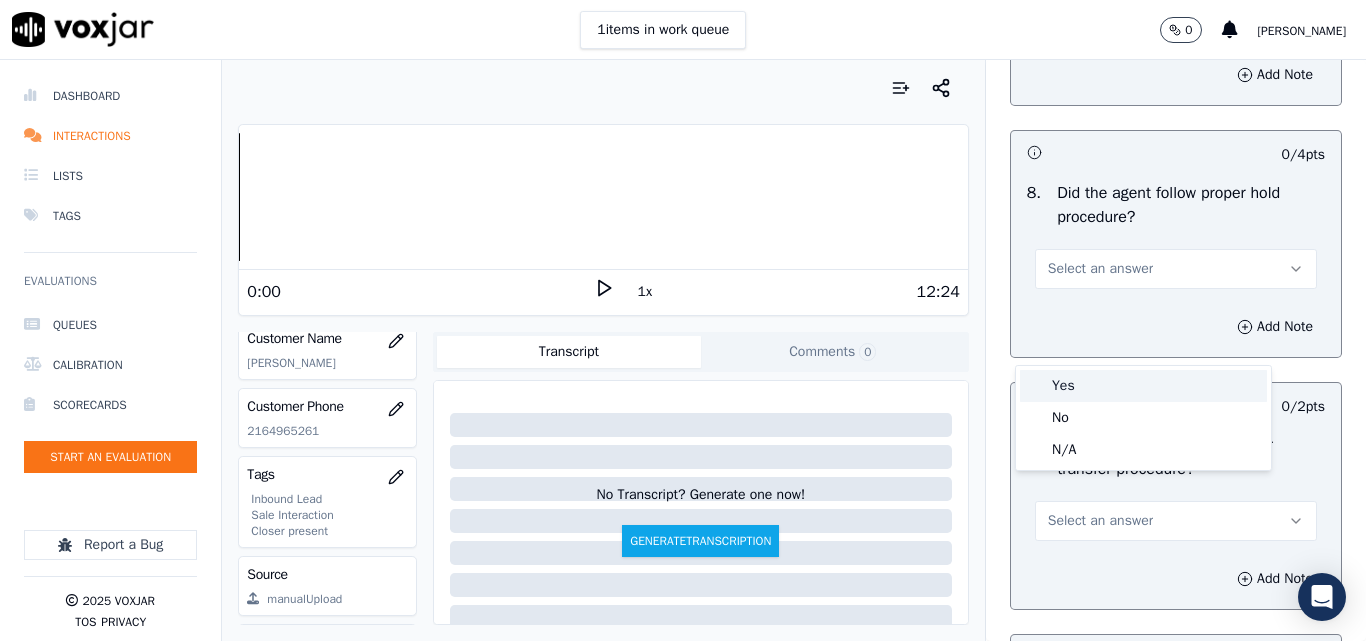 click on "Yes" at bounding box center (1143, 386) 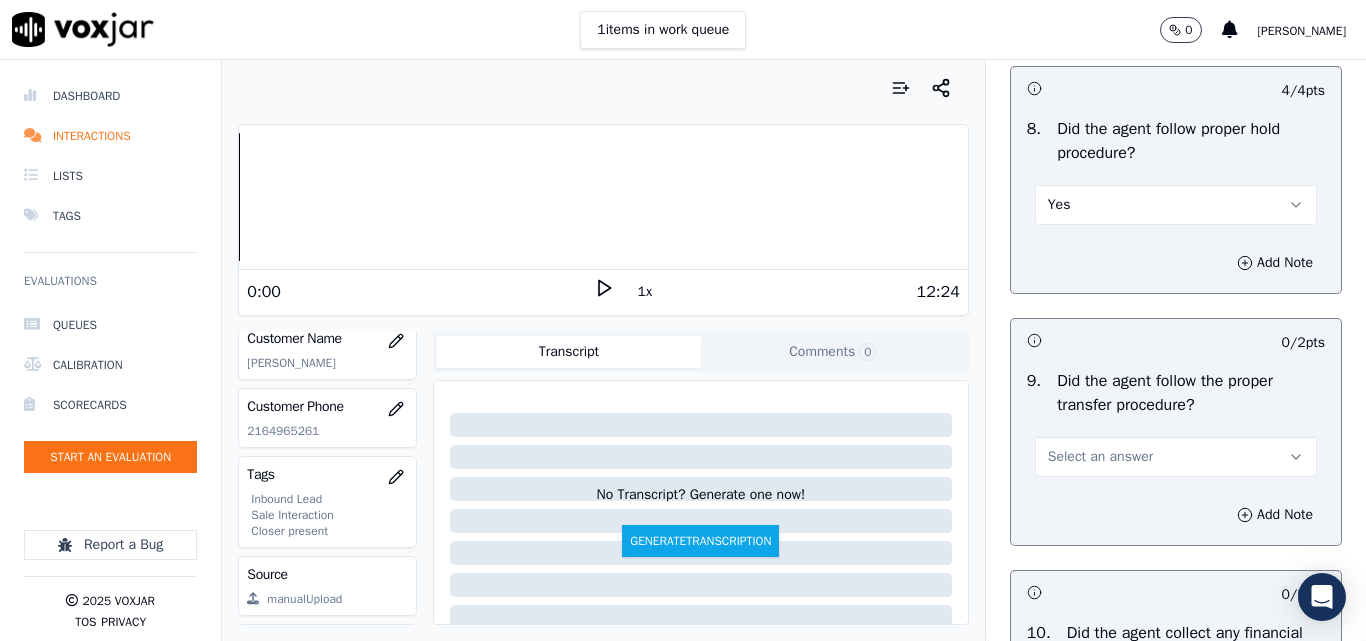 scroll, scrollTop: 3500, scrollLeft: 0, axis: vertical 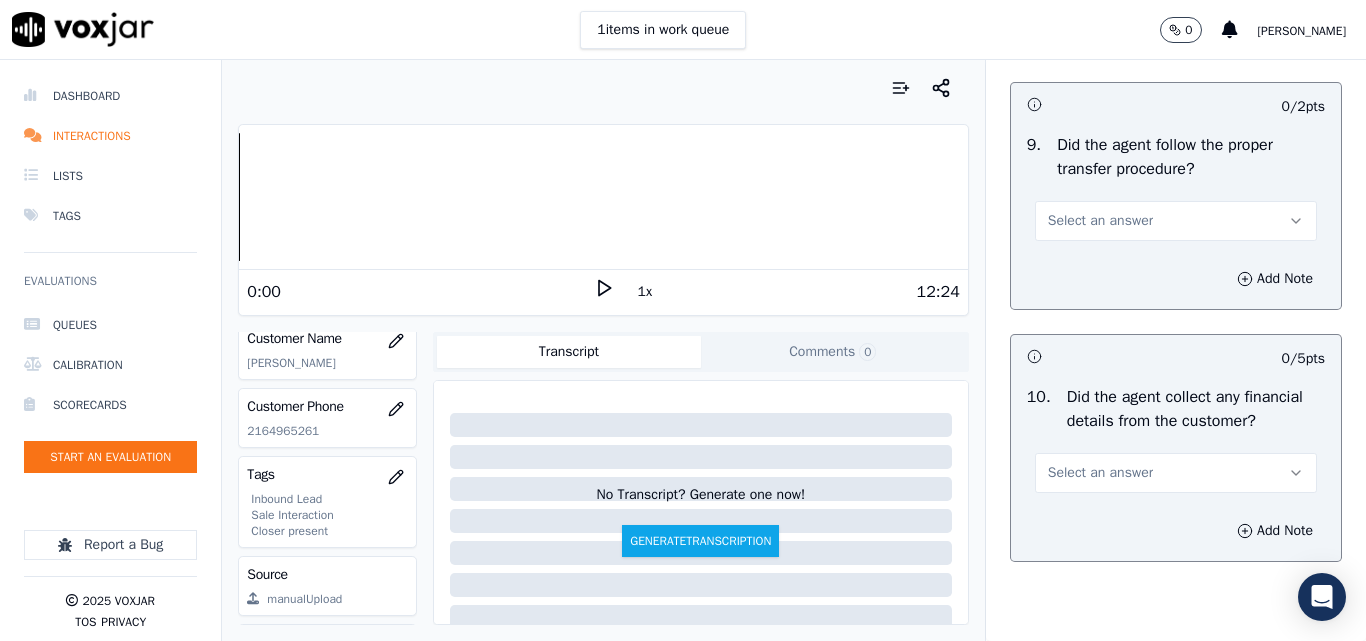 click on "Select an answer" at bounding box center [1100, 221] 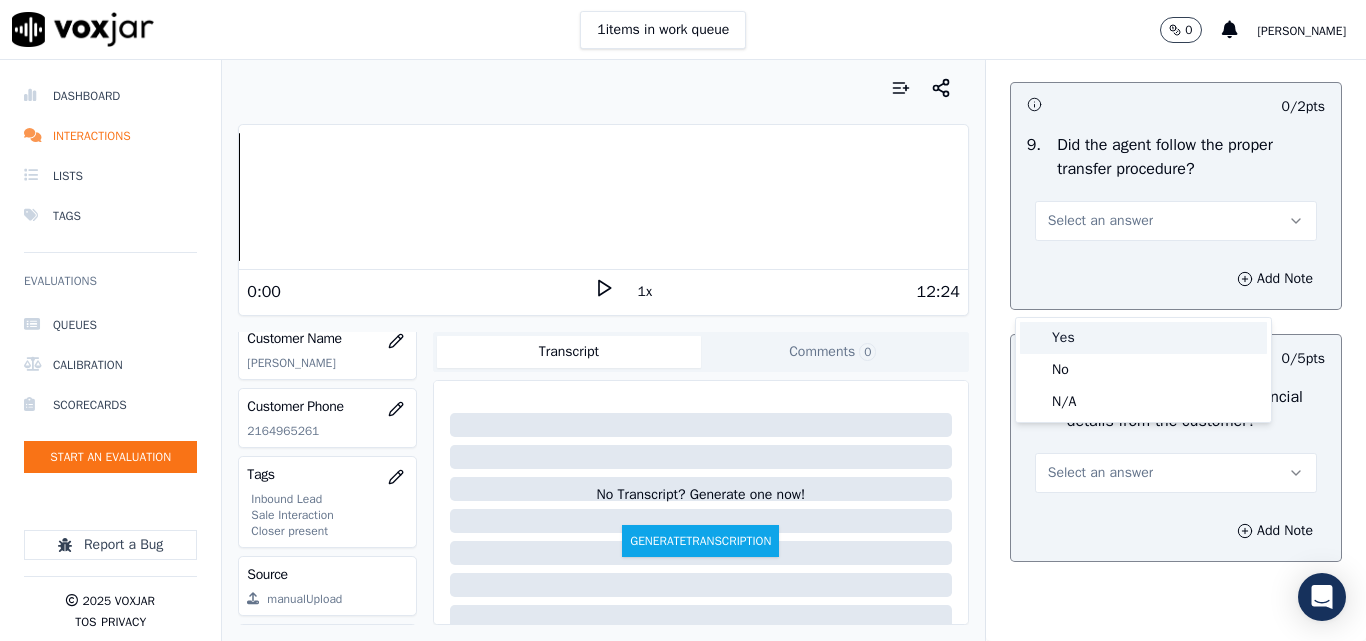 click on "Yes" at bounding box center (1143, 338) 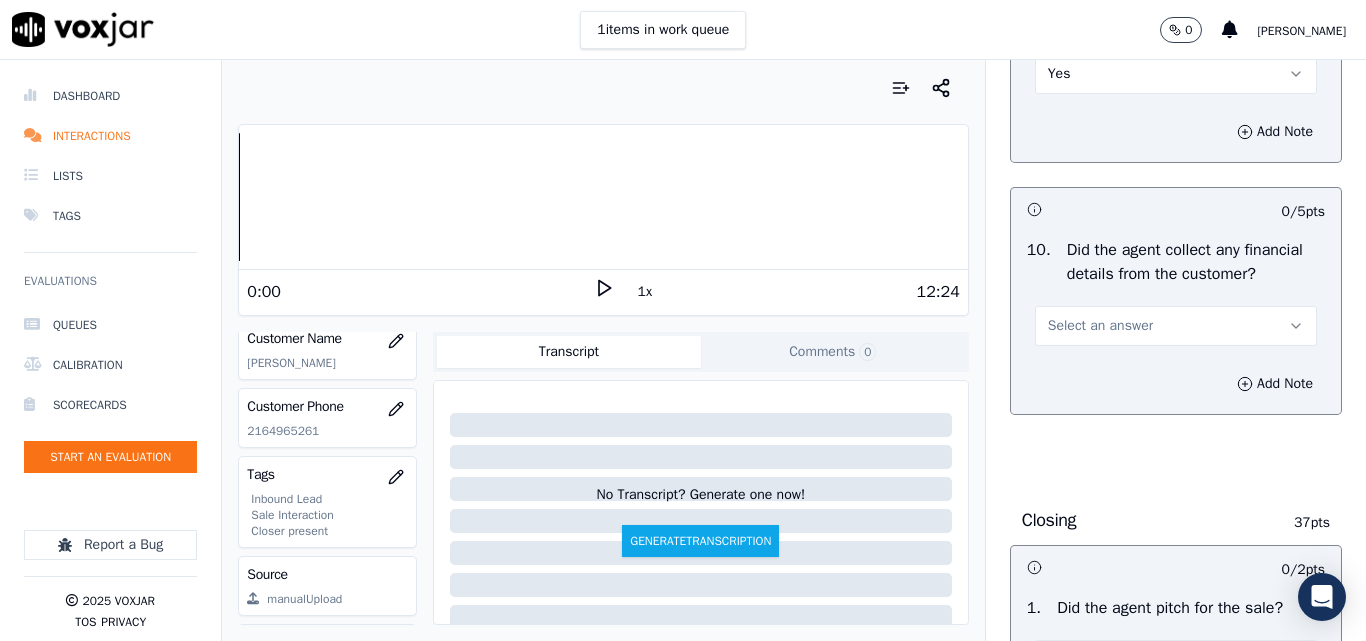 scroll, scrollTop: 3800, scrollLeft: 0, axis: vertical 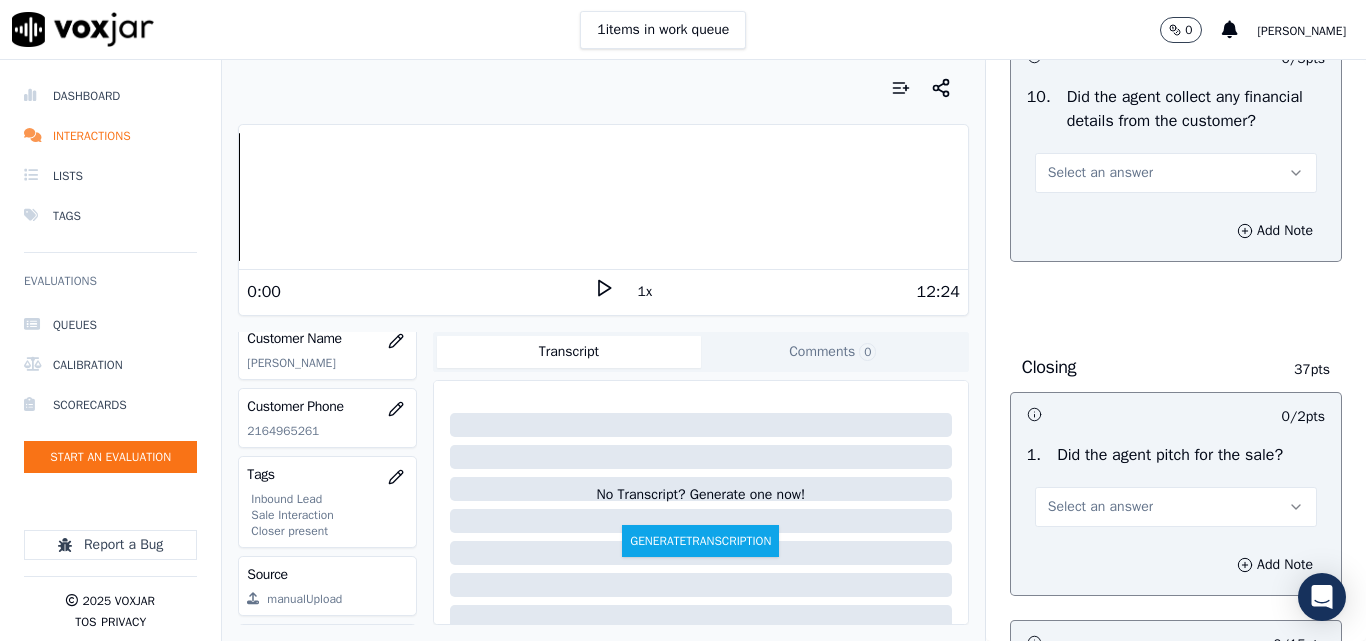 click on "Select an answer" at bounding box center [1100, 173] 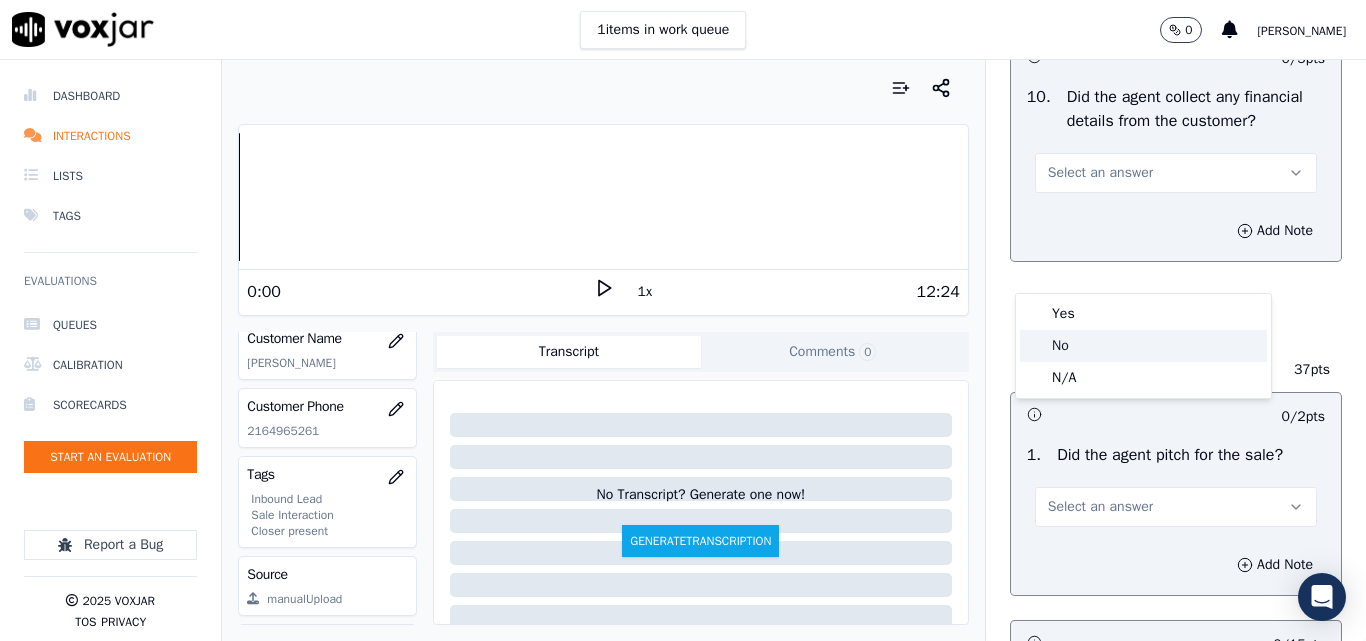 click on "No" 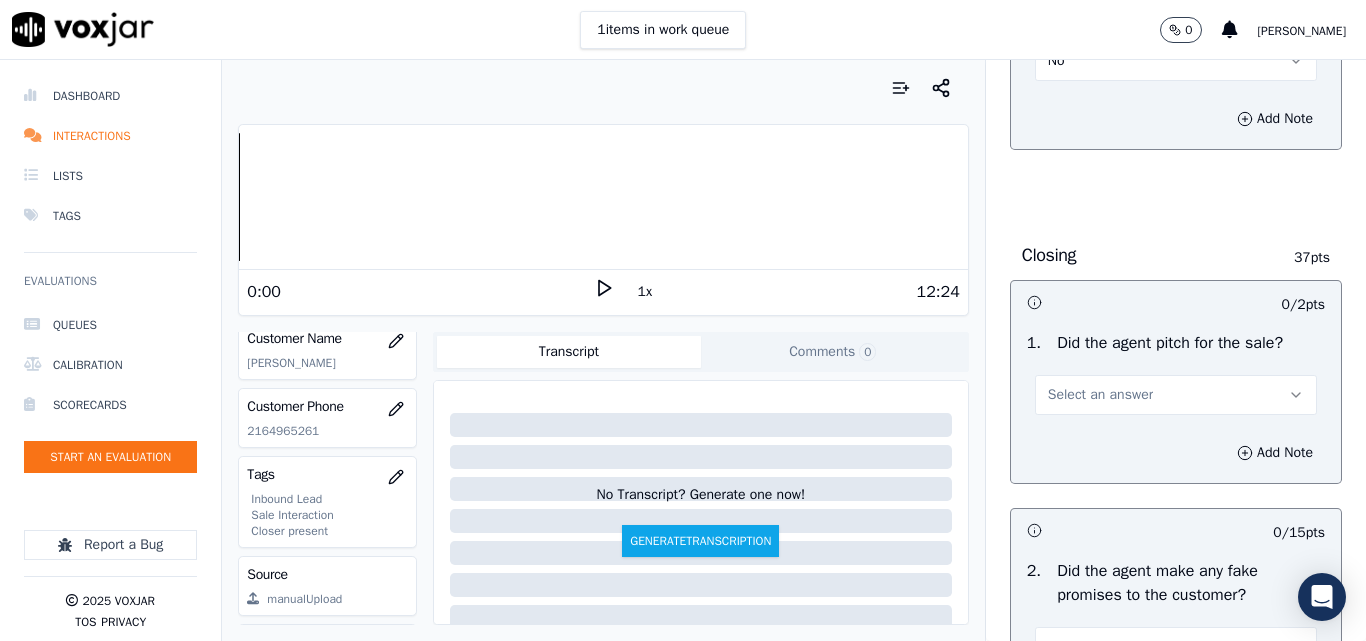 scroll, scrollTop: 4100, scrollLeft: 0, axis: vertical 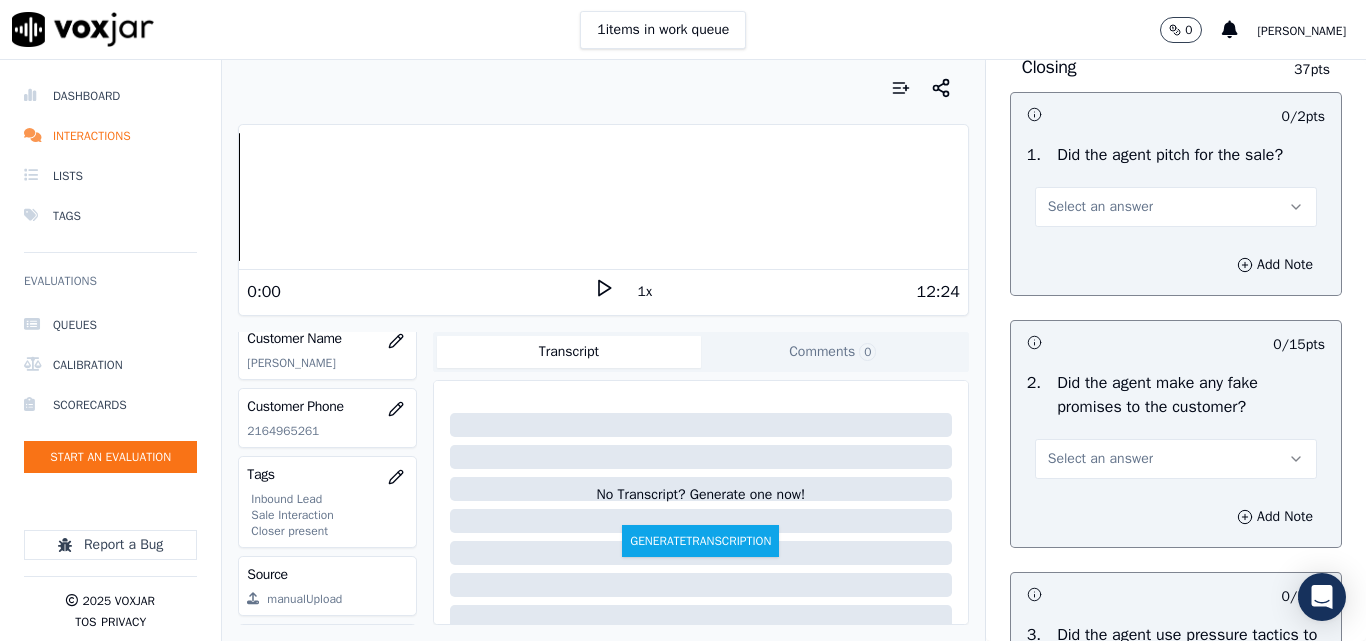 click on "Select an answer" at bounding box center (1100, 207) 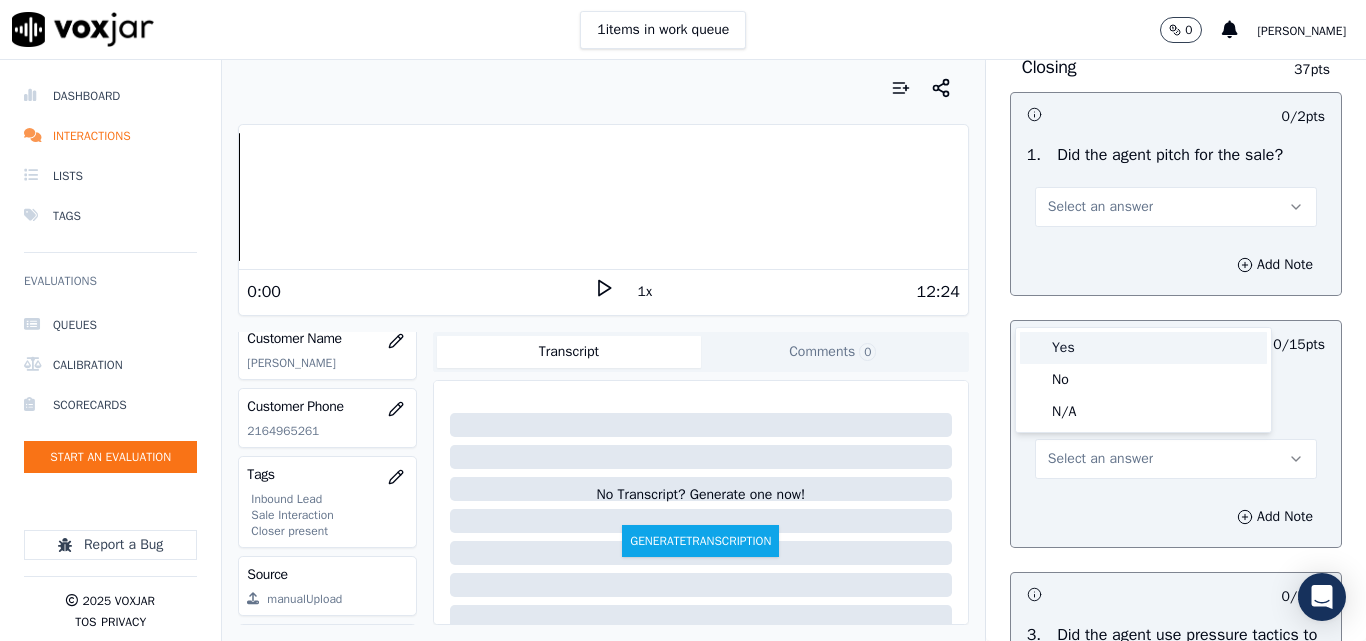 click on "Yes" at bounding box center (1143, 348) 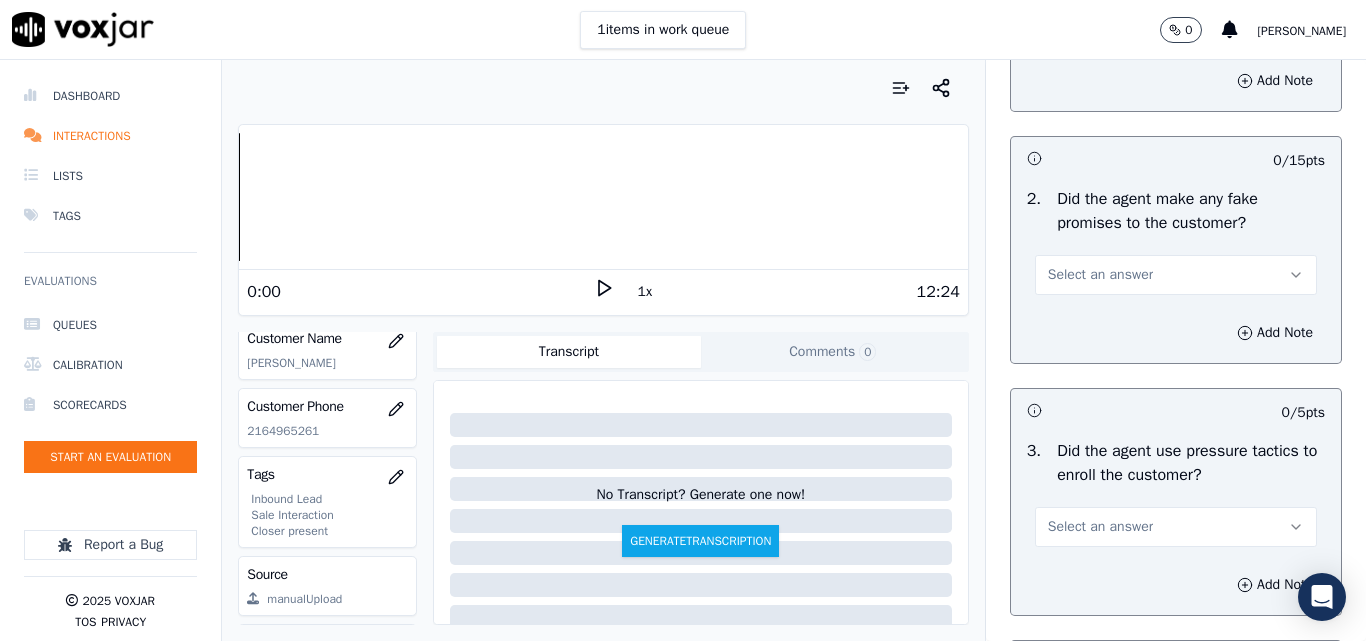 scroll, scrollTop: 4300, scrollLeft: 0, axis: vertical 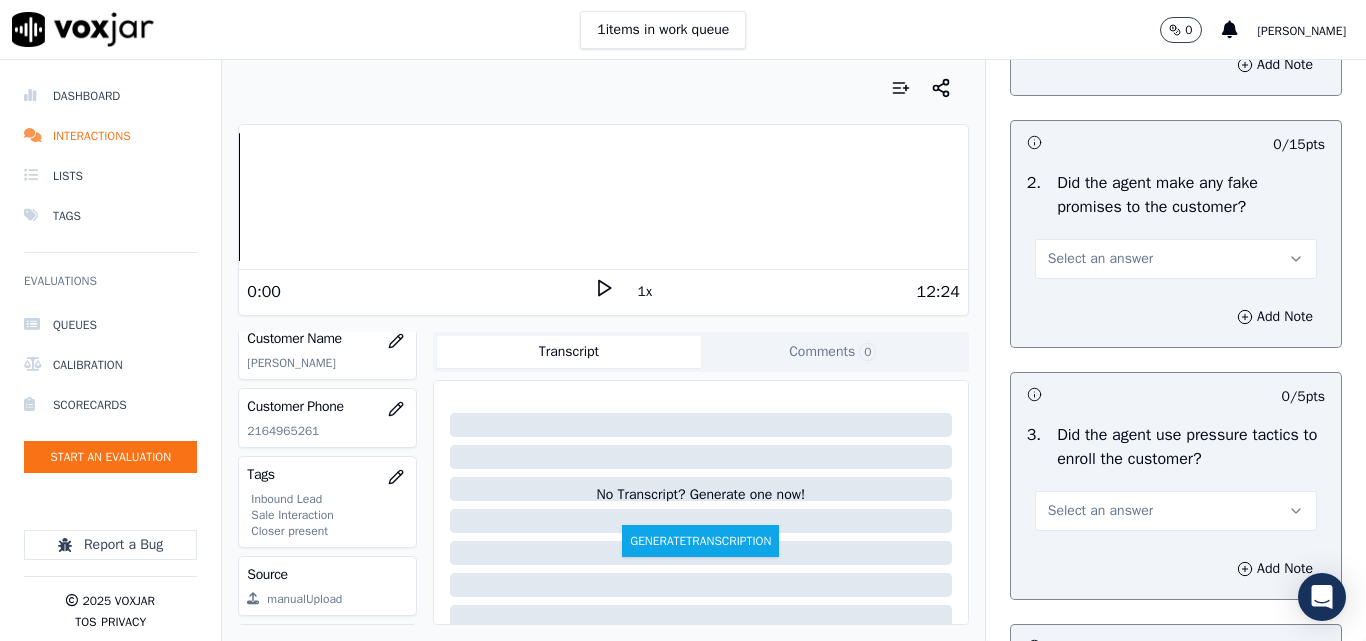 click on "Select an answer" at bounding box center (1100, 259) 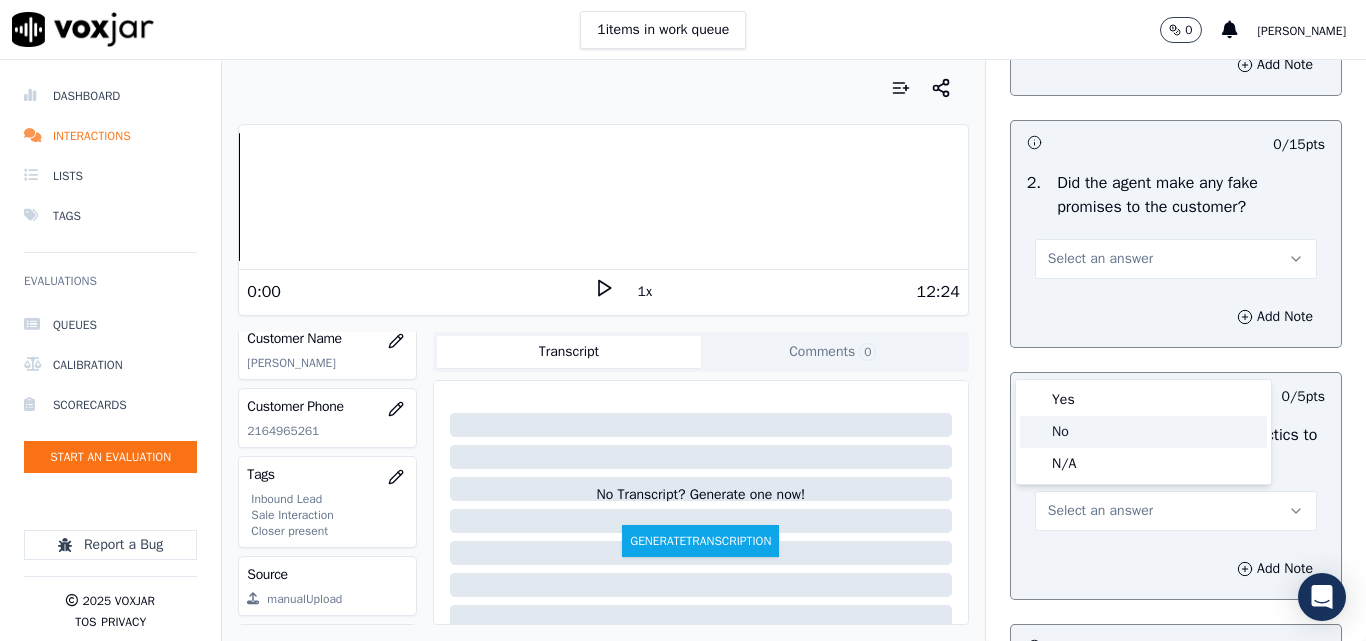 click on "No" 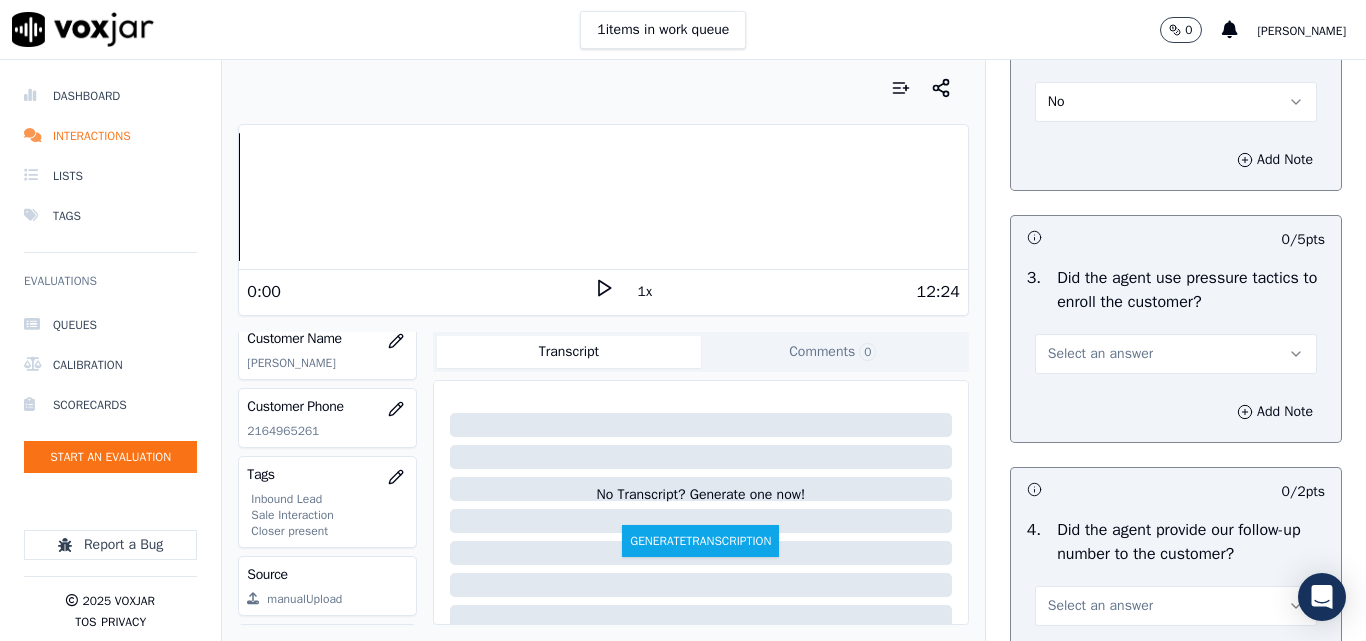 scroll, scrollTop: 4600, scrollLeft: 0, axis: vertical 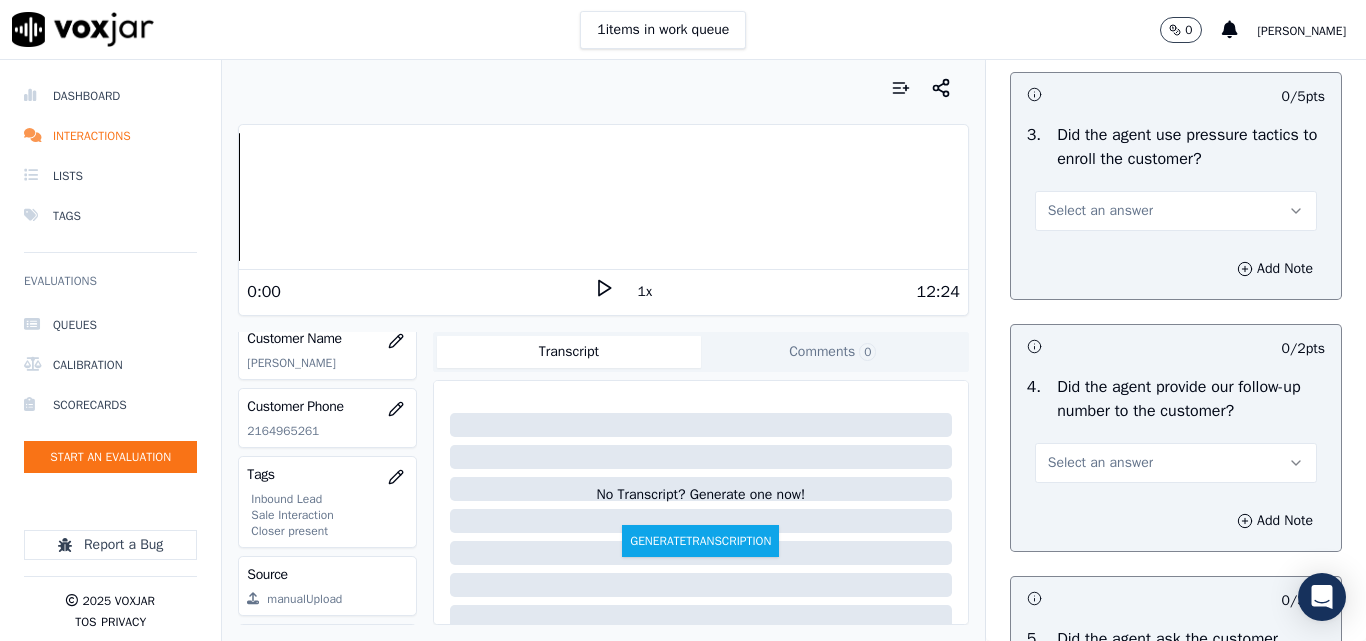 click on "Select an answer" at bounding box center (1100, 211) 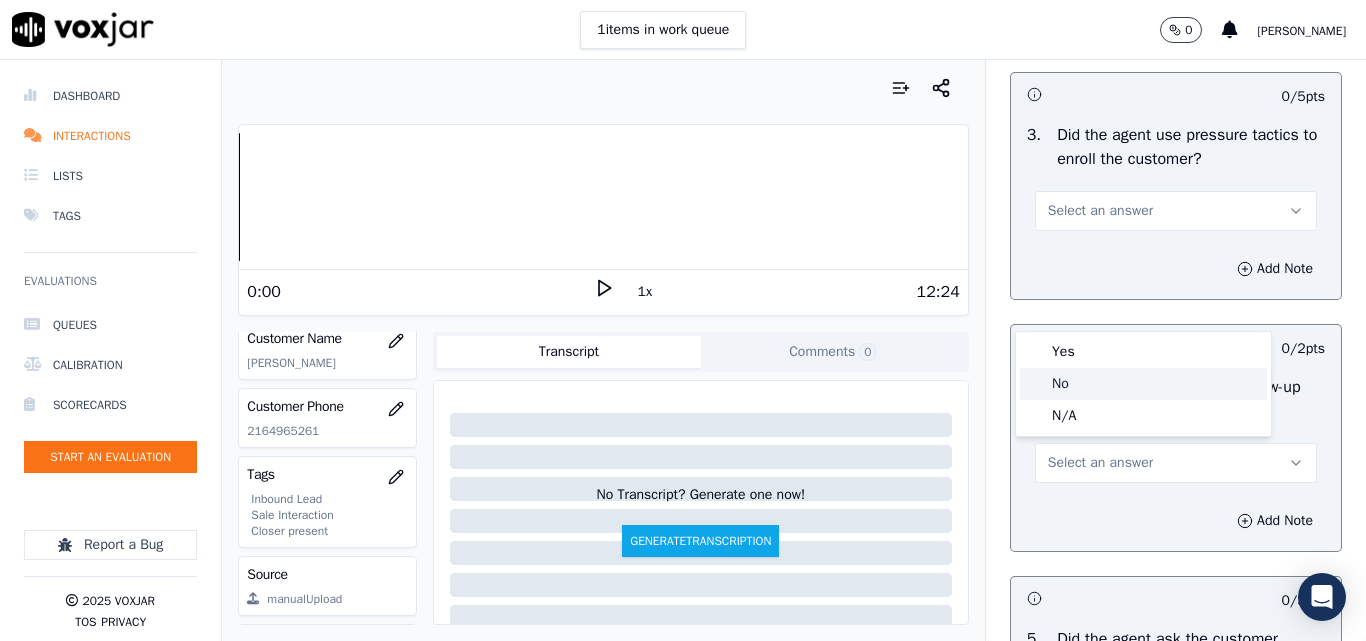 click on "No" 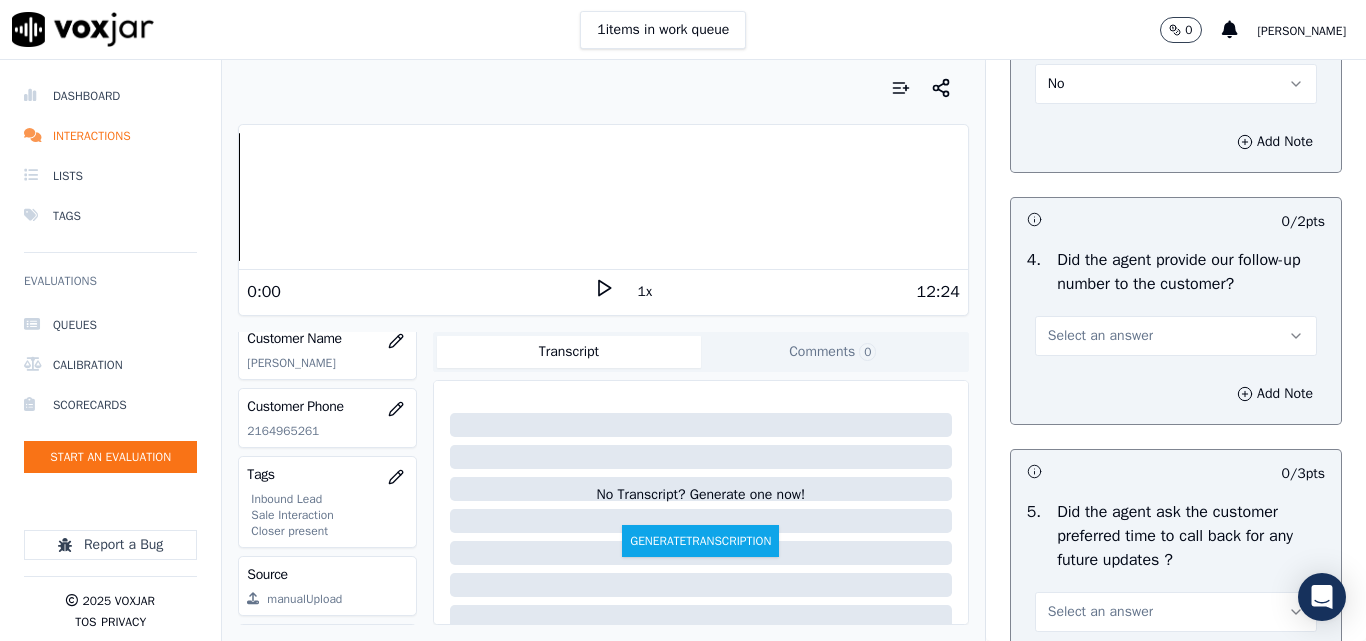 scroll, scrollTop: 4800, scrollLeft: 0, axis: vertical 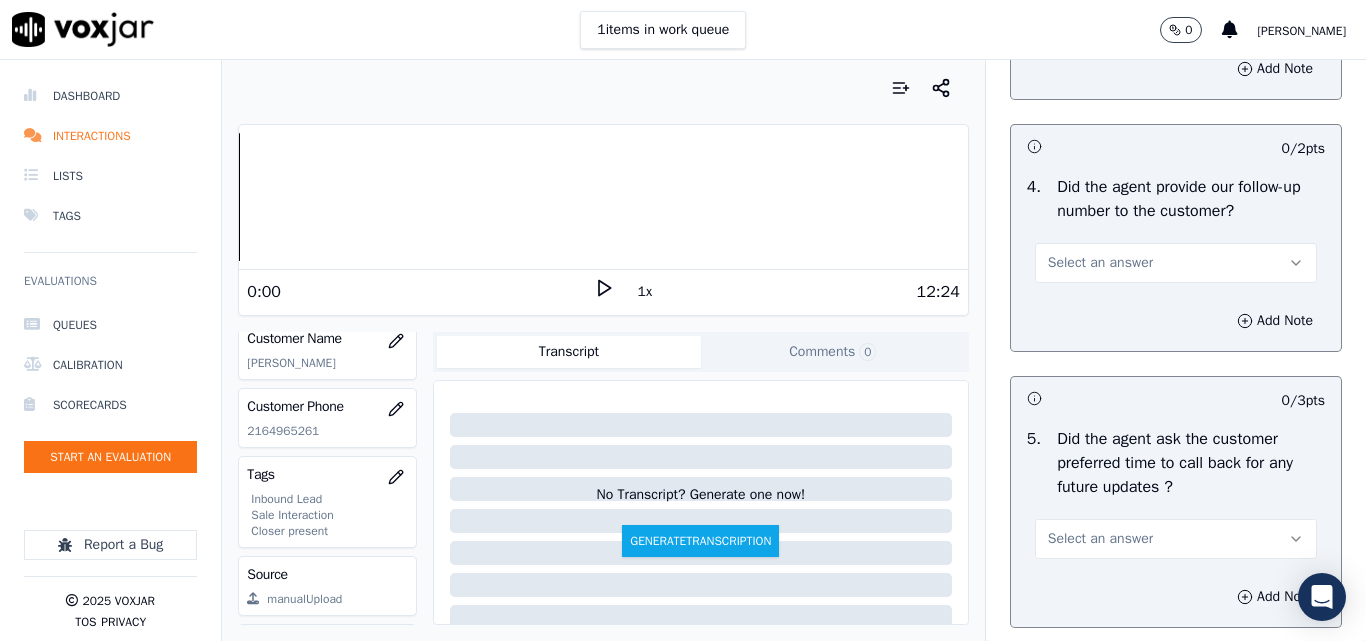 click on "Select an answer" at bounding box center [1100, 263] 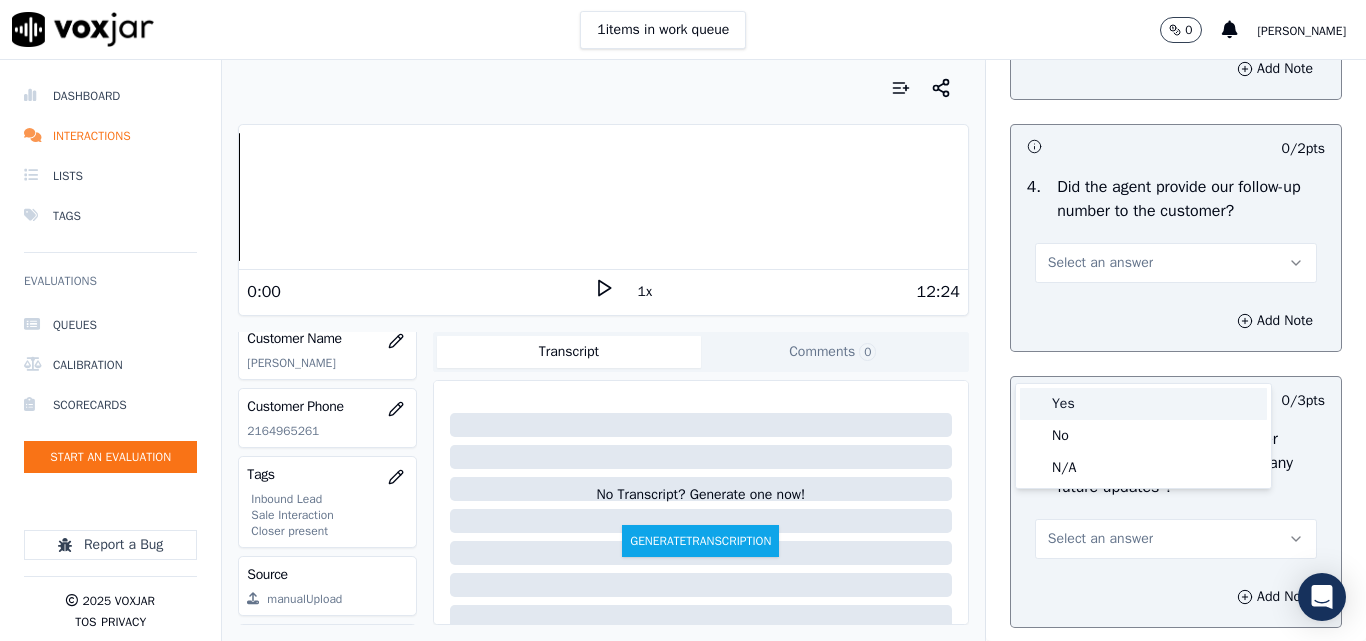 click on "Yes" at bounding box center (1143, 404) 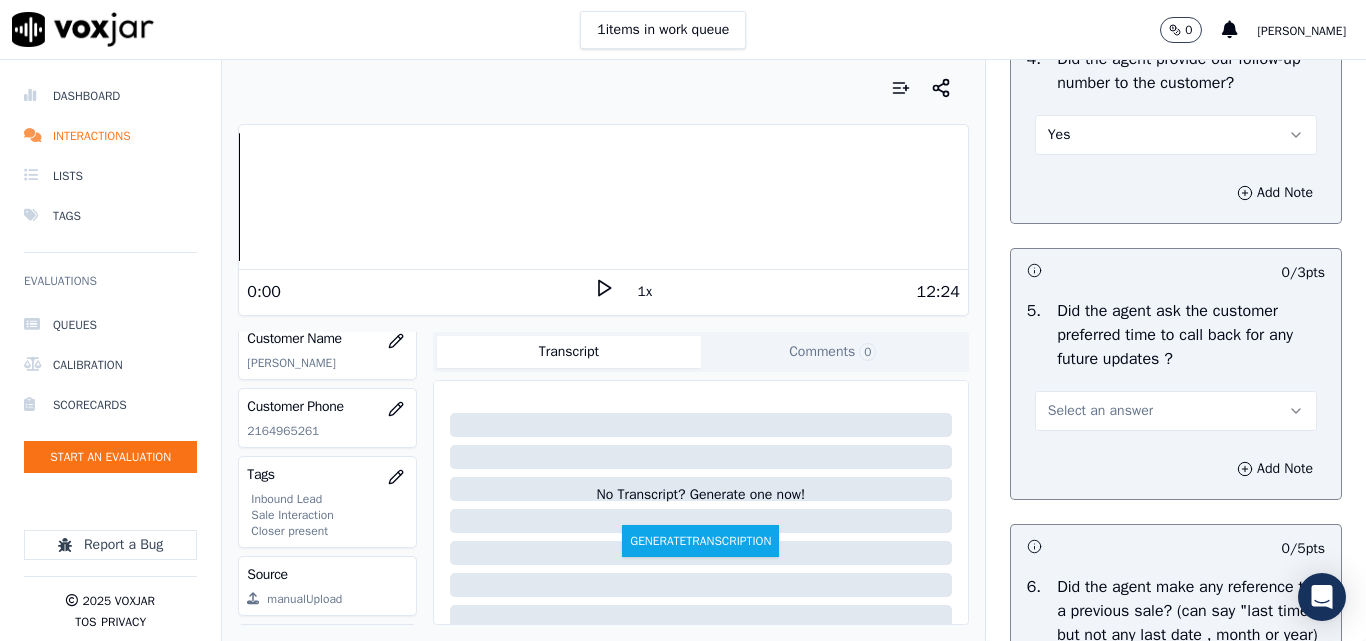 scroll, scrollTop: 5100, scrollLeft: 0, axis: vertical 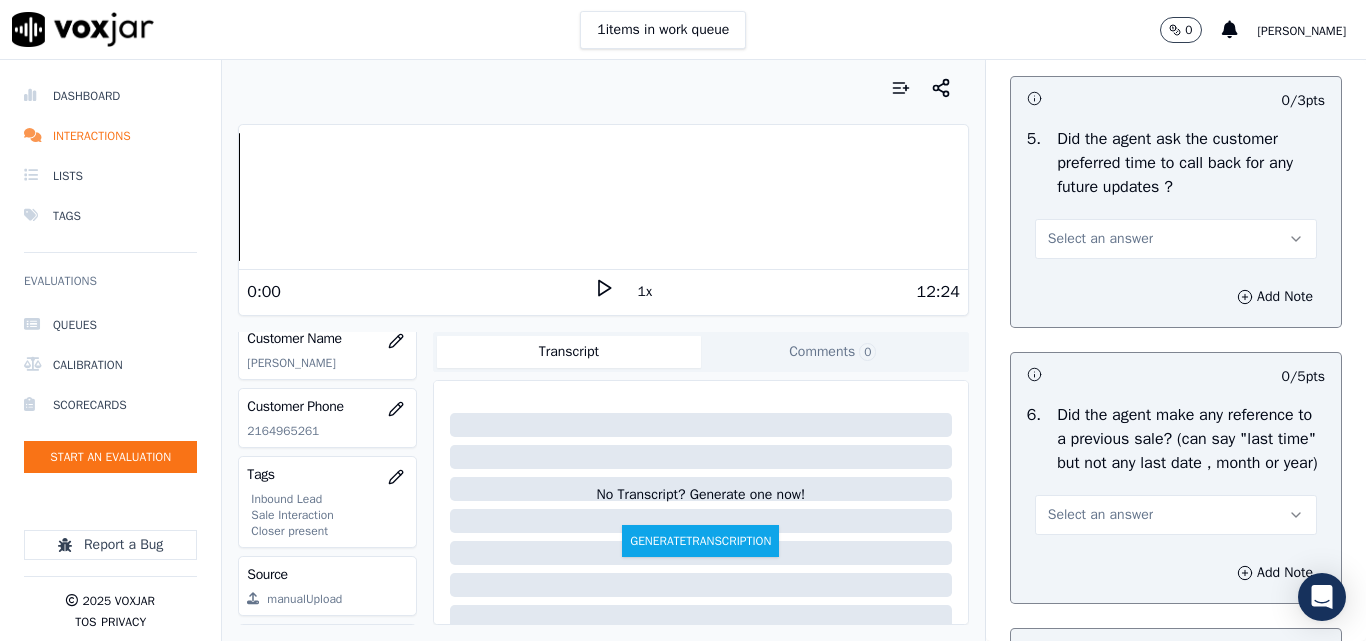 click on "Select an answer" at bounding box center [1100, 239] 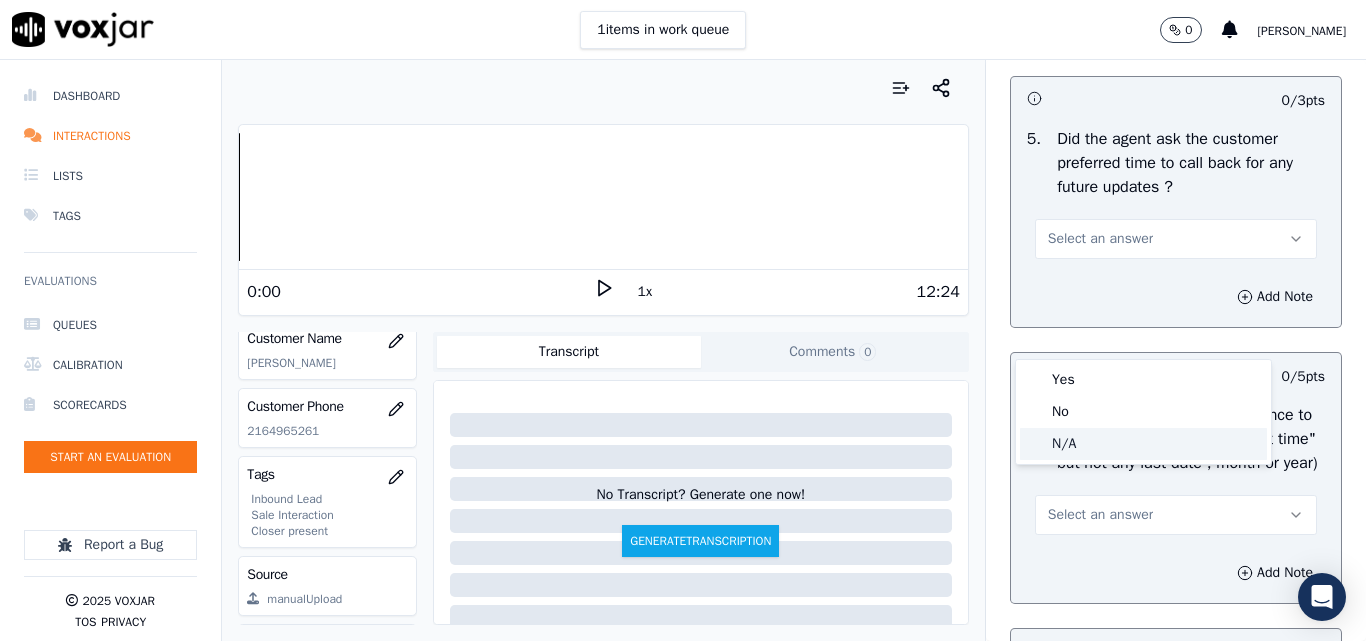 click on "N/A" 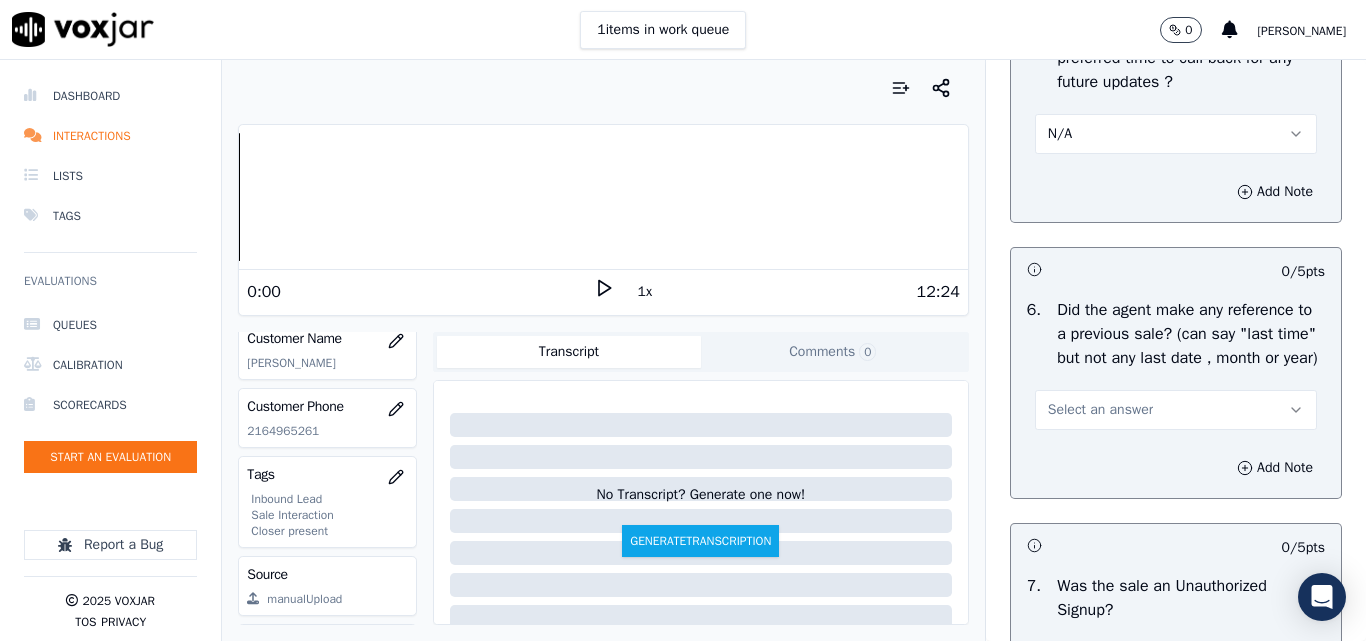 scroll, scrollTop: 5300, scrollLeft: 0, axis: vertical 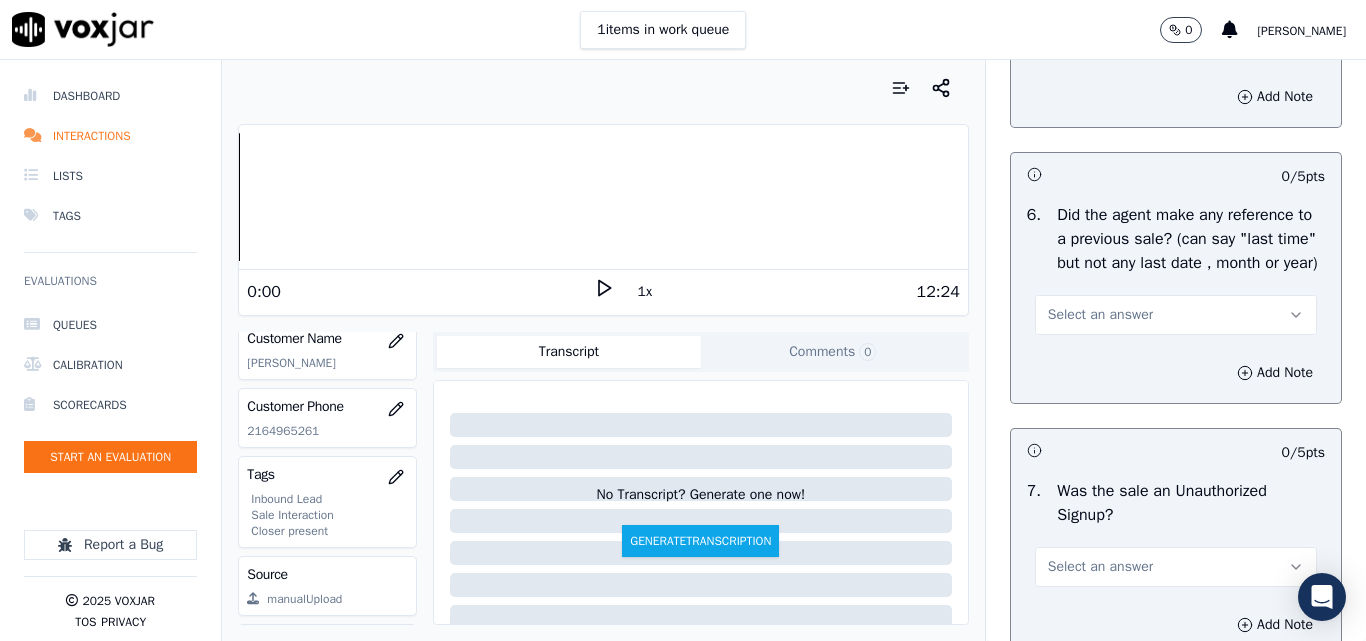 click on "Select an answer" at bounding box center (1100, 315) 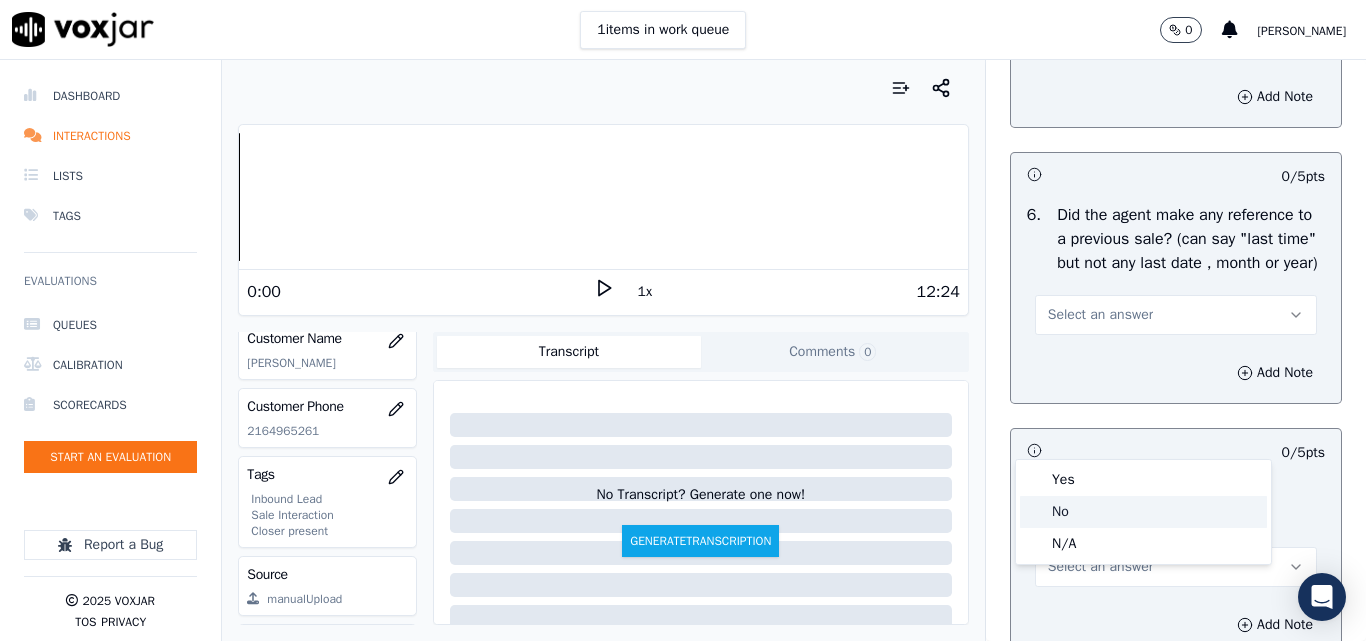 click on "No" 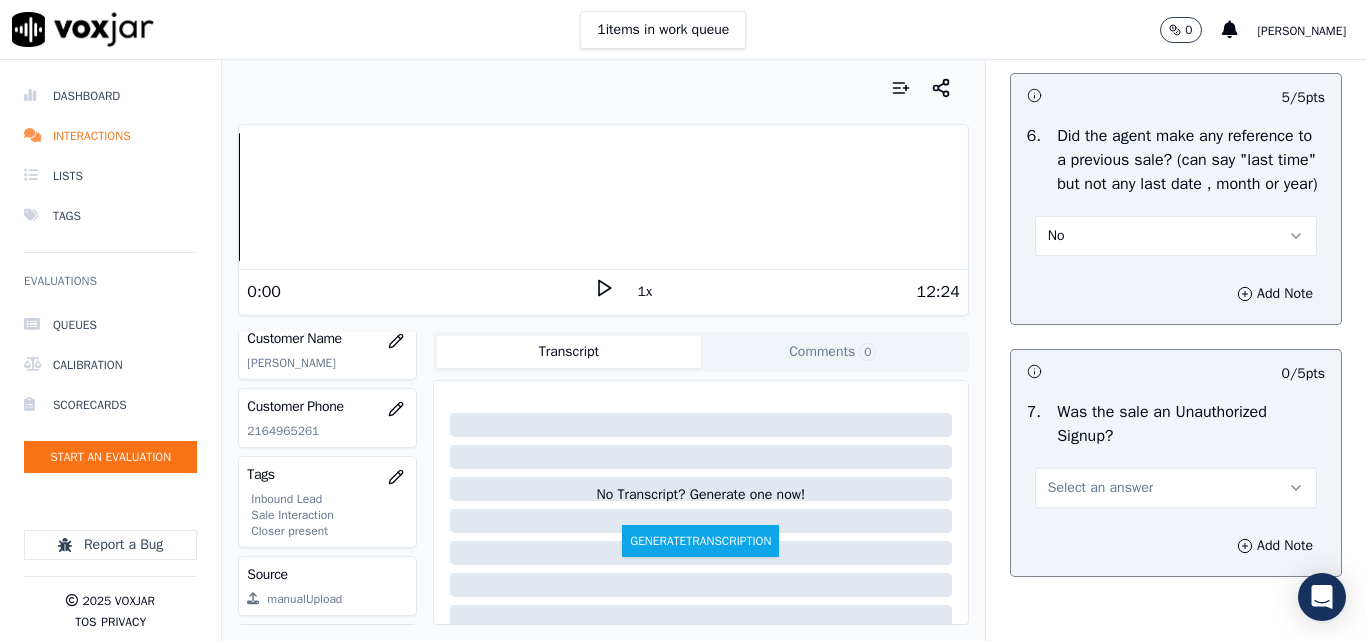 scroll, scrollTop: 5600, scrollLeft: 0, axis: vertical 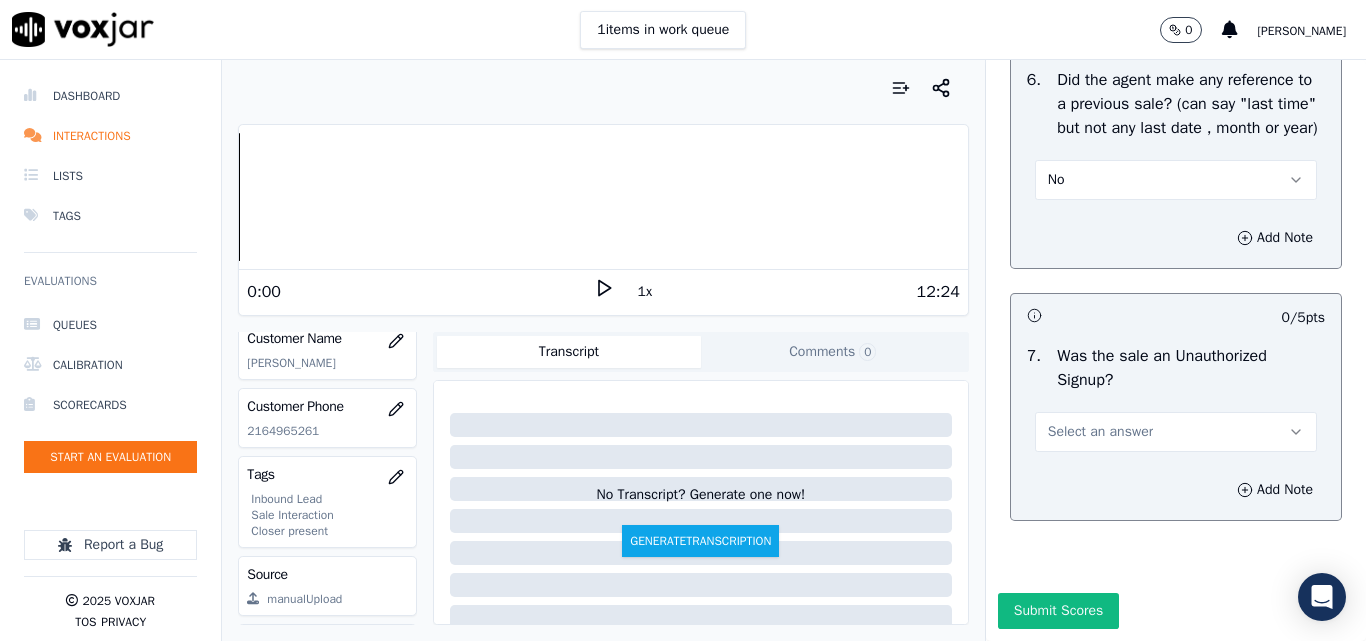 drag, startPoint x: 1070, startPoint y: 386, endPoint x: 1074, endPoint y: 401, distance: 15.524175 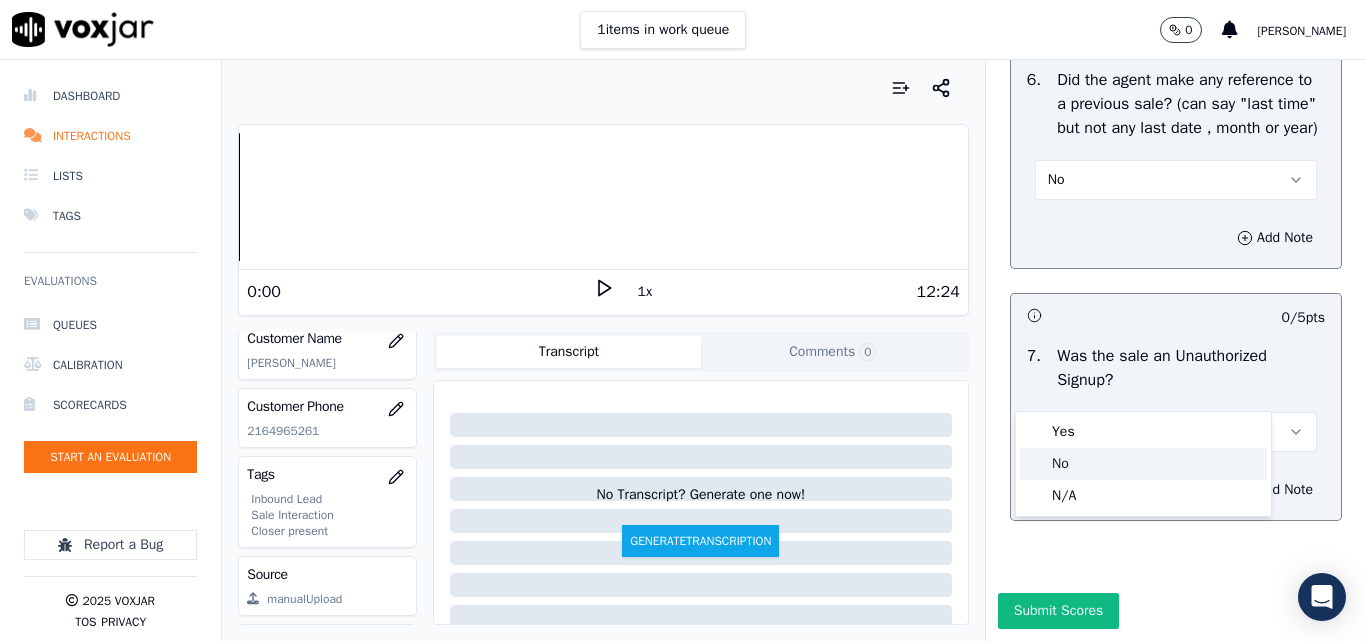 click on "No" 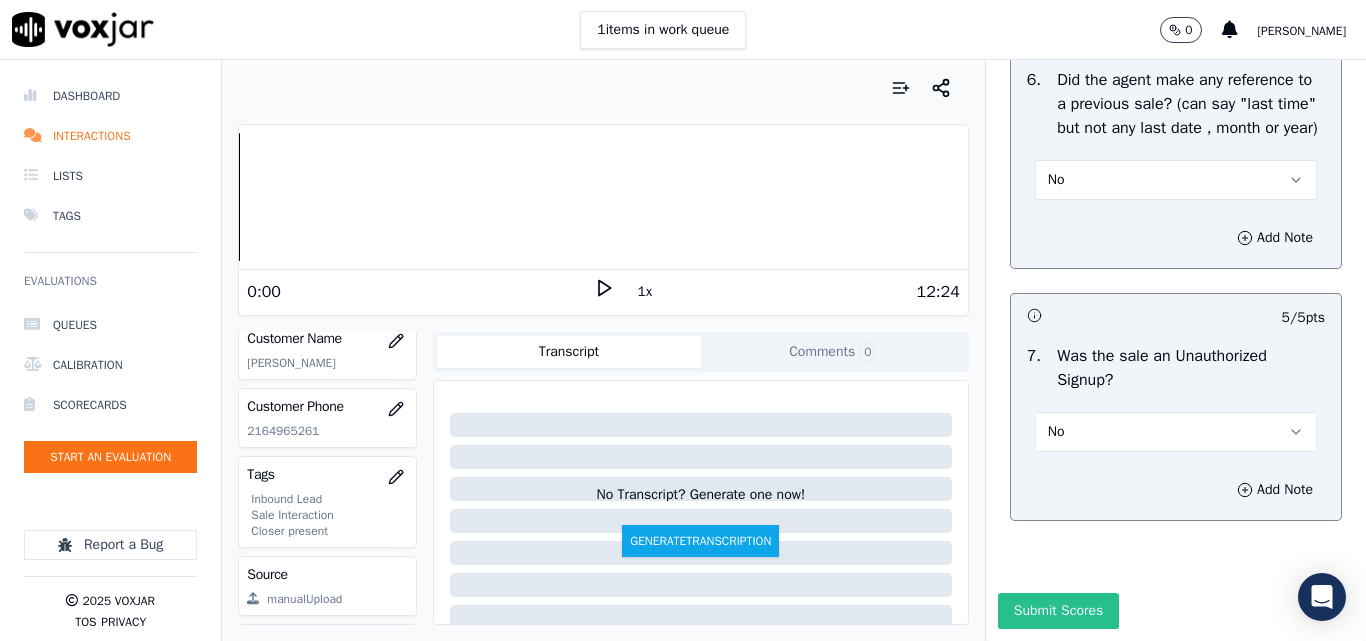 click on "Submit Scores" at bounding box center [1058, 611] 